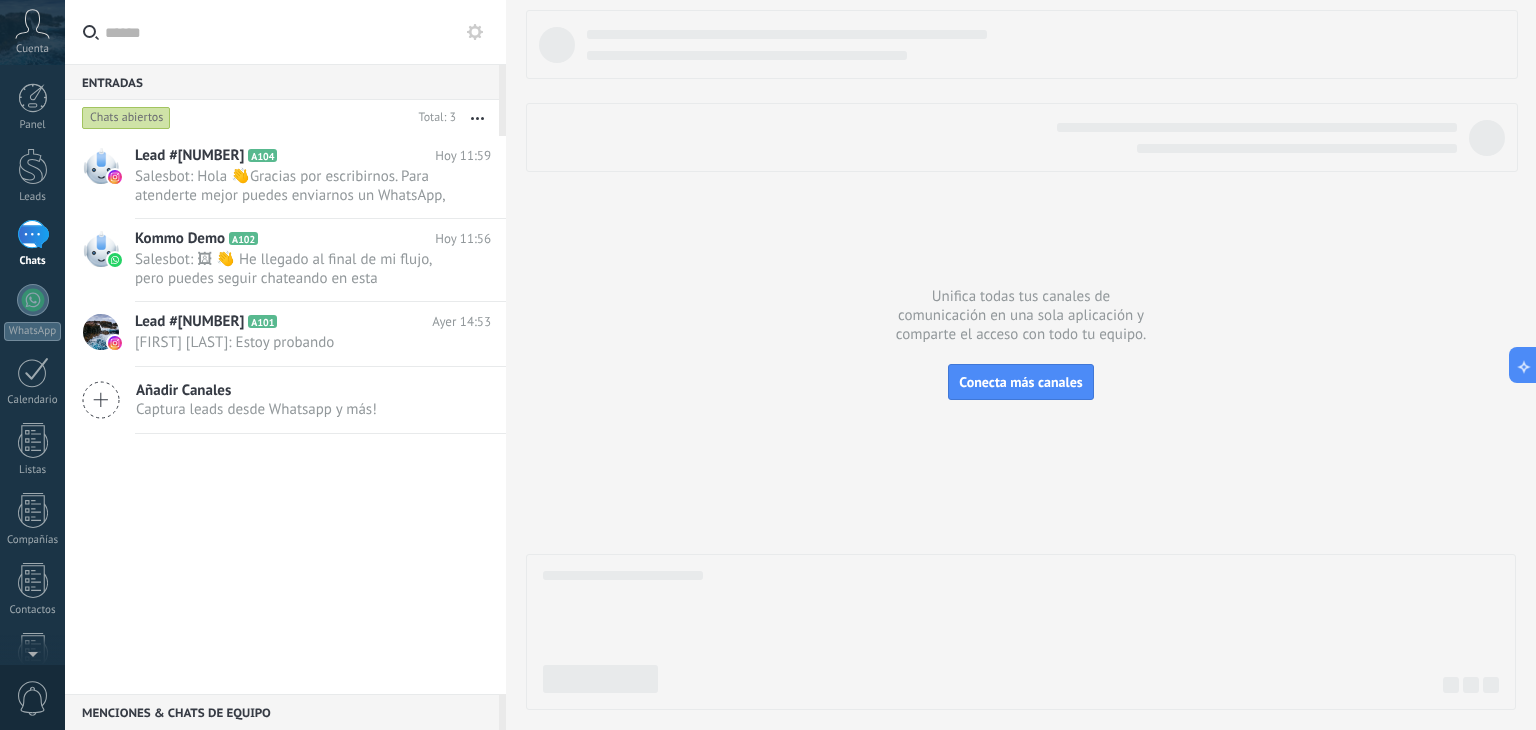 scroll, scrollTop: 0, scrollLeft: 0, axis: both 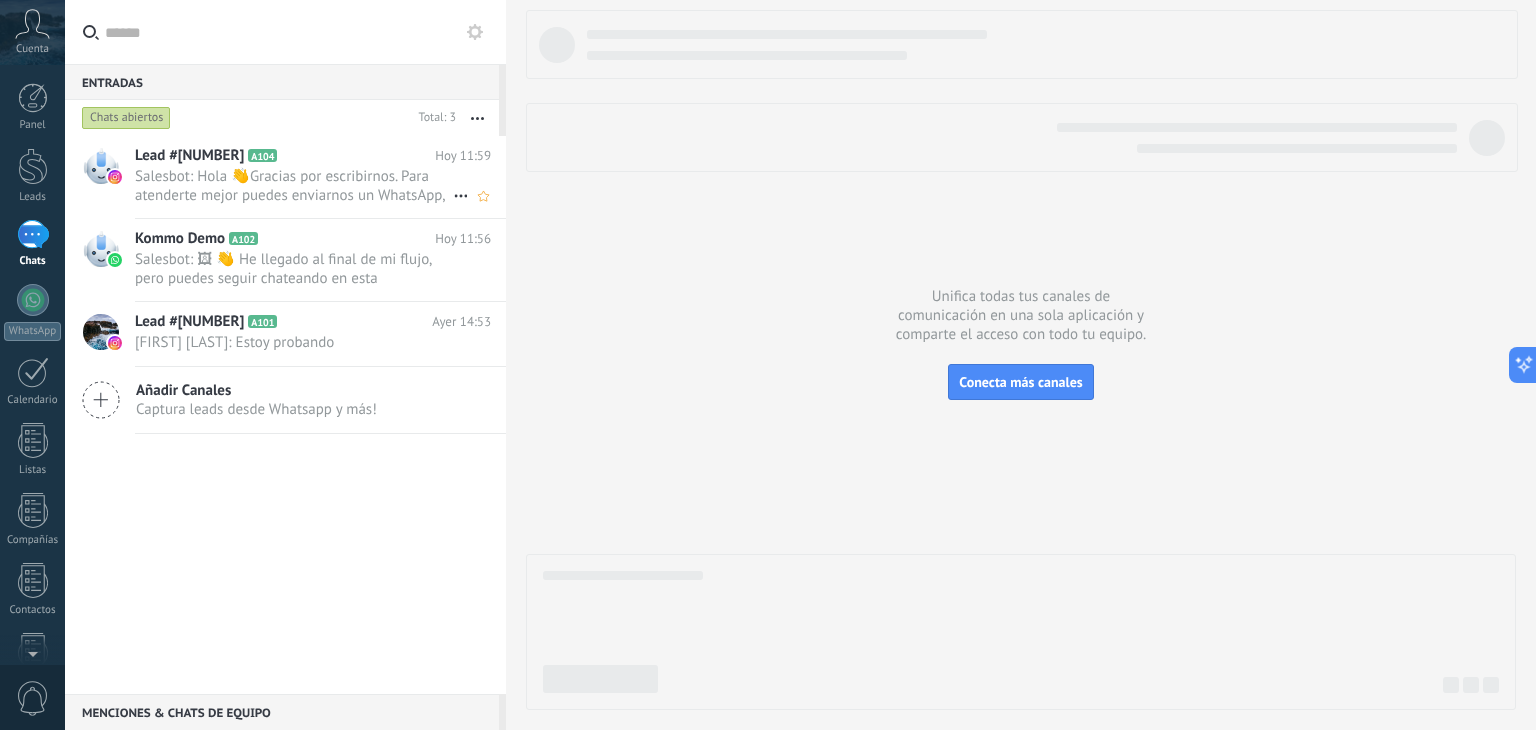 click on "Salesbot: Hola 👋Gracias por escribirnos. Para atenderte mejor puedes enviarnos un WhatsApp, te comparto el enlace wa.lin..." at bounding box center (294, 186) 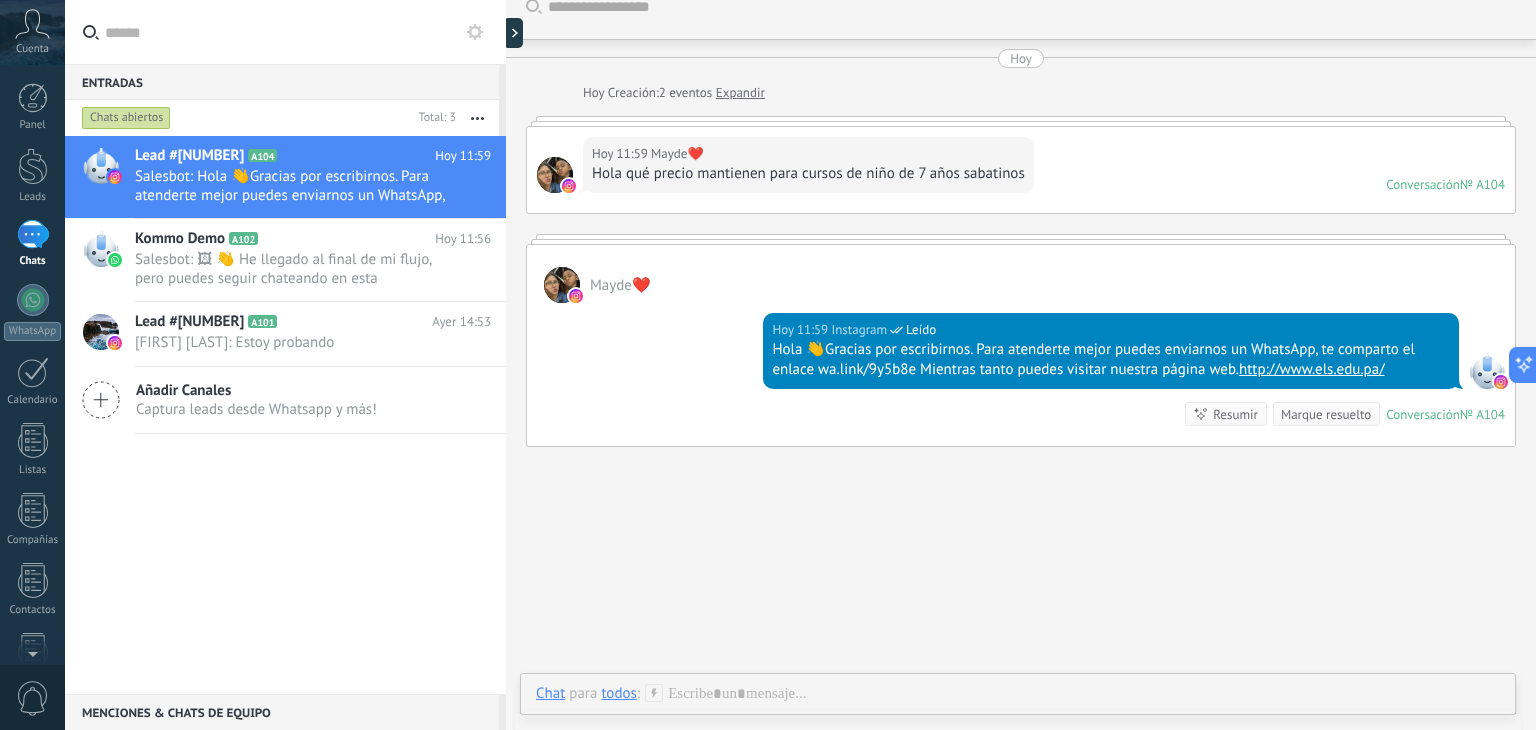 scroll, scrollTop: 0, scrollLeft: 0, axis: both 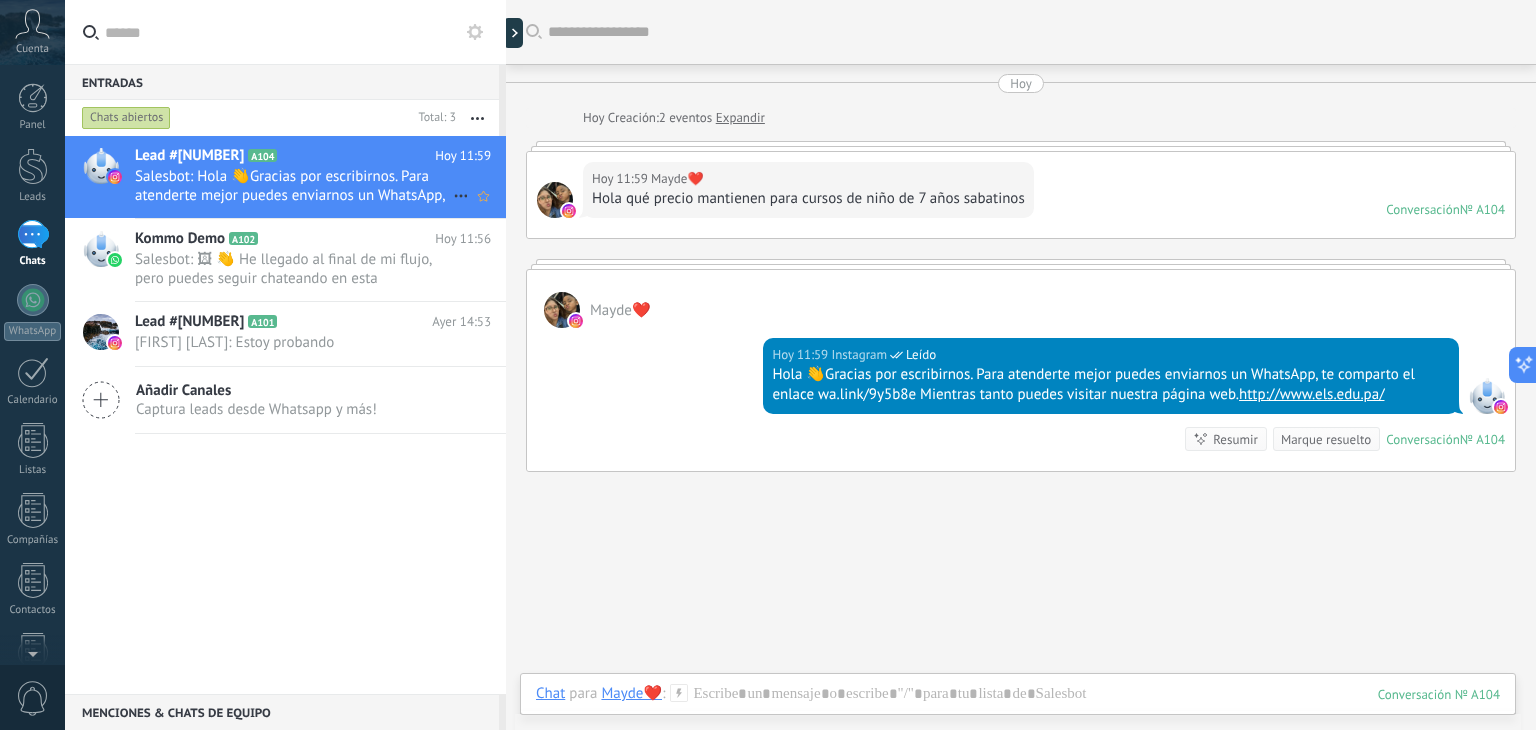 click on "Salesbot: Hola 👋Gracias por escribirnos. Para atenderte mejor puedes enviarnos un WhatsApp, te comparto el enlace wa.lin..." at bounding box center (294, 186) 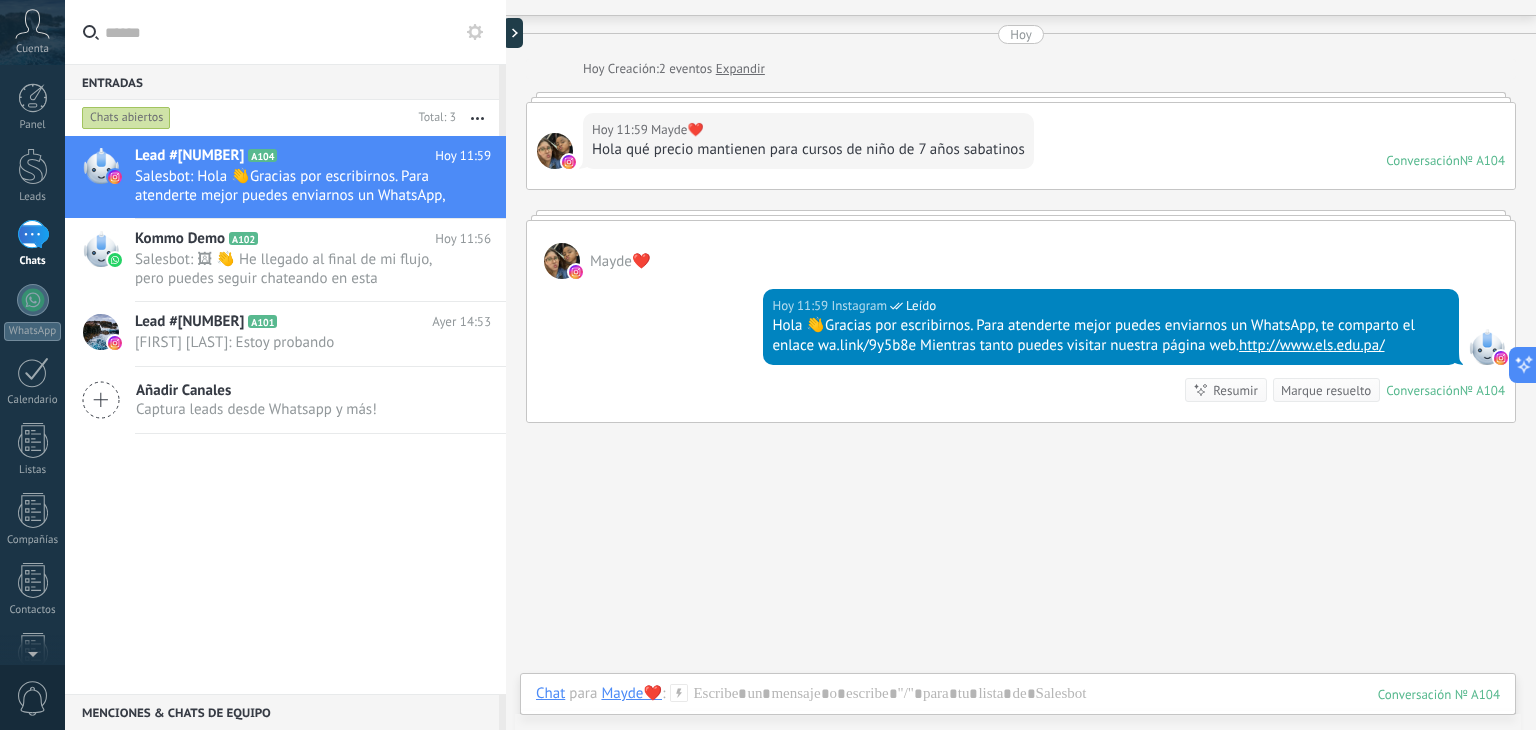 scroll, scrollTop: 89, scrollLeft: 0, axis: vertical 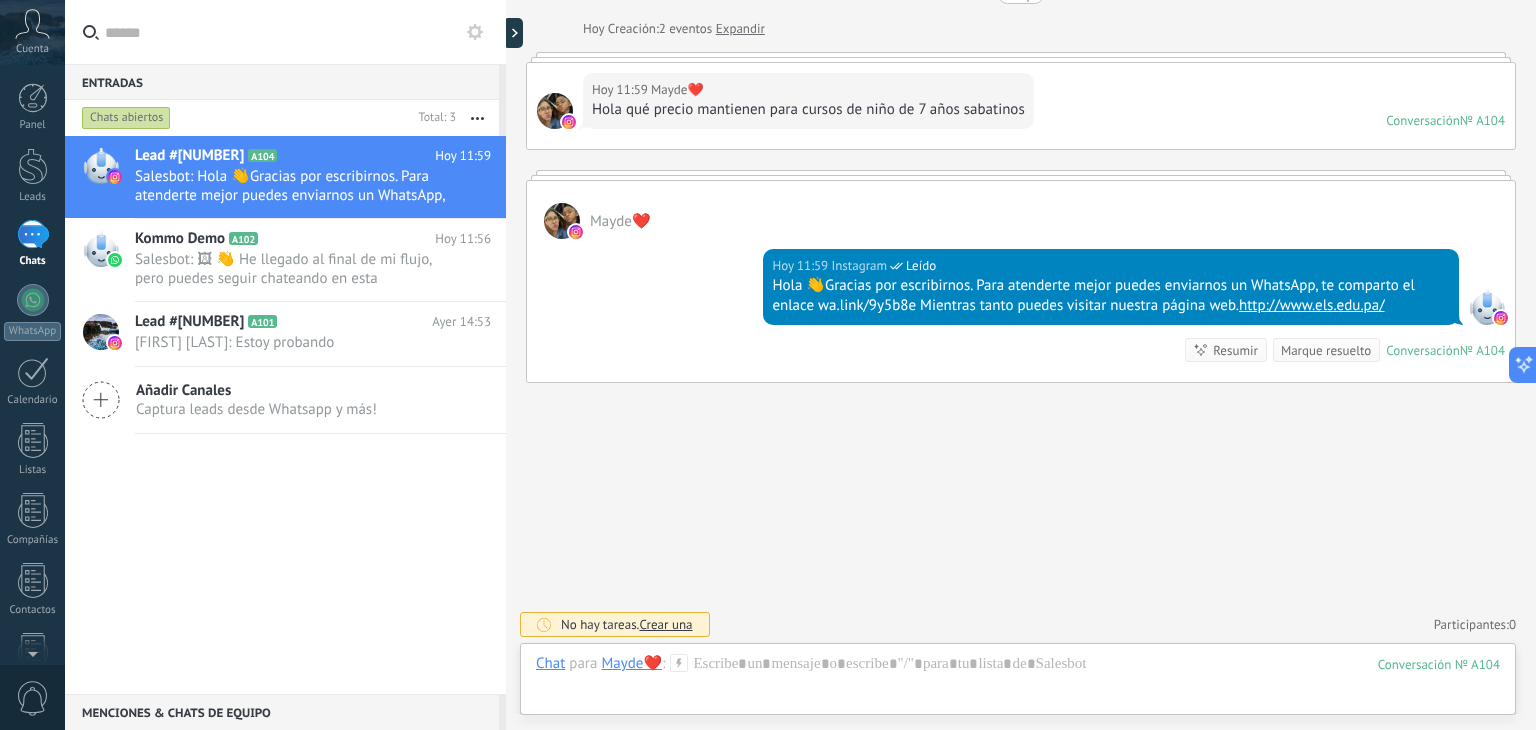 click on "Entradas 0" at bounding box center [282, 82] 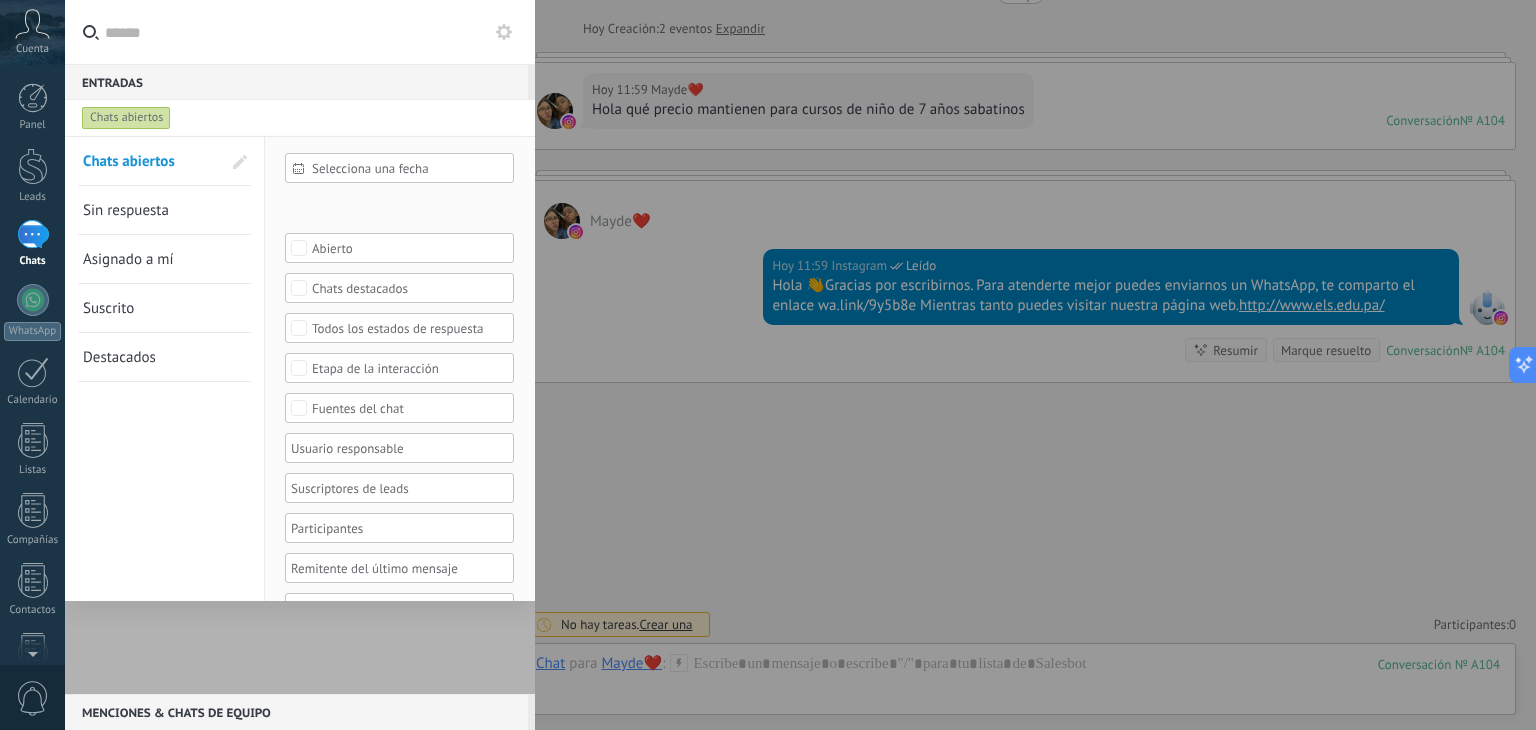 click on "Sin respuesta" at bounding box center [152, 210] 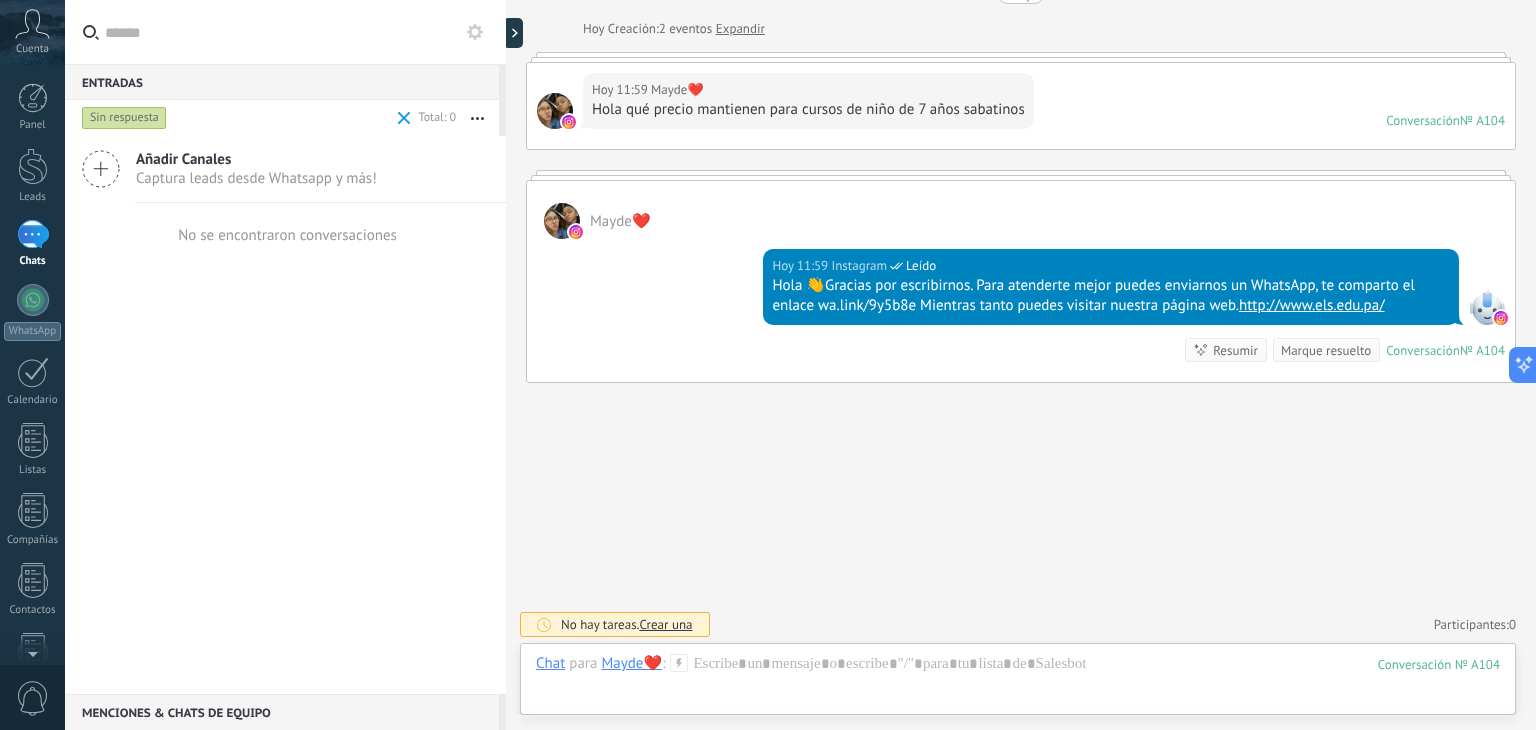 click on "Sin respuesta" at bounding box center [124, 118] 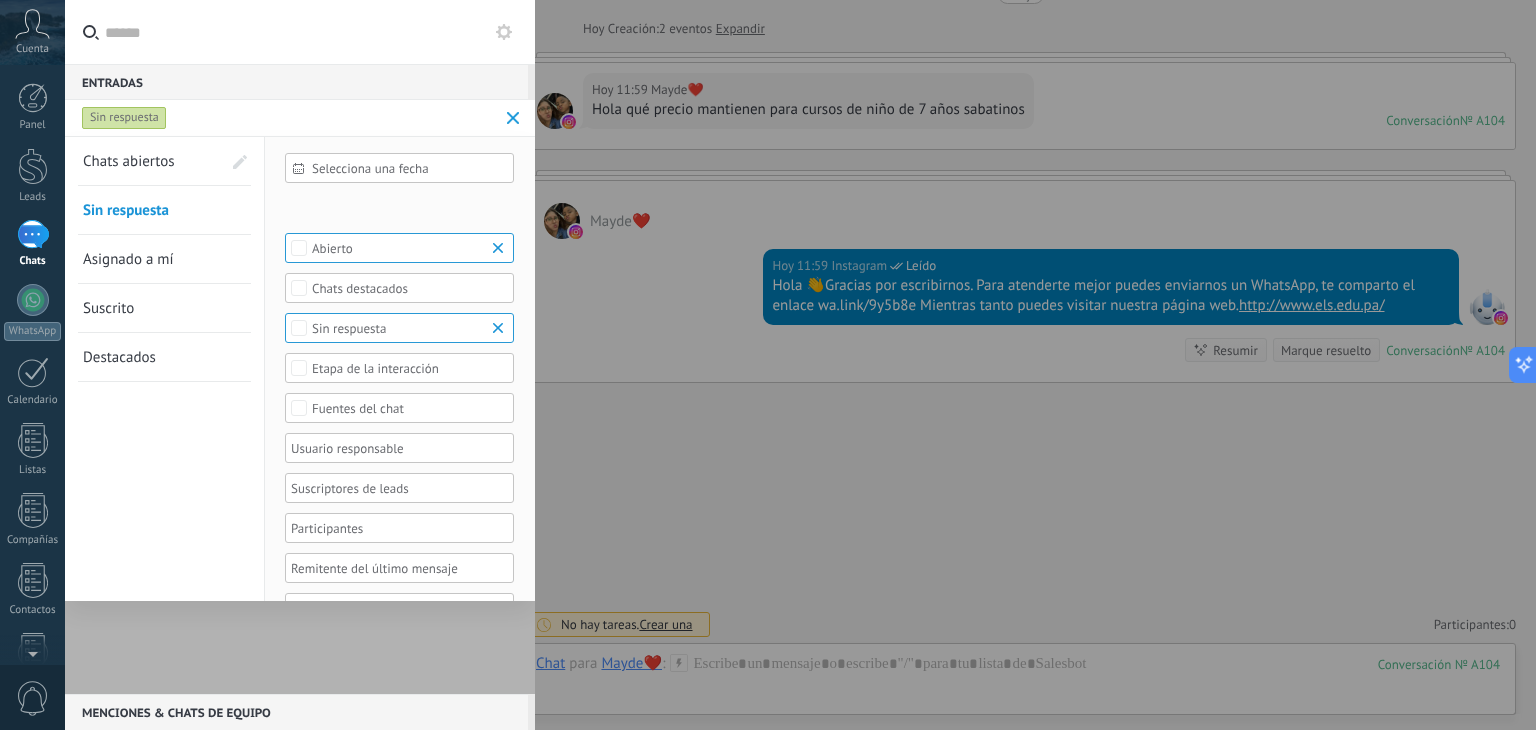 click on "Chats abiertos" at bounding box center (129, 161) 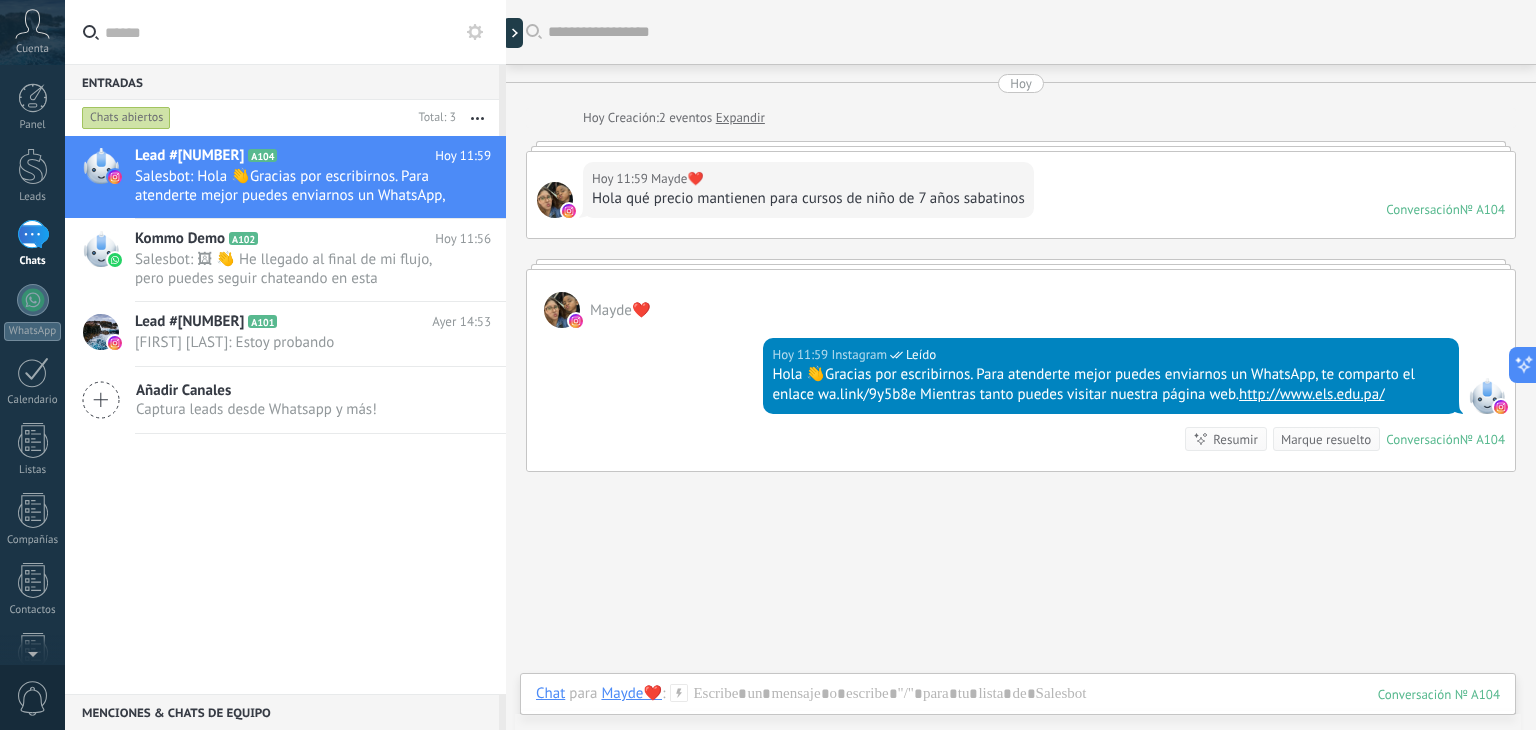 scroll, scrollTop: 89, scrollLeft: 0, axis: vertical 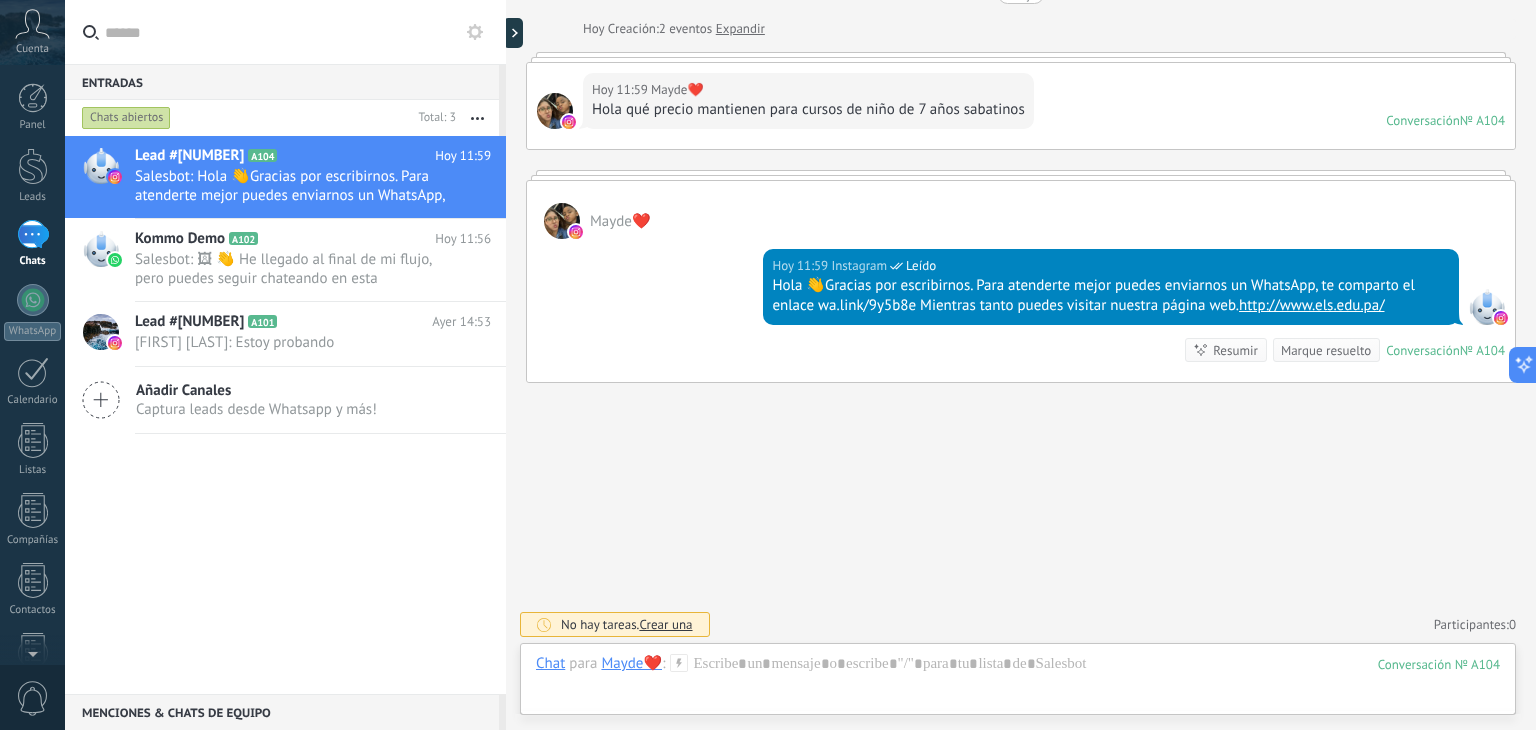 click on "Chat" at bounding box center (550, 663) 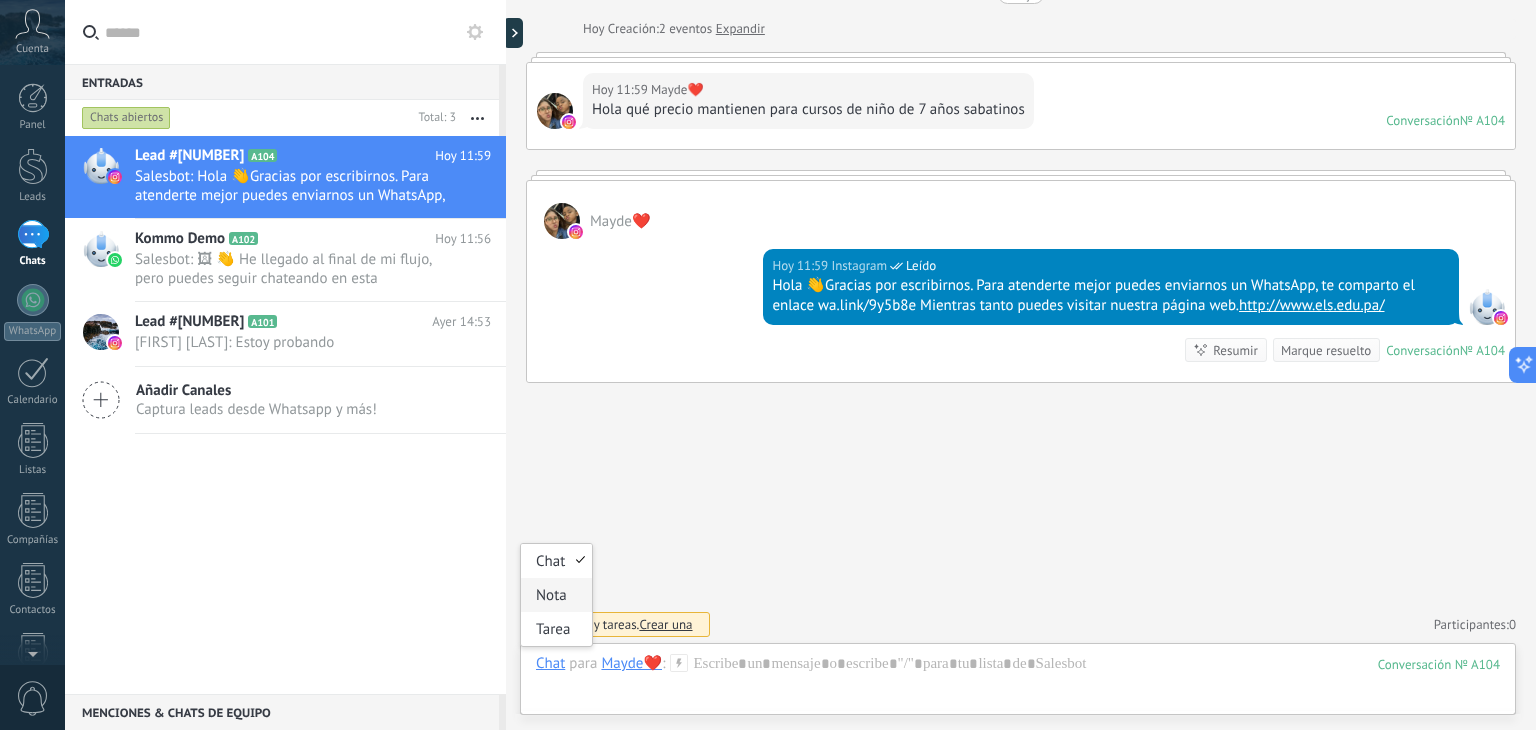click on "Nota" at bounding box center [556, 595] 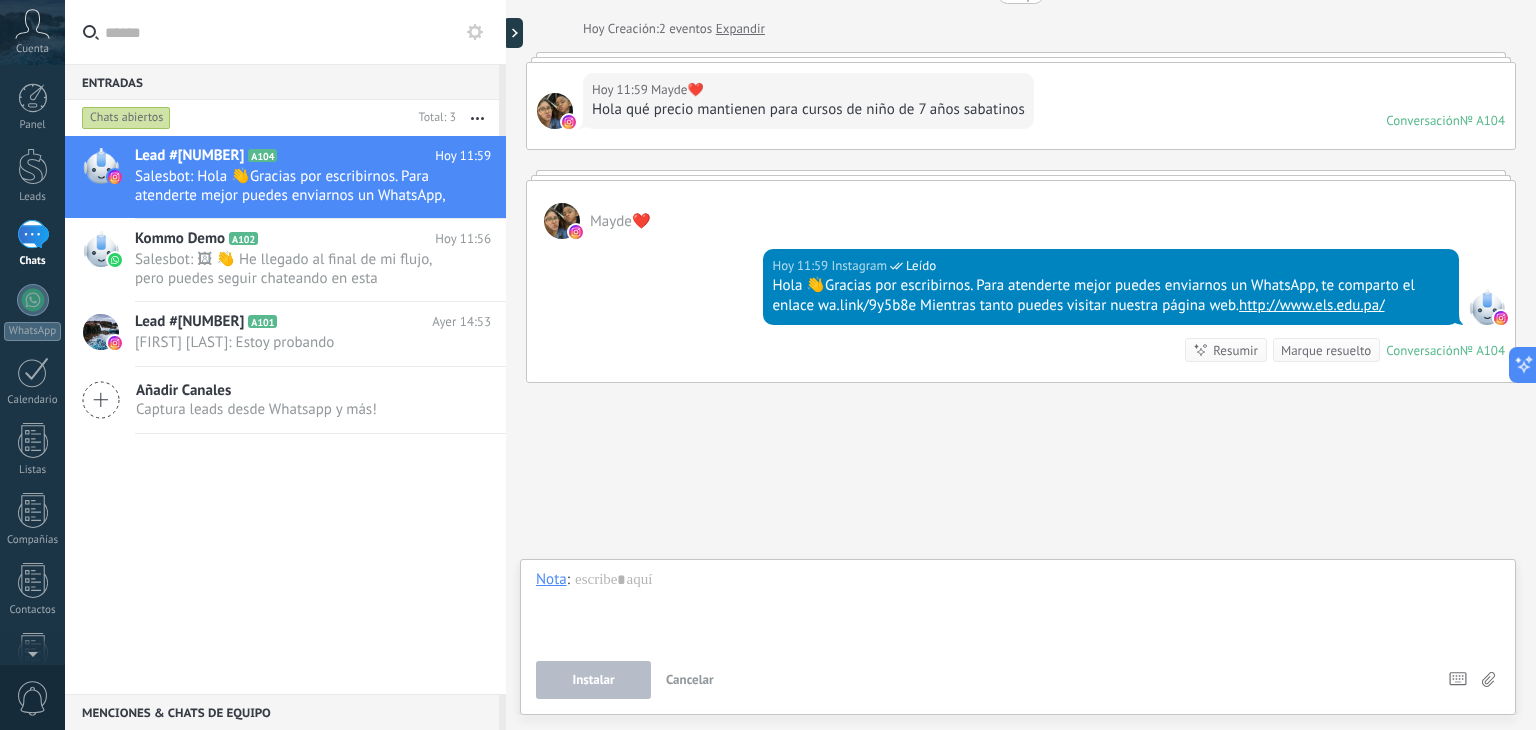 click at bounding box center [1018, 608] 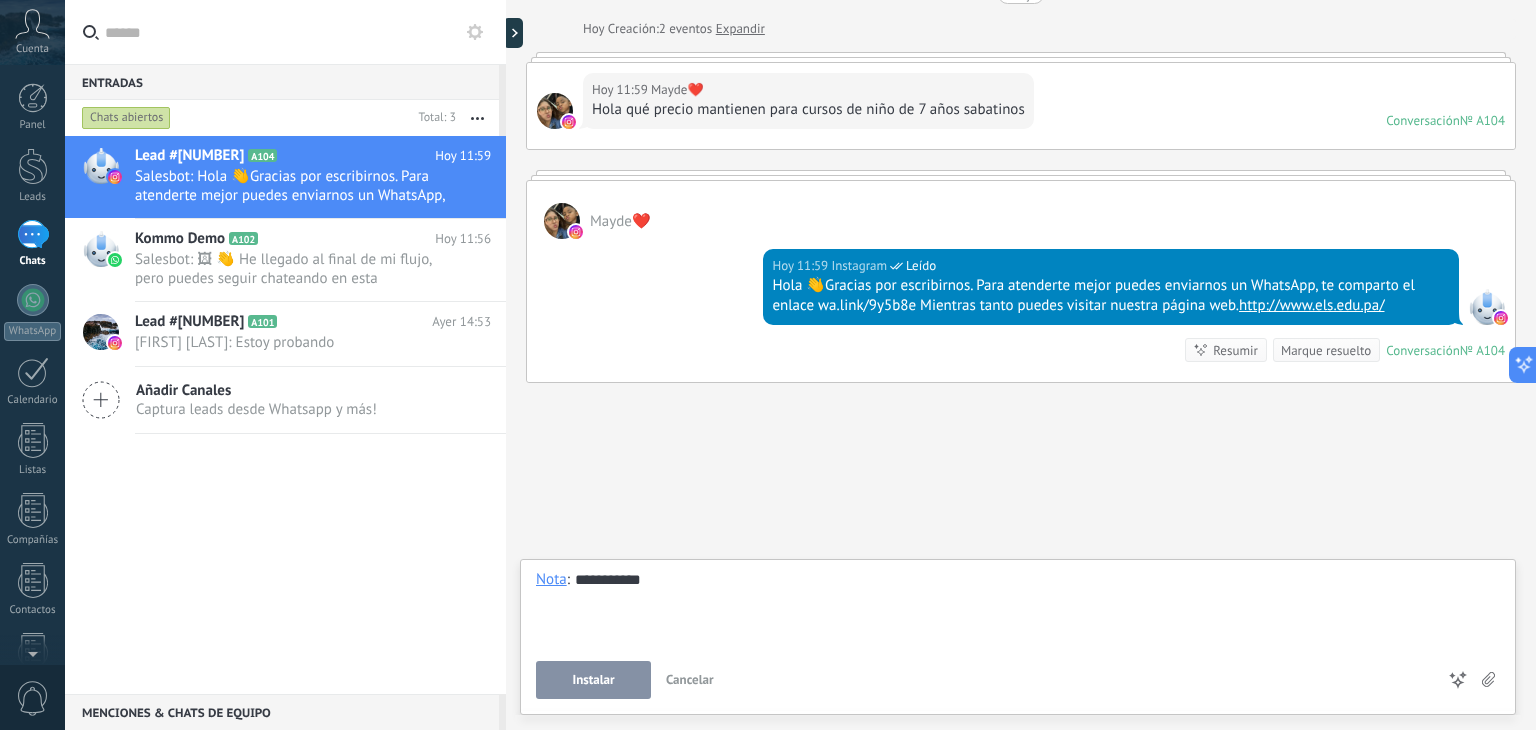 click on "Cancelar" at bounding box center [690, 679] 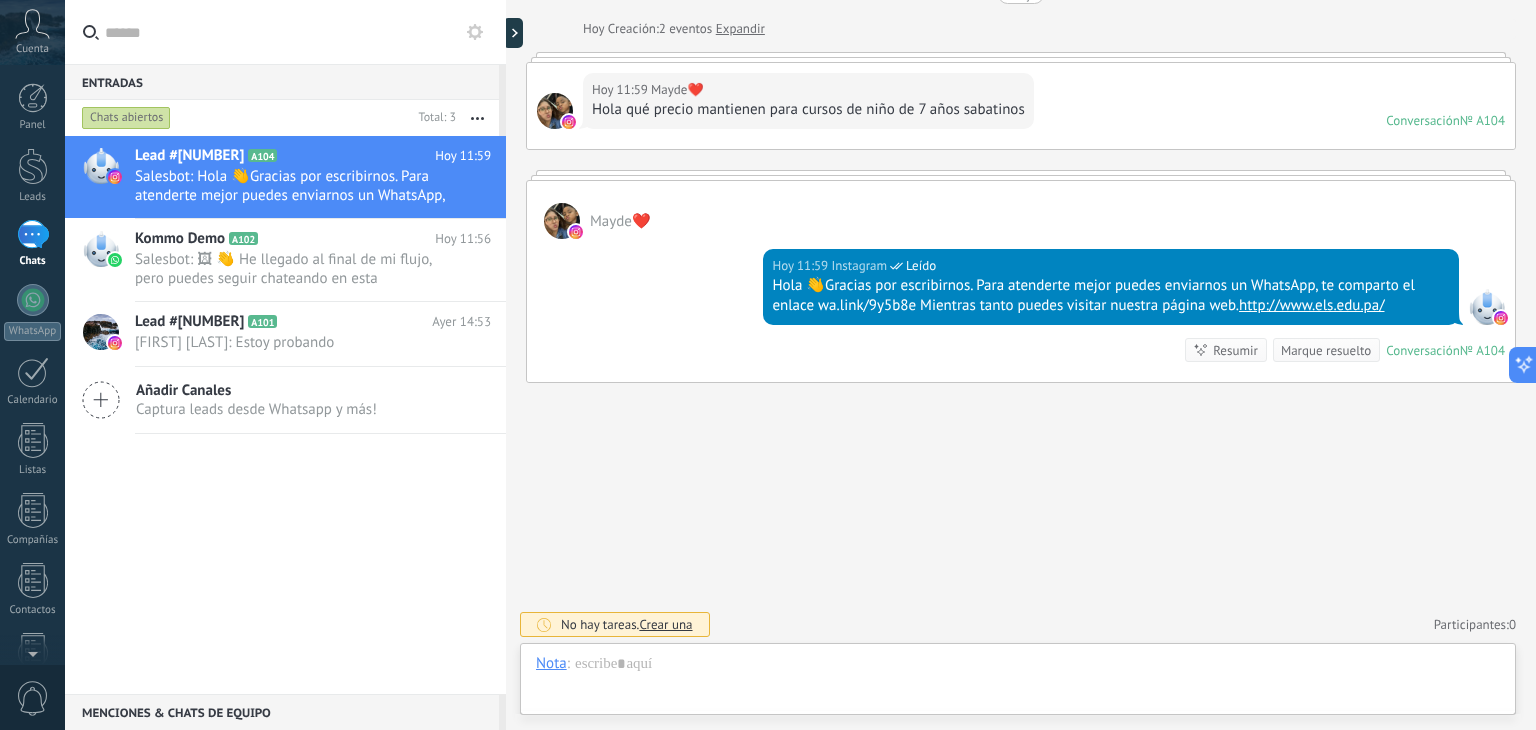 click on "No hay tareas.  Crear una" at bounding box center (627, 624) 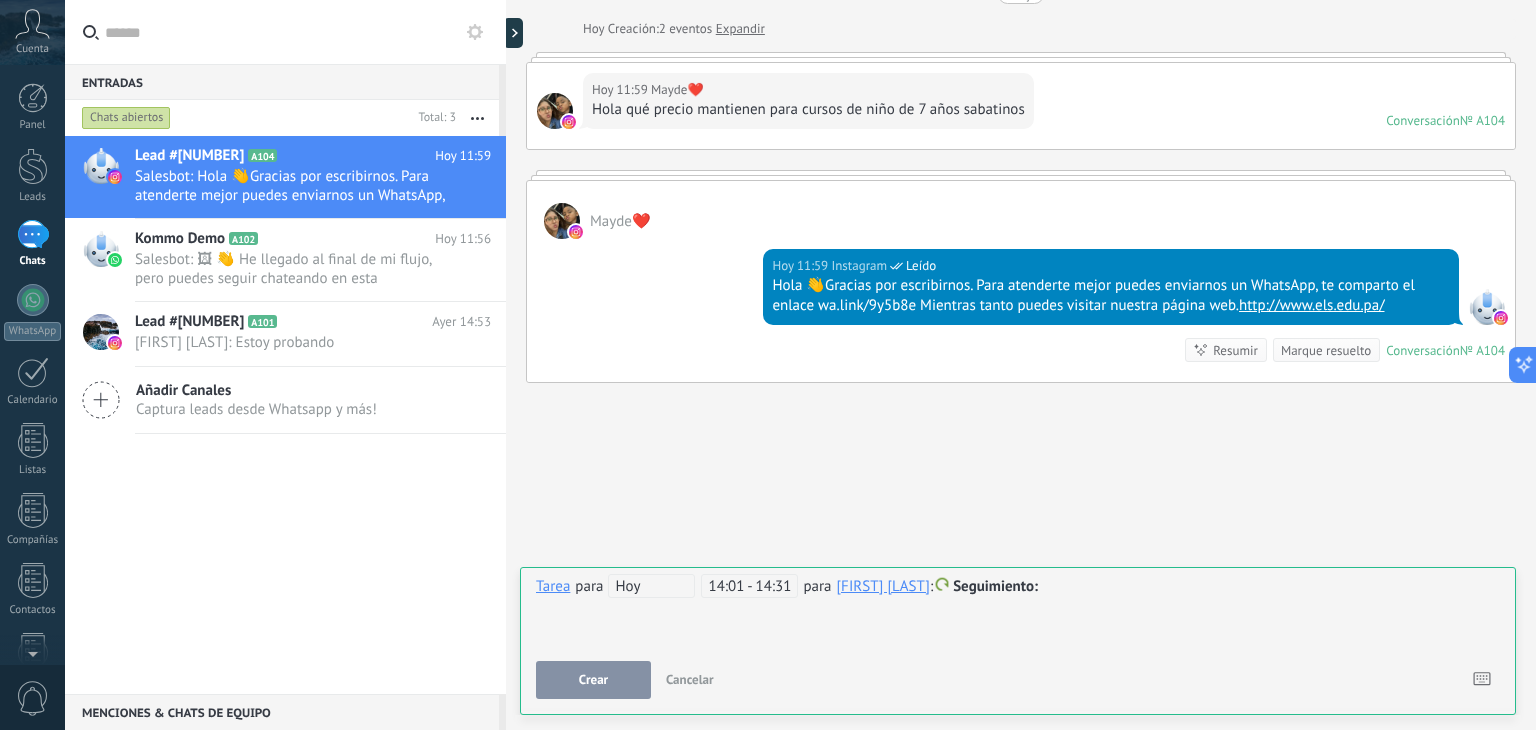 click on "Tarea" at bounding box center (553, 586) 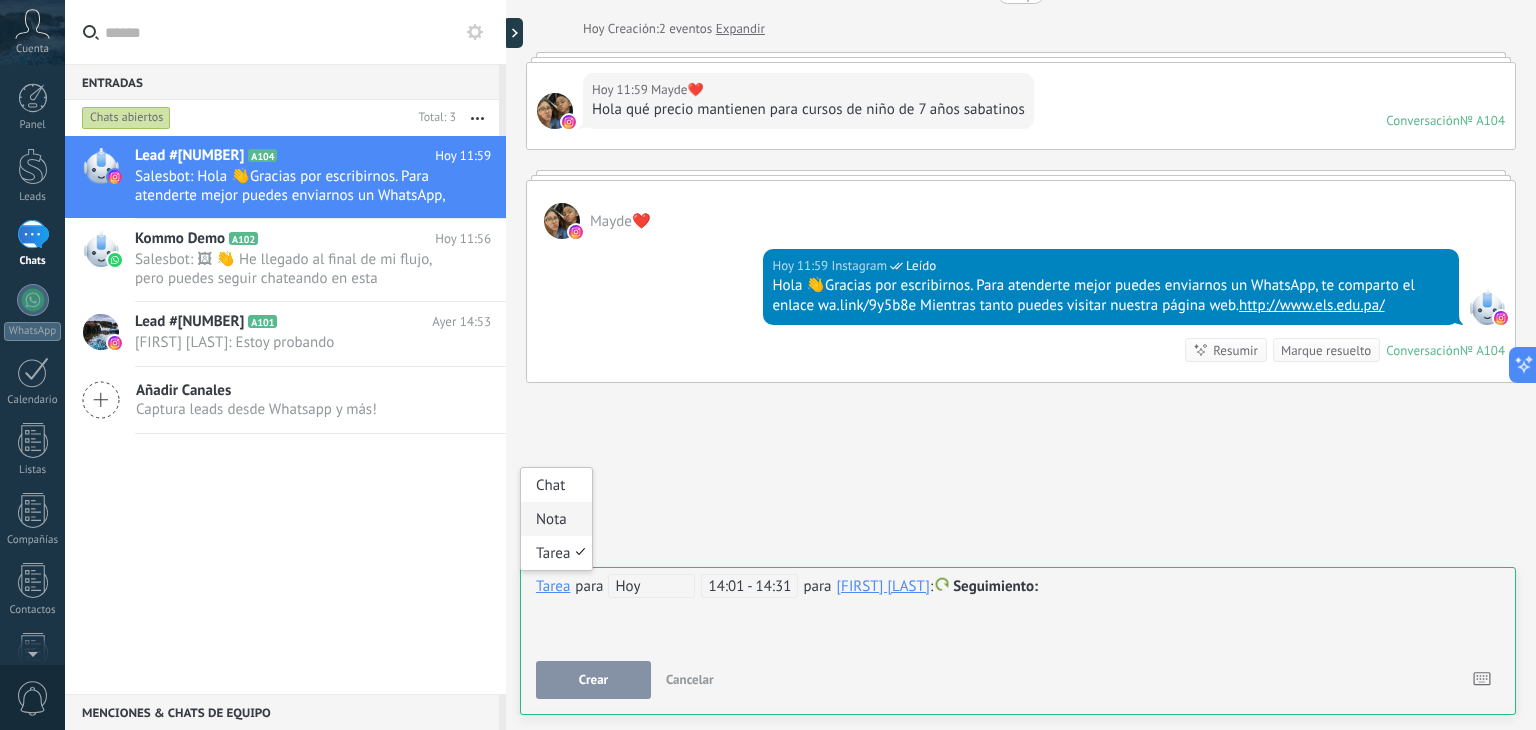 click on "Nota" at bounding box center (556, 519) 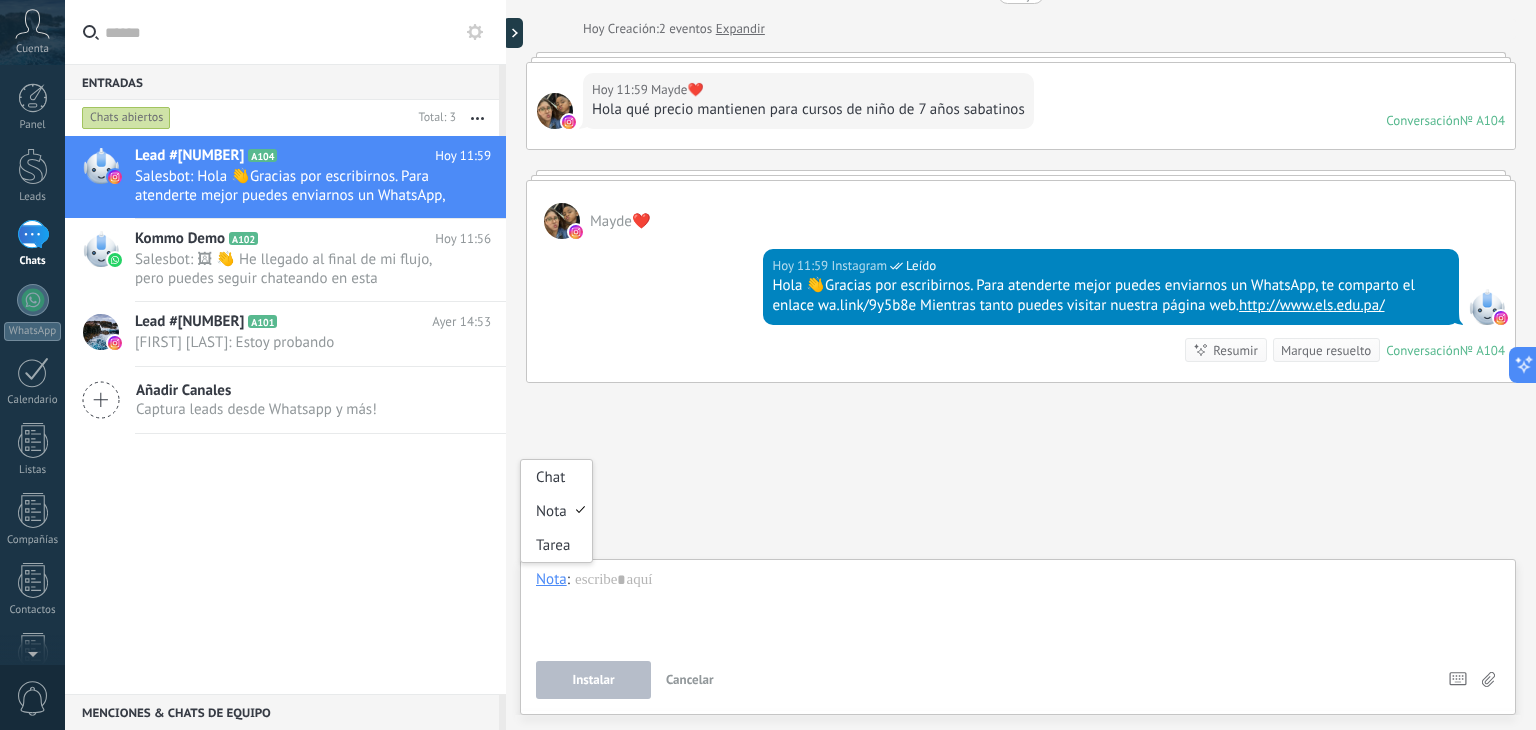 click on "Nota" at bounding box center (551, 579) 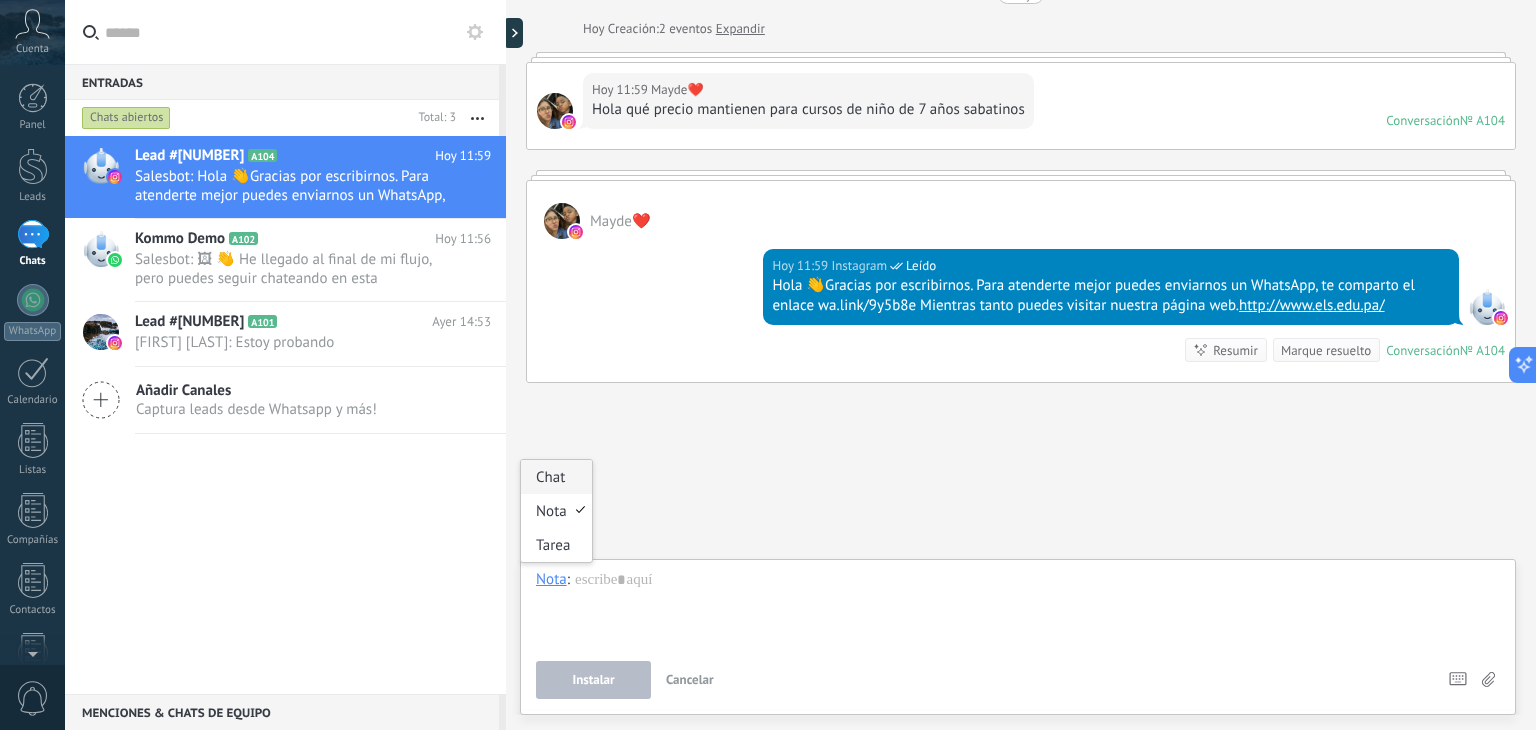 click on "Chat" at bounding box center [556, 477] 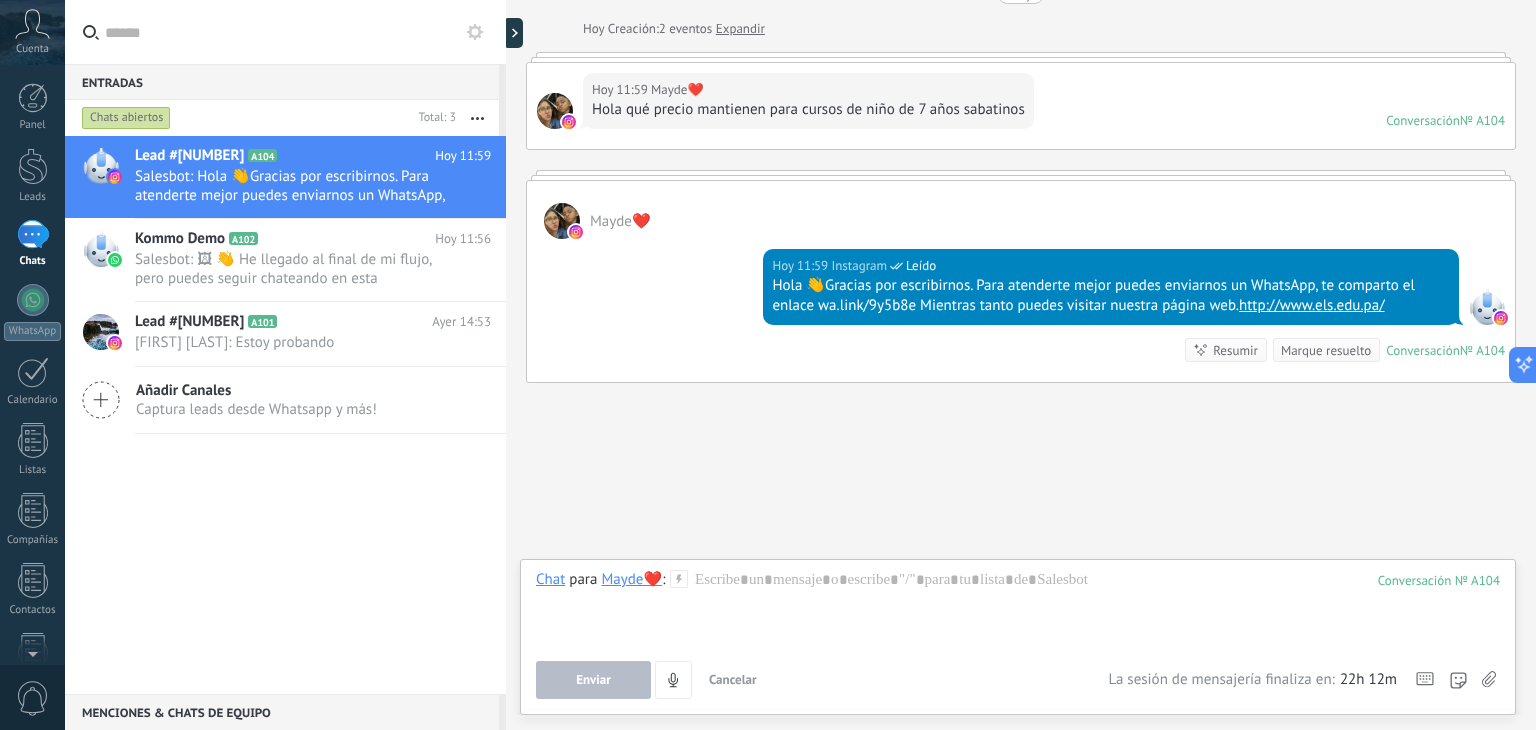 click at bounding box center (477, 118) 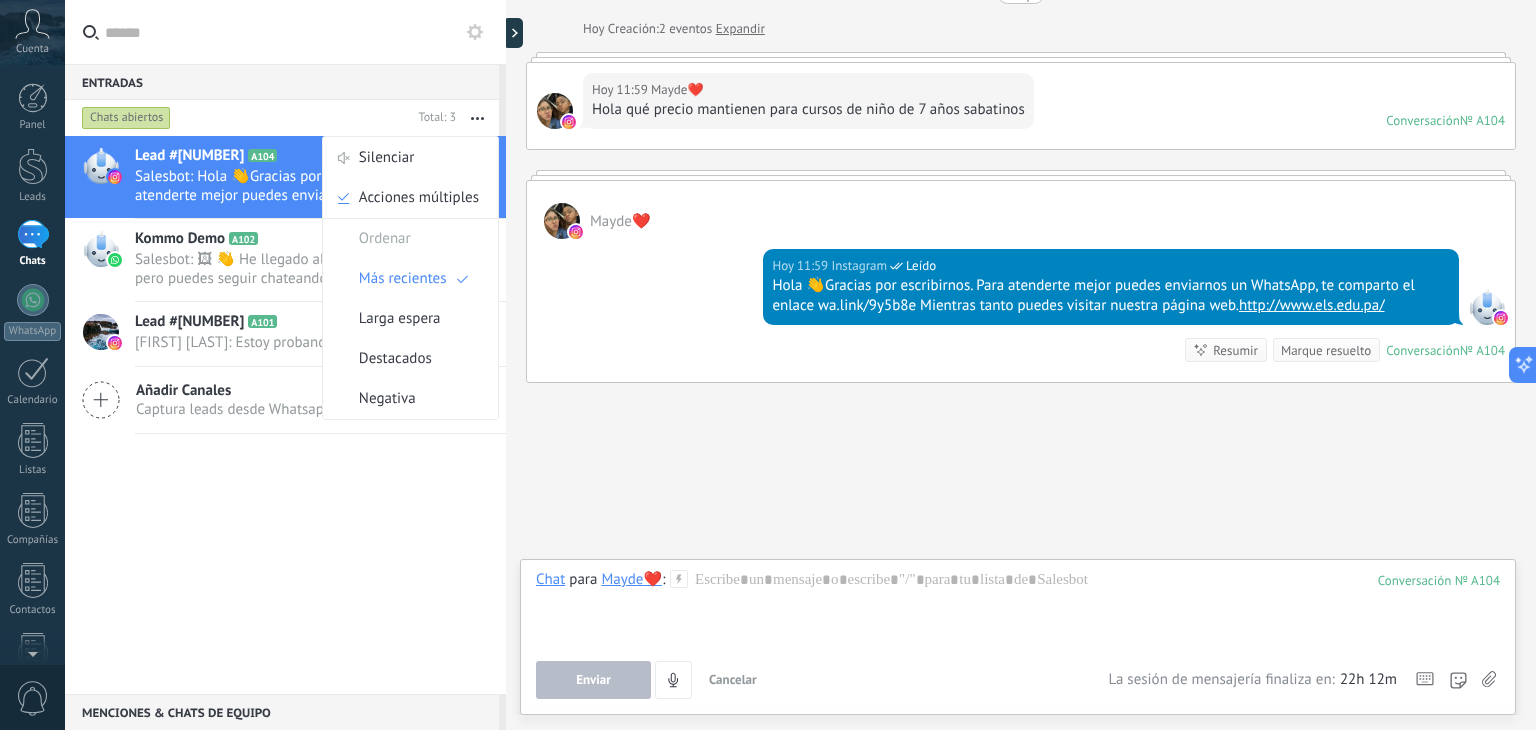 click on "Mayde❤️" at bounding box center (1021, 210) 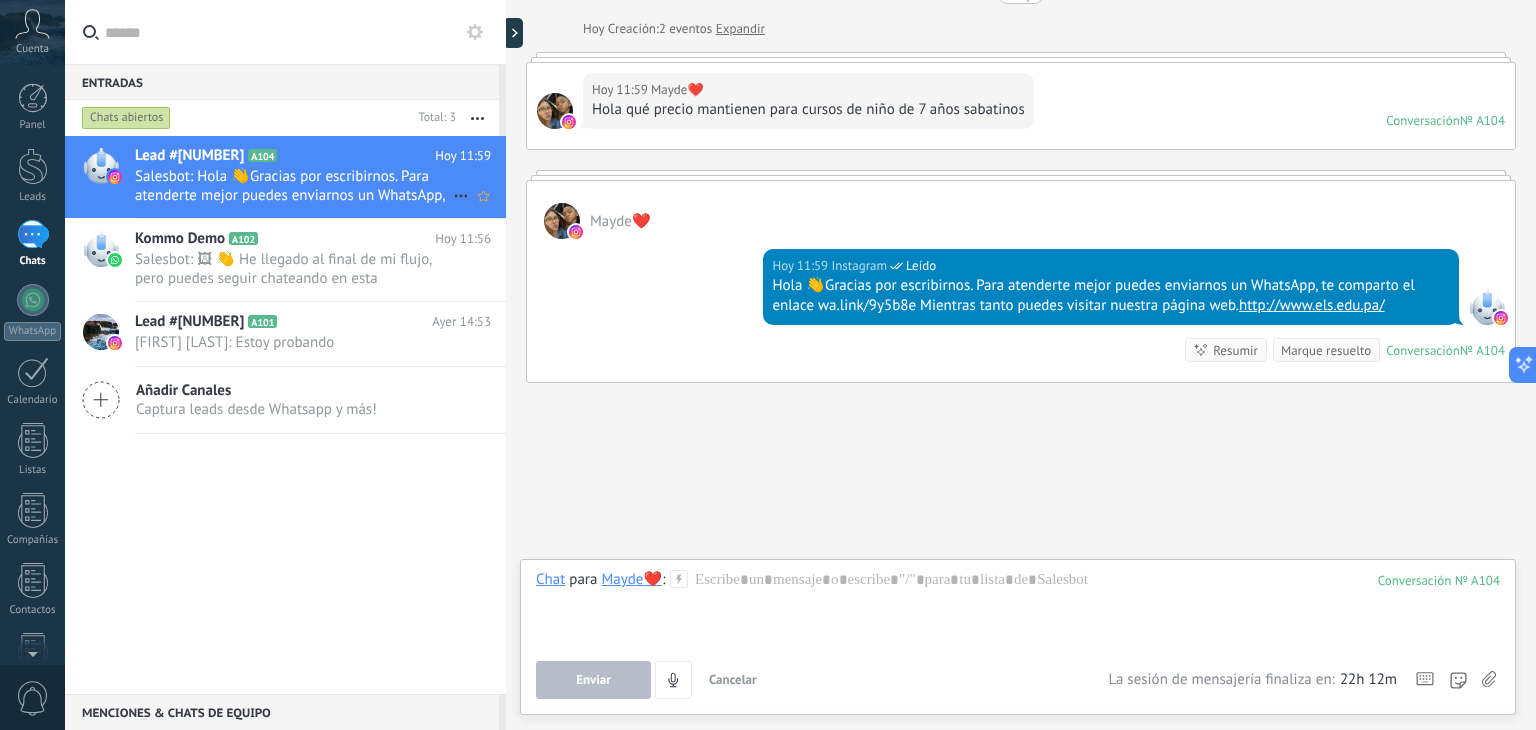 click at bounding box center (101, 166) 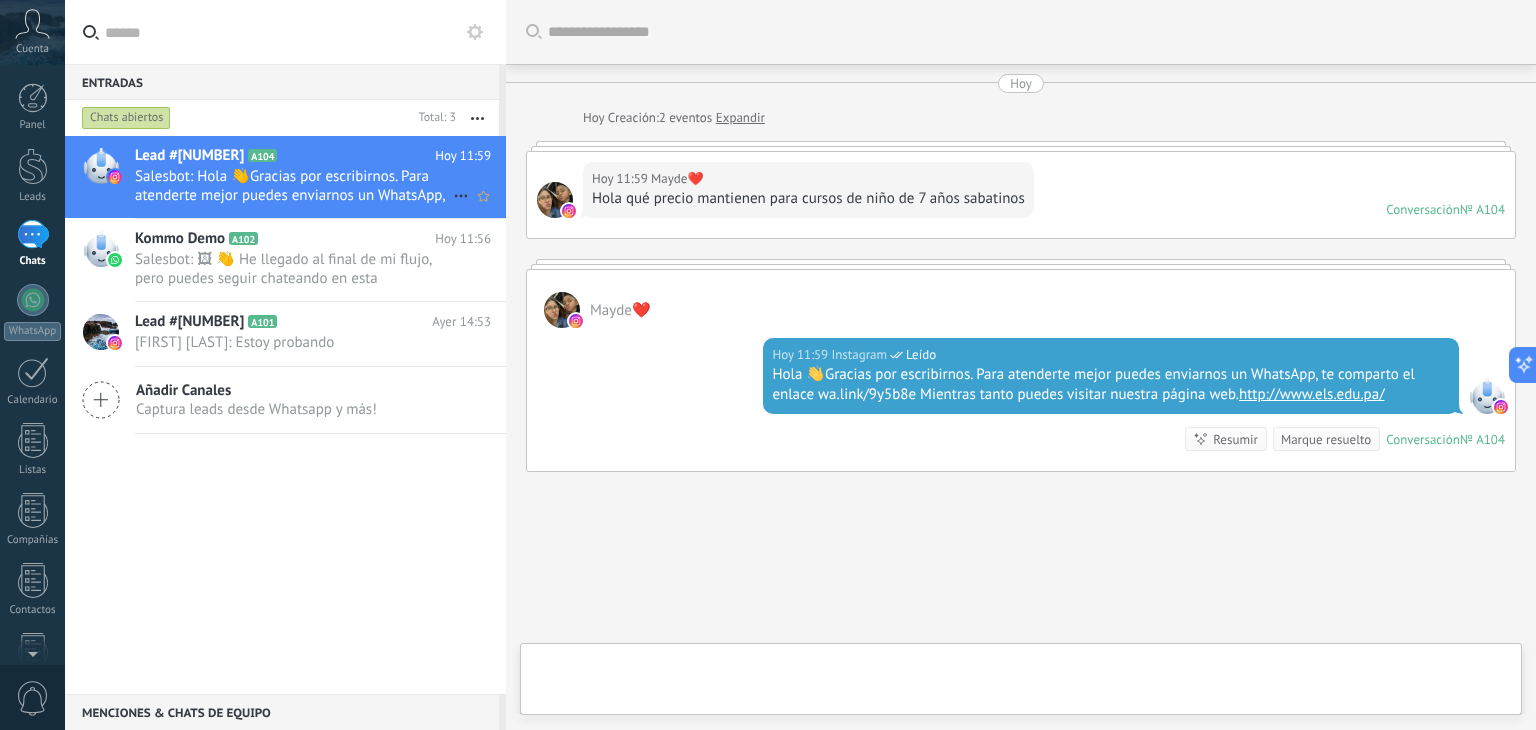 scroll, scrollTop: 88, scrollLeft: 0, axis: vertical 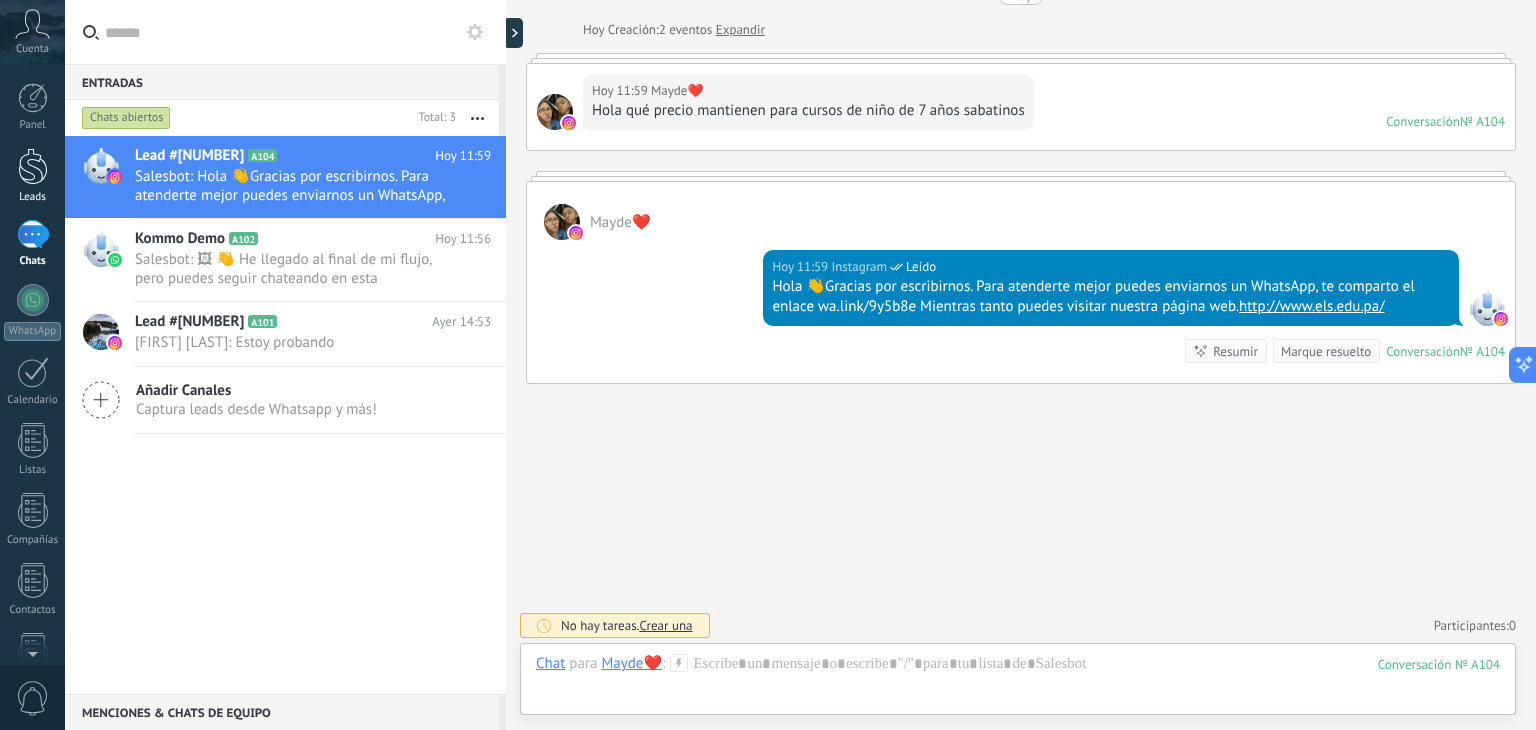 click at bounding box center (33, 166) 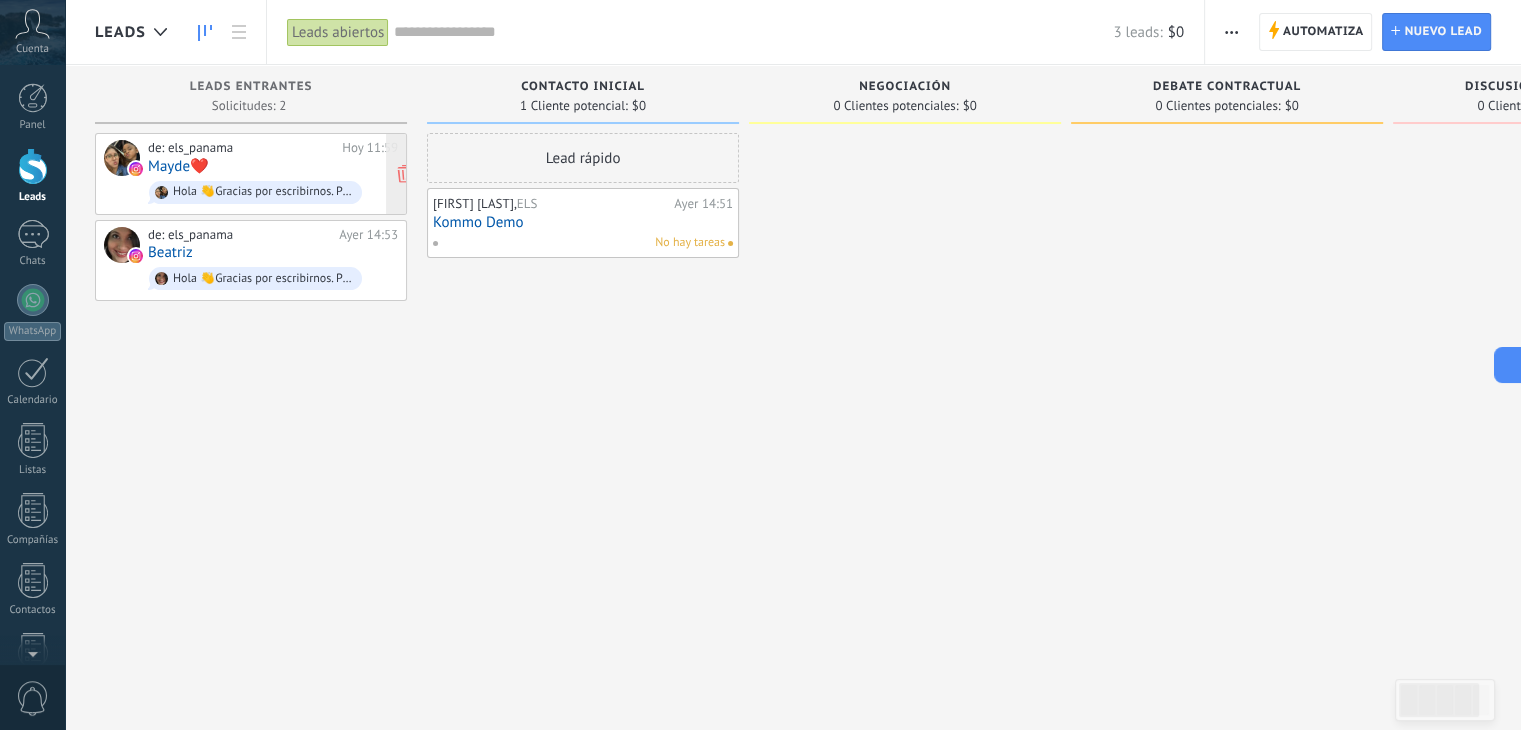 click on "de: els_panama Hoy 11:59 Mayde❤️ Hola 👋Gracias por escribirnos. Para atenderte mejor puedes enviarnos un WhatsApp, te comparto el enlace wa.link/9y5b8e  Mientras tanto puedes visitar nuestra página web. http://www.els.edu.pa/" at bounding box center [273, 174] 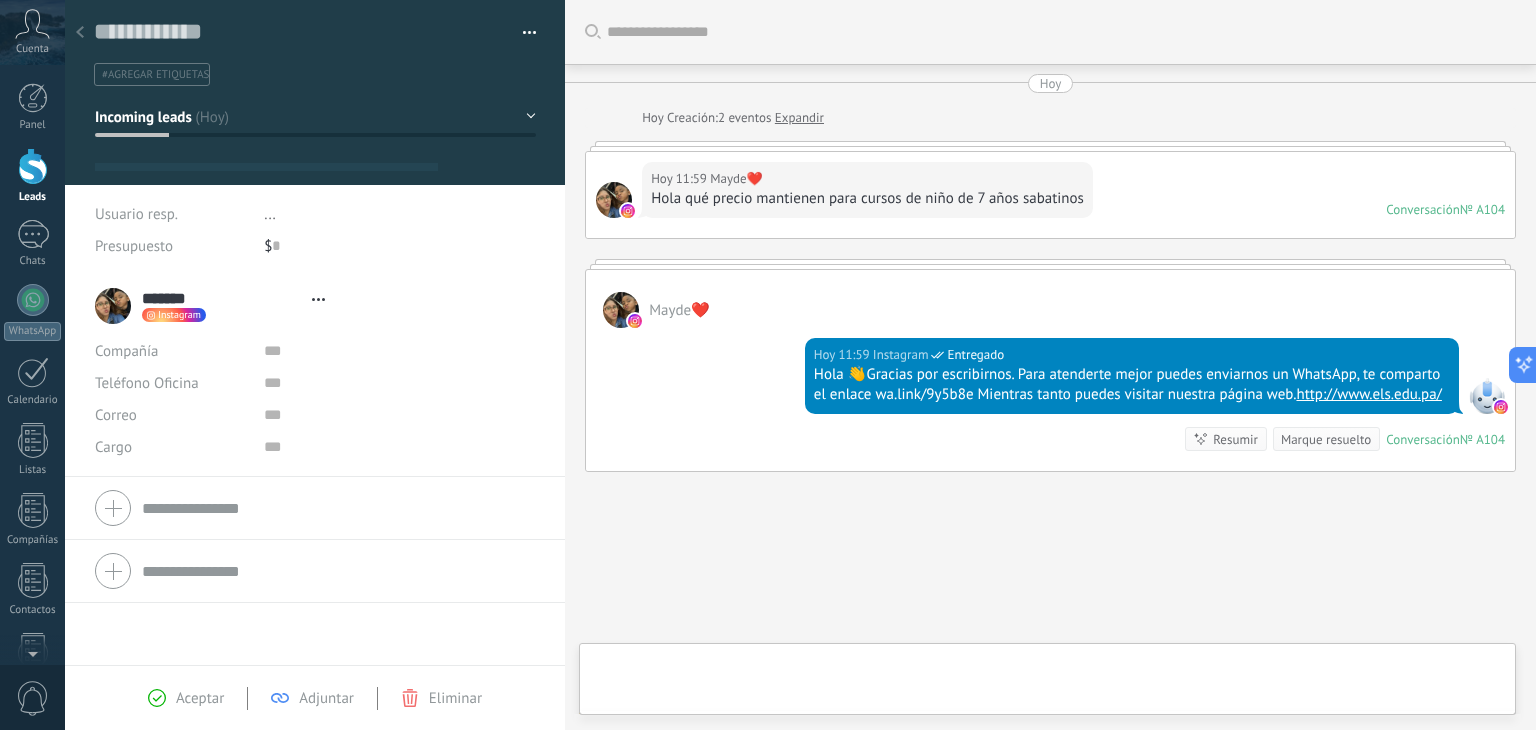 type on "**********" 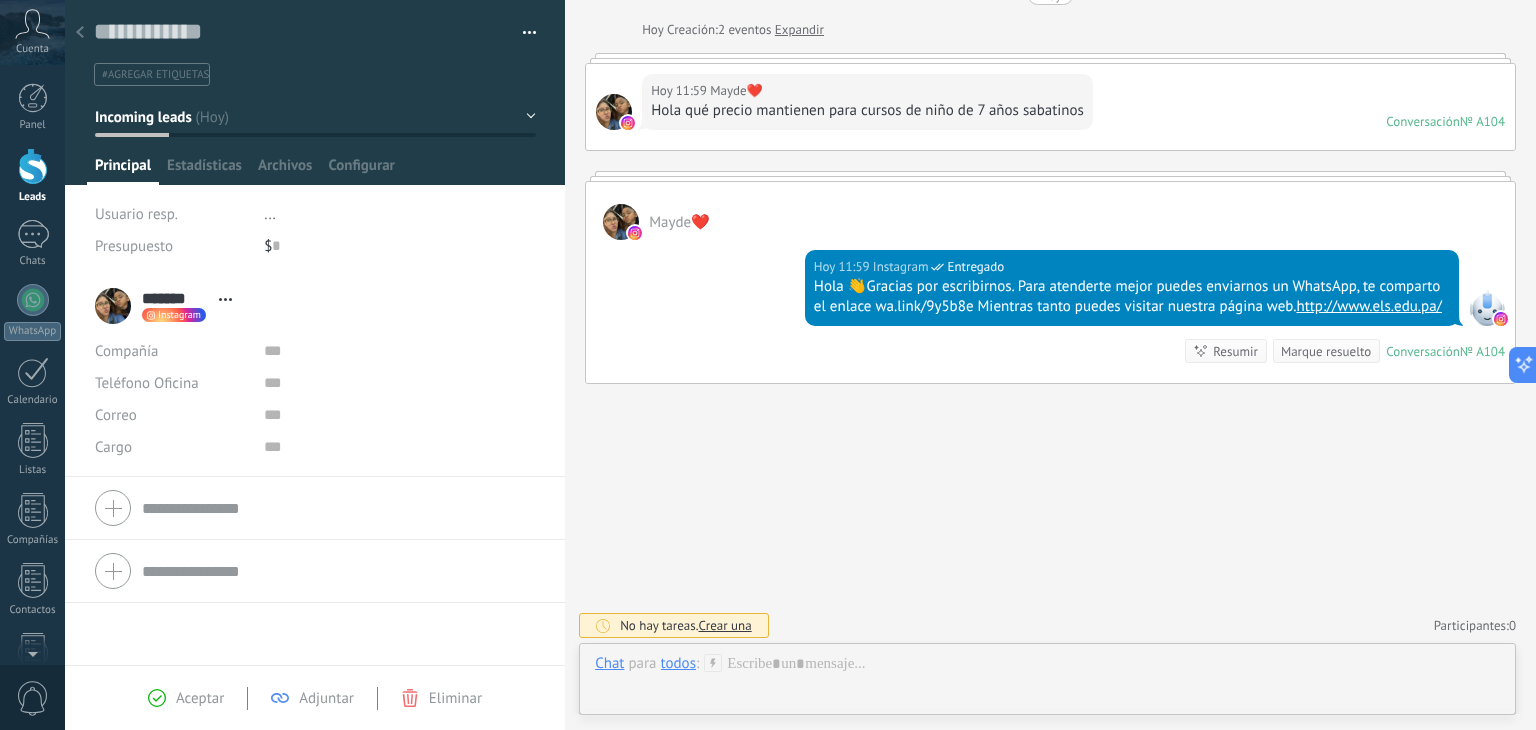 click on "Abrir detalle
Copie el nombre
Desatar
Contacto principal" at bounding box center [225, 299] 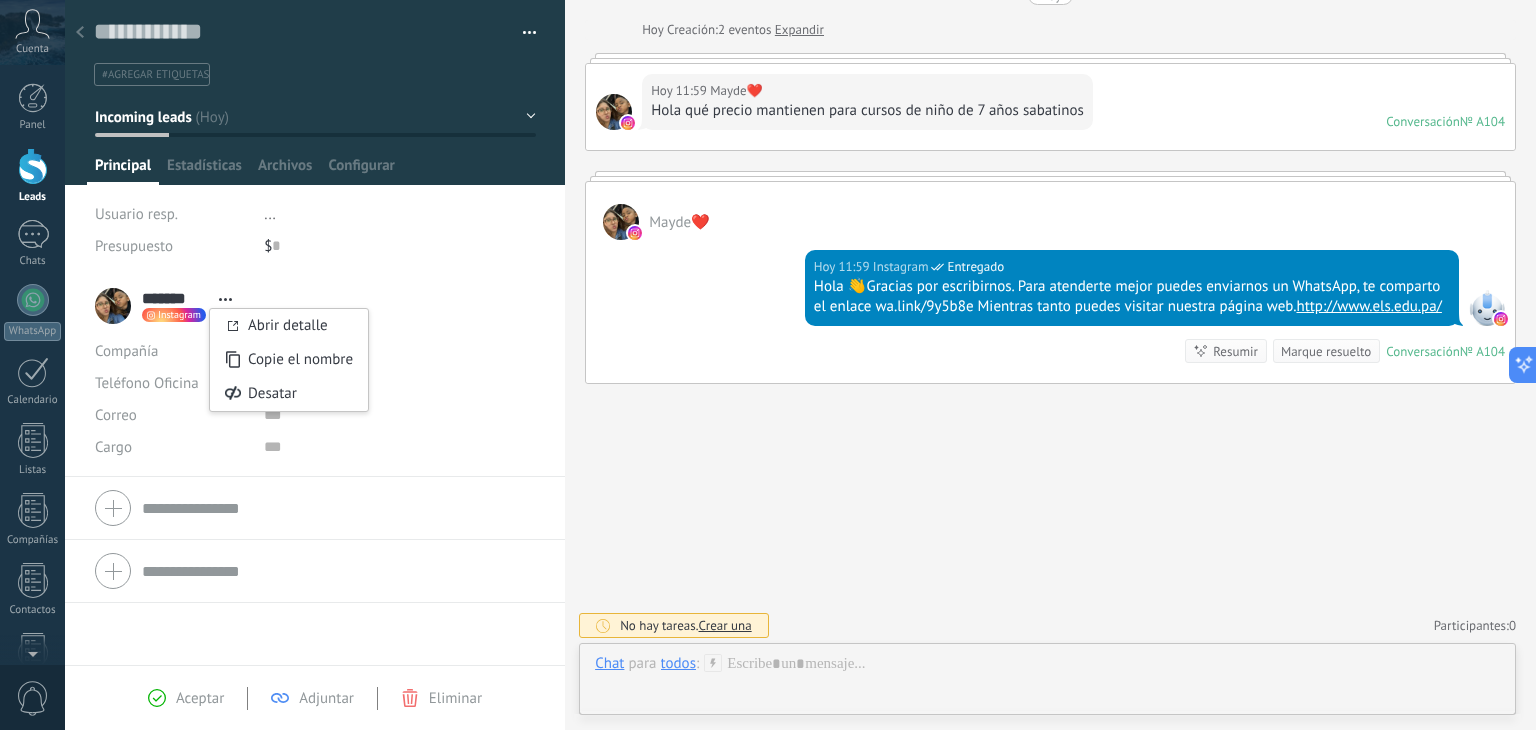 click on "*******" at bounding box center (175, 298) 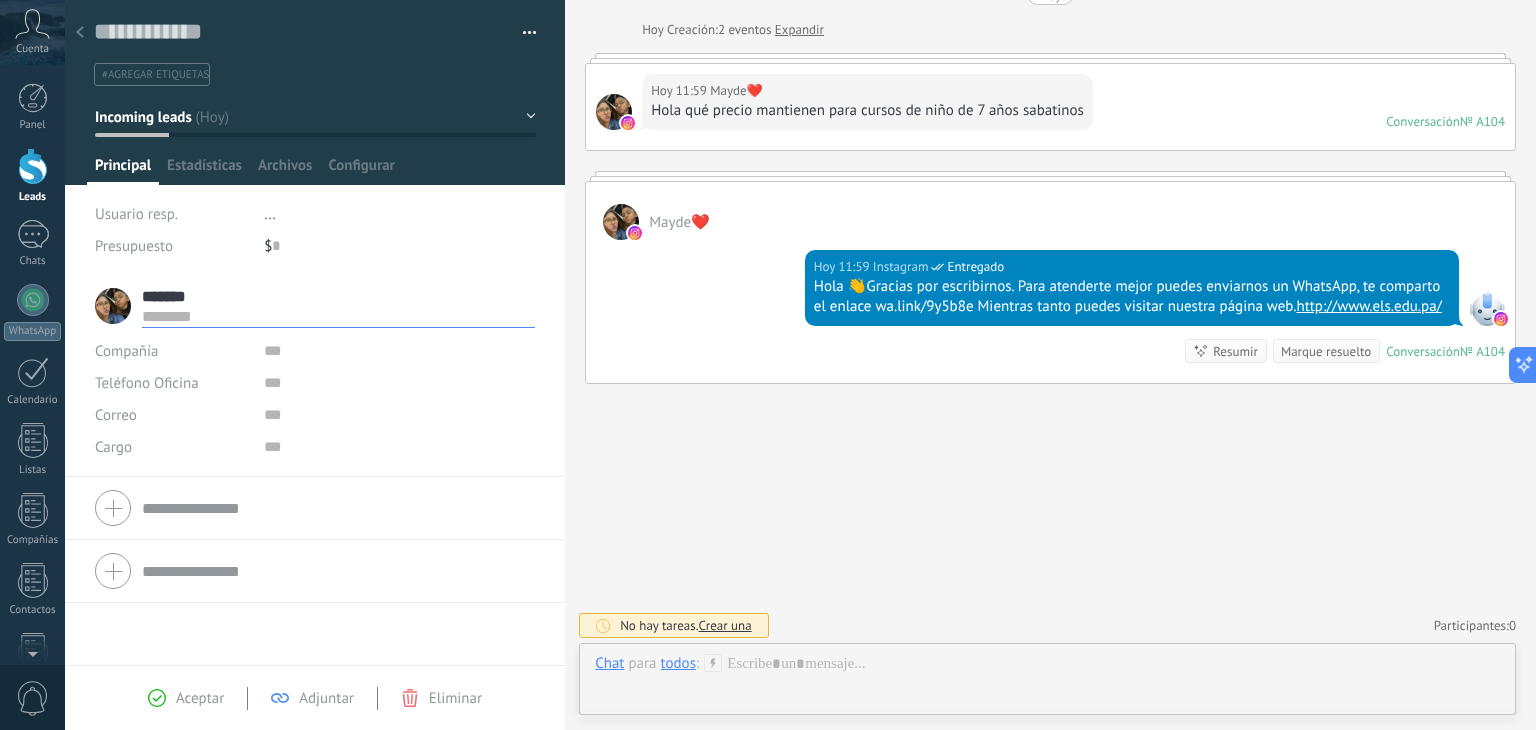 click on "*******" at bounding box center [338, 296] 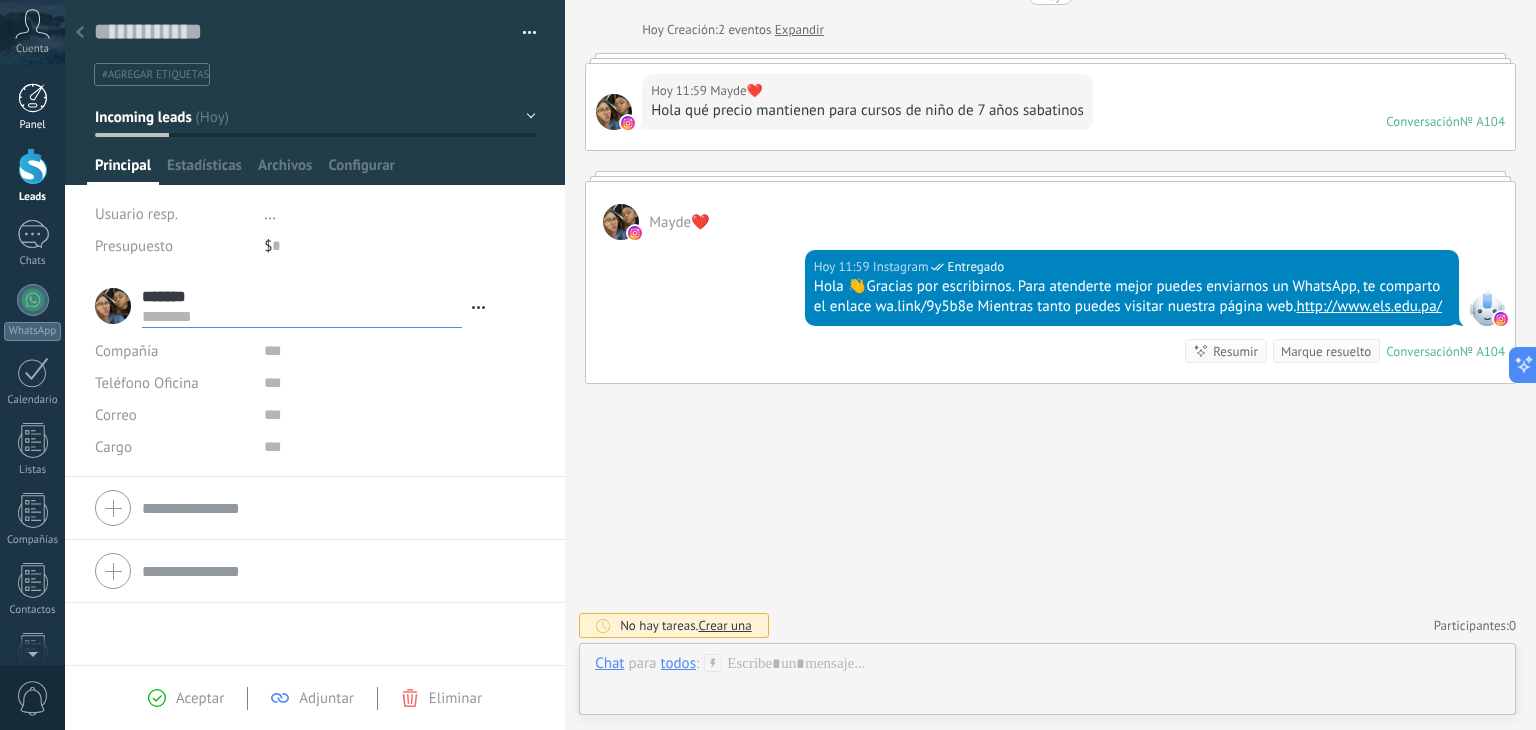 click at bounding box center (33, 98) 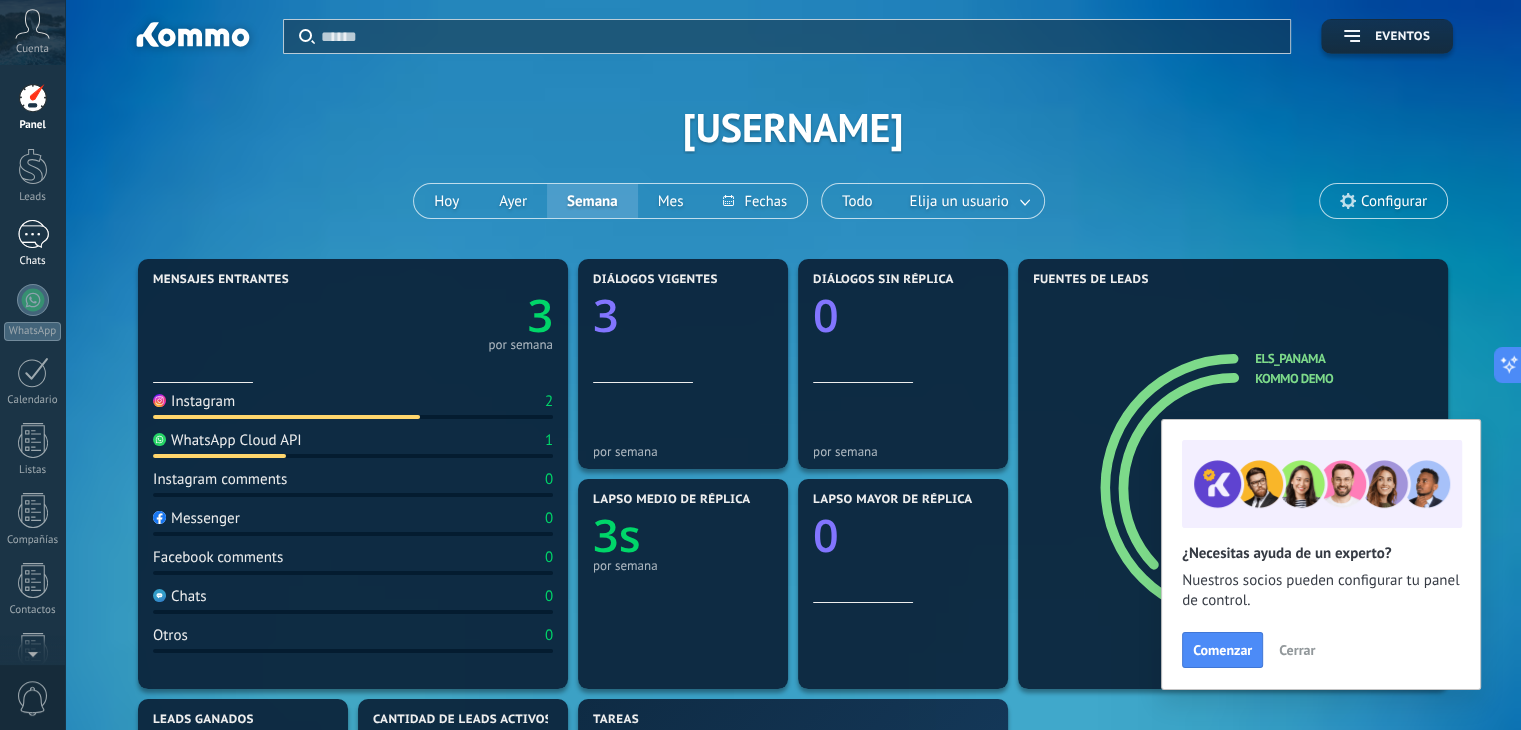 click on "1" at bounding box center (33, 234) 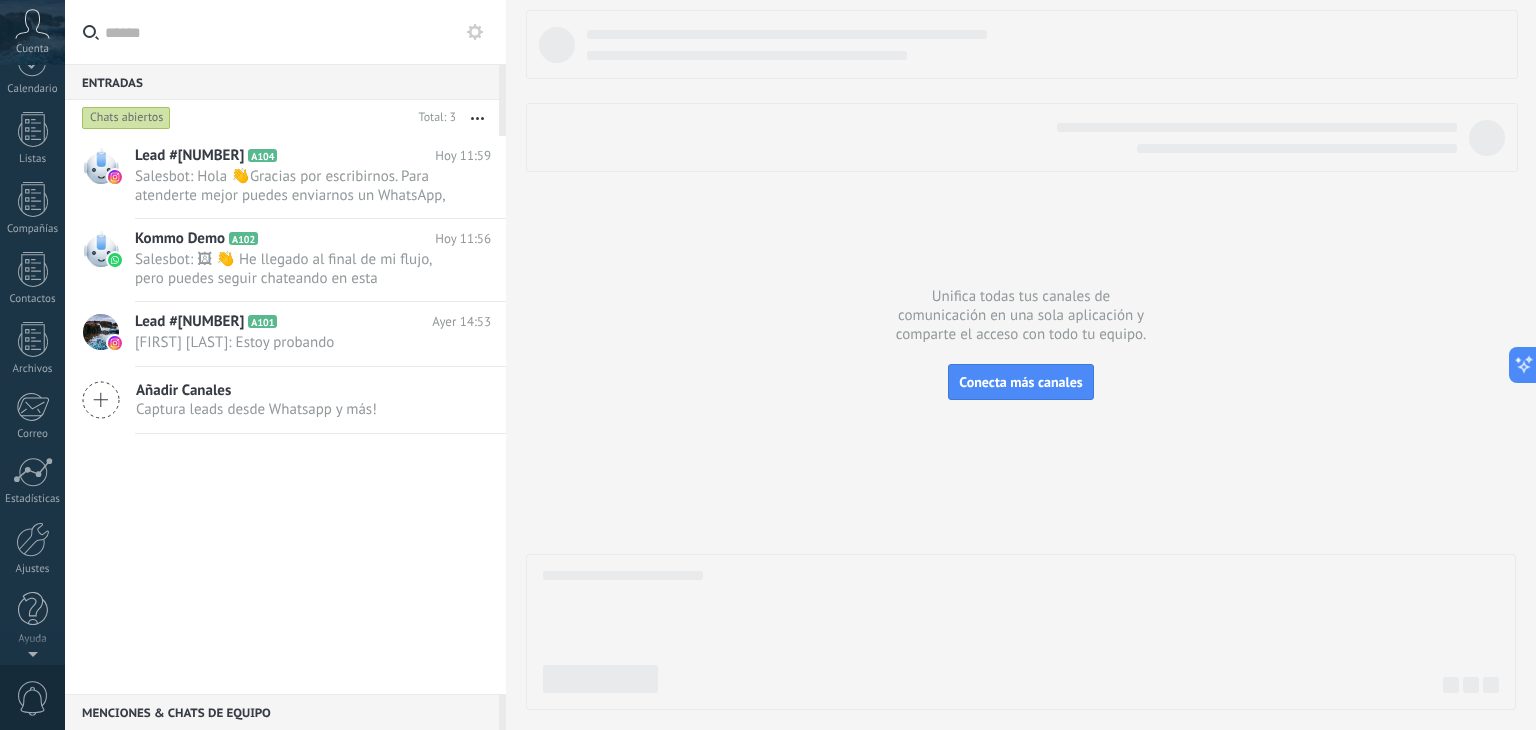 scroll, scrollTop: 0, scrollLeft: 0, axis: both 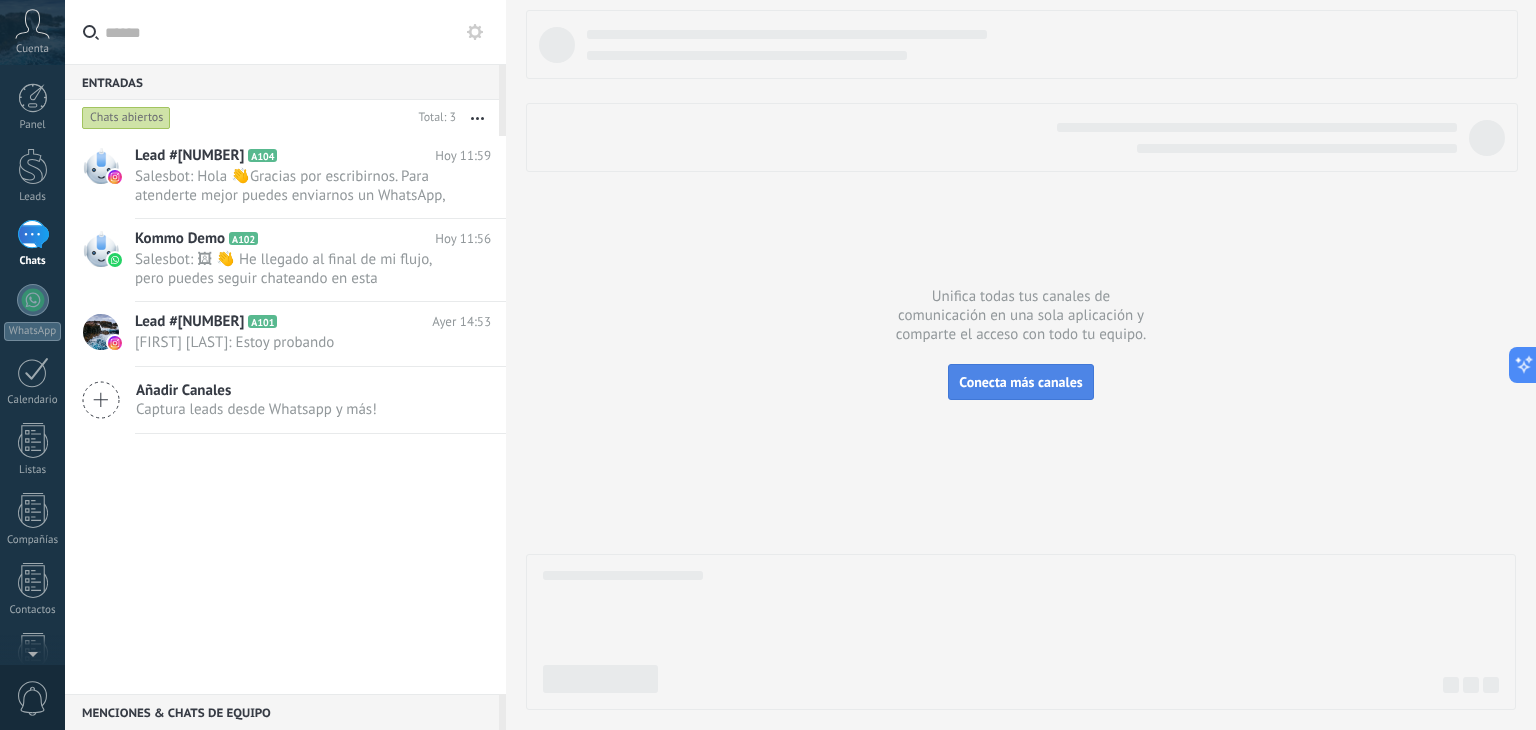 click on "Conecta más canales" at bounding box center (1020, 382) 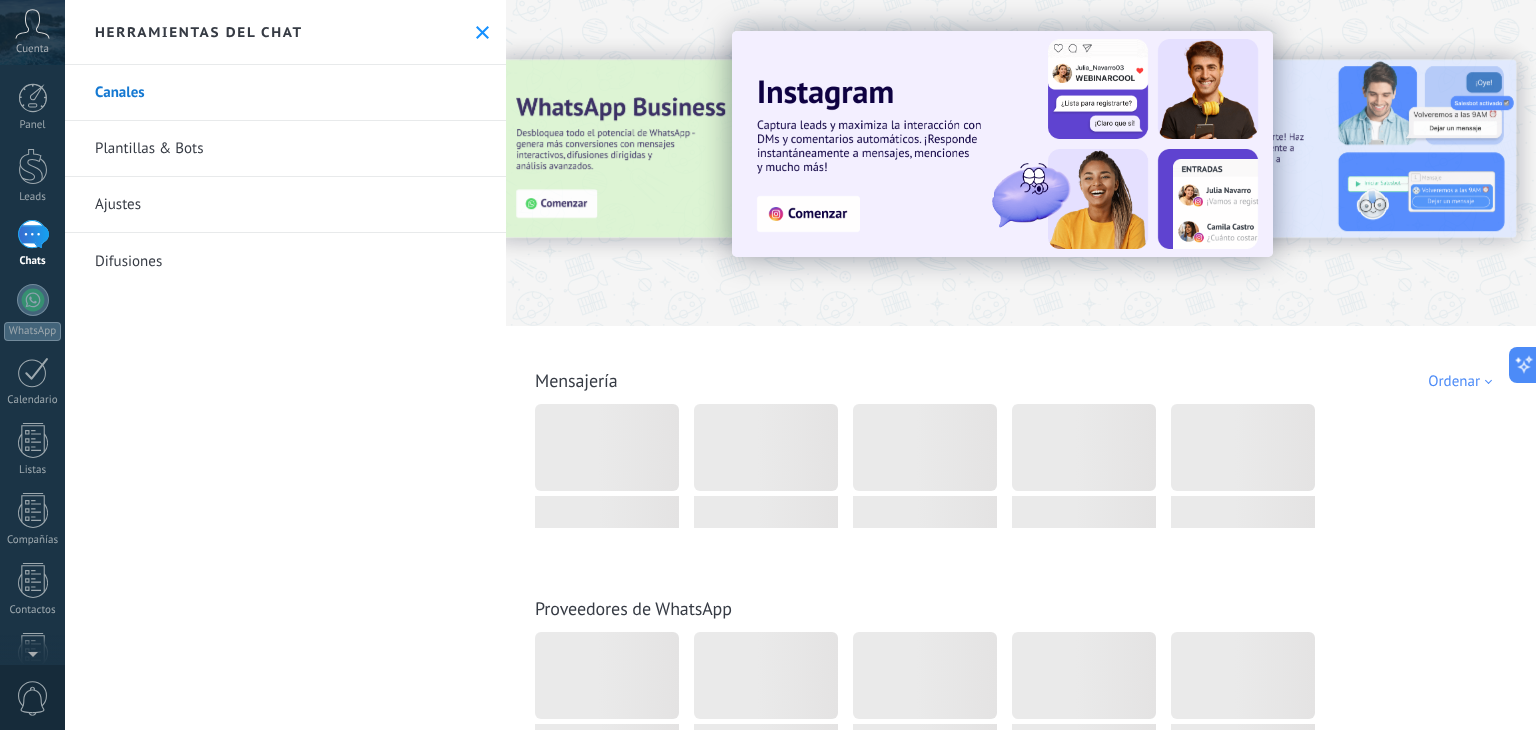 click 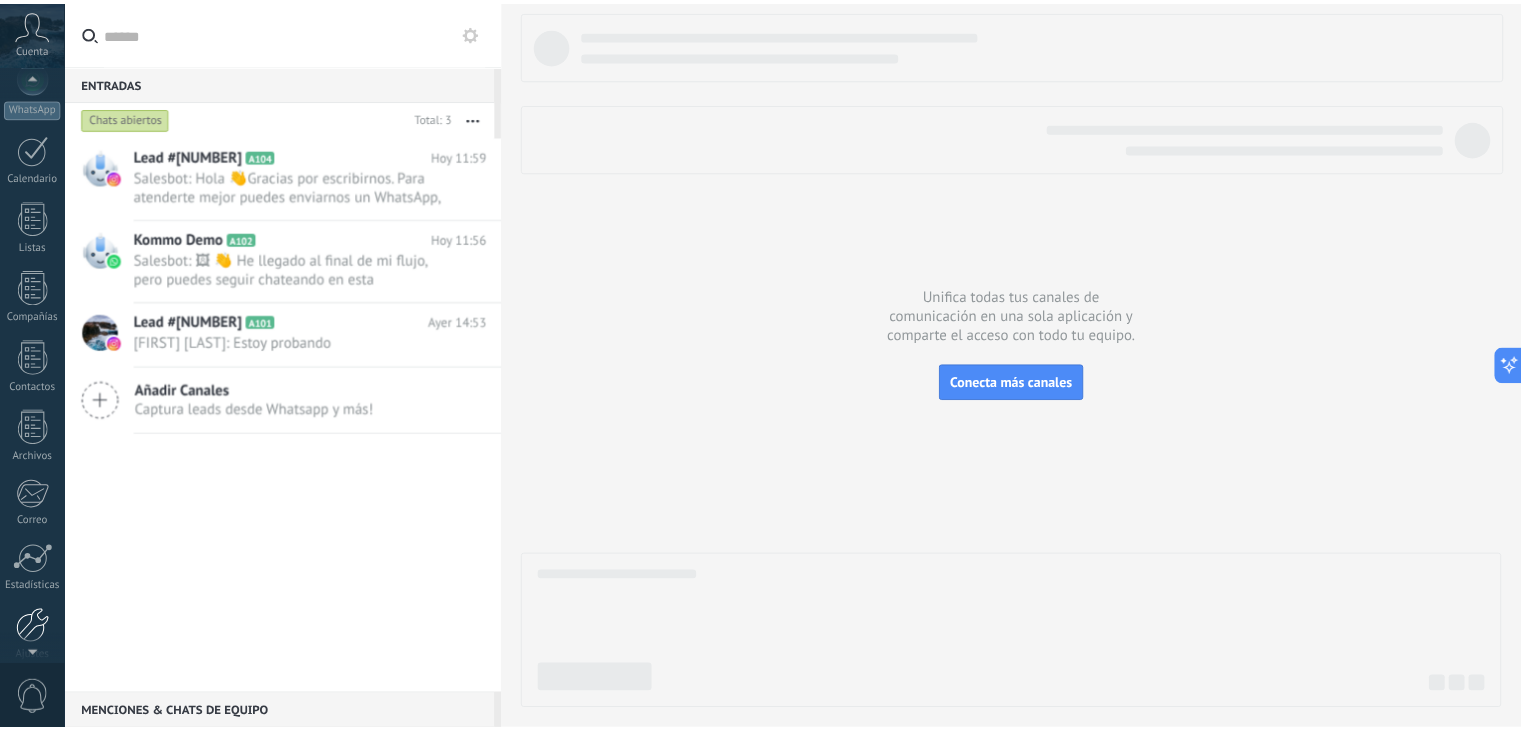 scroll, scrollTop: 311, scrollLeft: 0, axis: vertical 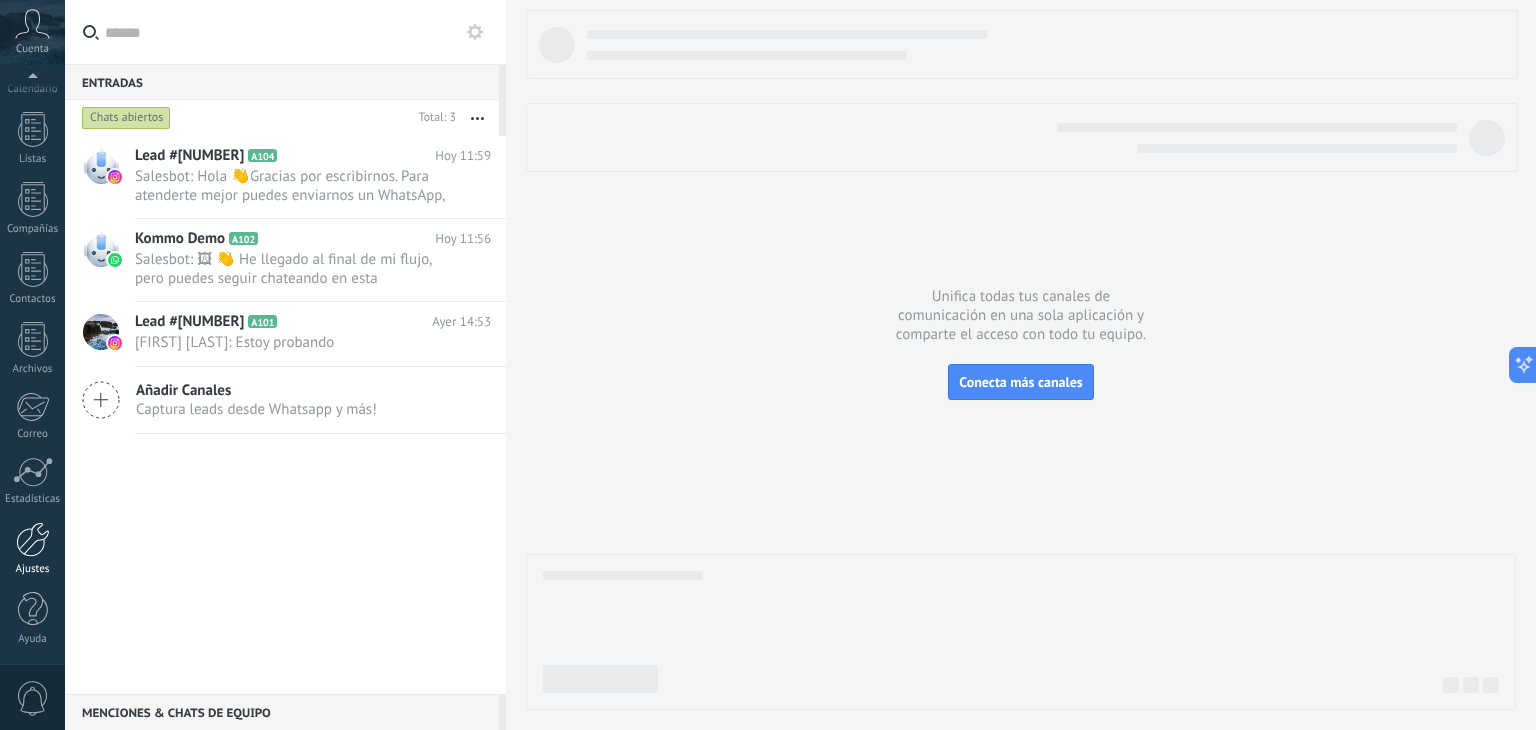 click at bounding box center [33, 539] 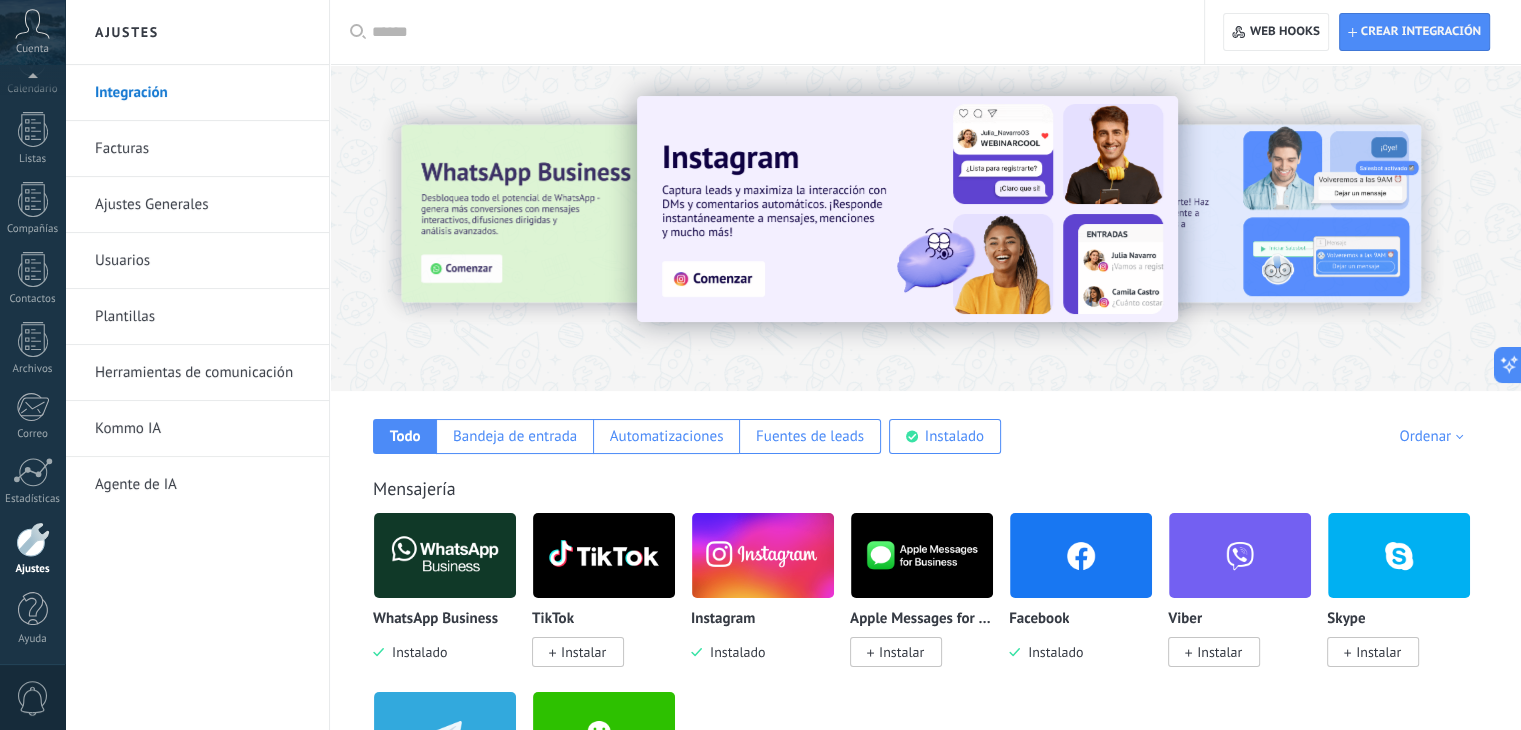click on "Ajustes Generales" at bounding box center [202, 205] 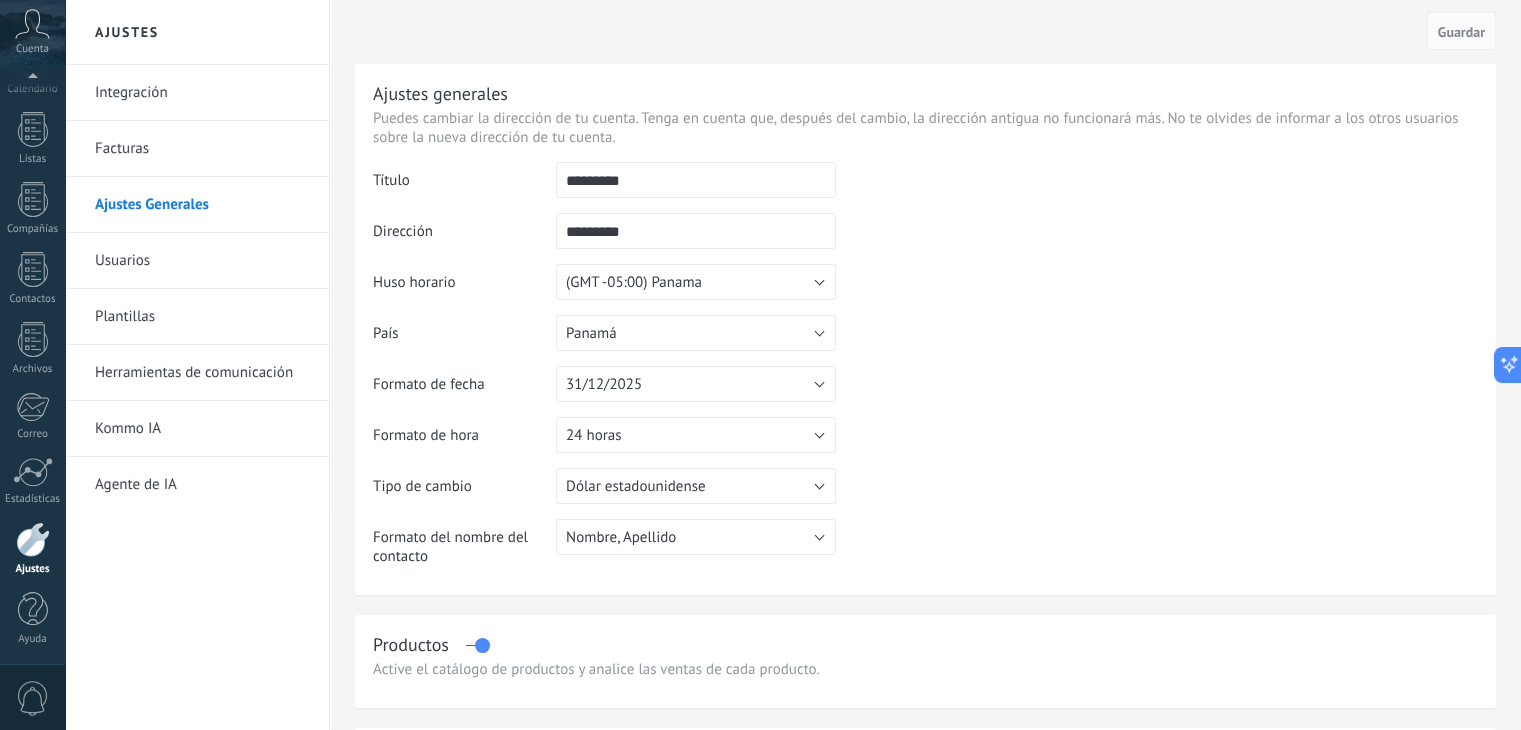 click on "Facturas" at bounding box center (202, 149) 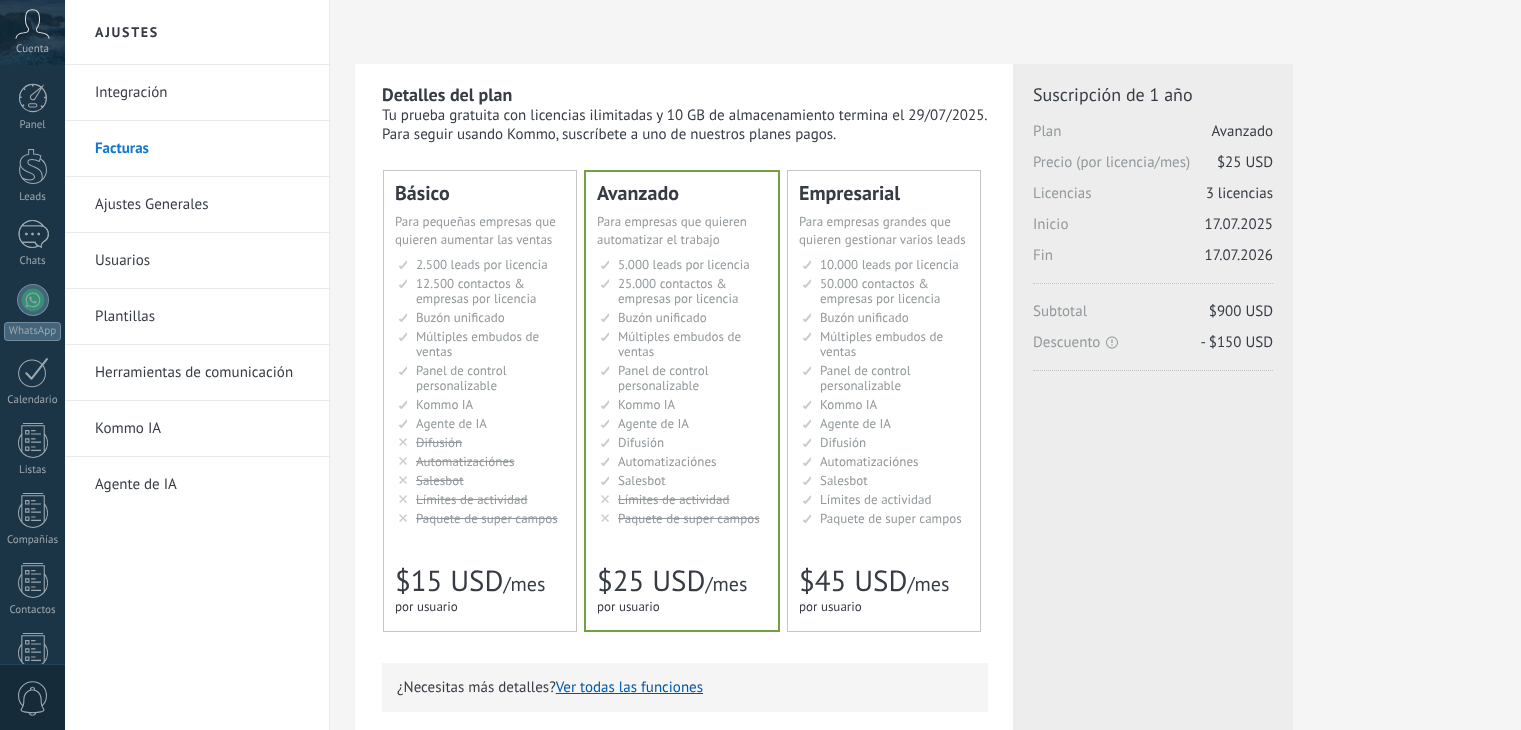scroll, scrollTop: 0, scrollLeft: 0, axis: both 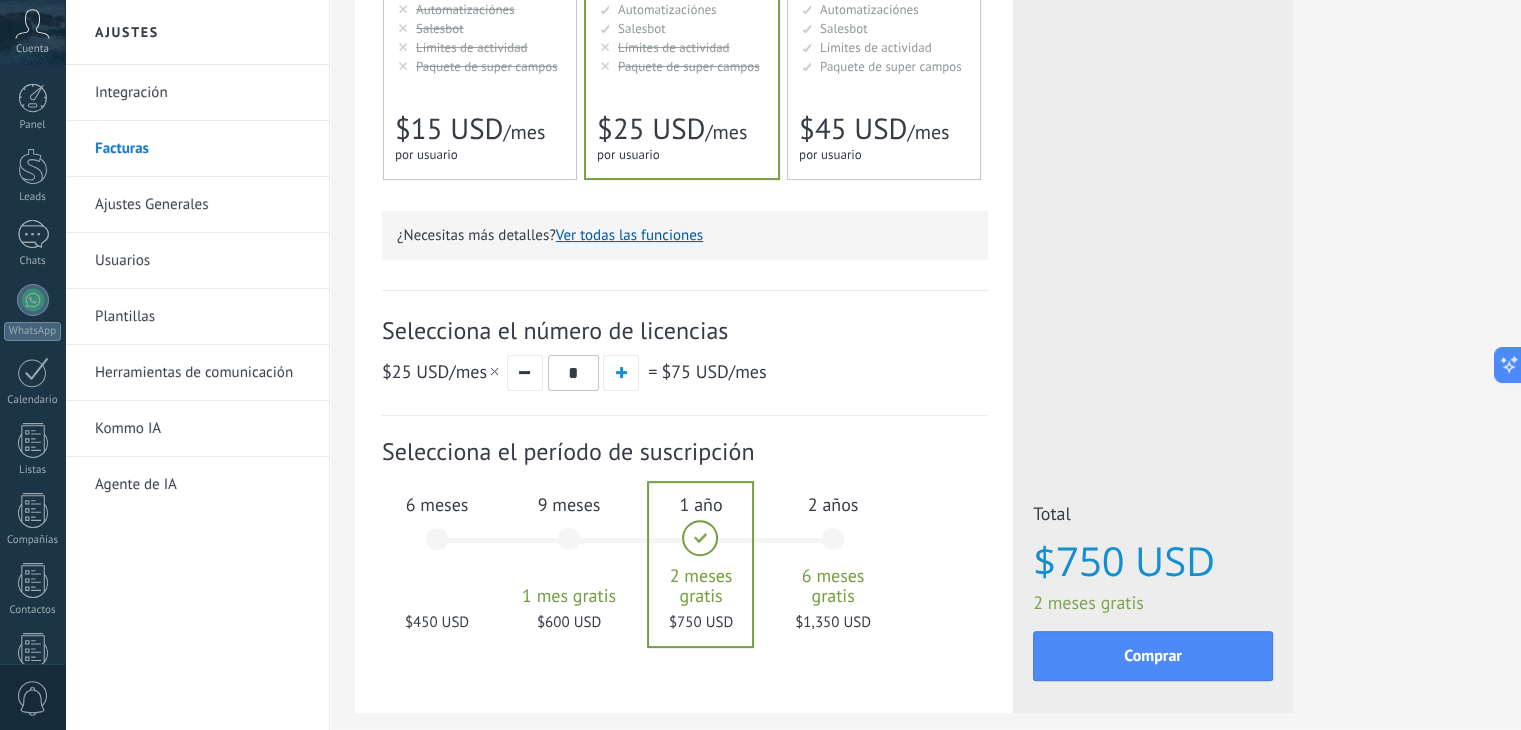 click on "[AGE]
6 meses gratis
$1,350 USD" at bounding box center [833, 548] 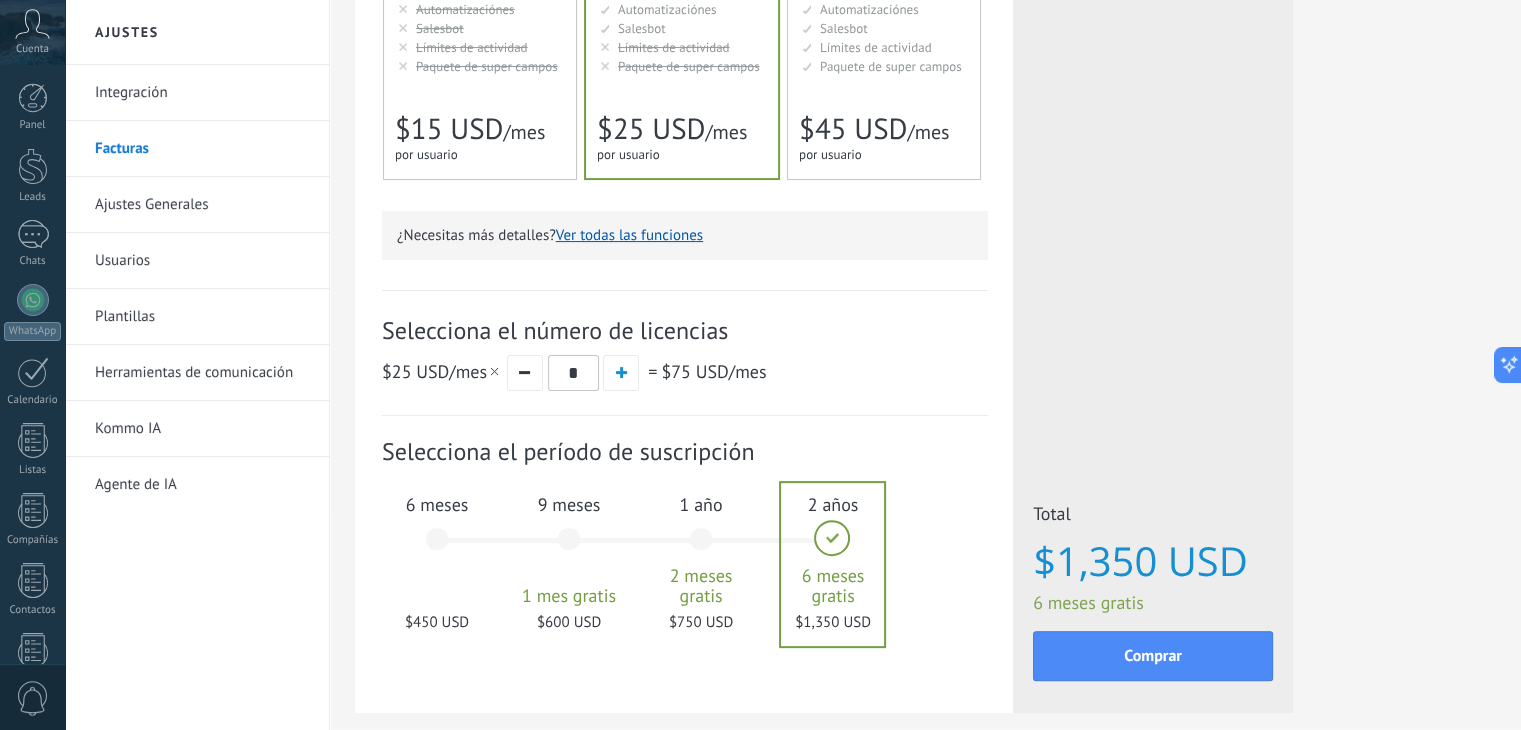 scroll, scrollTop: 0, scrollLeft: 0, axis: both 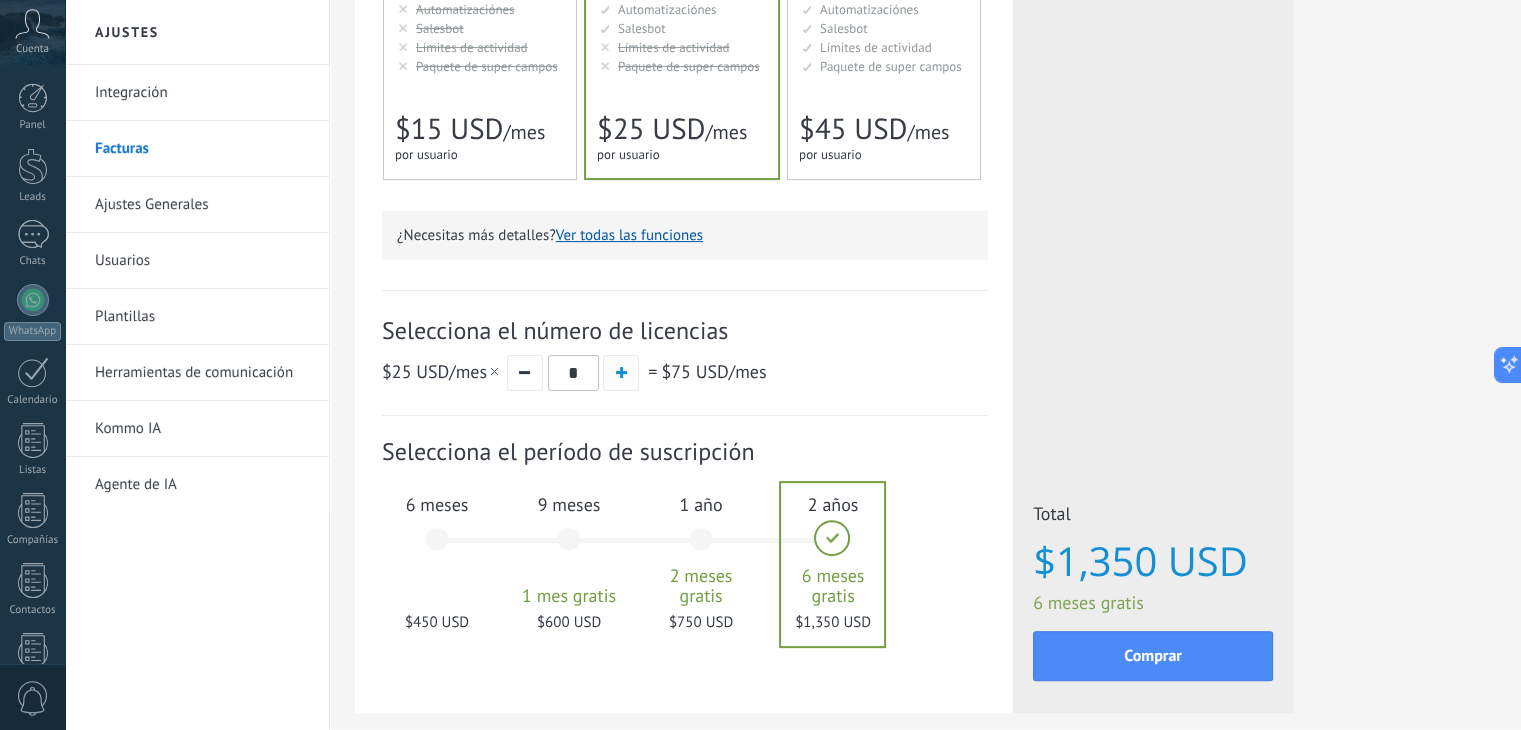 click at bounding box center (621, 373) 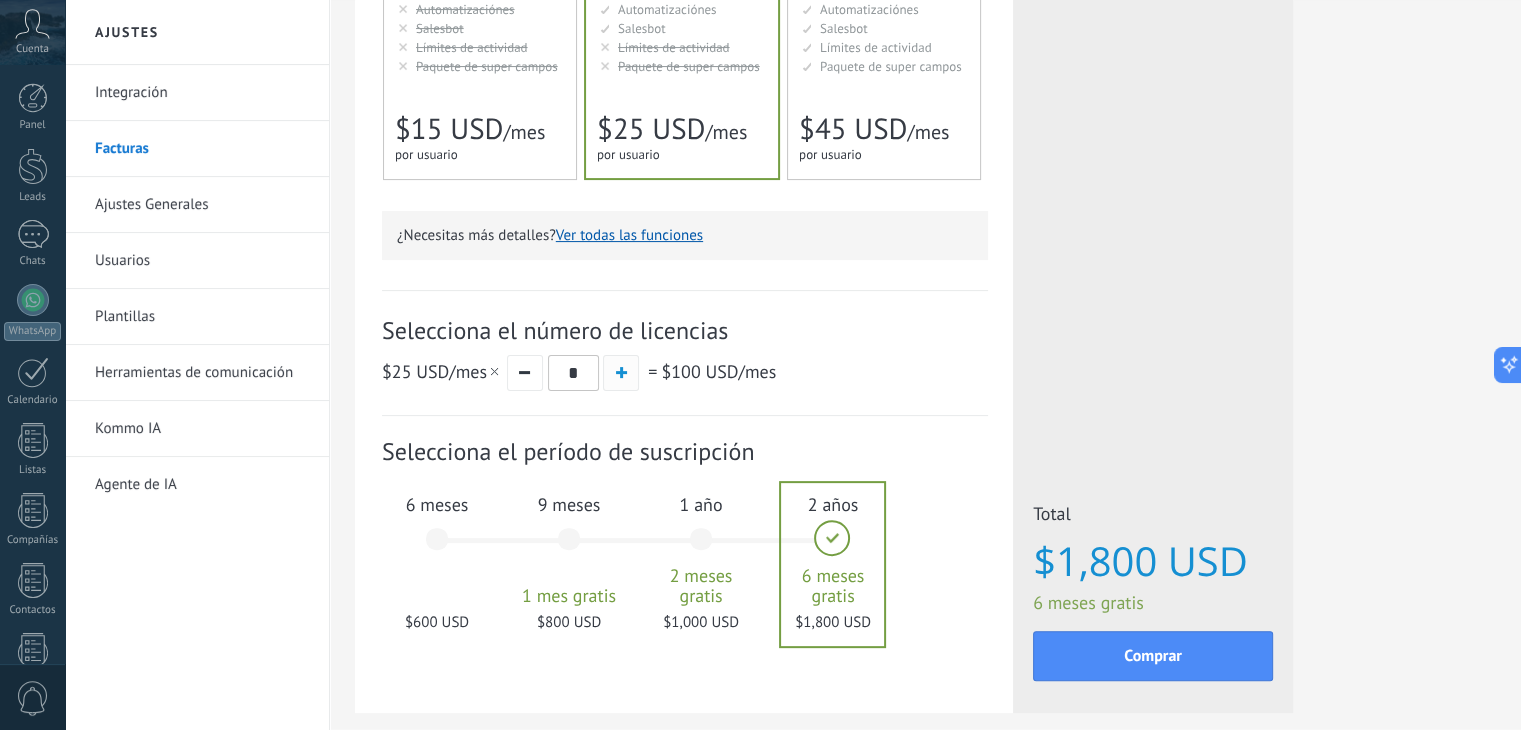 click at bounding box center (621, 373) 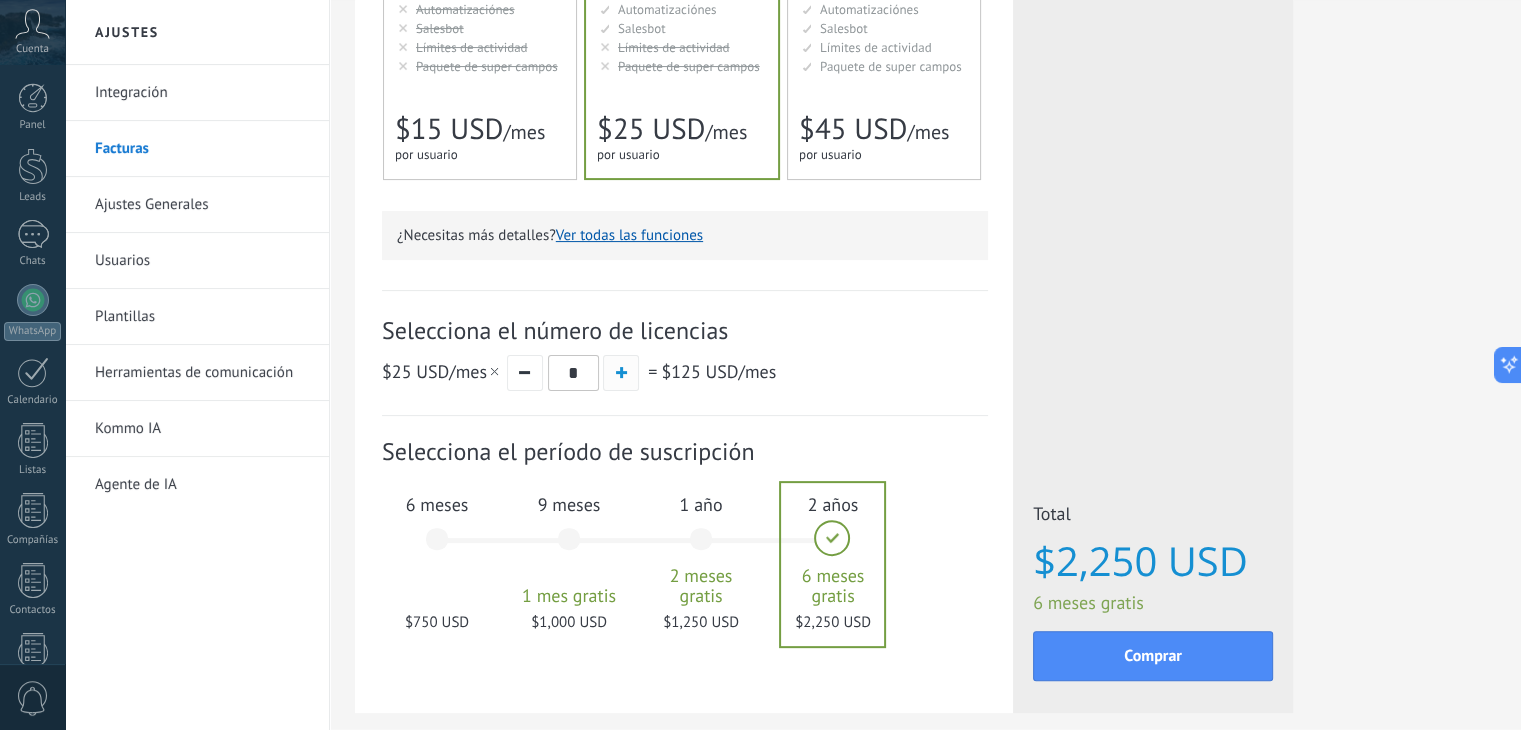 click at bounding box center [621, 373] 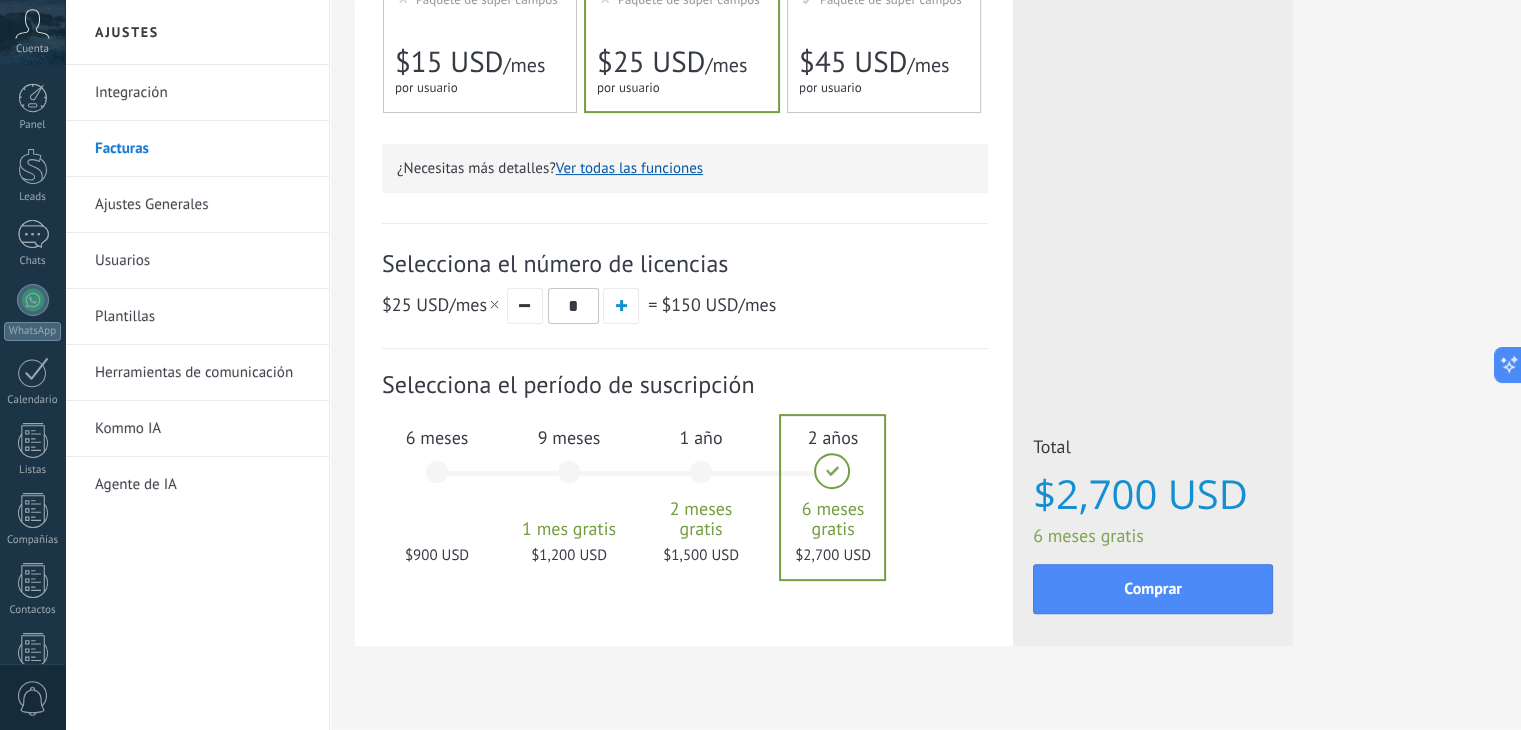 scroll, scrollTop: 552, scrollLeft: 0, axis: vertical 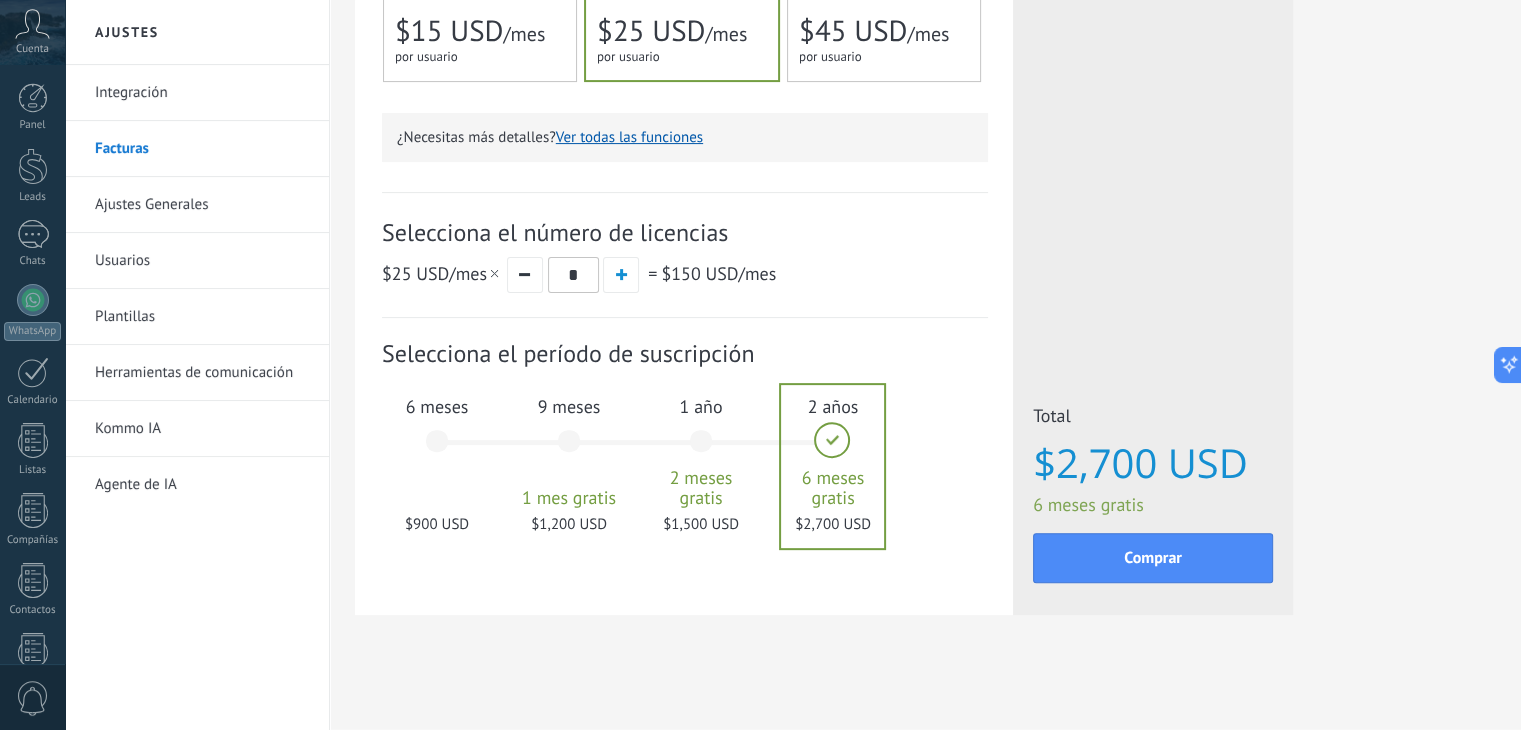 click on "1 año
2 meses gratis
$1,500 USD" at bounding box center (701, 450) 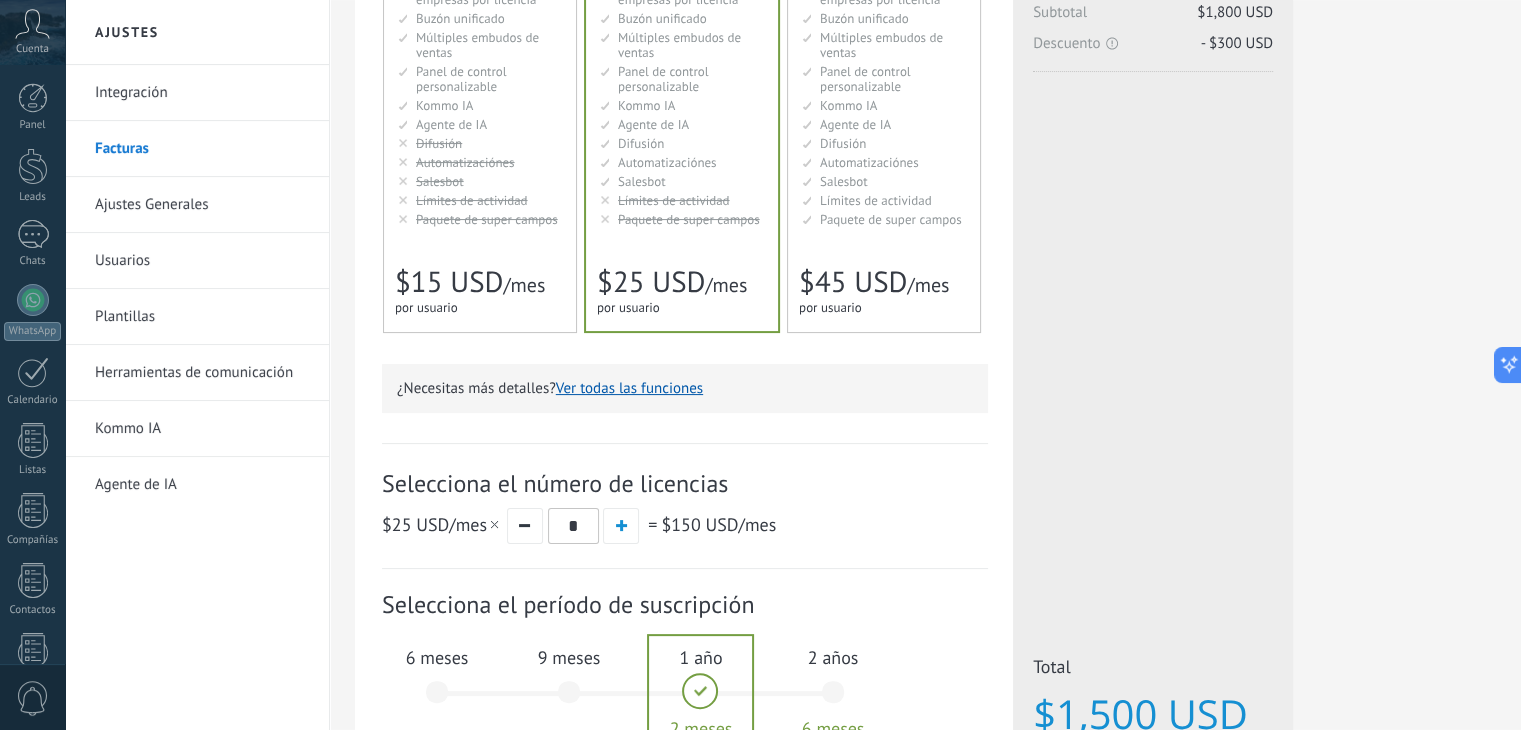 scroll, scrollTop: 300, scrollLeft: 0, axis: vertical 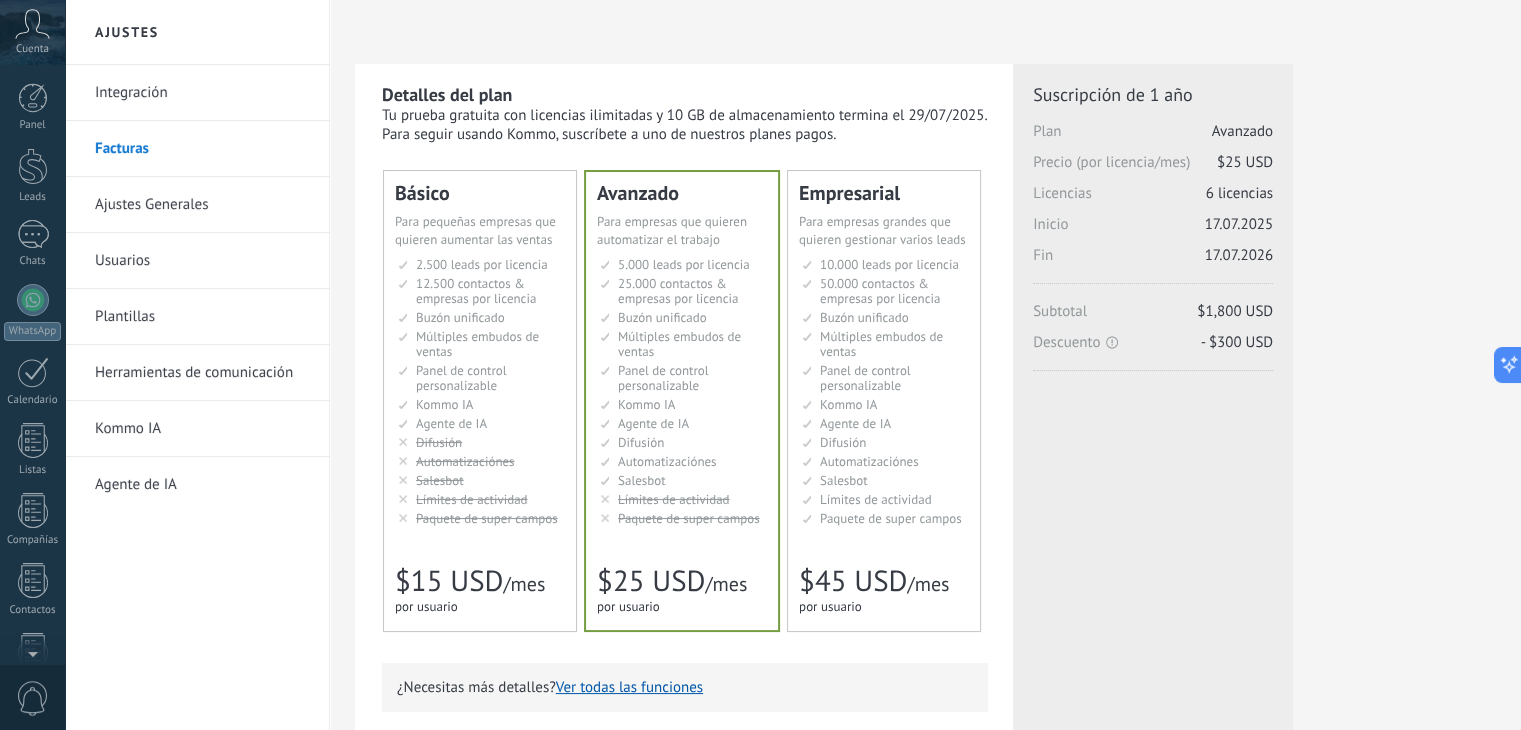 click on "Cuenta" at bounding box center (32, 32) 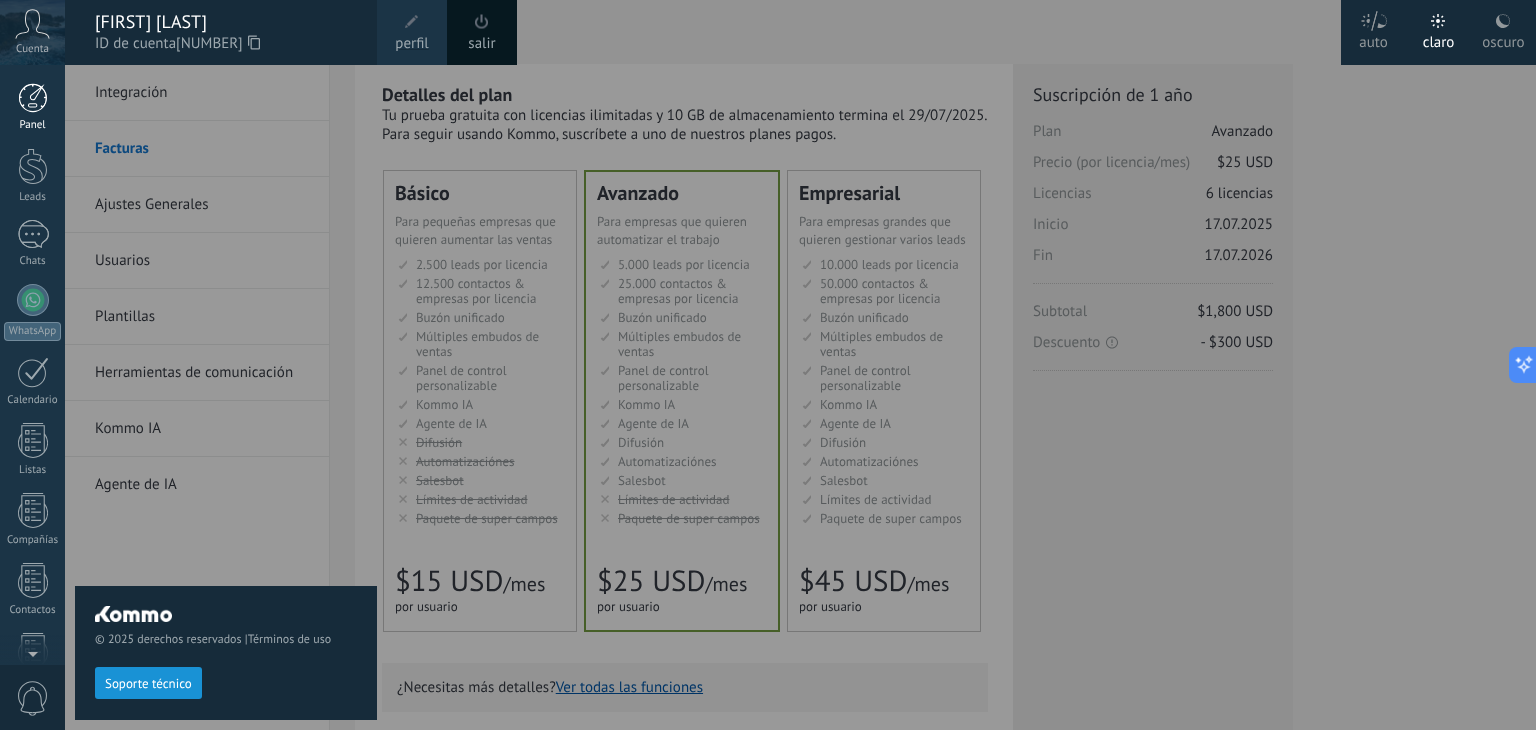 click at bounding box center (33, 98) 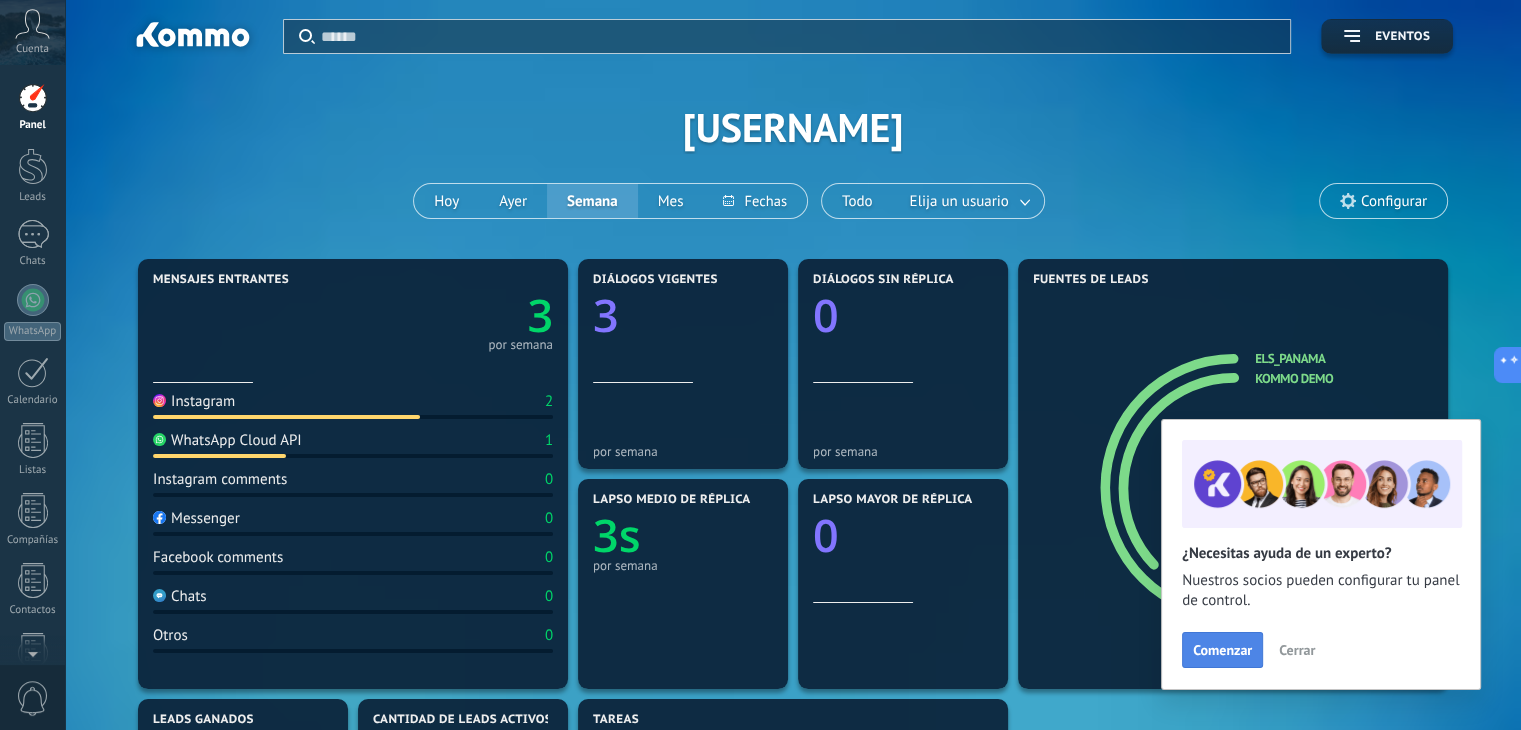 click on "Comenzar" at bounding box center [1222, 650] 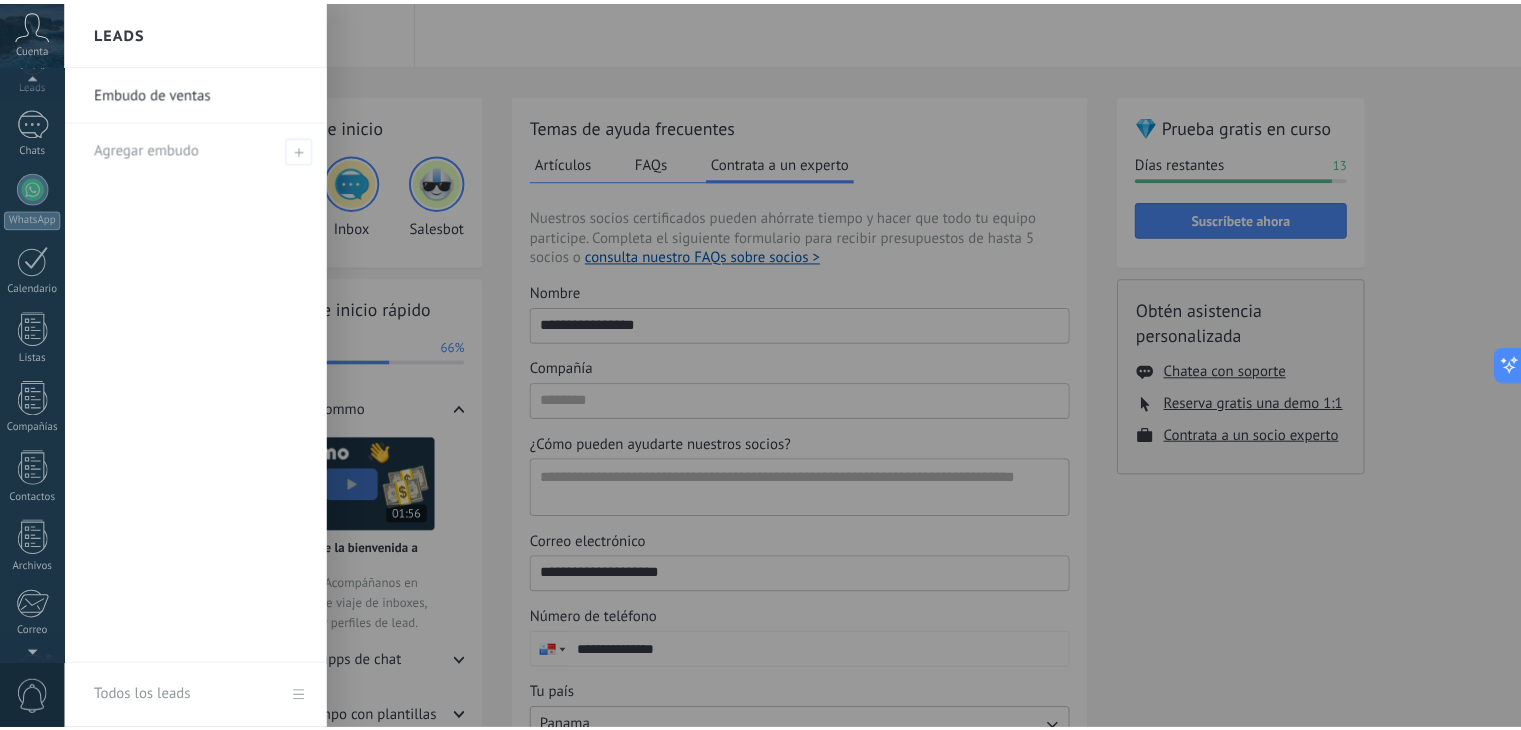 scroll, scrollTop: 0, scrollLeft: 0, axis: both 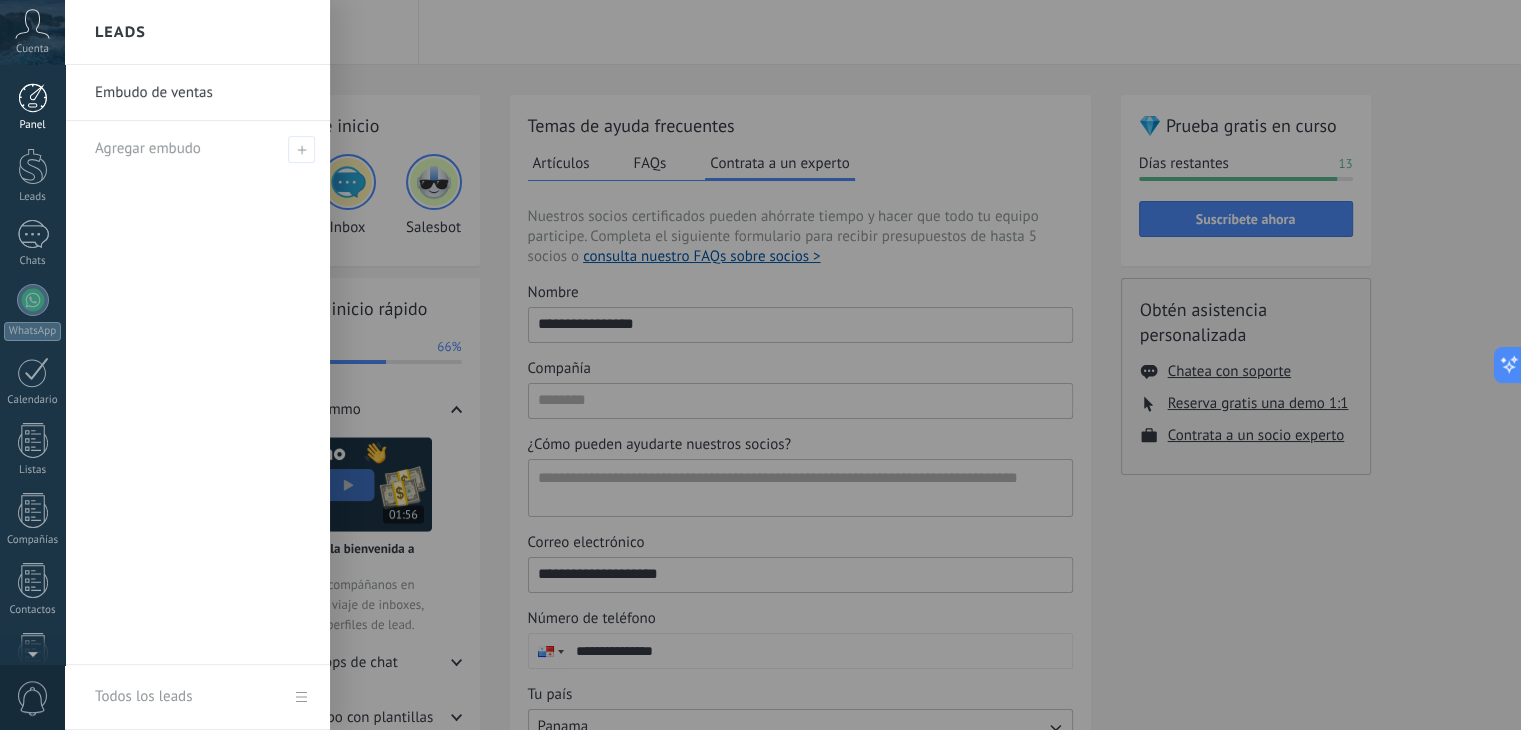 click at bounding box center (33, 98) 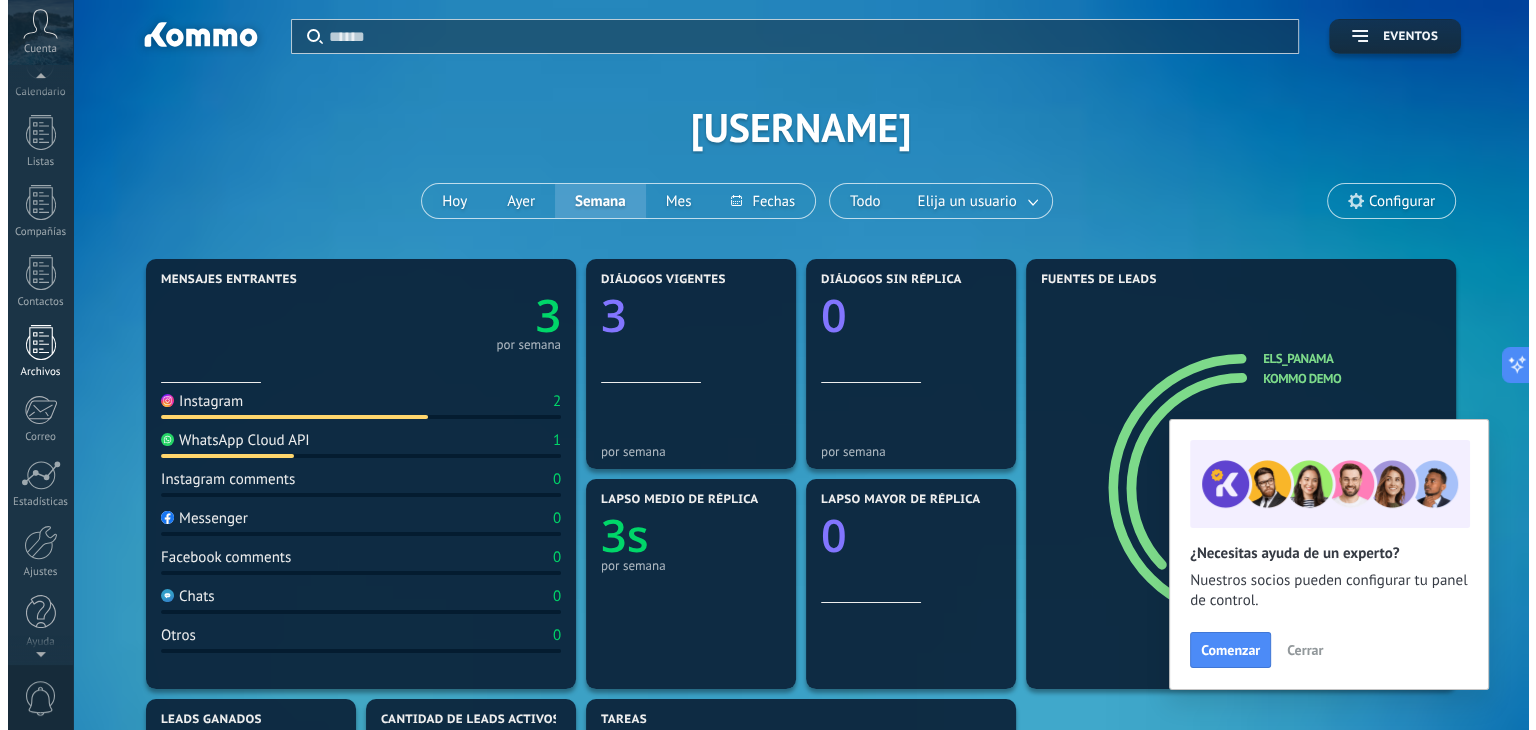 scroll, scrollTop: 311, scrollLeft: 0, axis: vertical 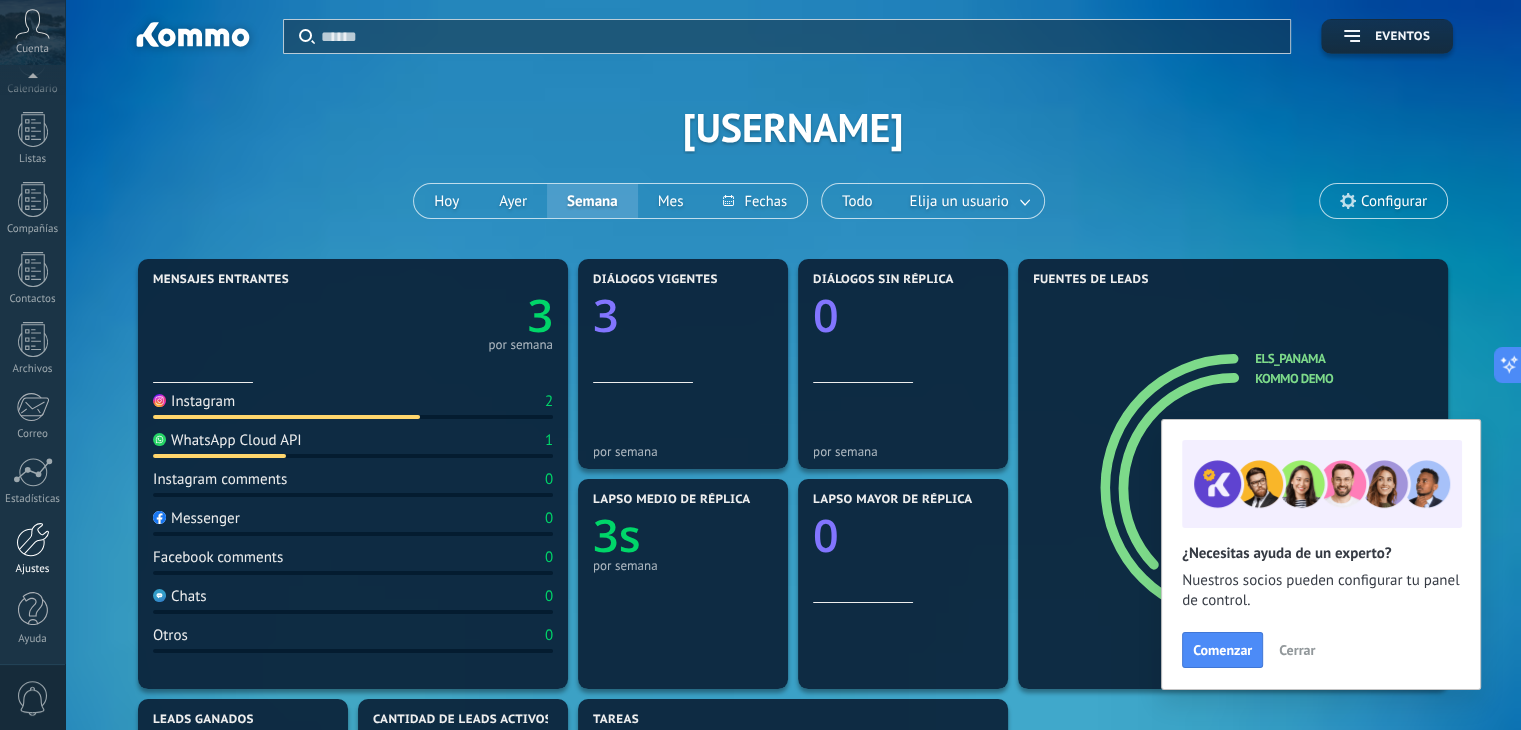 click at bounding box center [33, 539] 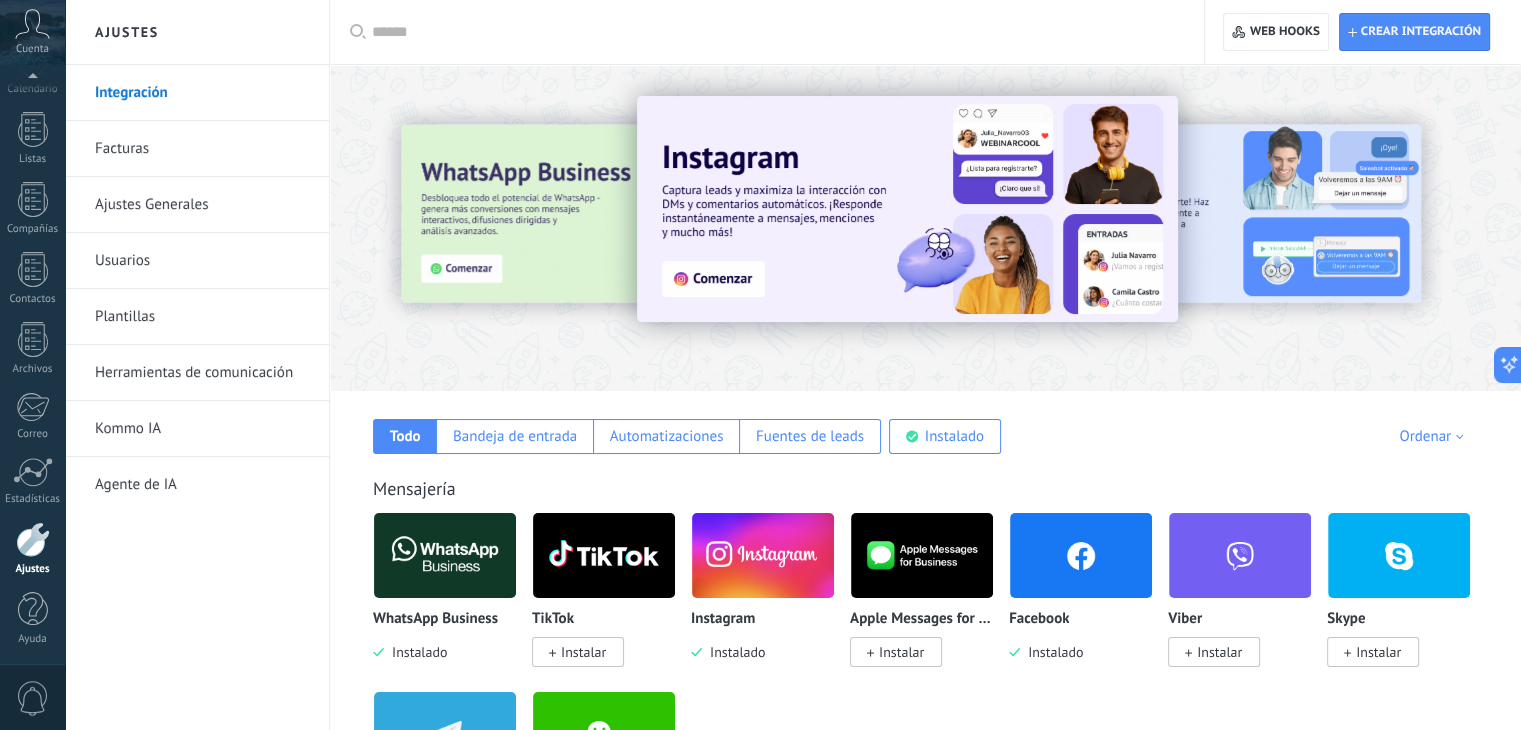 click on "Usuarios" at bounding box center [202, 261] 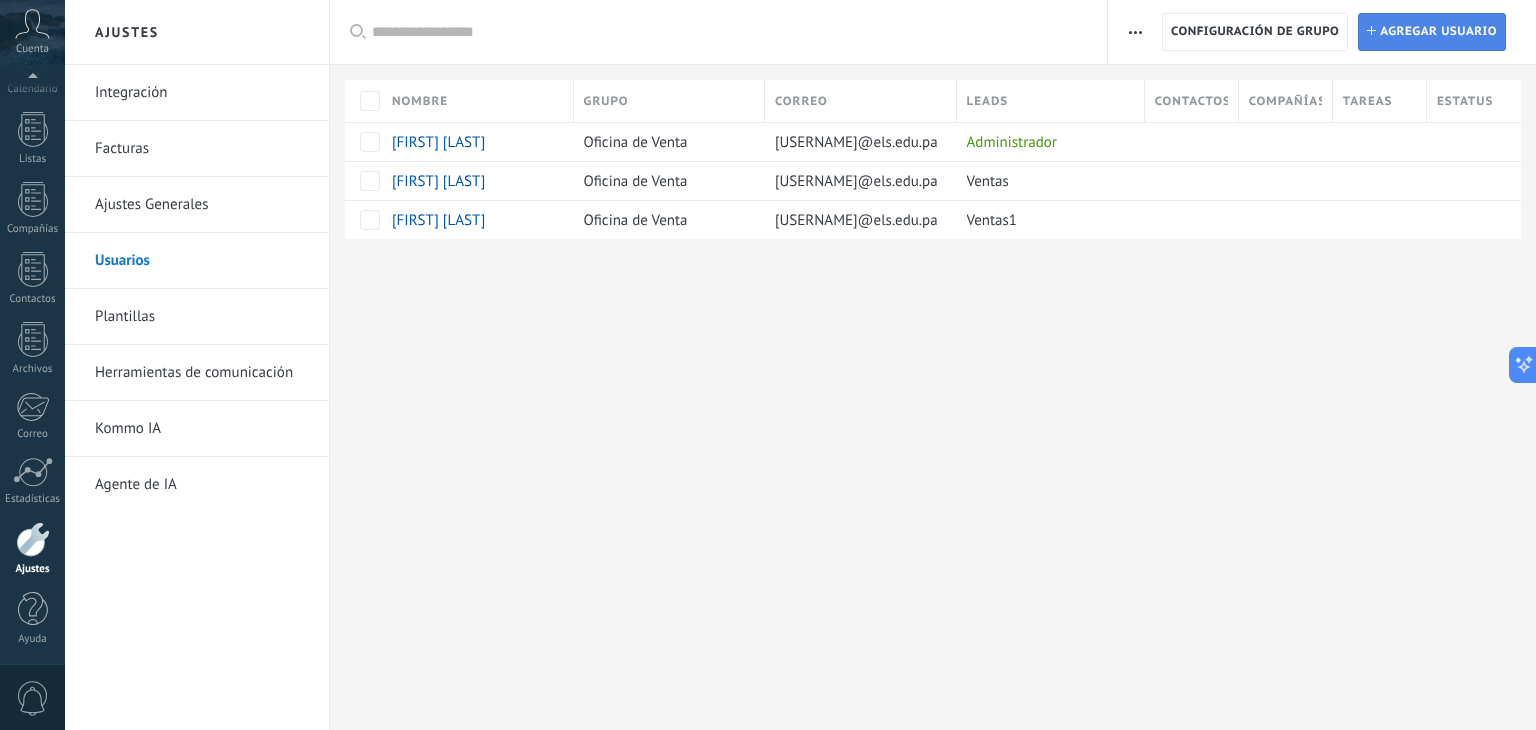click on "Agregar usuario" at bounding box center (1438, 32) 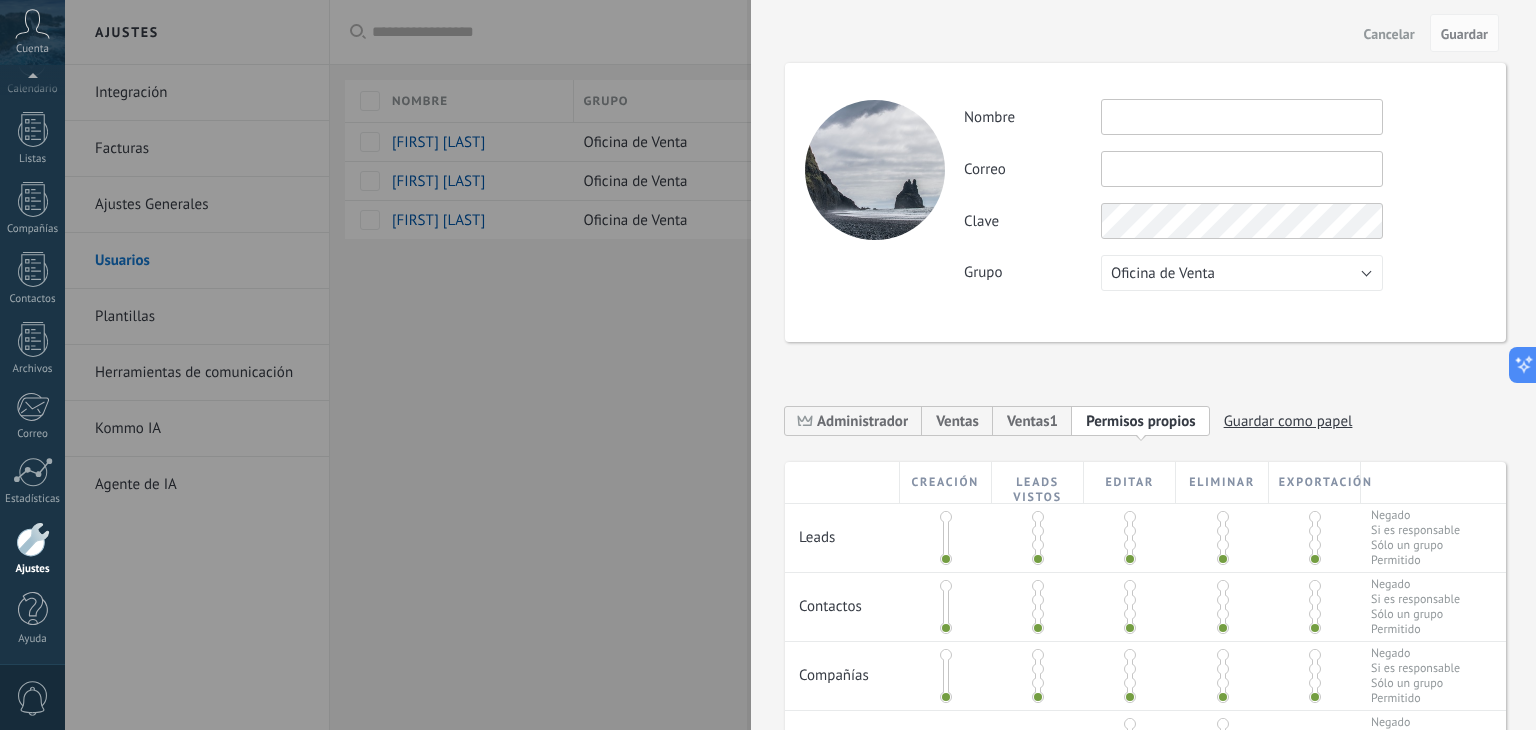 click at bounding box center (1242, 117) 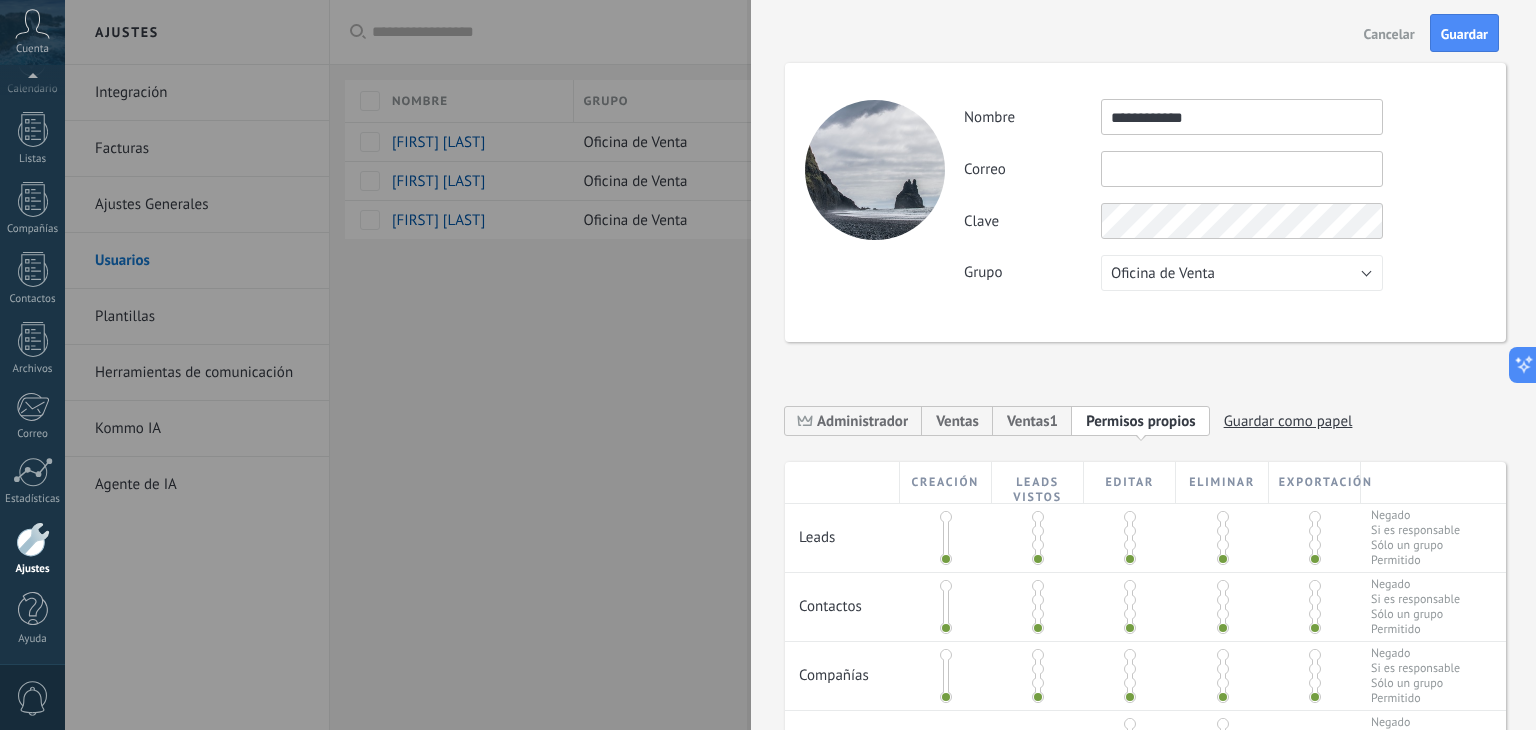 type on "**********" 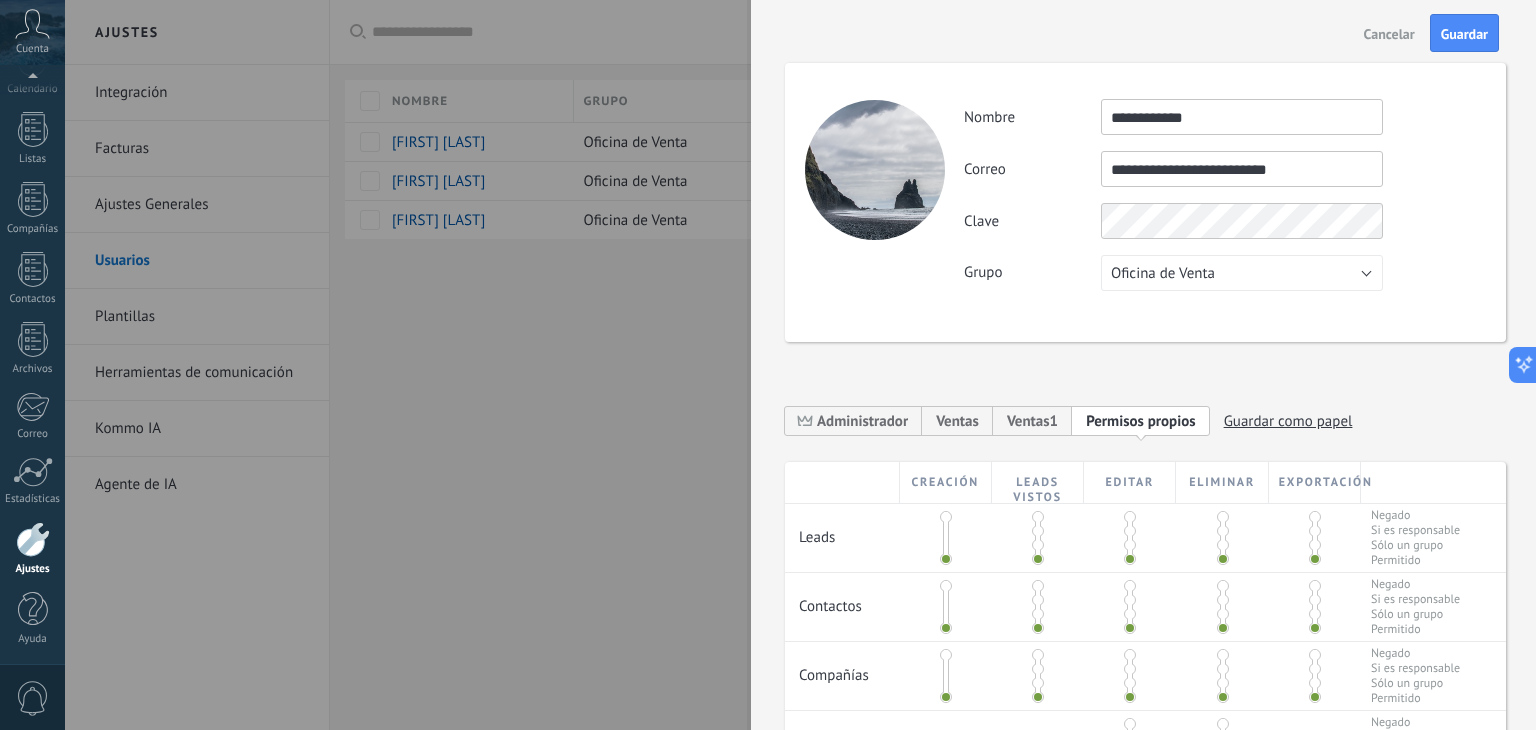type on "**********" 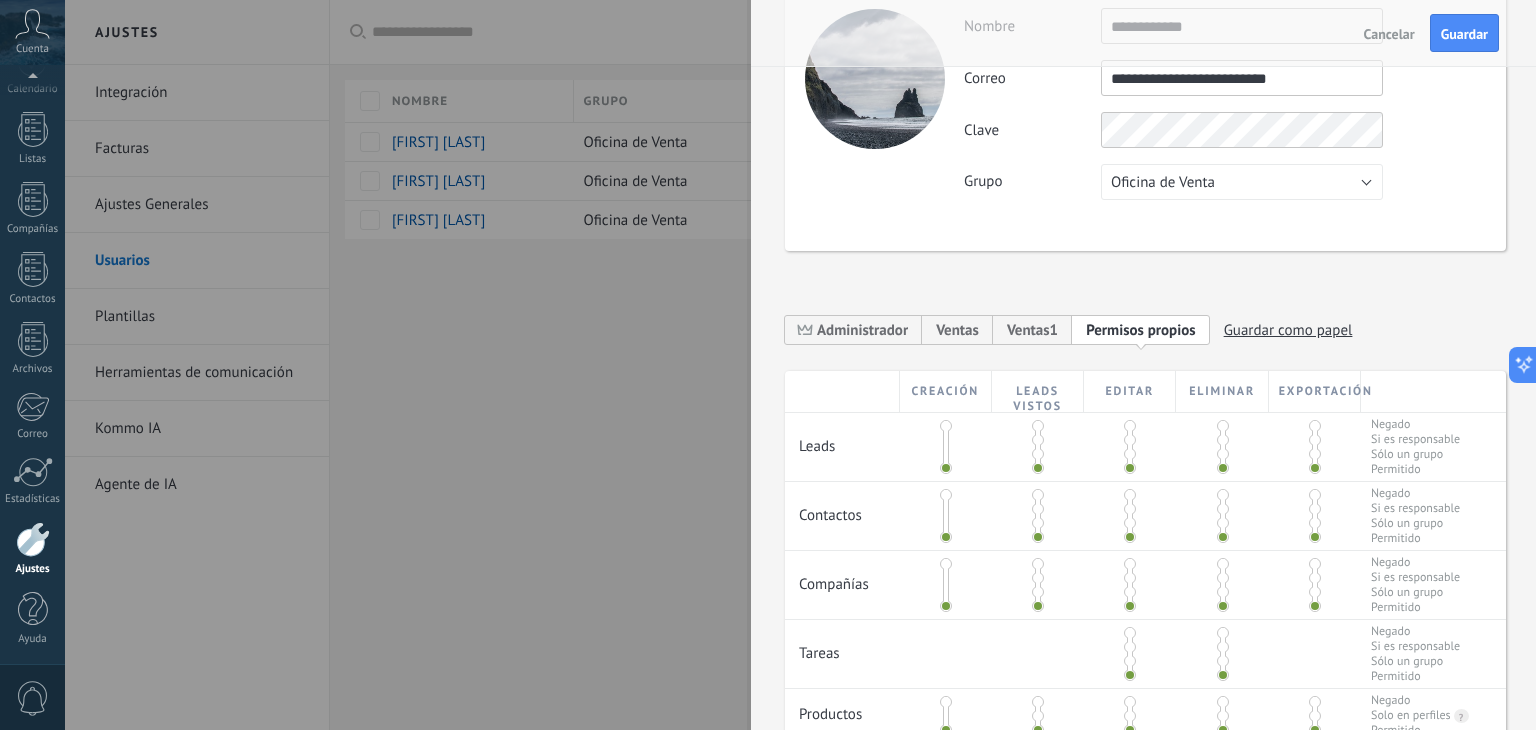 scroll, scrollTop: 200, scrollLeft: 0, axis: vertical 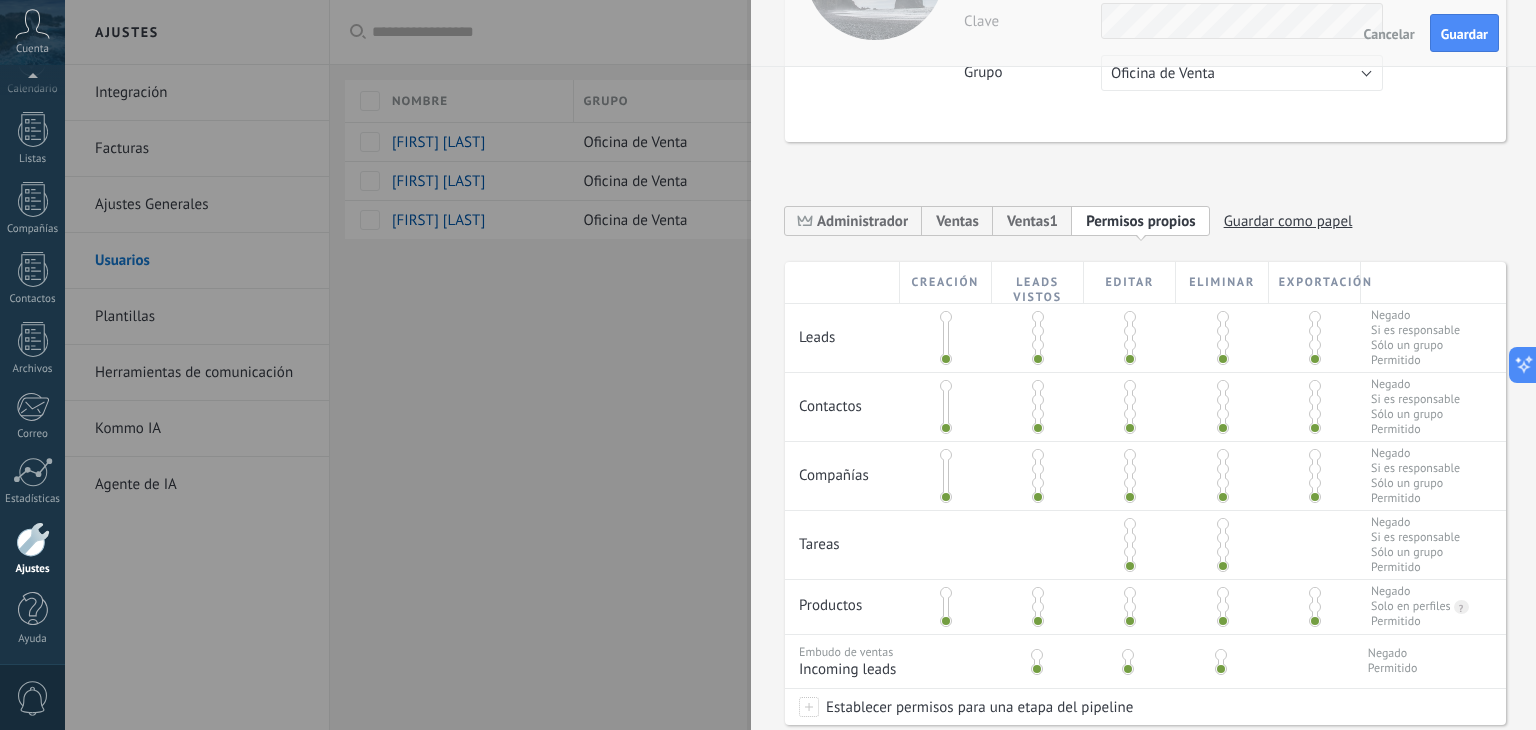 click on "Cancelar Guardar" at bounding box center [1143, 33] 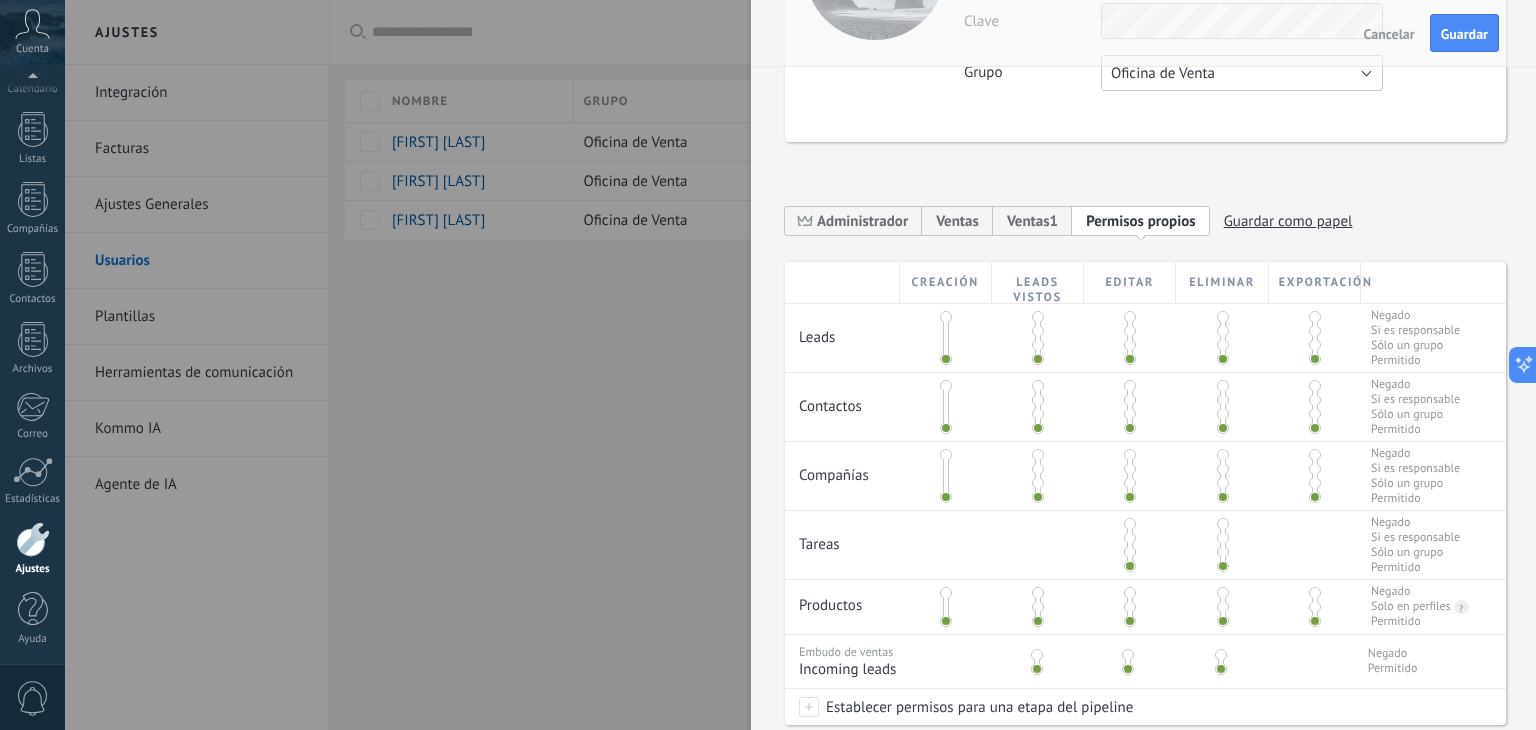 click on "Oficina de Venta" at bounding box center (1242, 73) 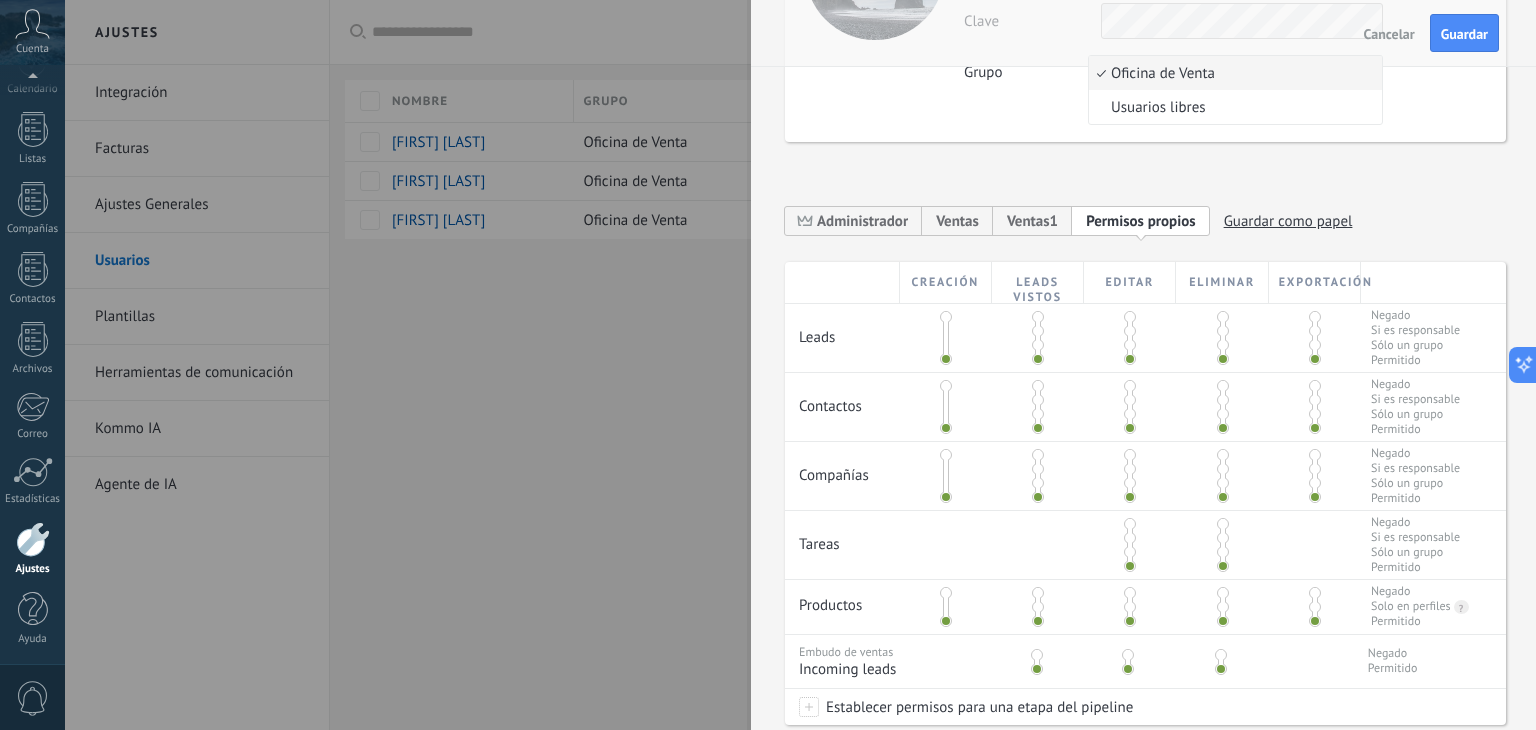 click on "Oficina de Venta" at bounding box center [1232, 73] 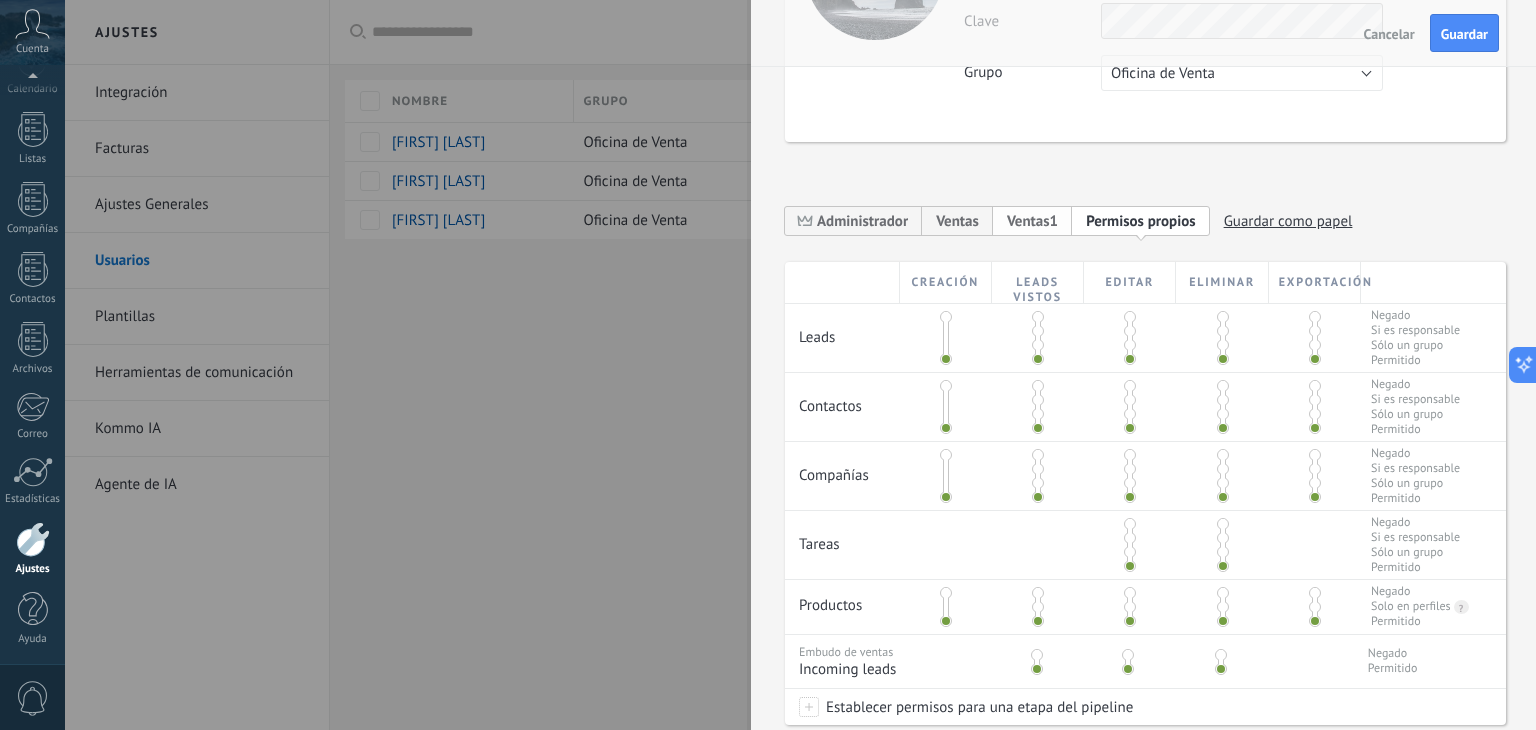 click on "Ventas1" at bounding box center (1032, 221) 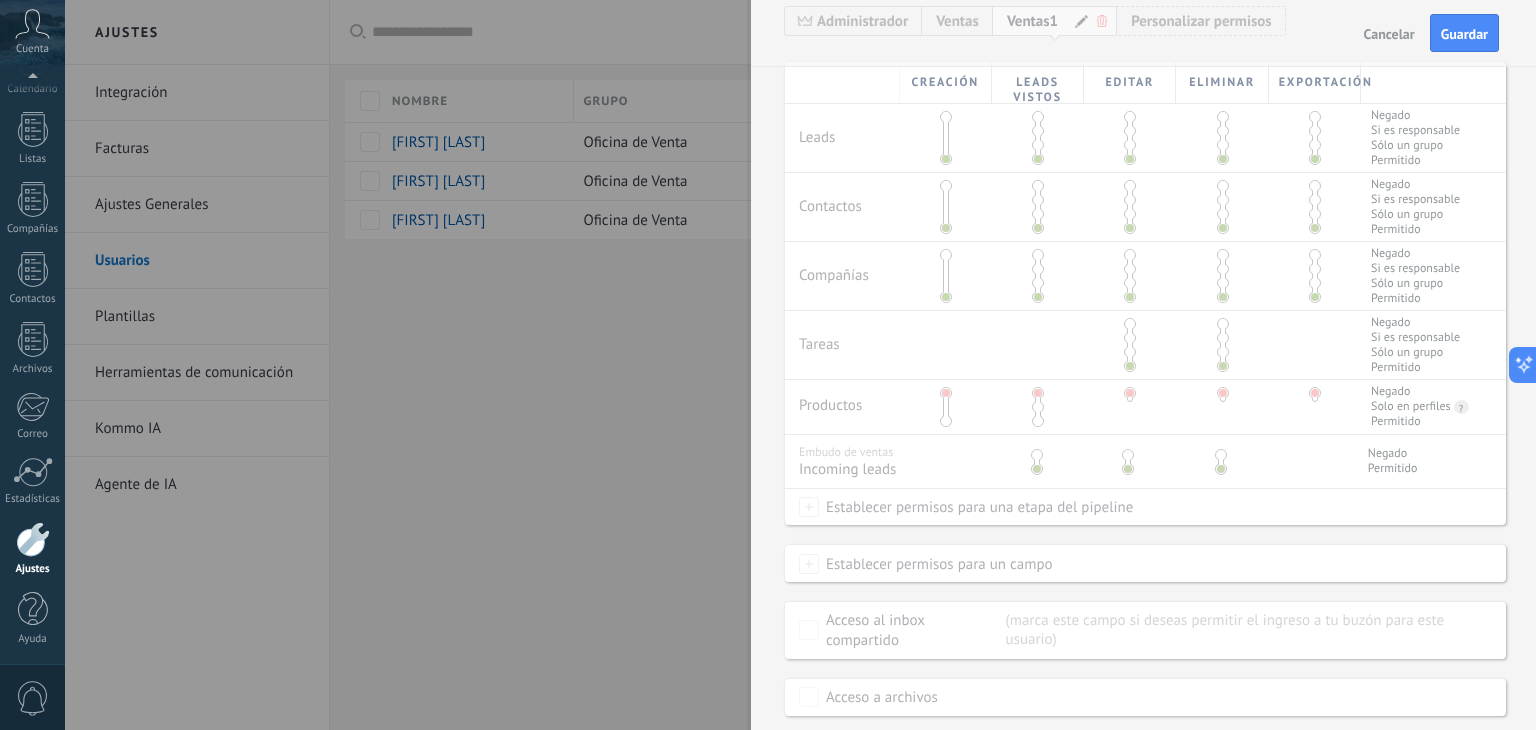 scroll, scrollTop: 458, scrollLeft: 0, axis: vertical 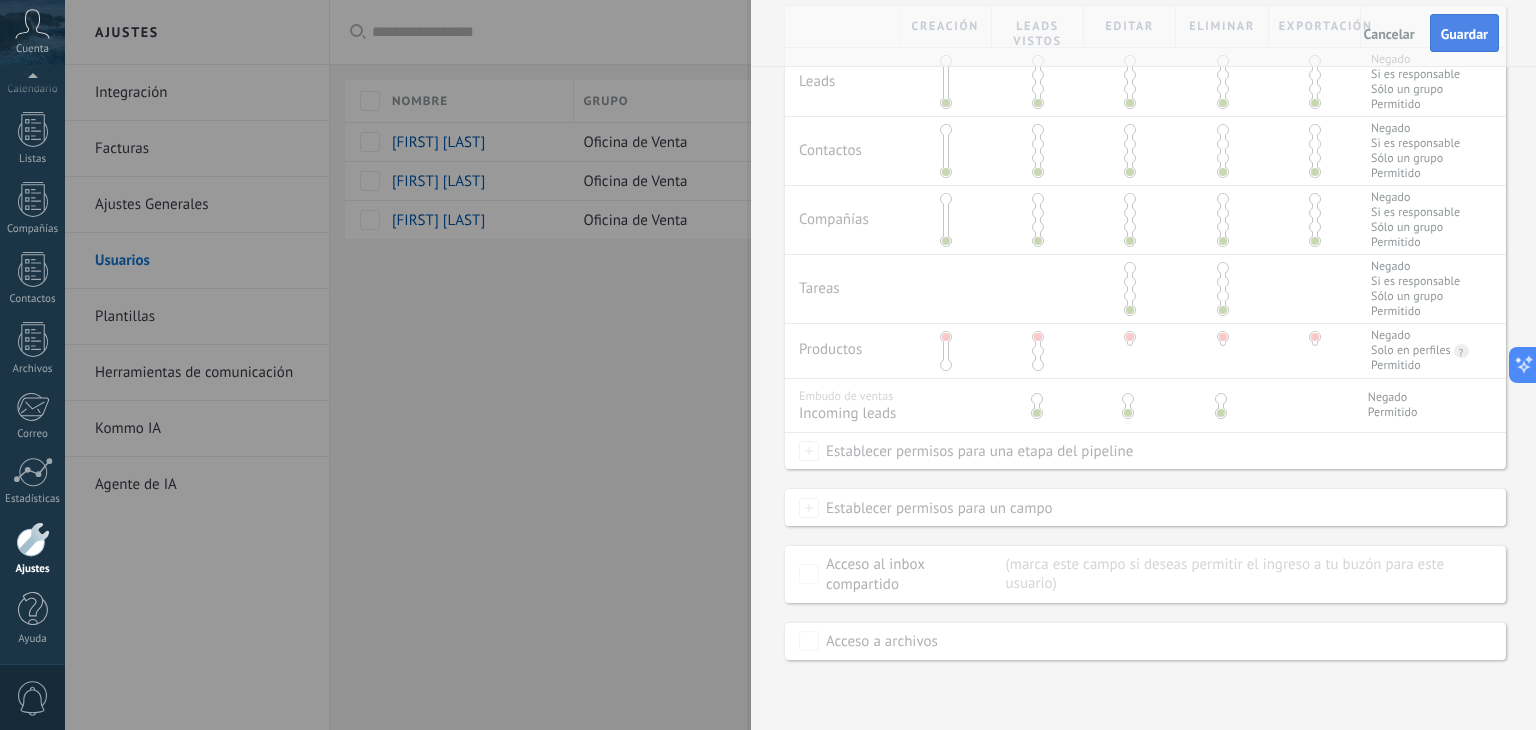 click on "Guardar" at bounding box center [1464, 34] 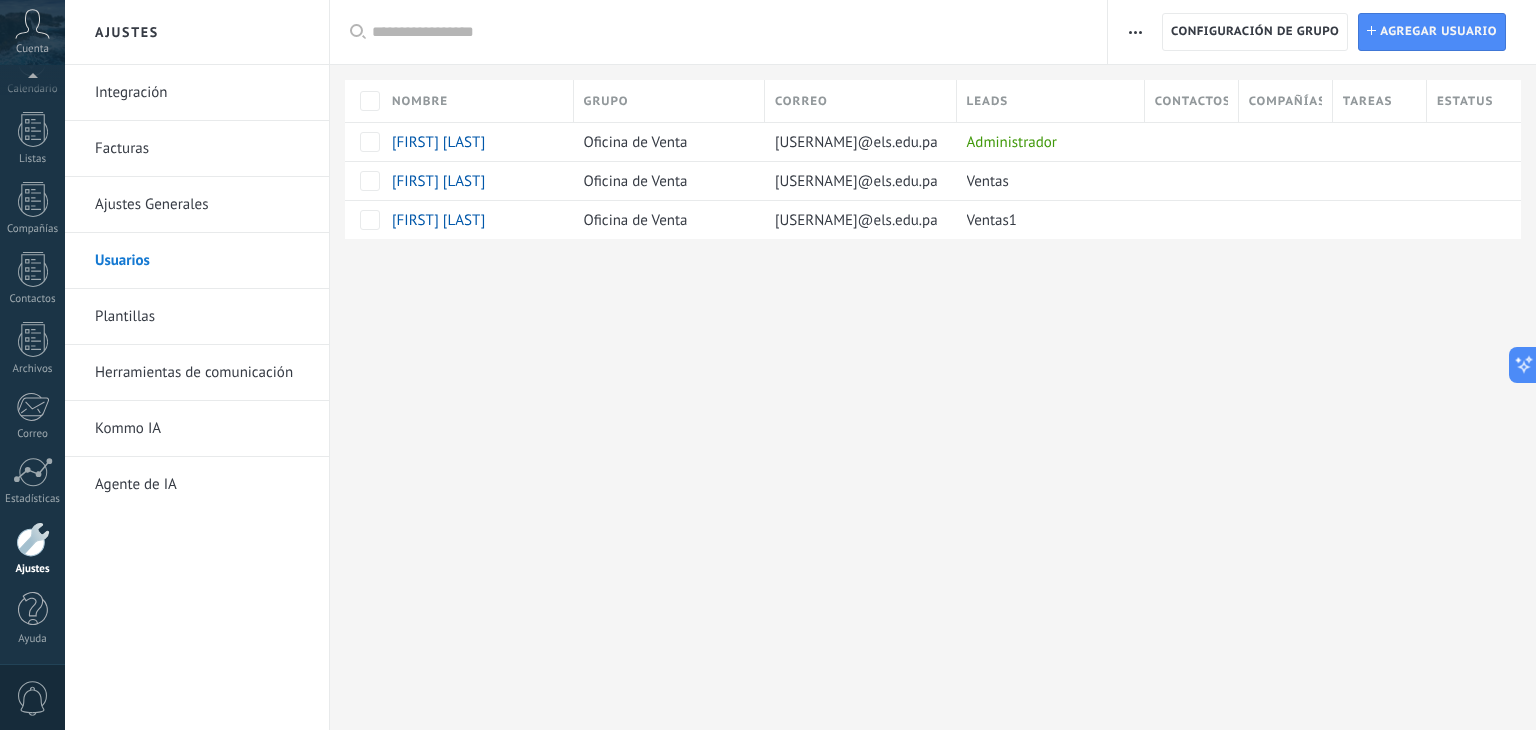 scroll, scrollTop: 0, scrollLeft: 0, axis: both 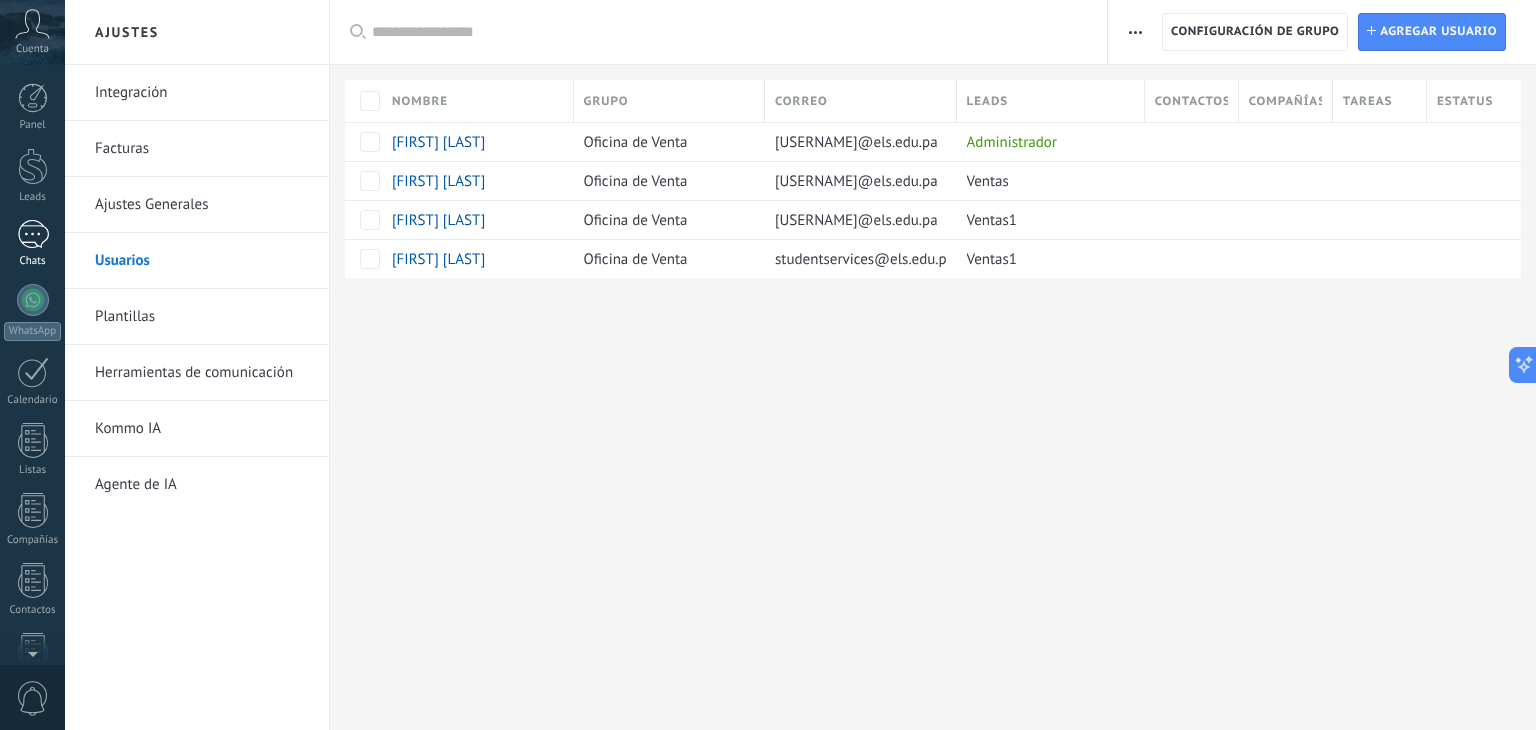 click at bounding box center [33, 234] 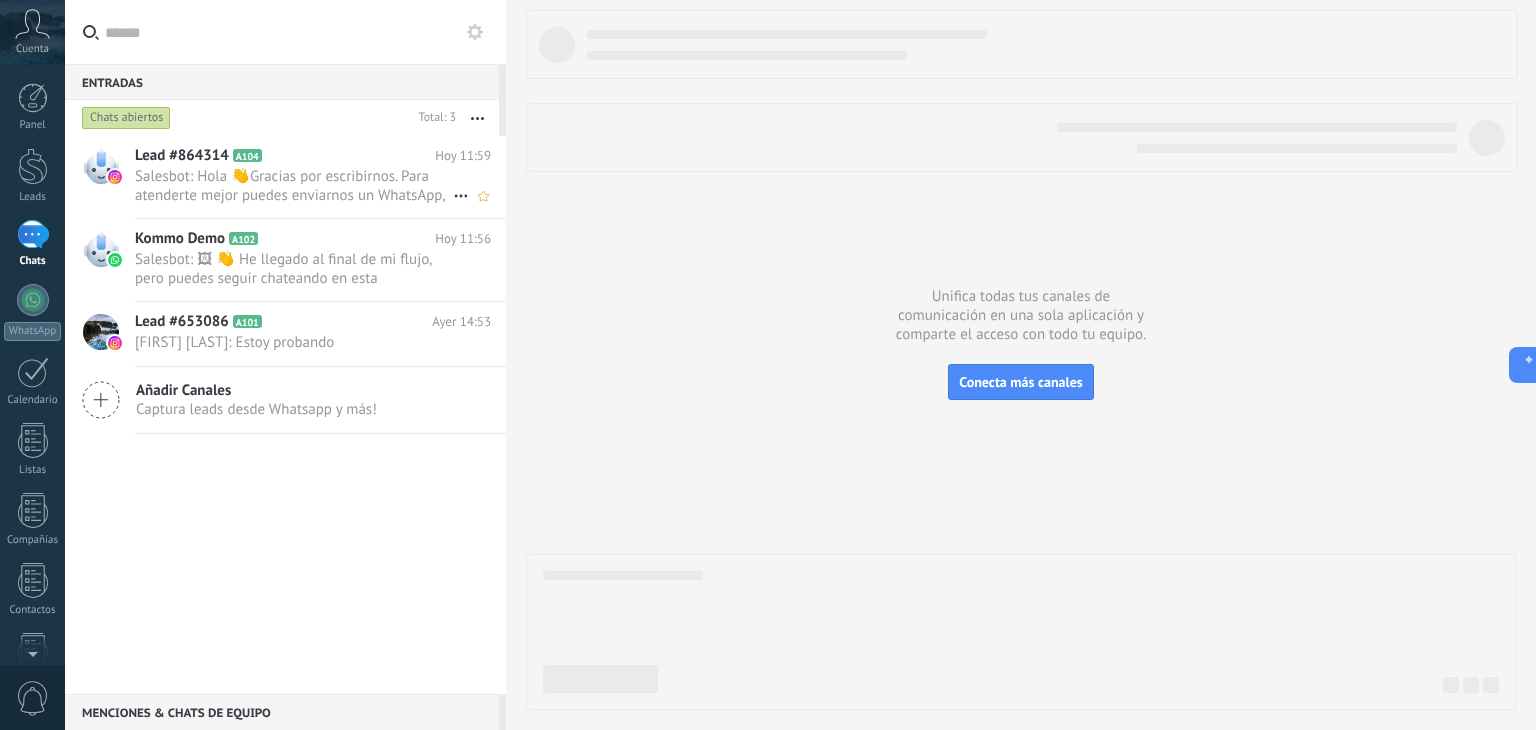 click on "Lead #864314
A104
Hoy 11:59
Salesbot: Hola 👋Gracias por escribirnos. Para atenderte mejor puedes enviarnos un WhatsApp, te comparto el enlace wa.lin..." at bounding box center (320, 177) 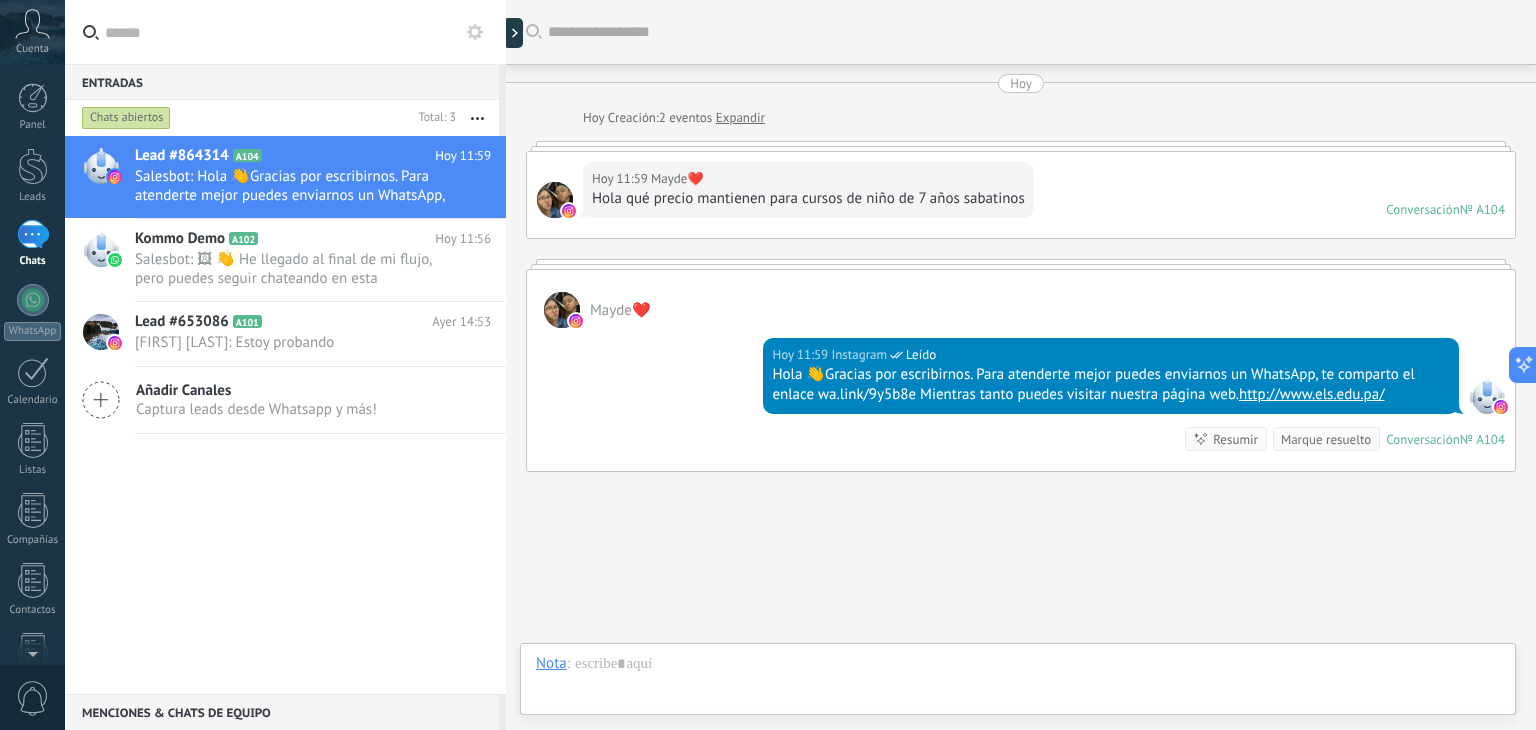 scroll, scrollTop: 88, scrollLeft: 0, axis: vertical 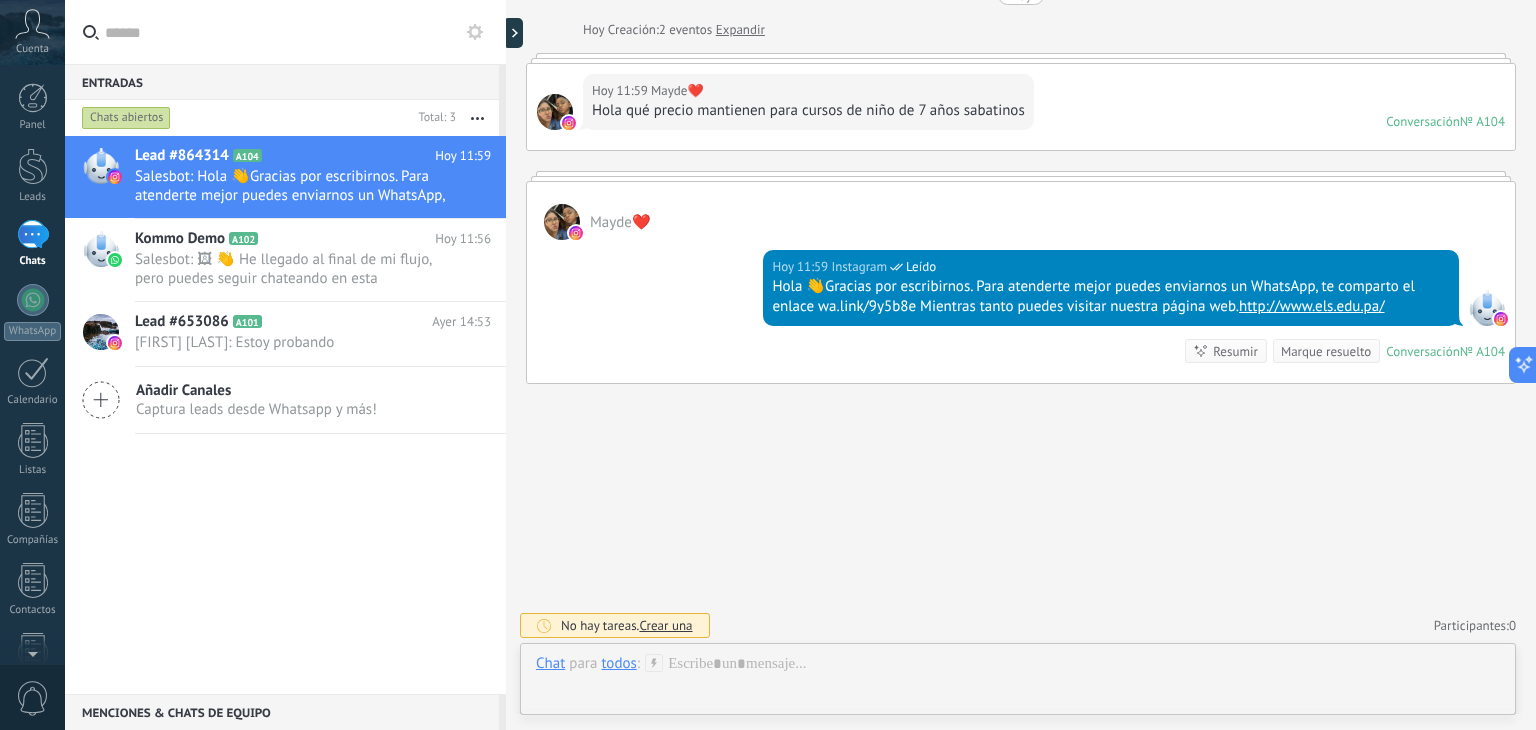 click on "todos" at bounding box center [618, 663] 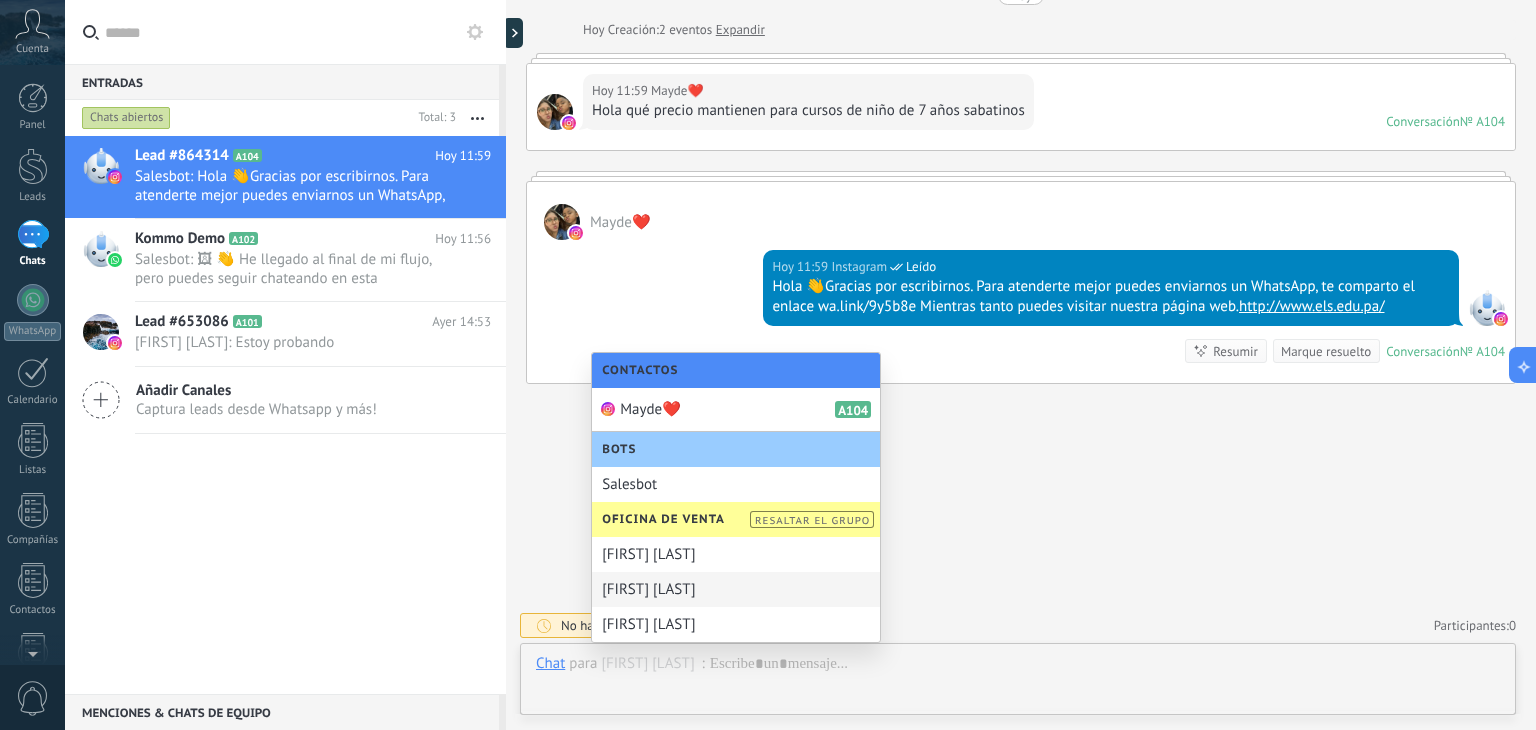 click on "Ritzely Jurado" at bounding box center (736, 589) 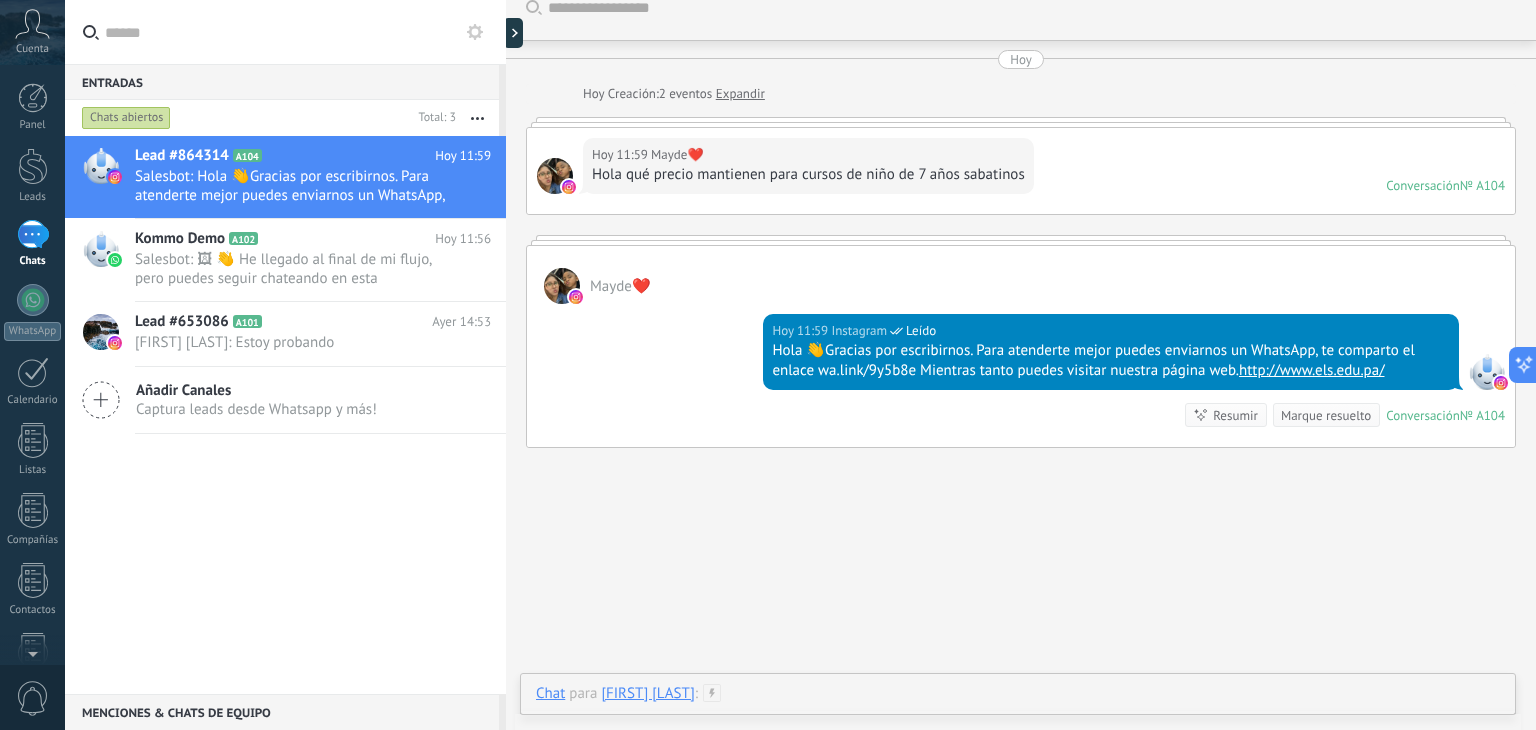 scroll, scrollTop: 0, scrollLeft: 0, axis: both 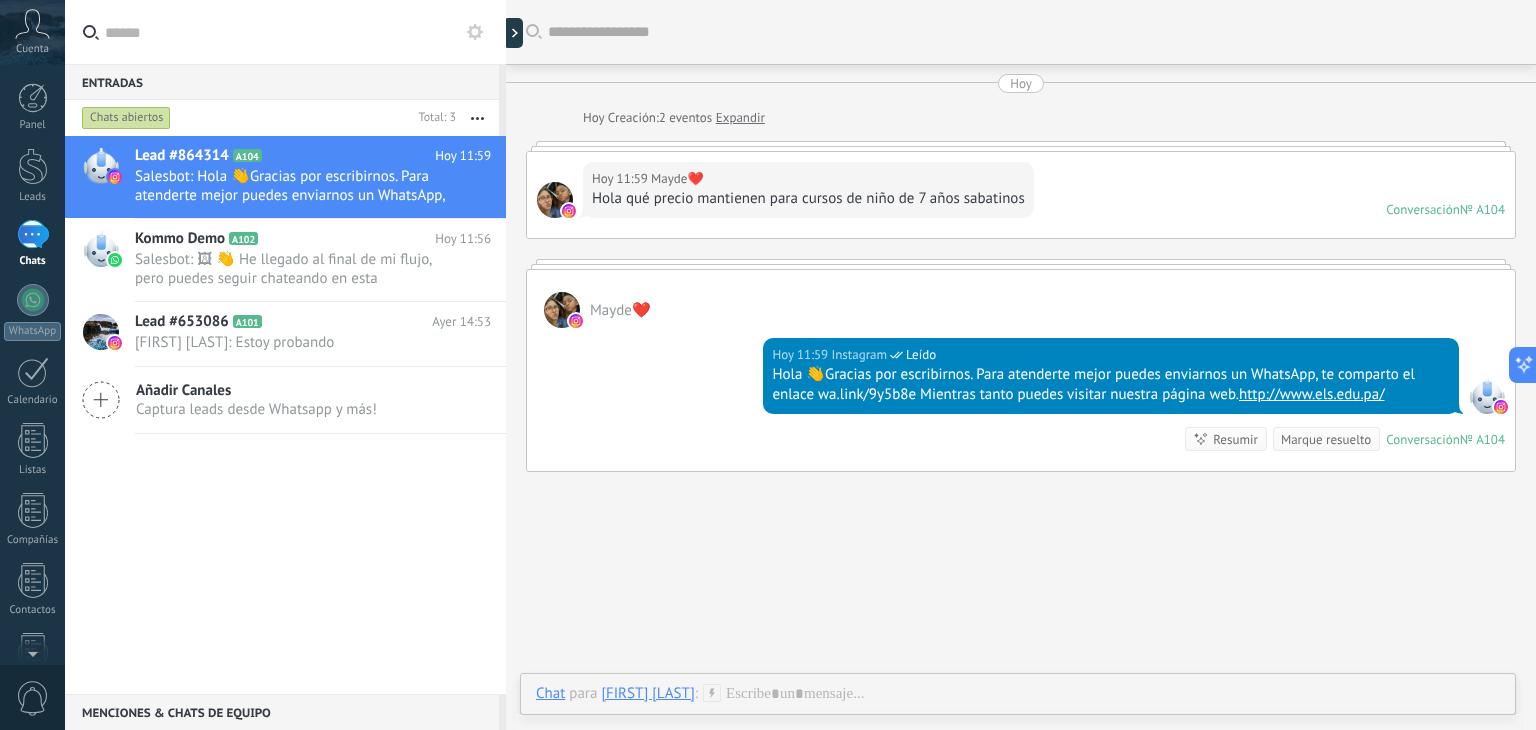 click at bounding box center [569, 211] 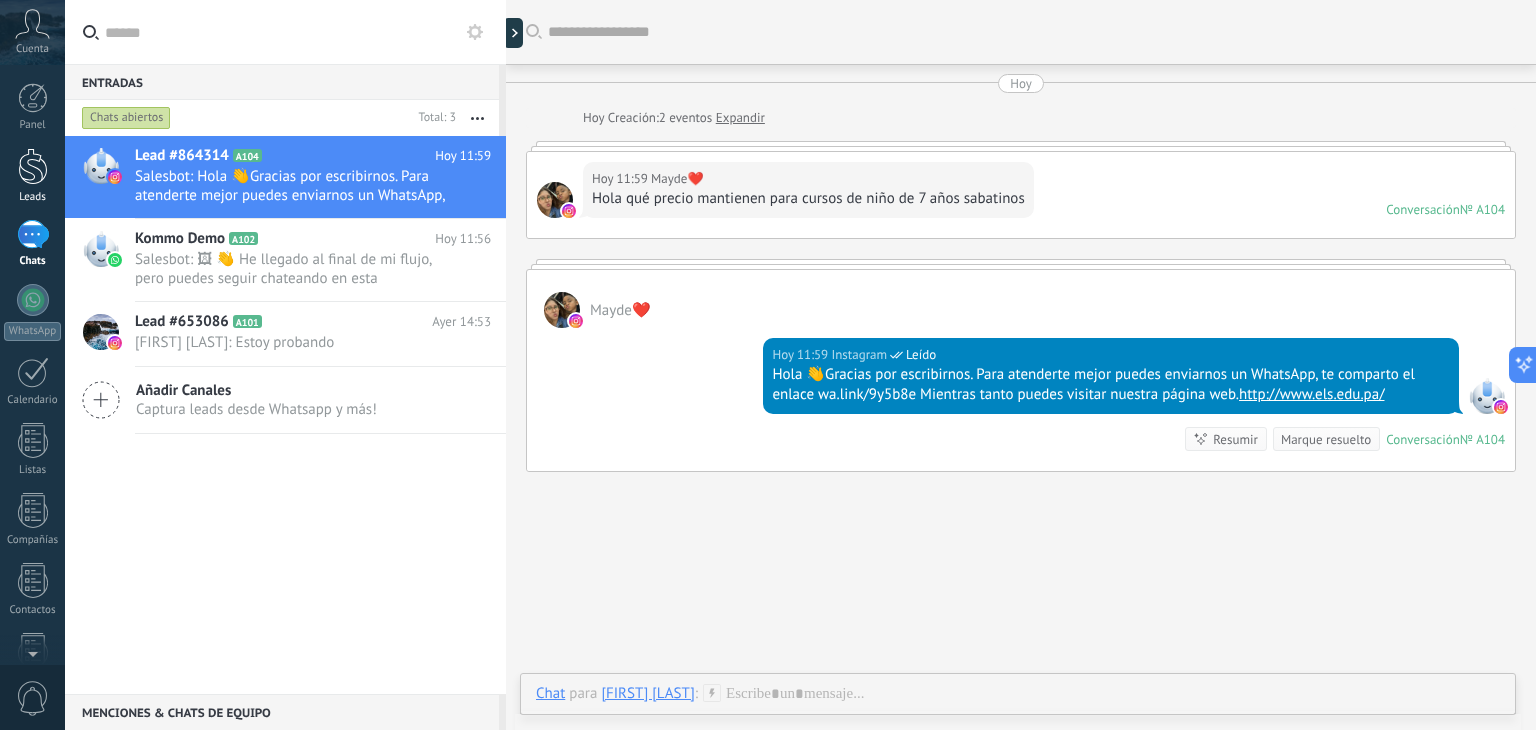 click on "Leads" at bounding box center (32, 176) 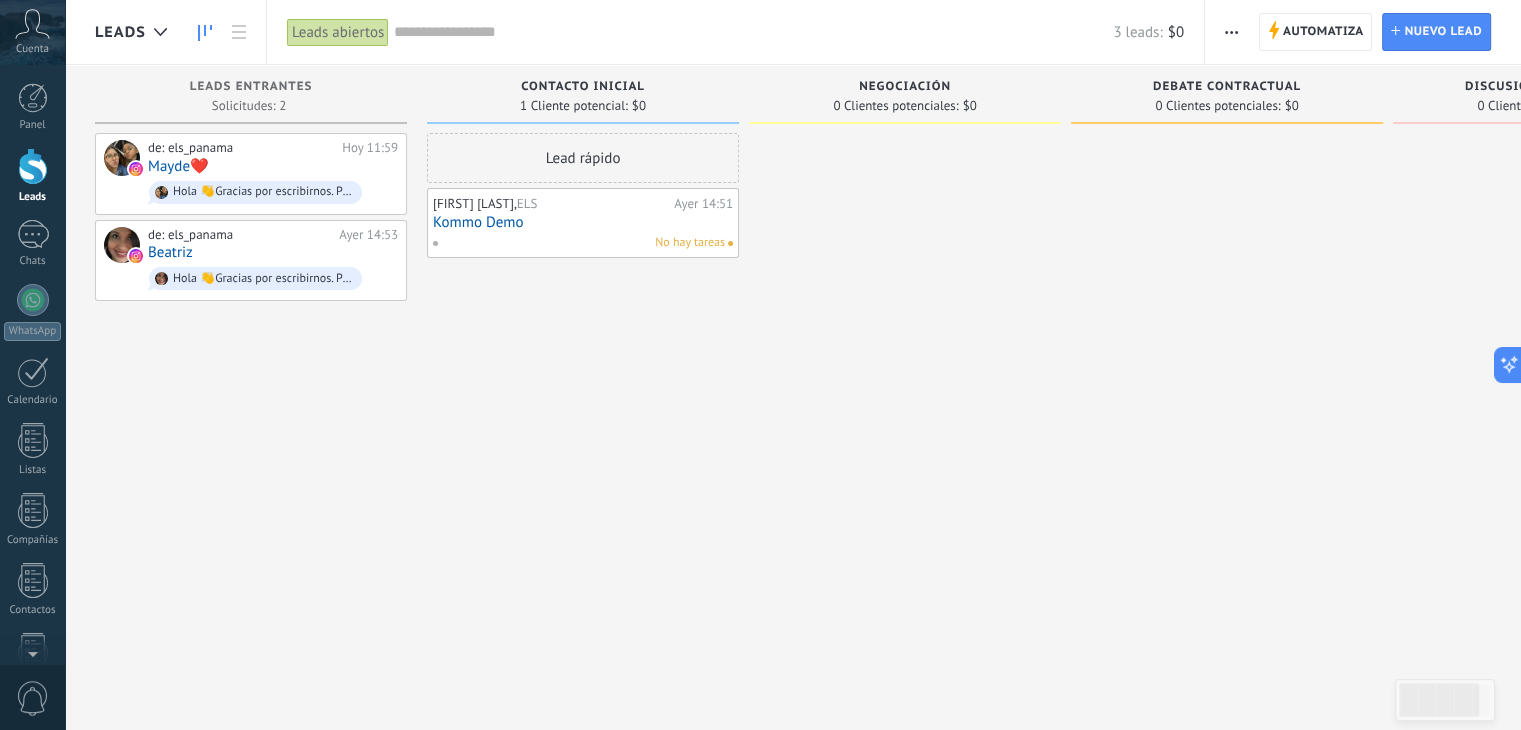 click on "Contacto inicial" at bounding box center (583, 87) 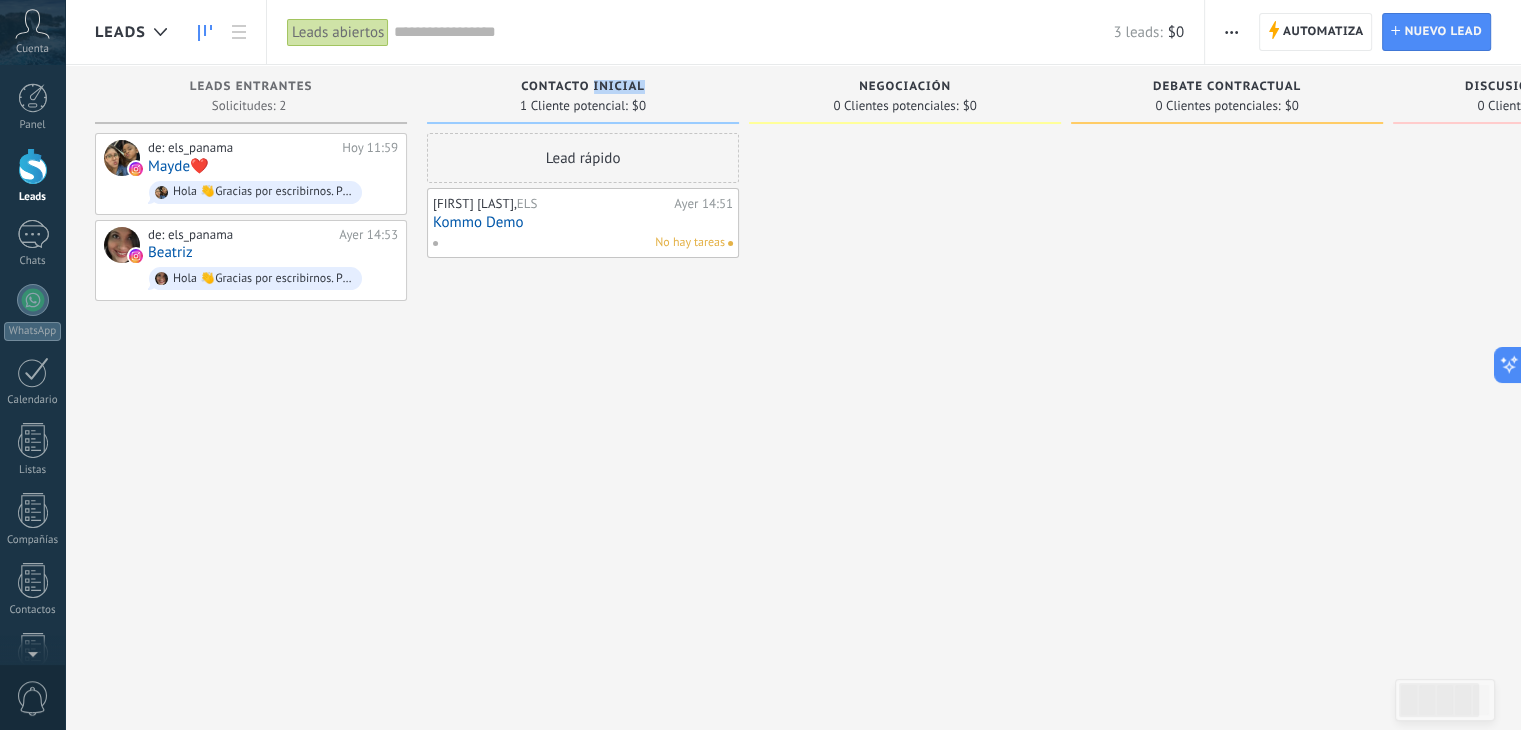 click on "Contacto inicial" at bounding box center (583, 87) 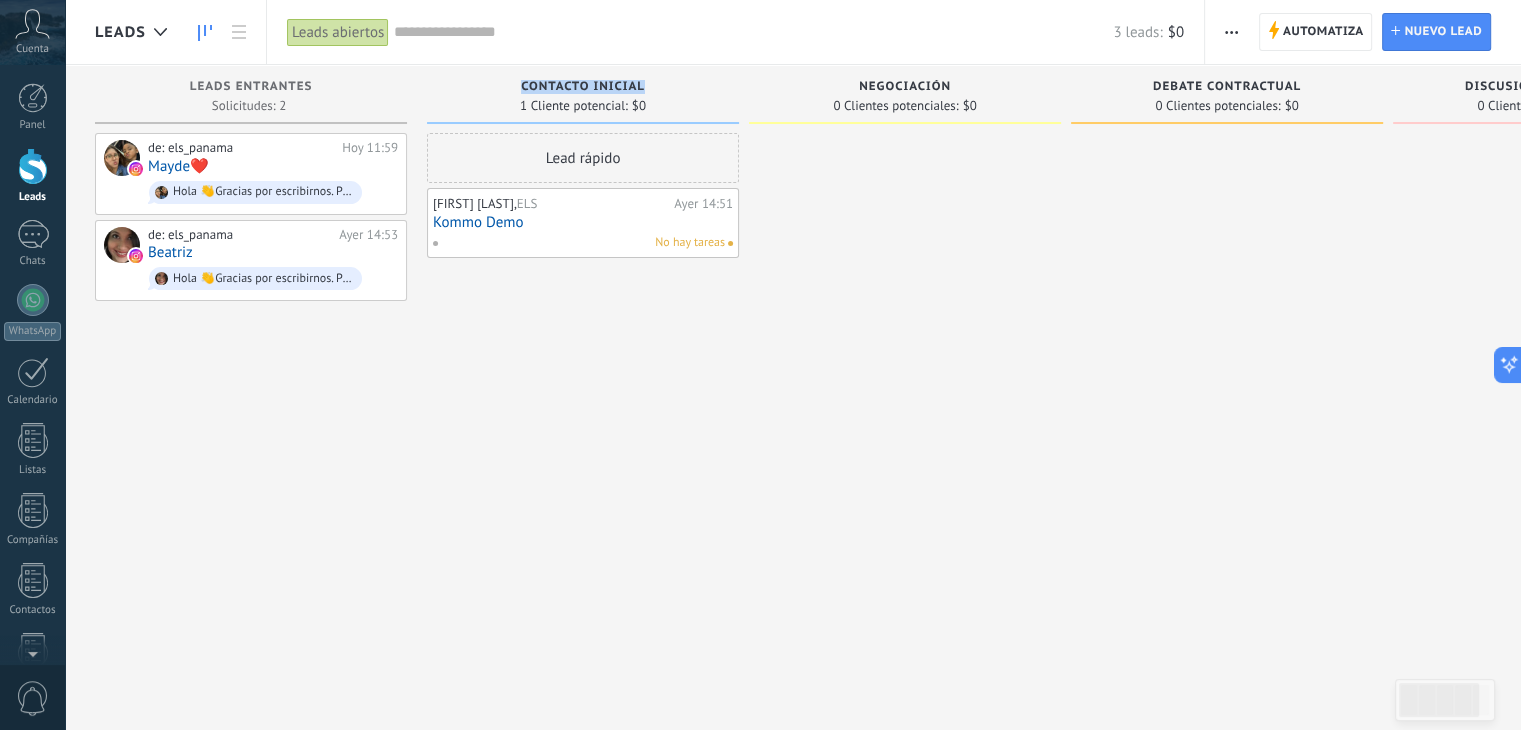 click on "Contacto inicial" at bounding box center (583, 87) 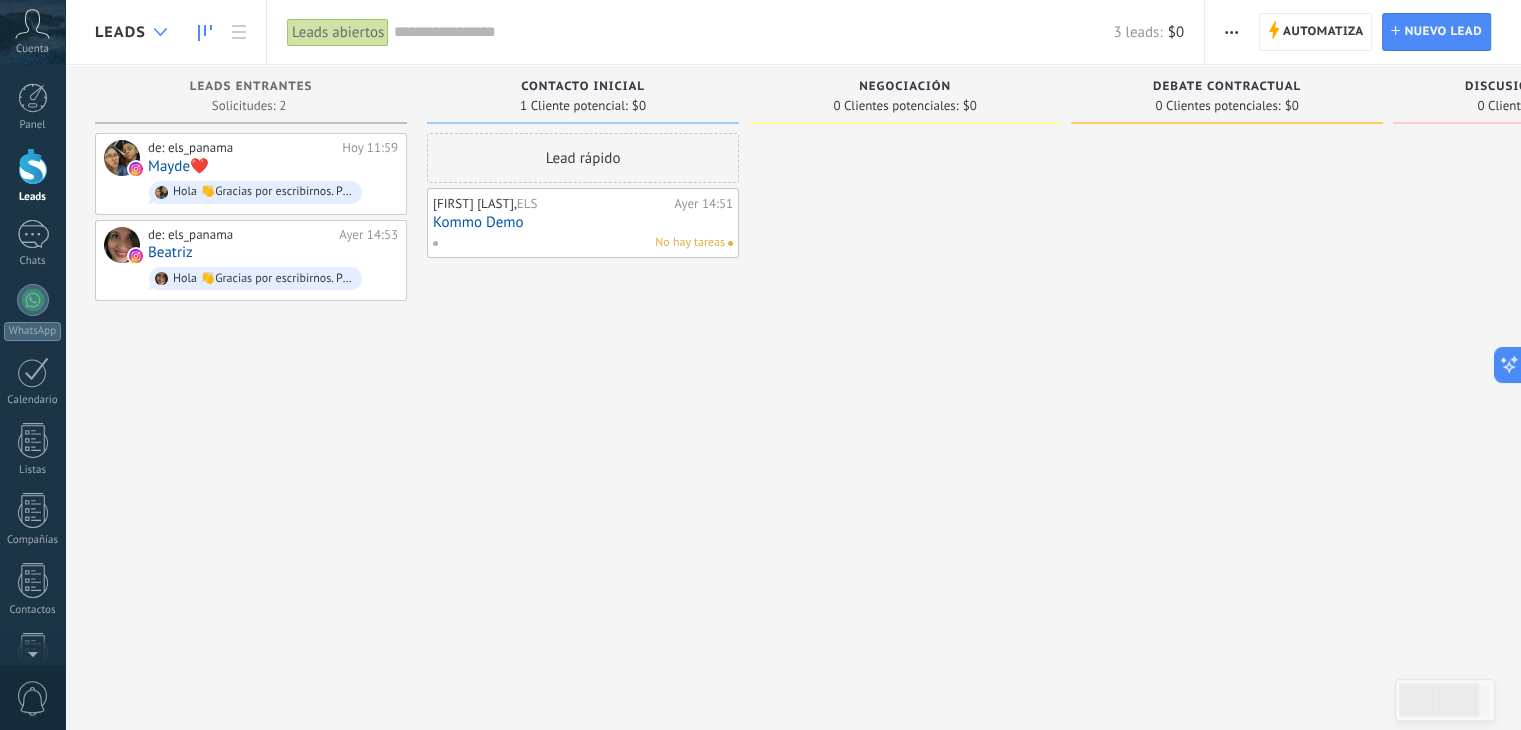 click at bounding box center [160, 32] 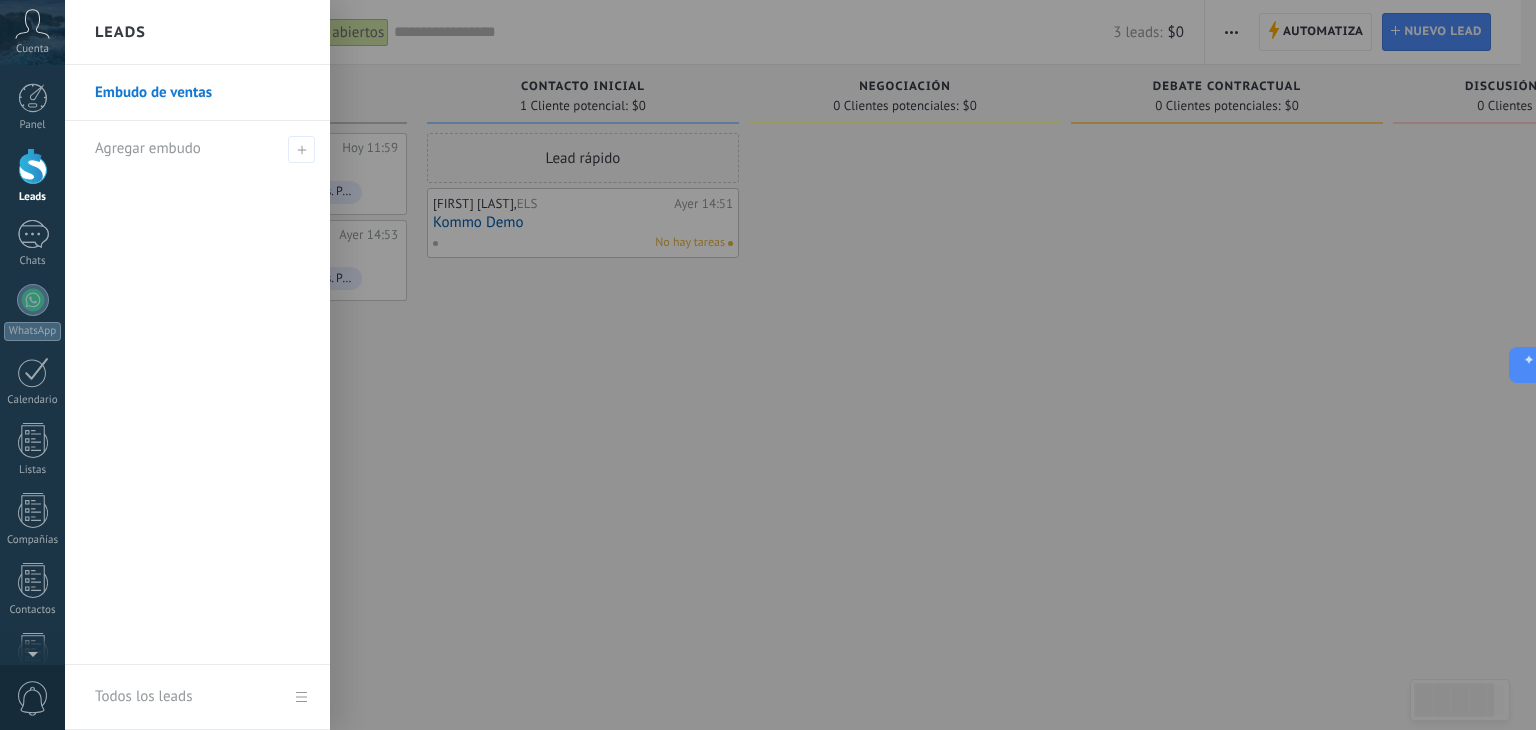 click on "Embudo de ventas" at bounding box center (202, 93) 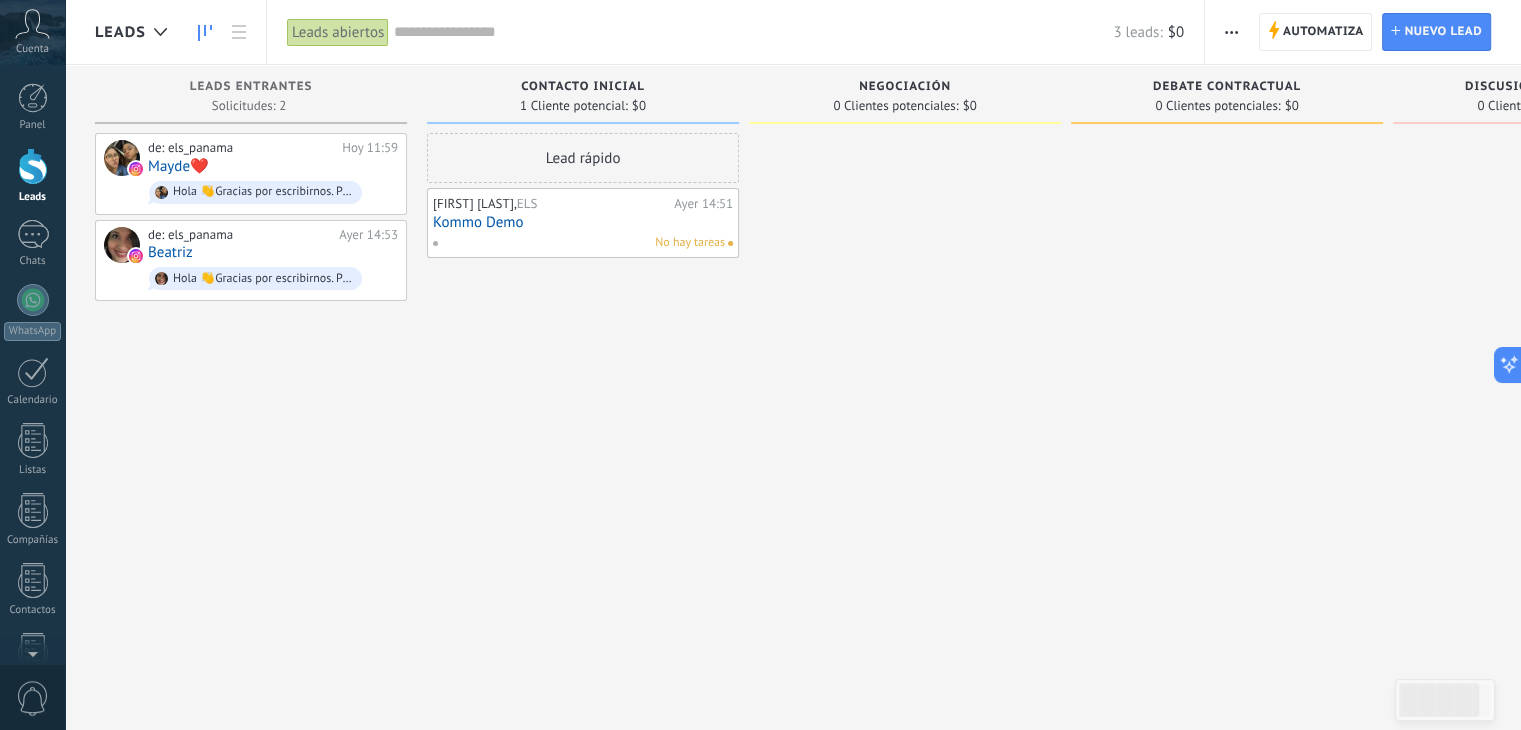 click on "Contacto inicial" at bounding box center [583, 87] 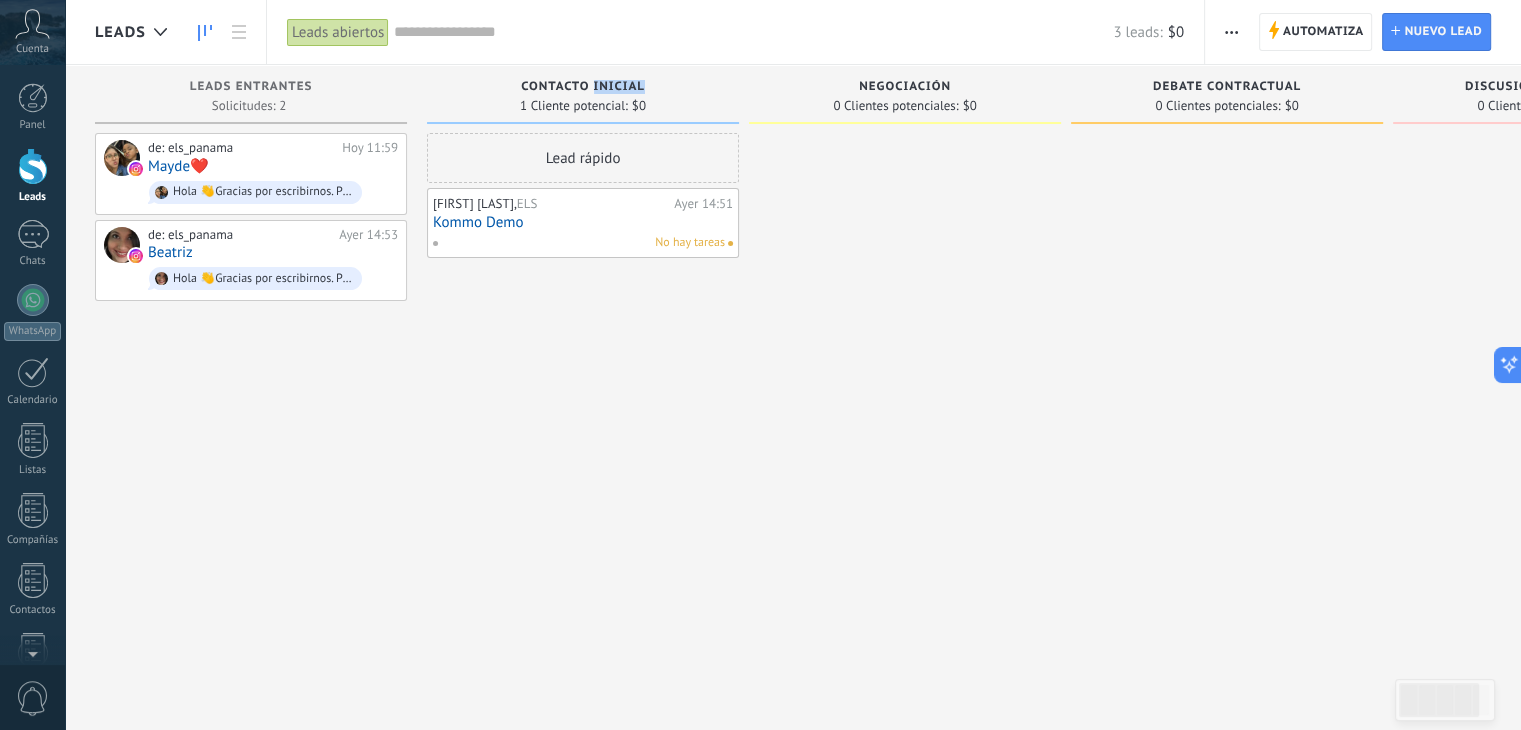 click on "Contacto inicial" at bounding box center (583, 87) 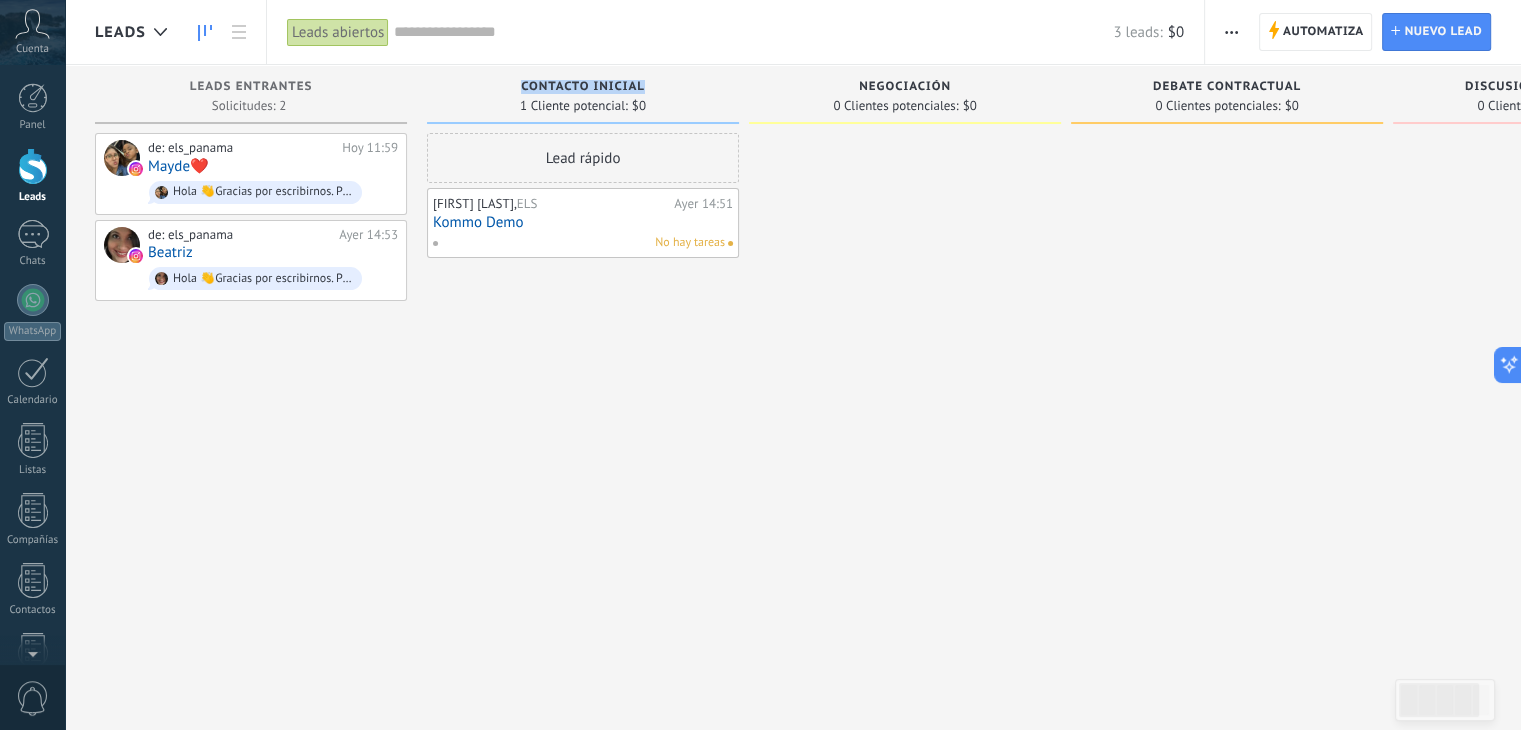 click on "Contacto inicial" at bounding box center [583, 87] 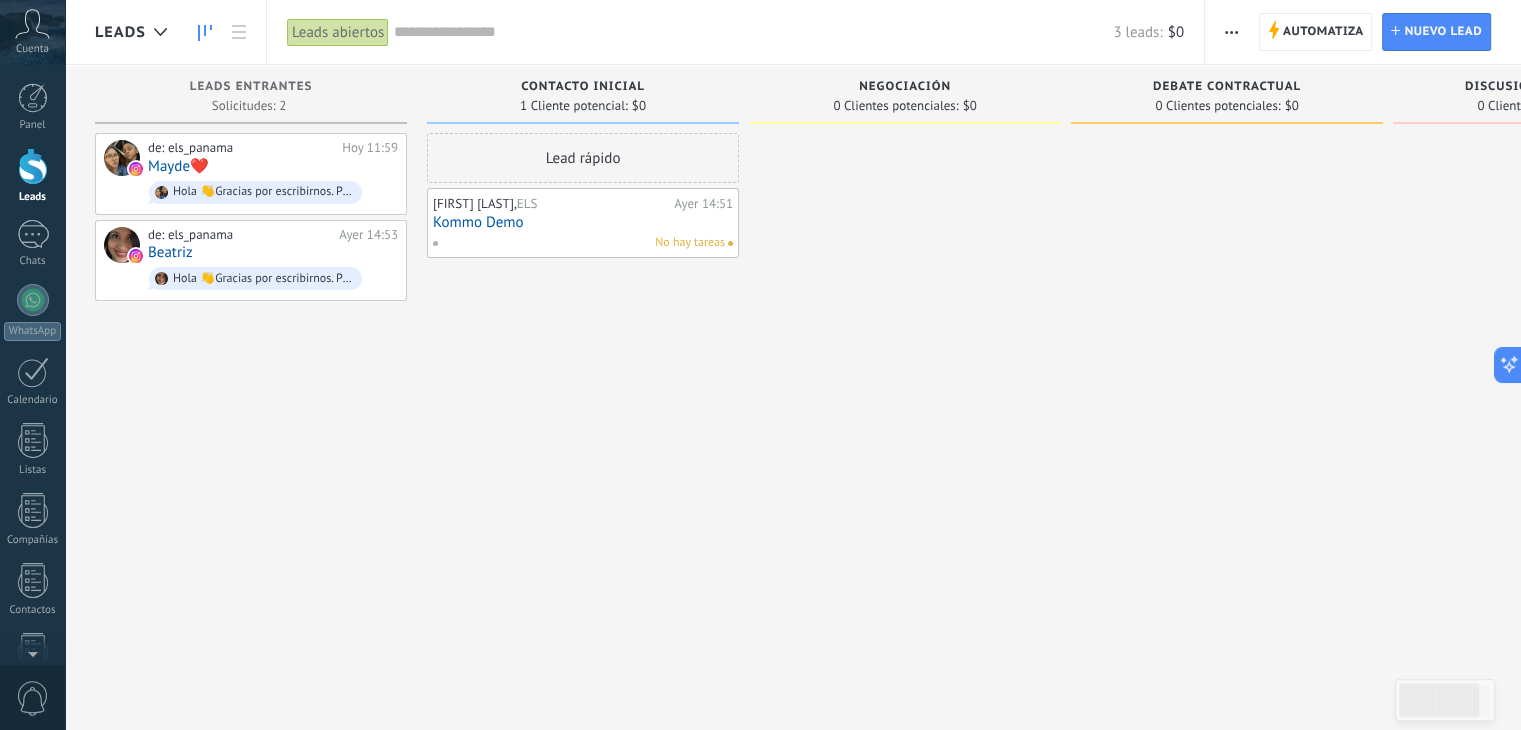 click 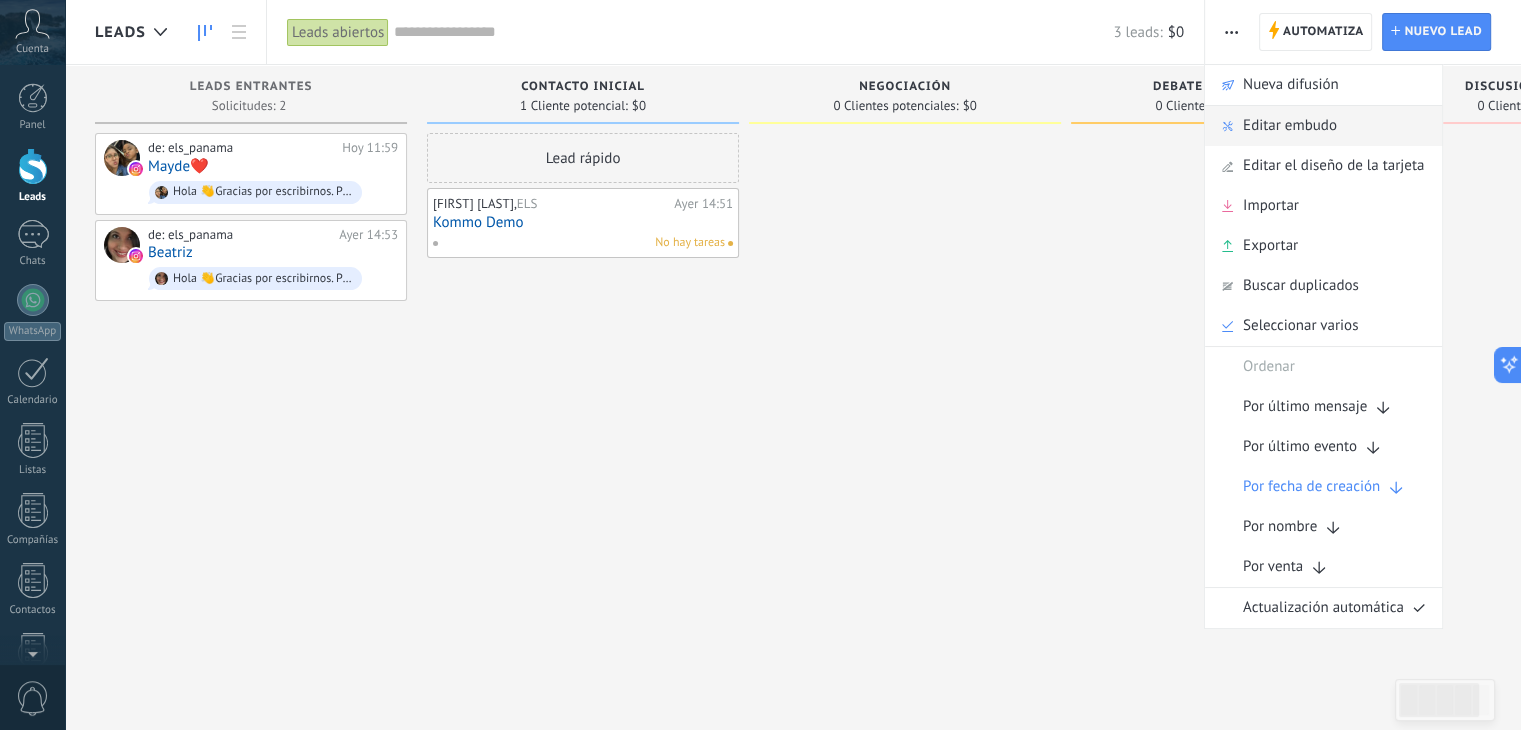 click on "Editar embudo" at bounding box center [1290, 126] 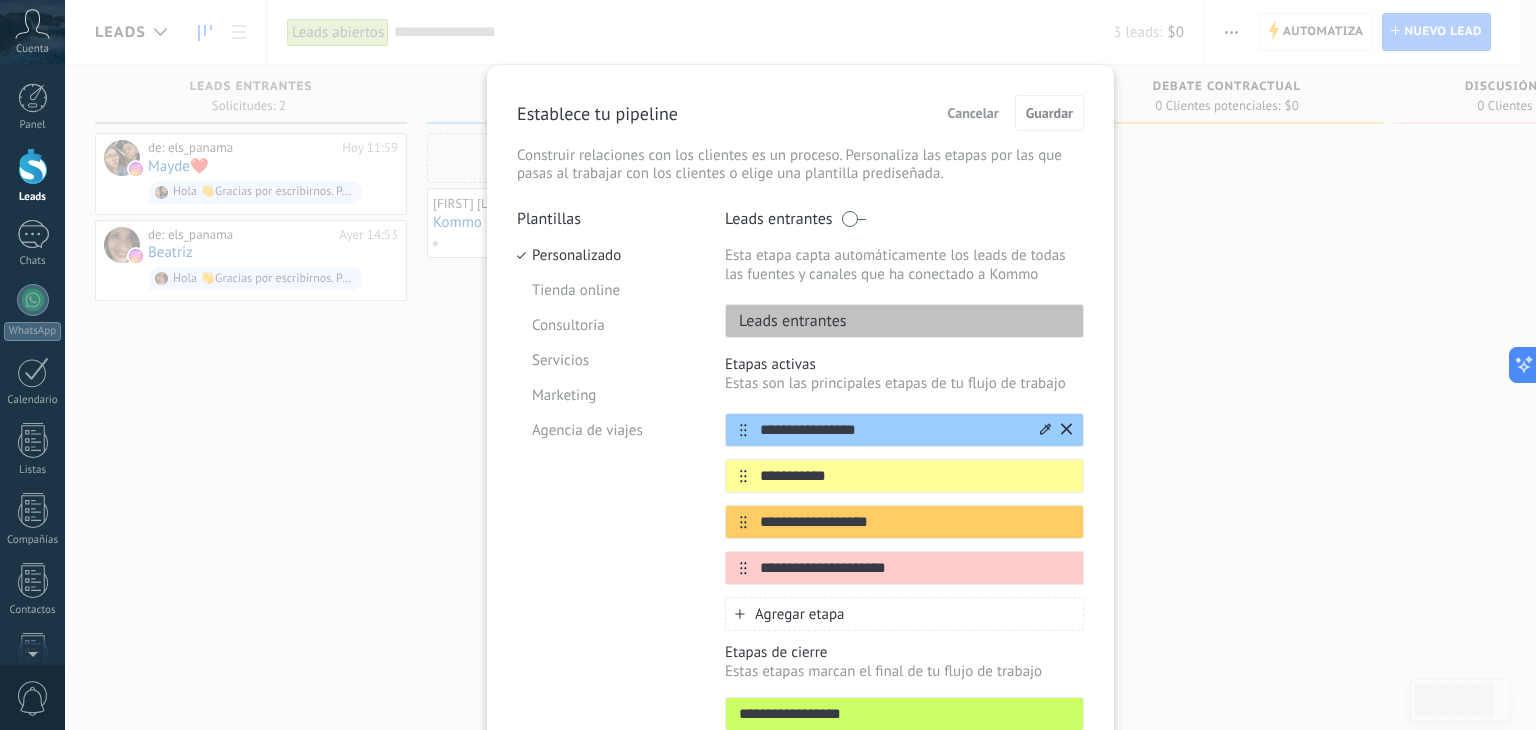 click on "**********" at bounding box center (904, 430) 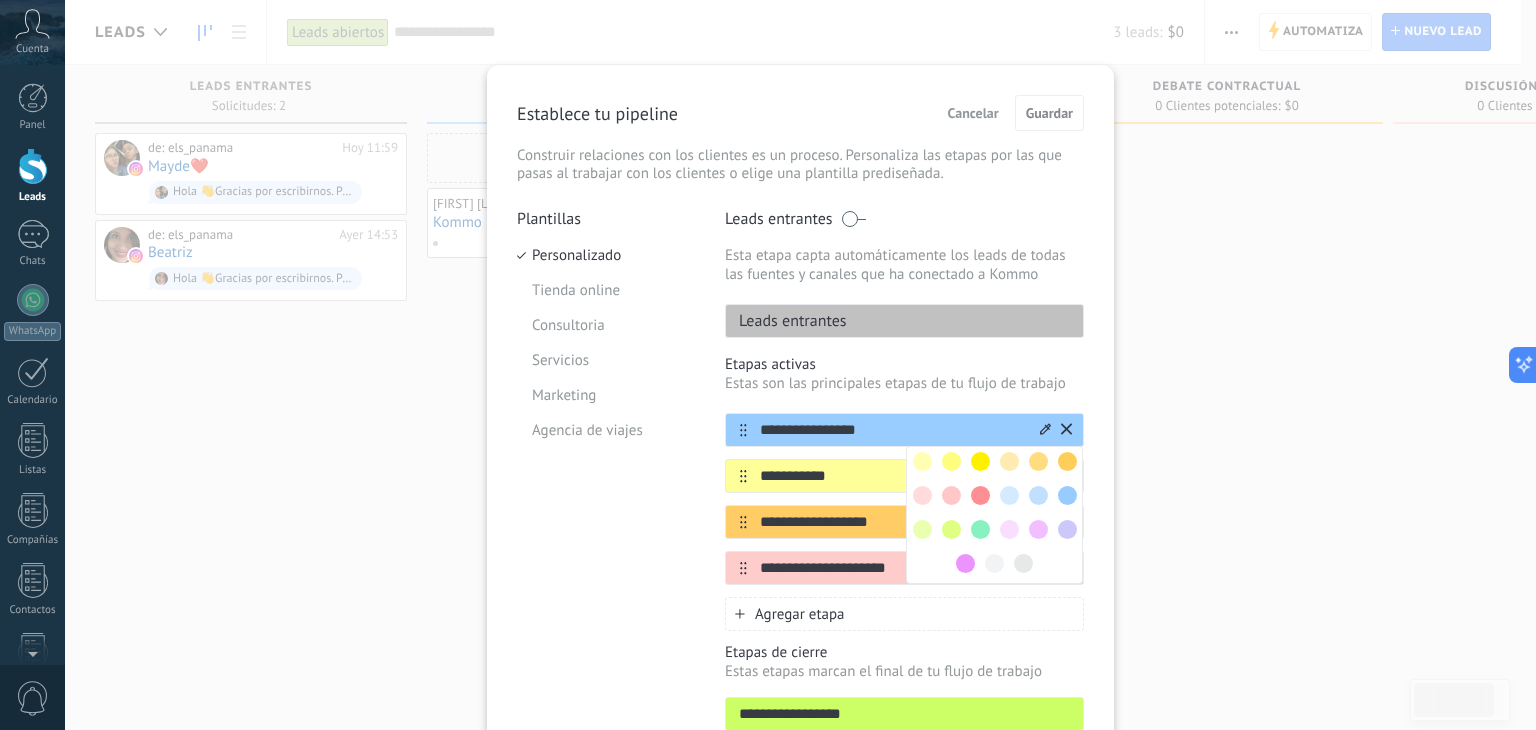 click on "**********" at bounding box center [892, 430] 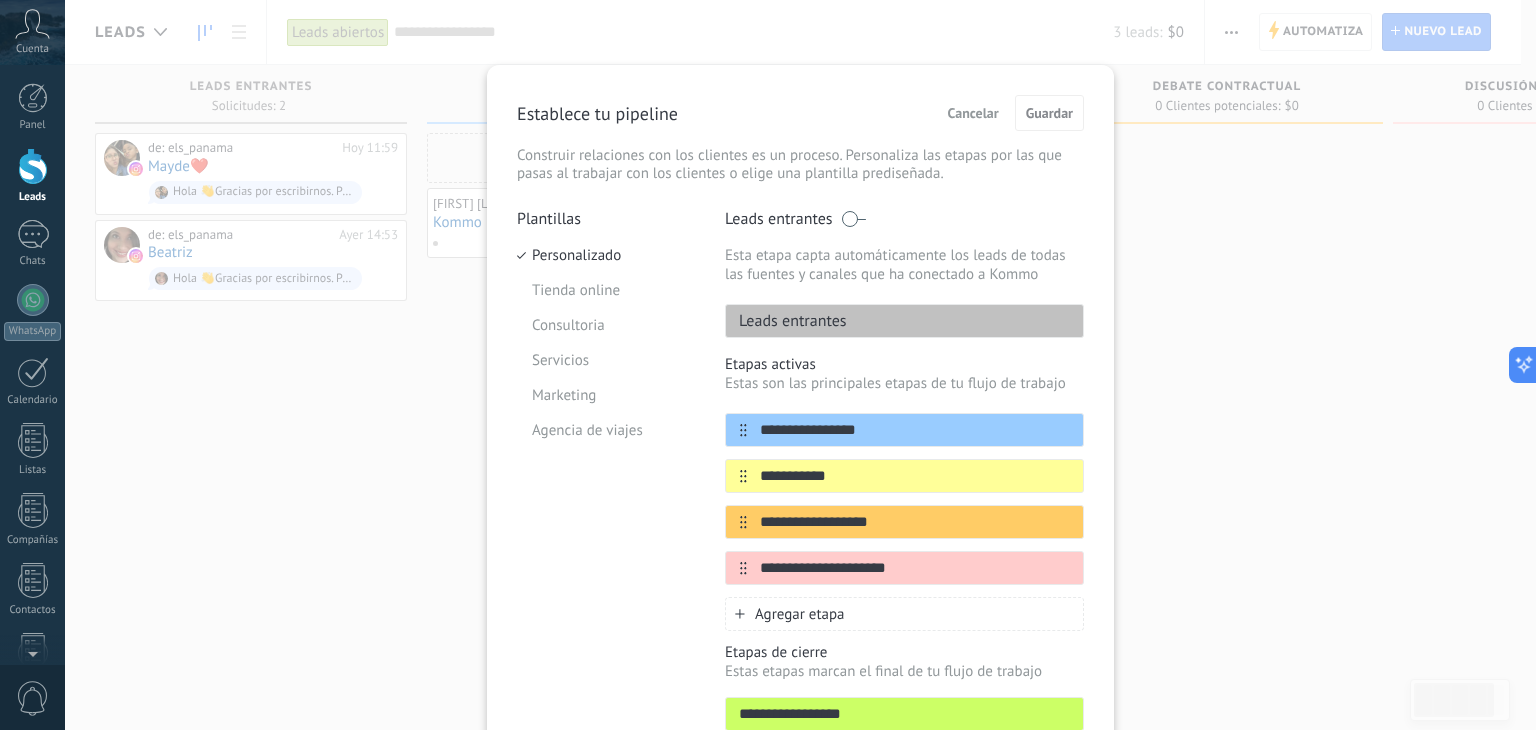 click on "**********" at bounding box center (904, 499) 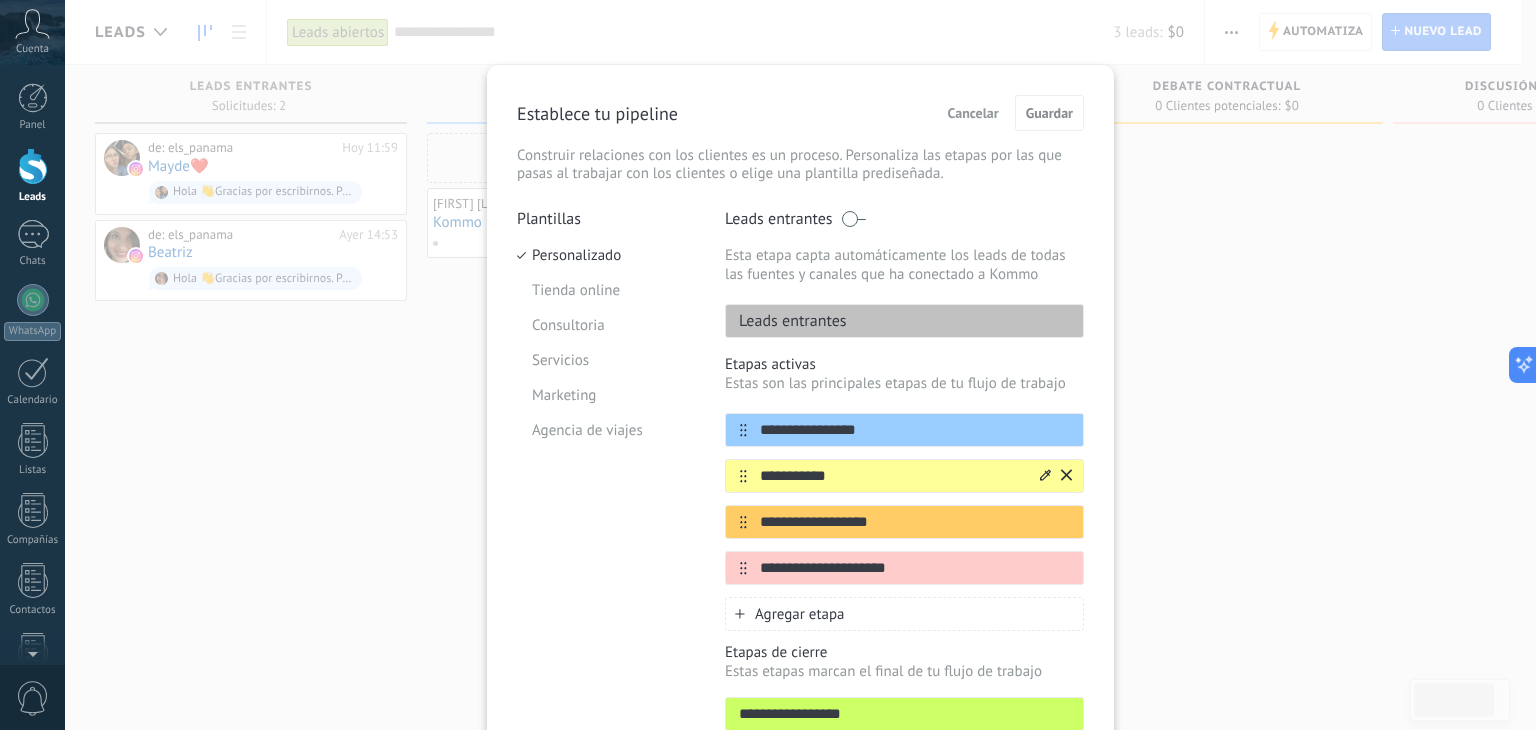click 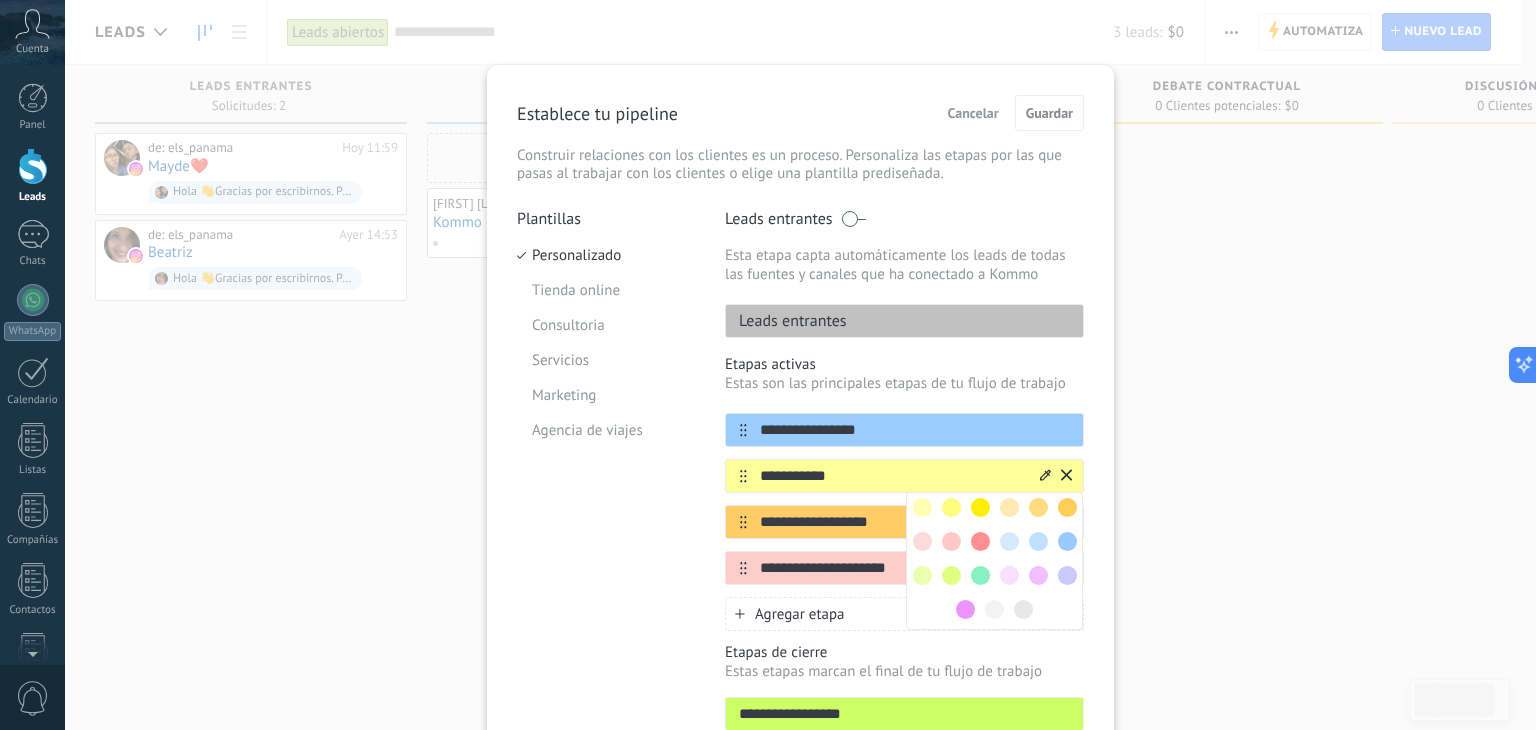 click on "**********" at bounding box center [892, 476] 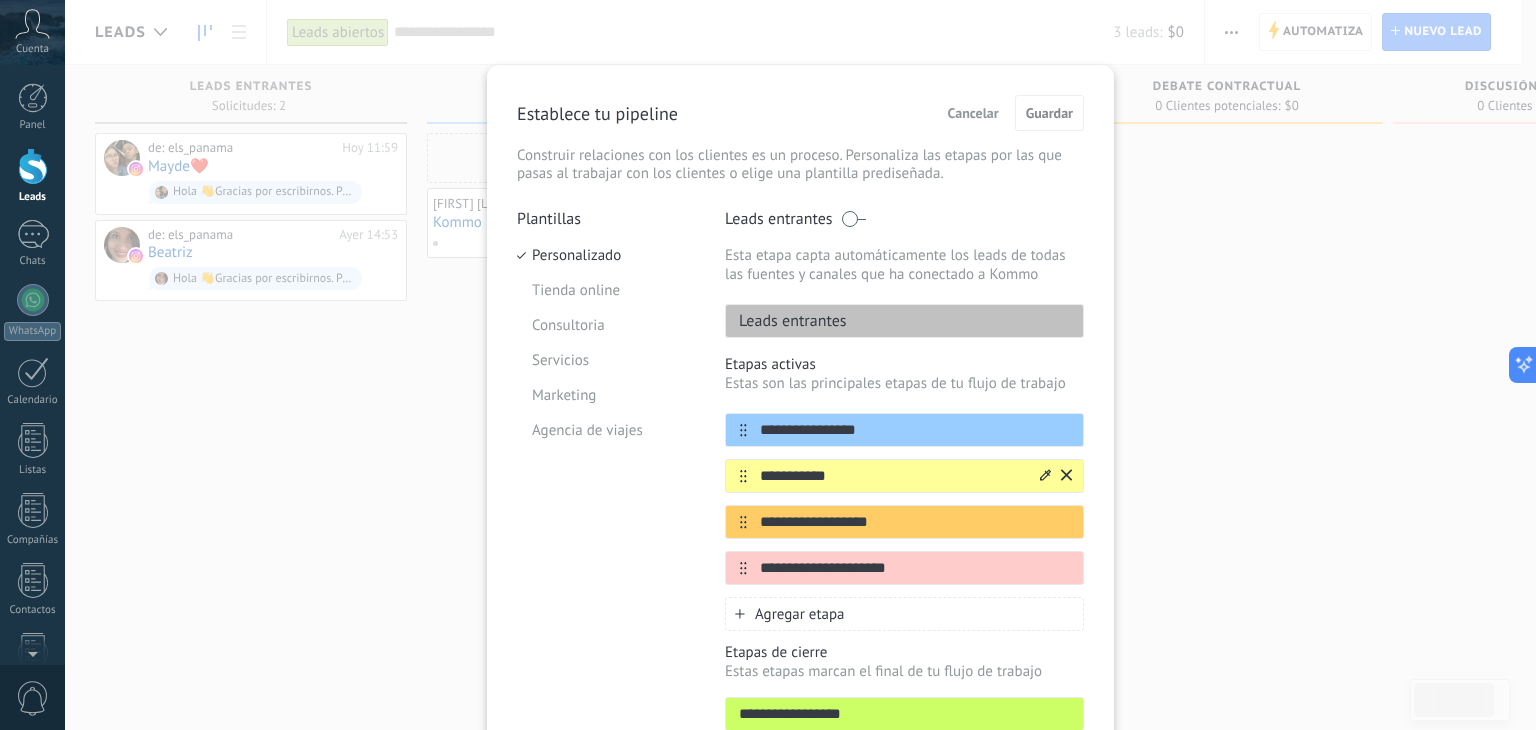 click on "**********" at bounding box center [892, 476] 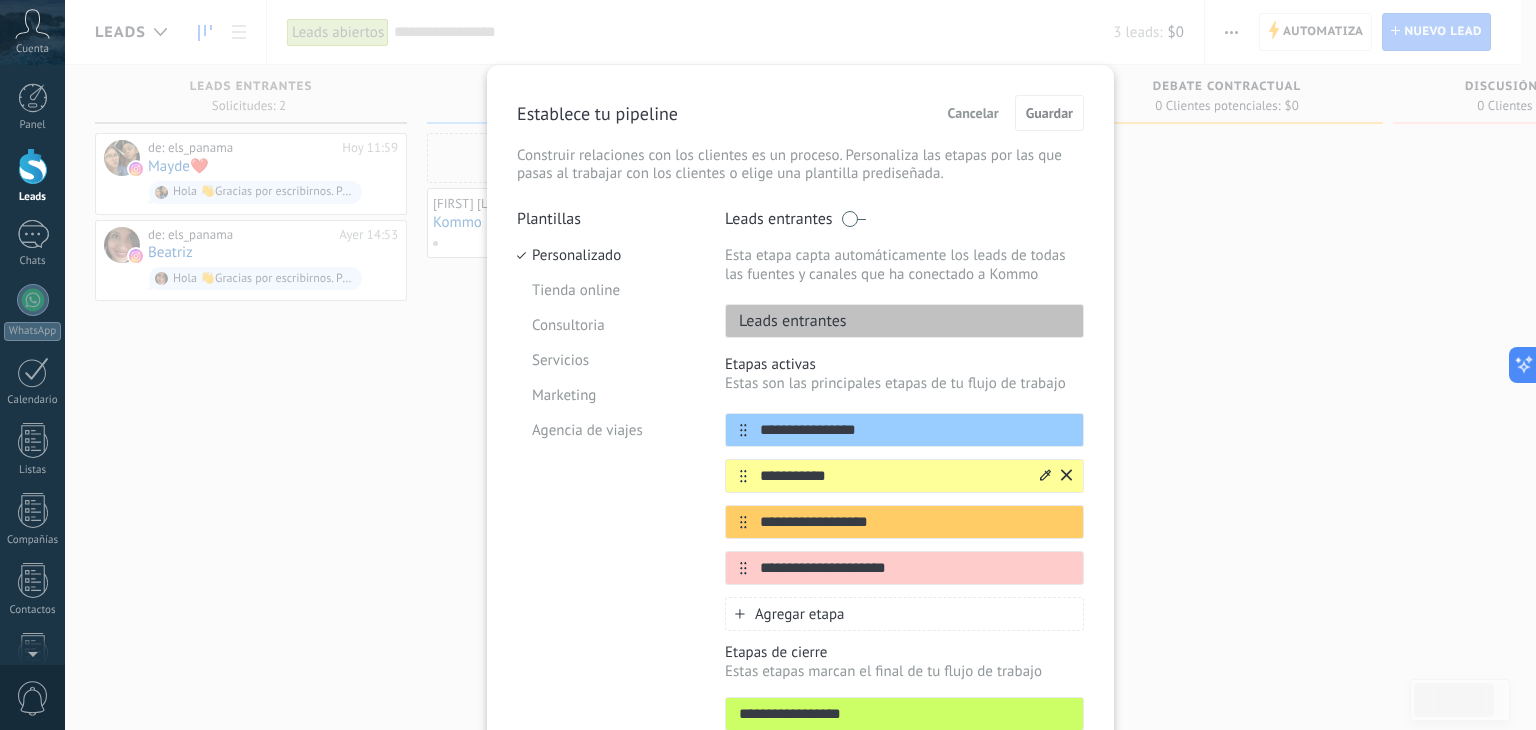 click on "**********" at bounding box center (892, 476) 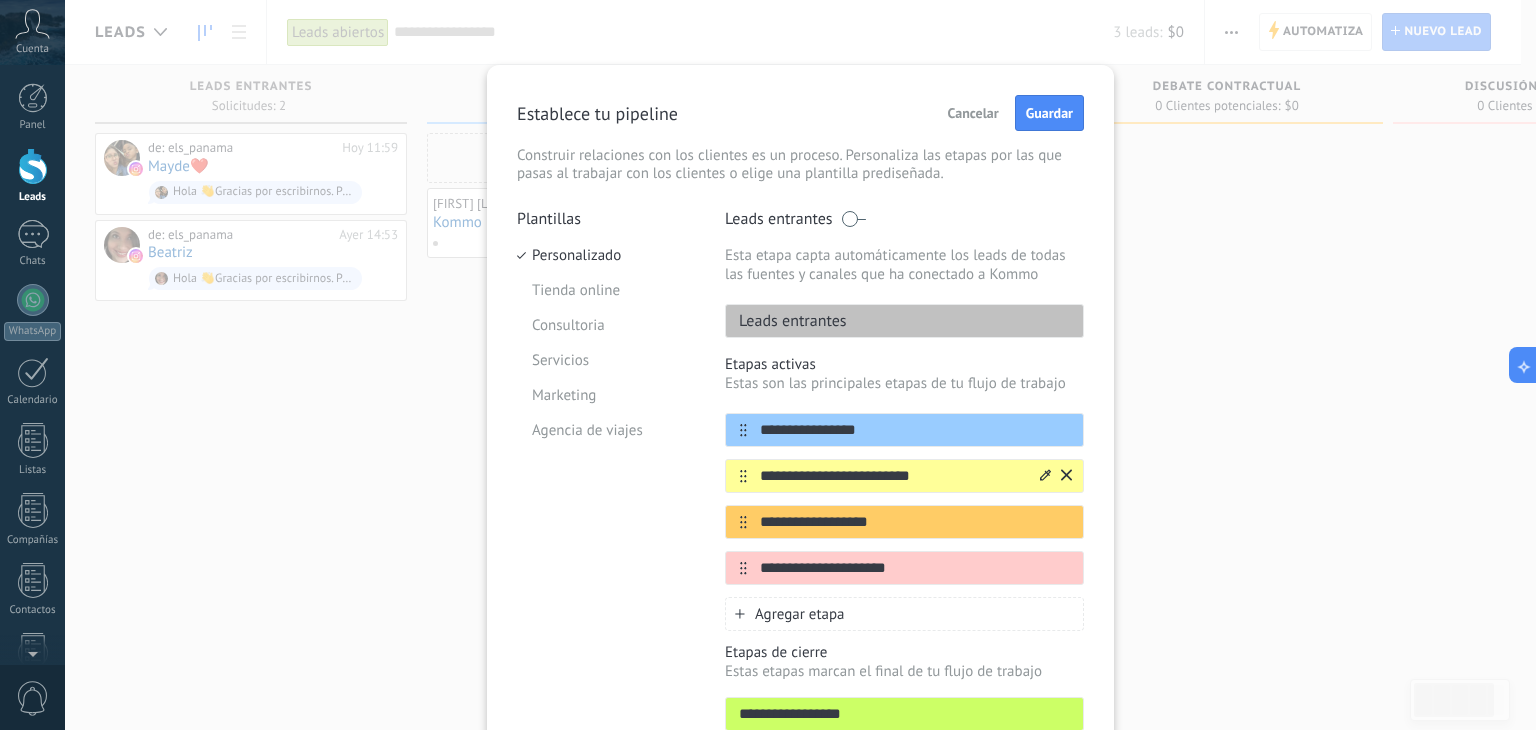 click on "**********" at bounding box center (892, 476) 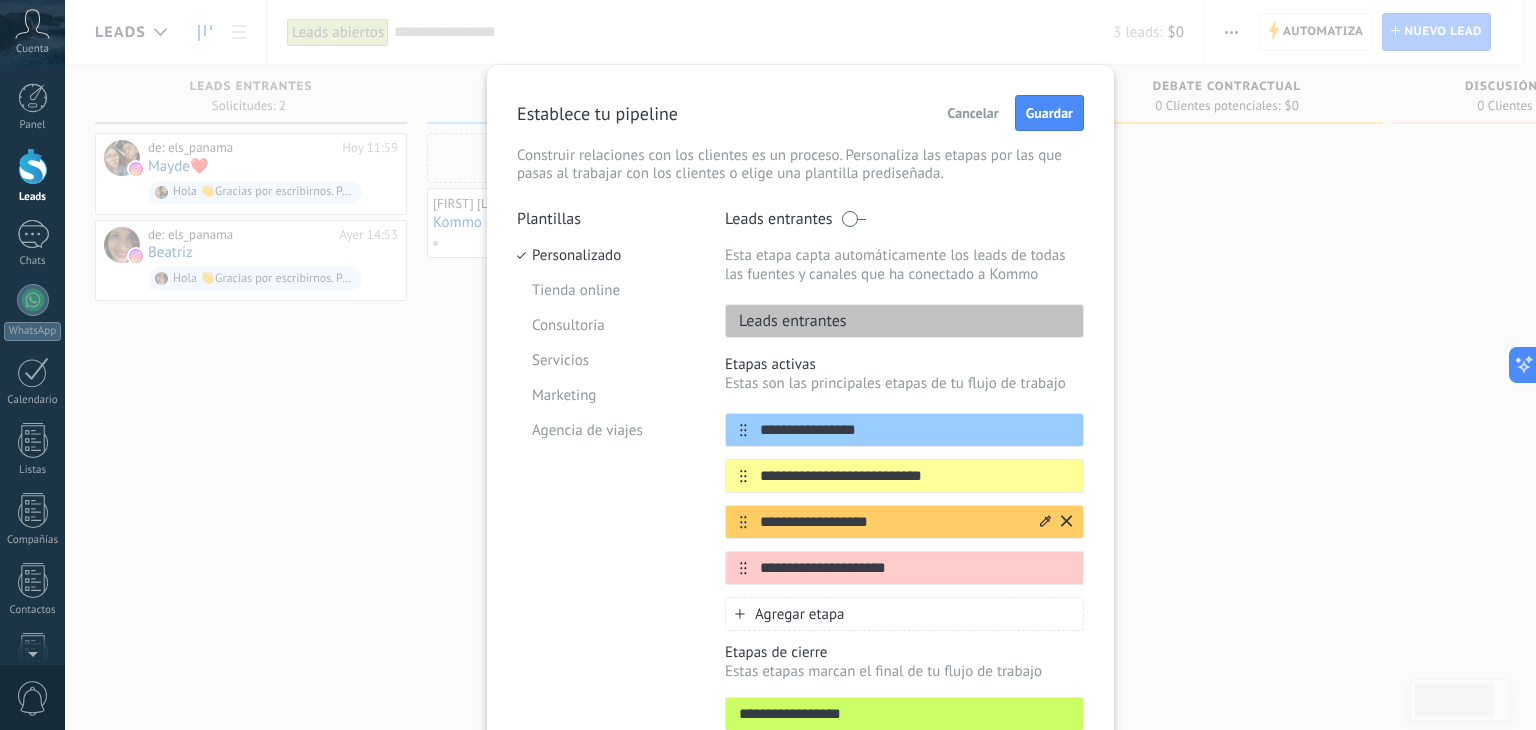 type on "**********" 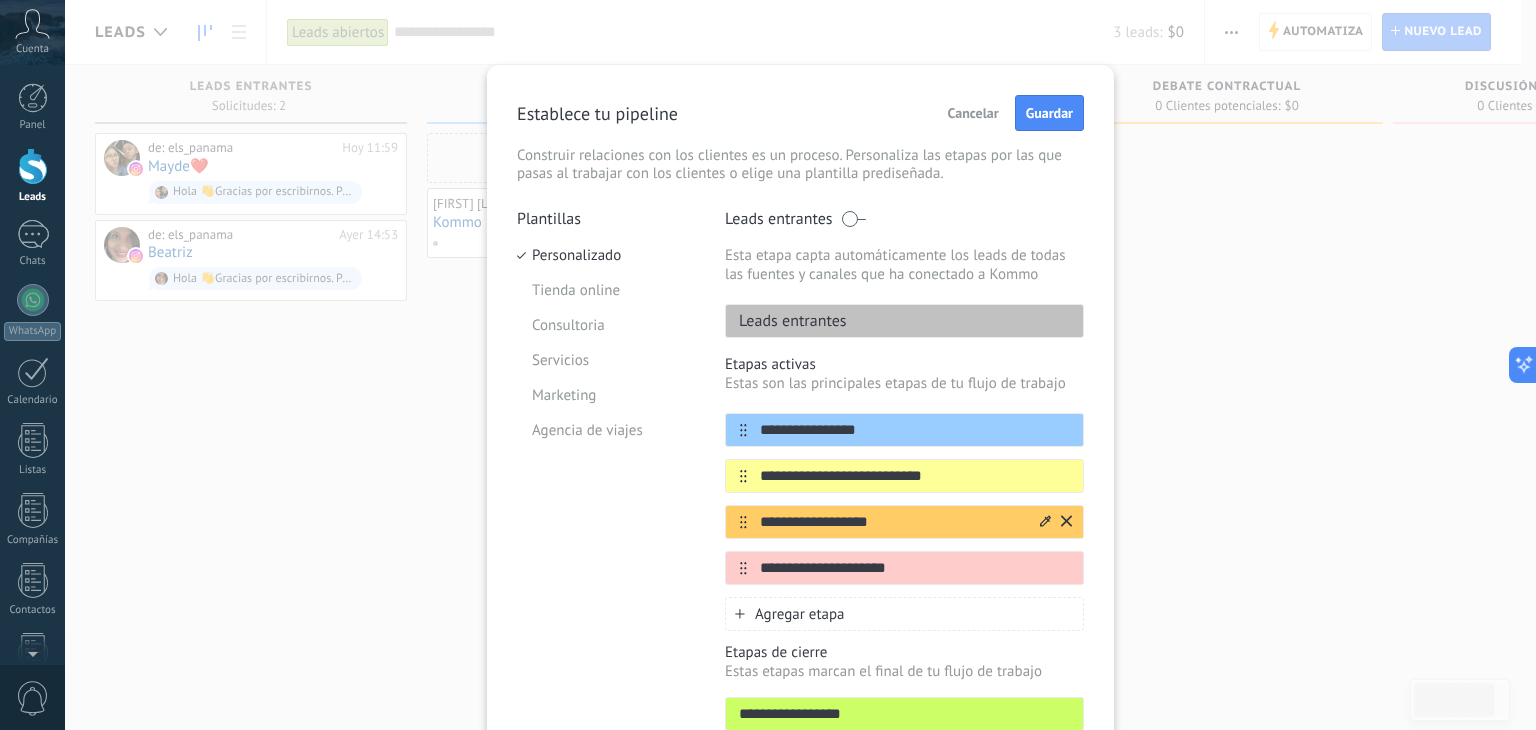 click on "**********" at bounding box center (892, 522) 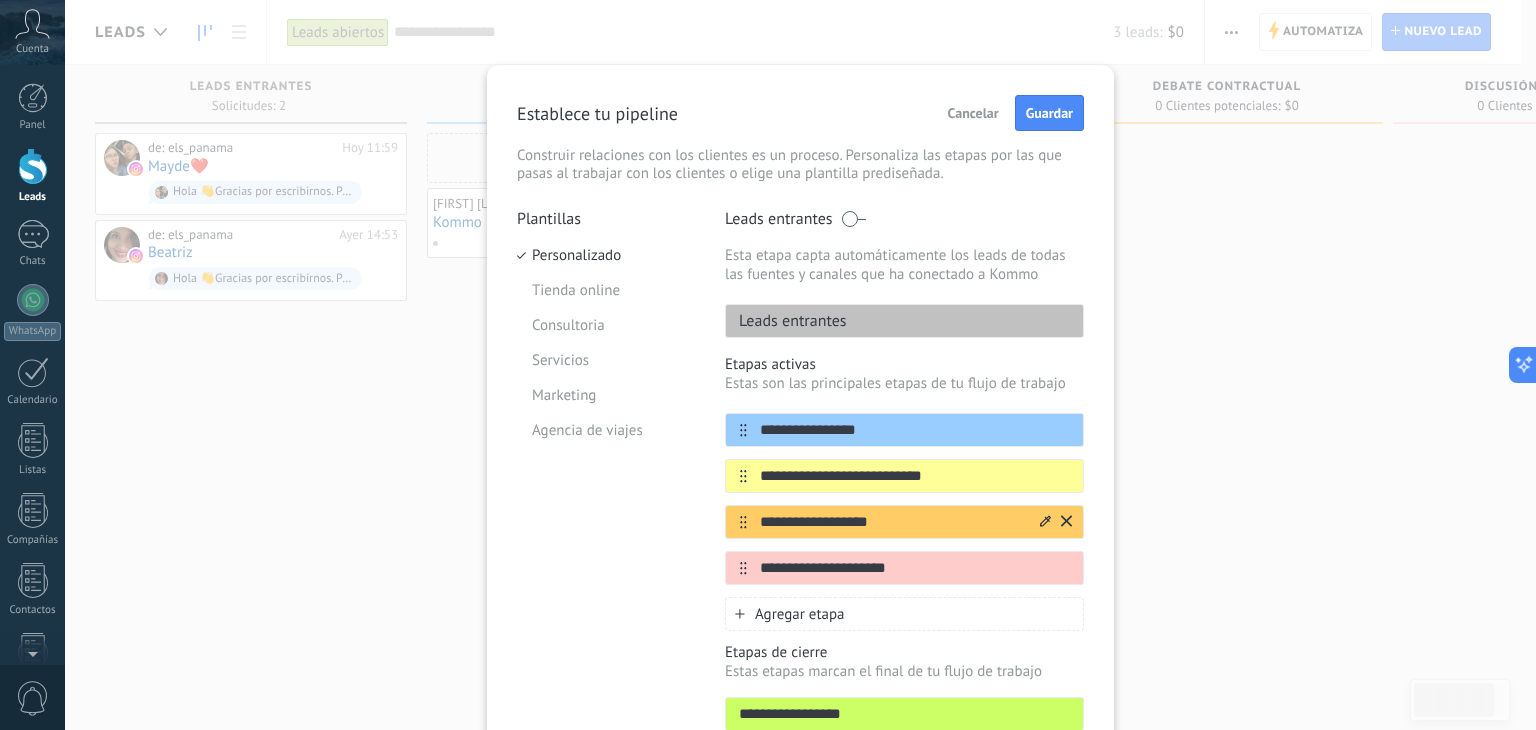 click on "**********" at bounding box center [892, 522] 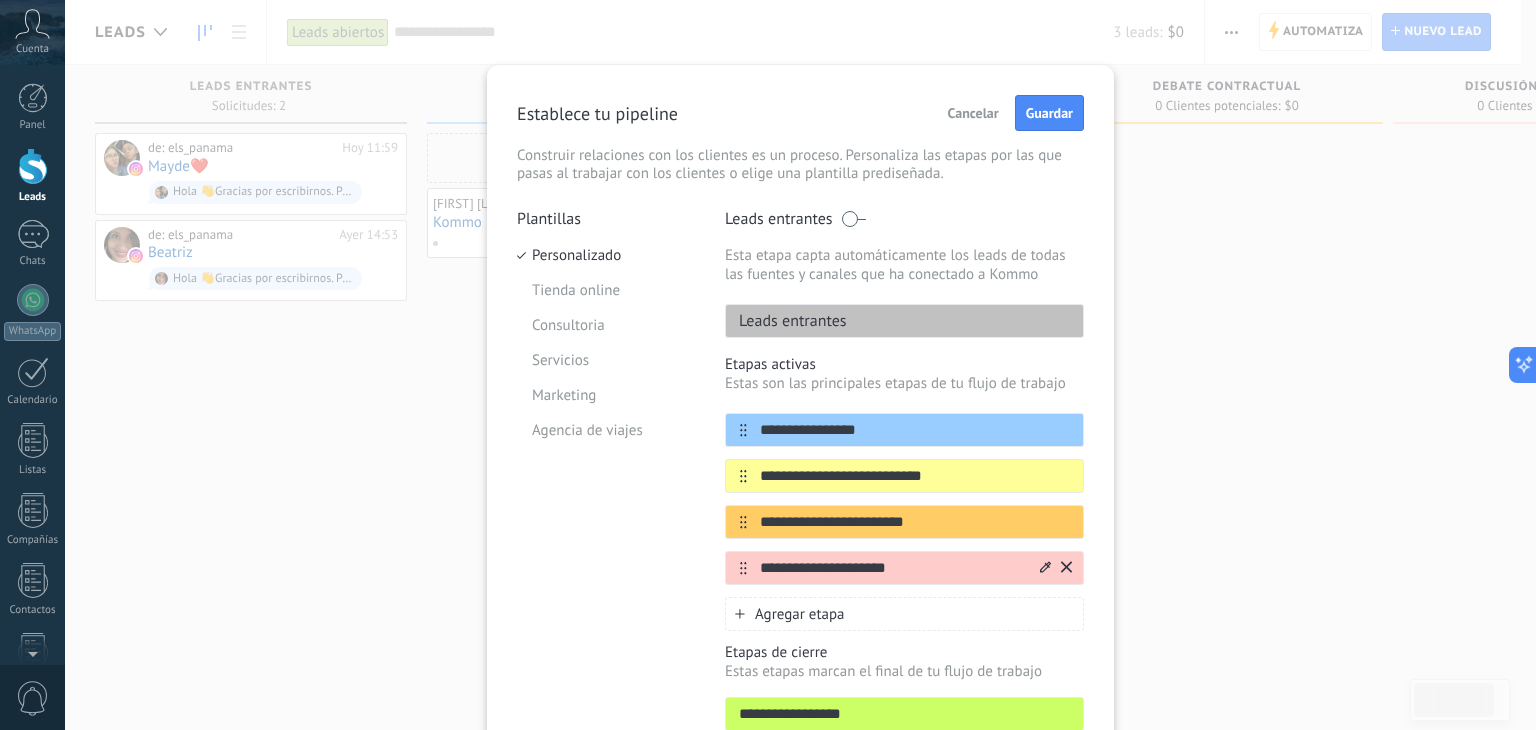 type on "**********" 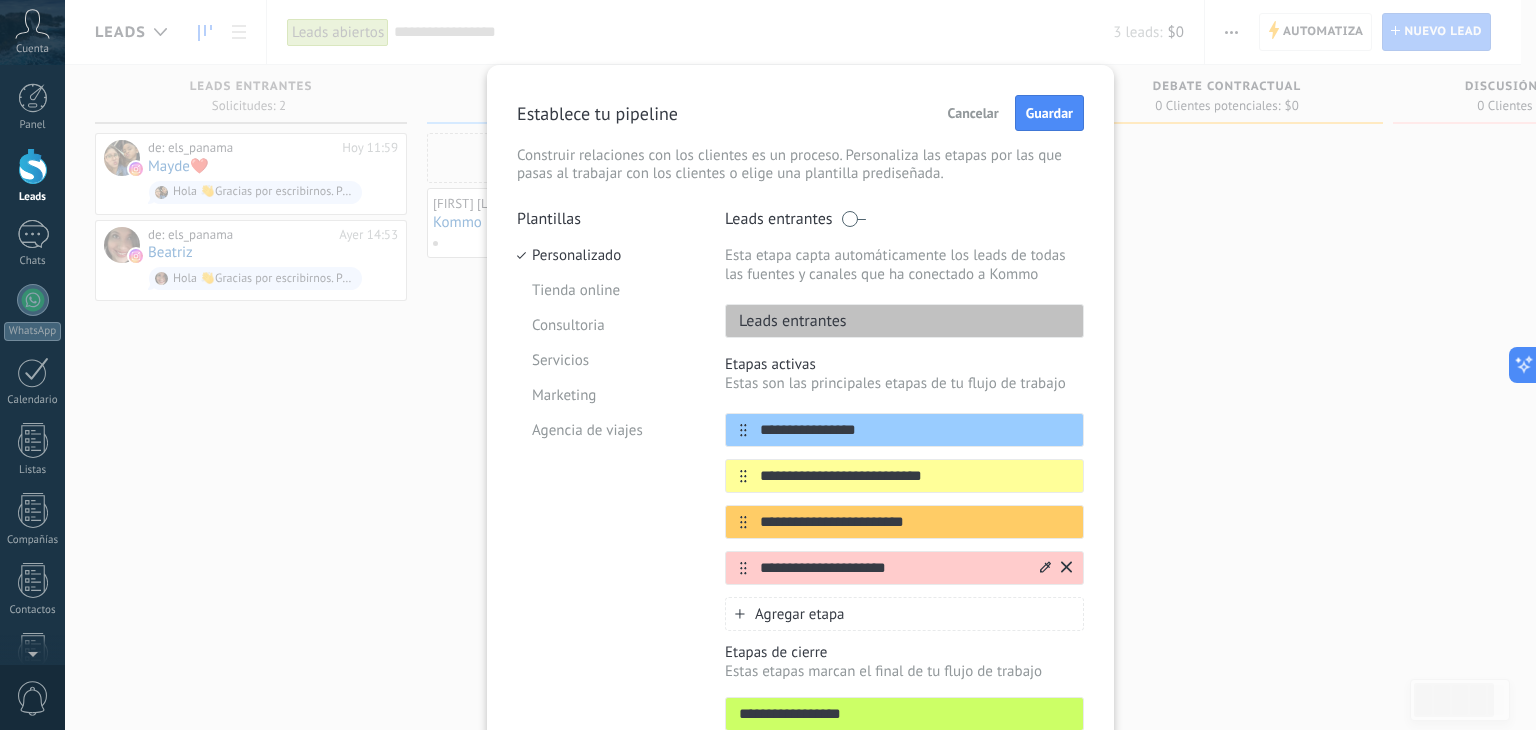 click on "**********" at bounding box center [892, 568] 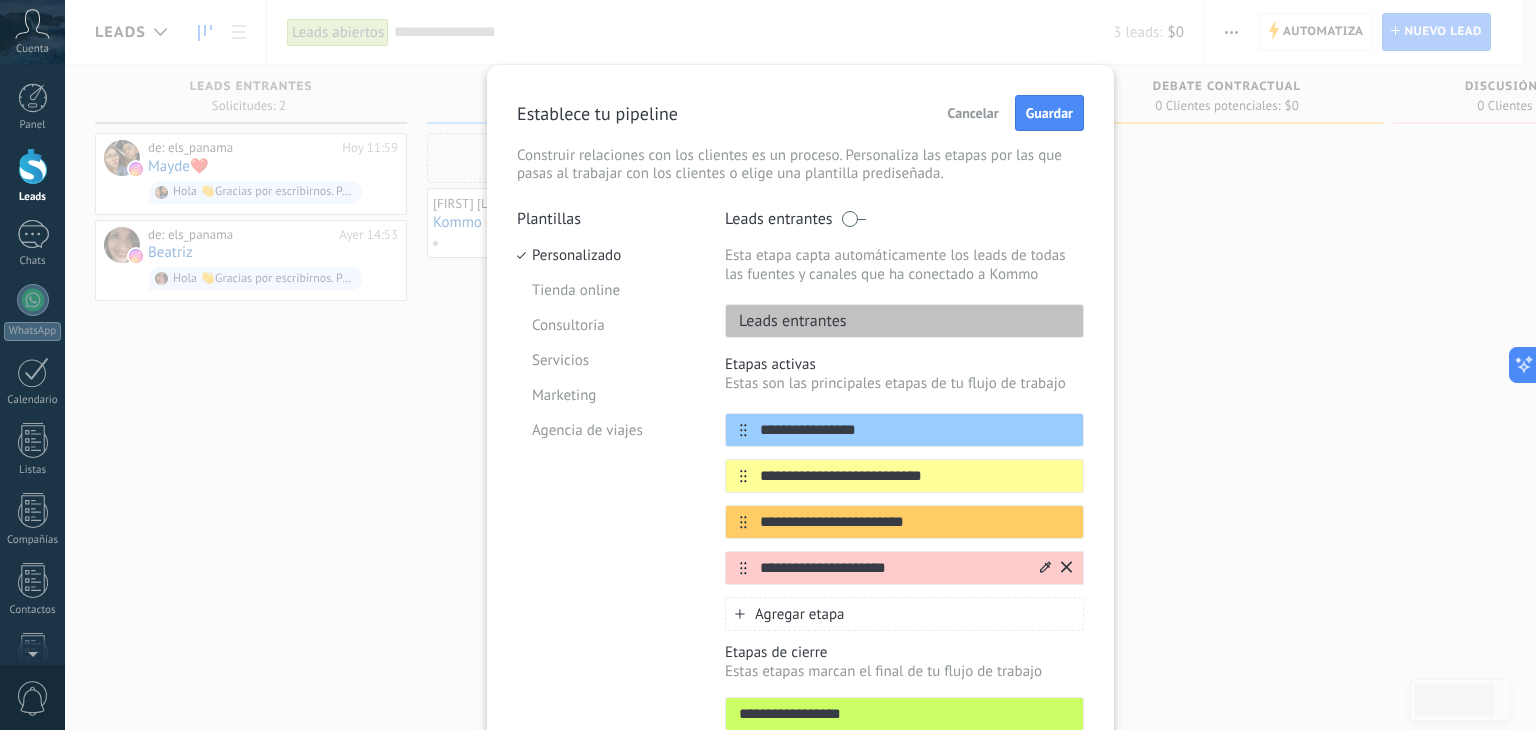 click on "**********" at bounding box center (892, 568) 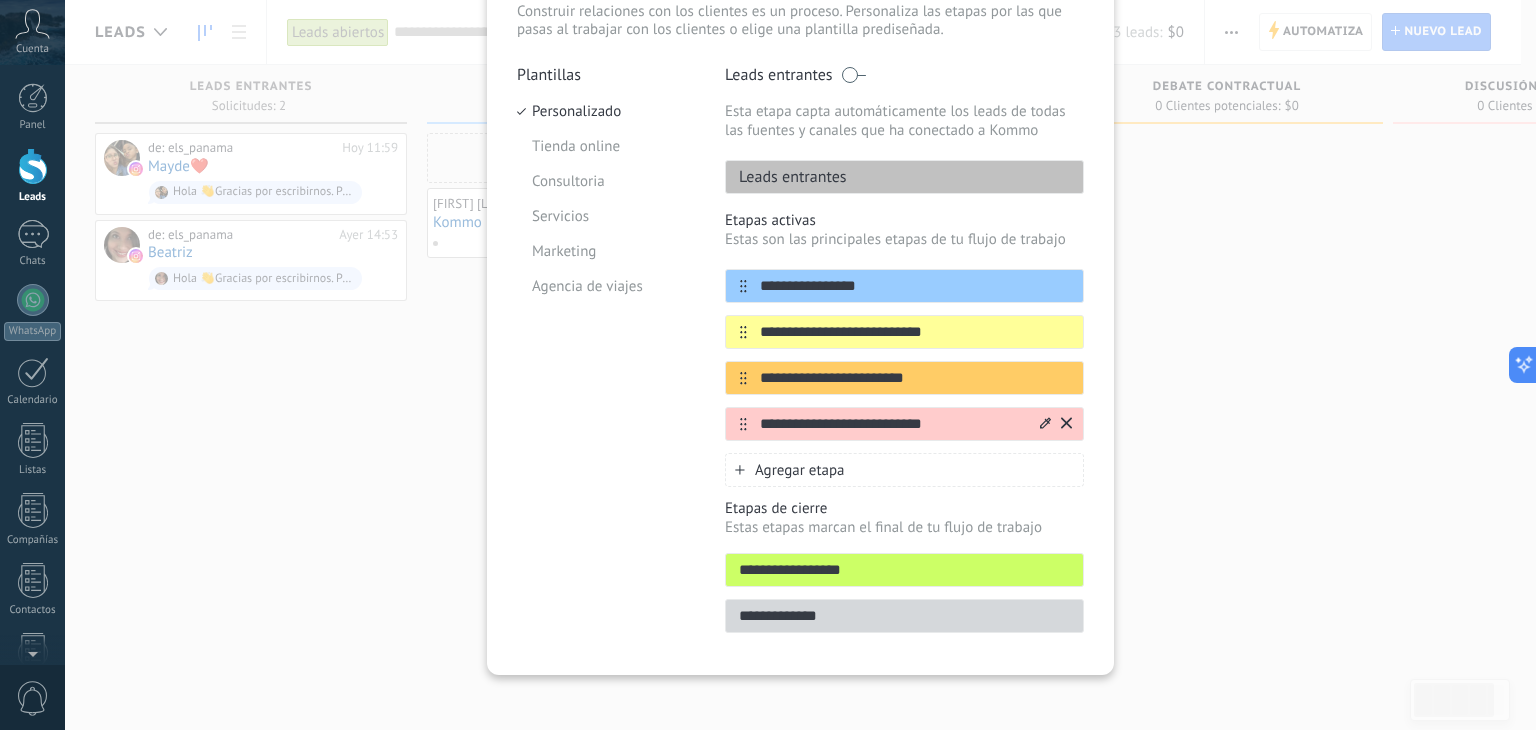 scroll, scrollTop: 152, scrollLeft: 0, axis: vertical 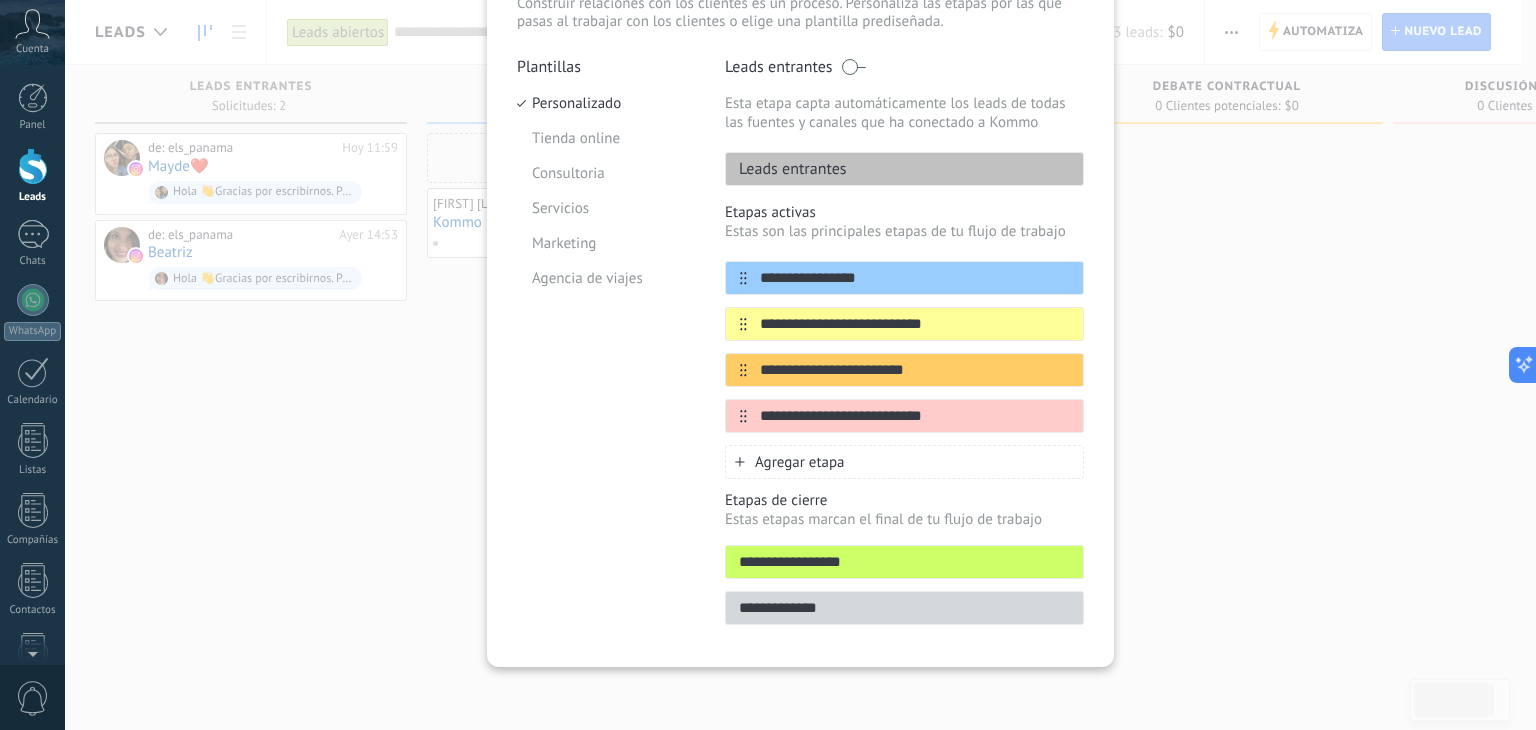 type on "**********" 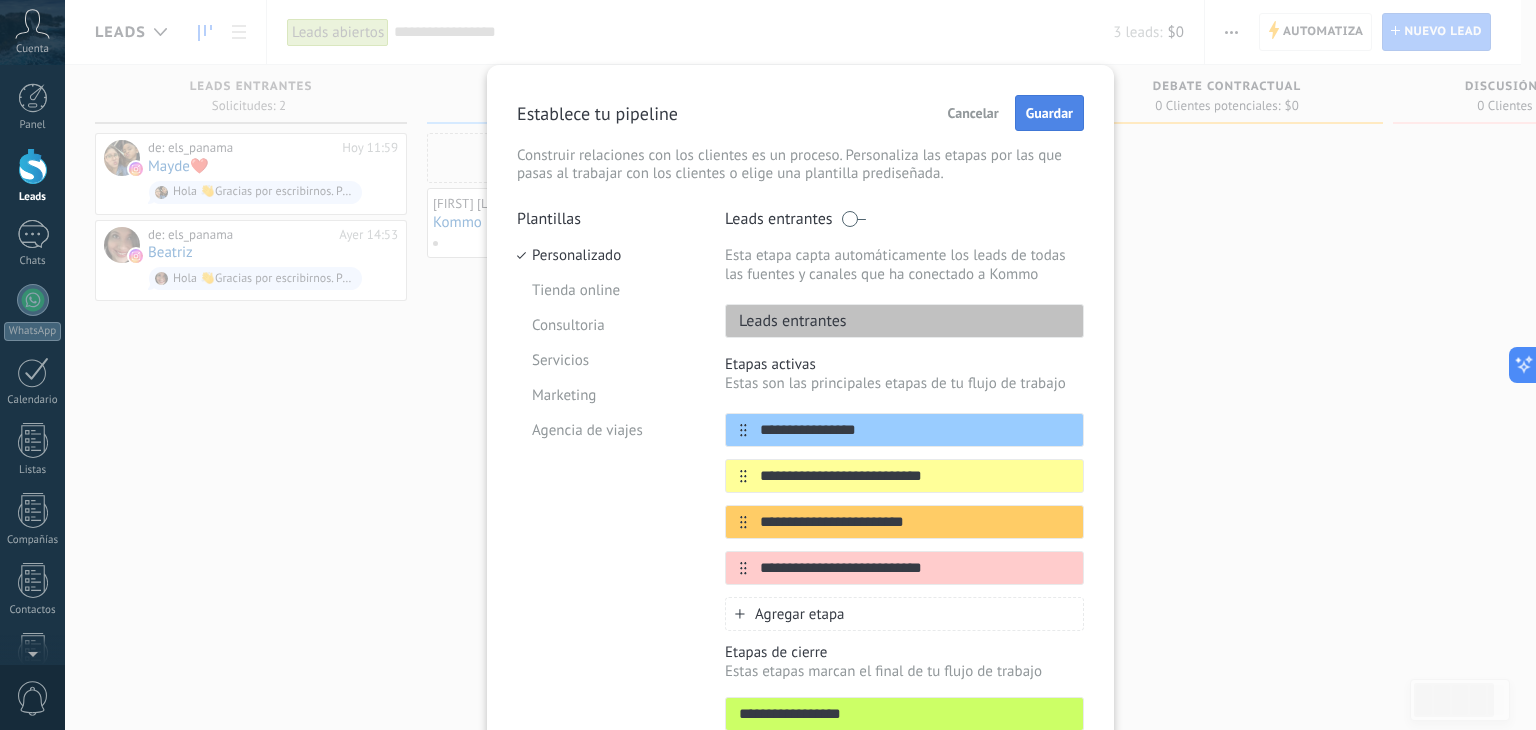 type on "**********" 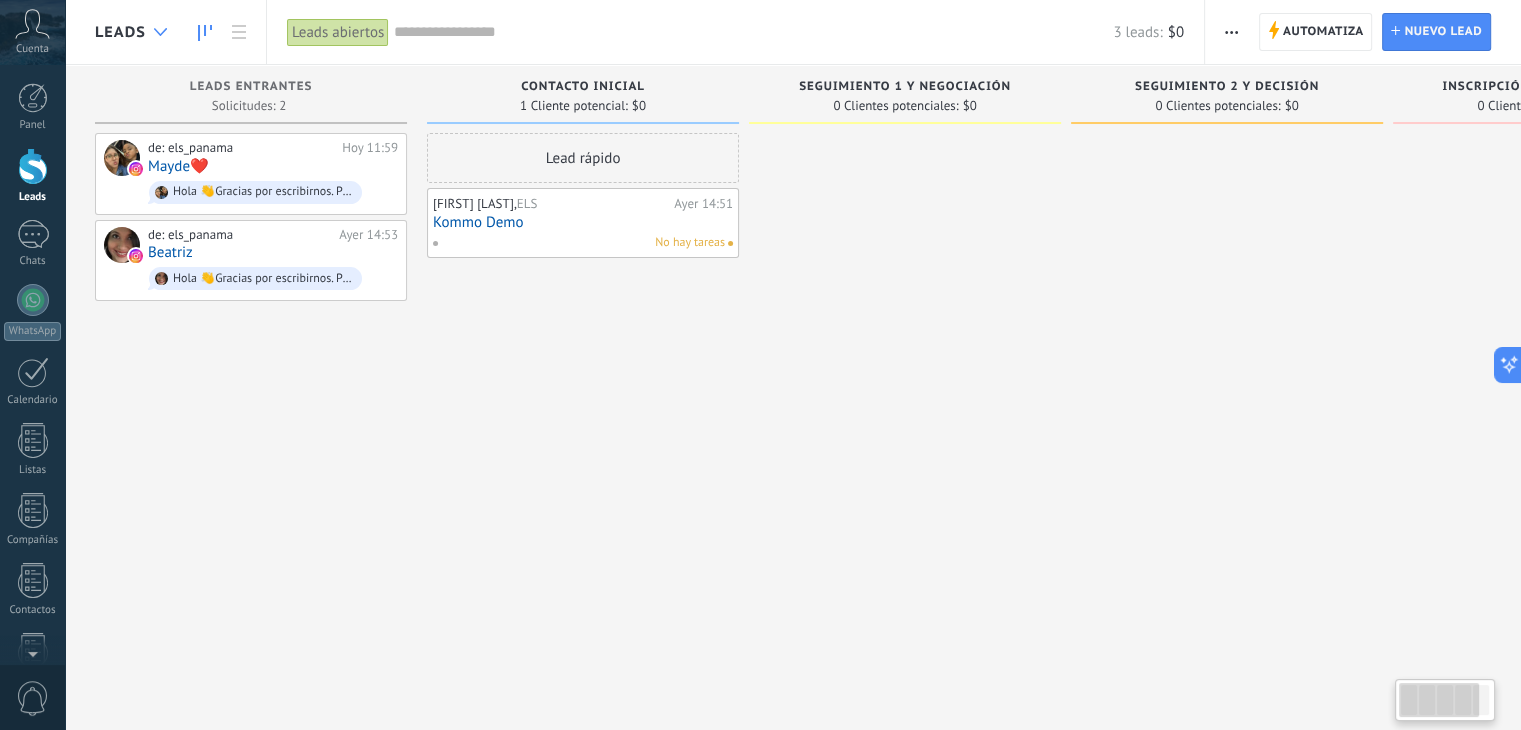 click at bounding box center [160, 32] 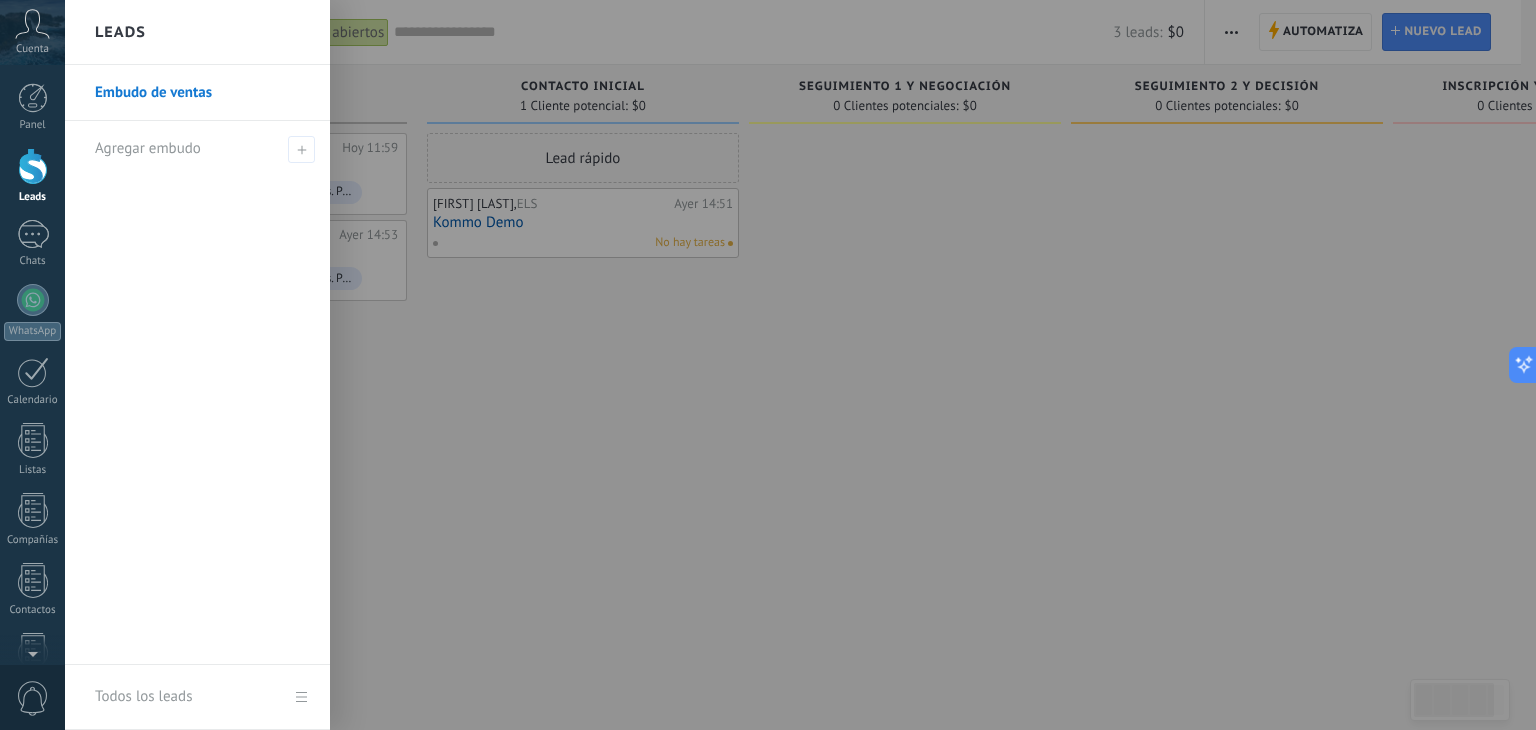 click on "Leads" at bounding box center [197, 32] 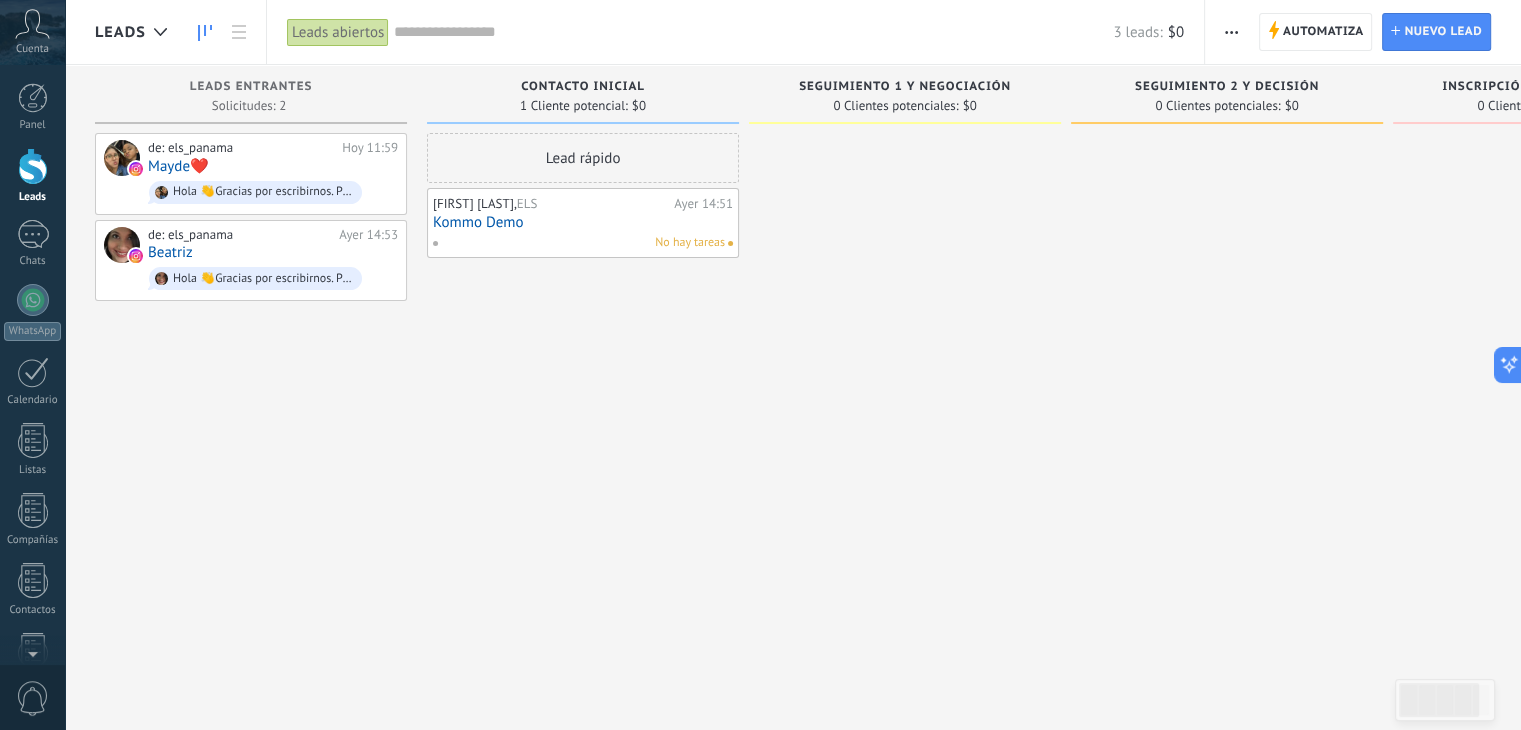 click at bounding box center [1231, 32] 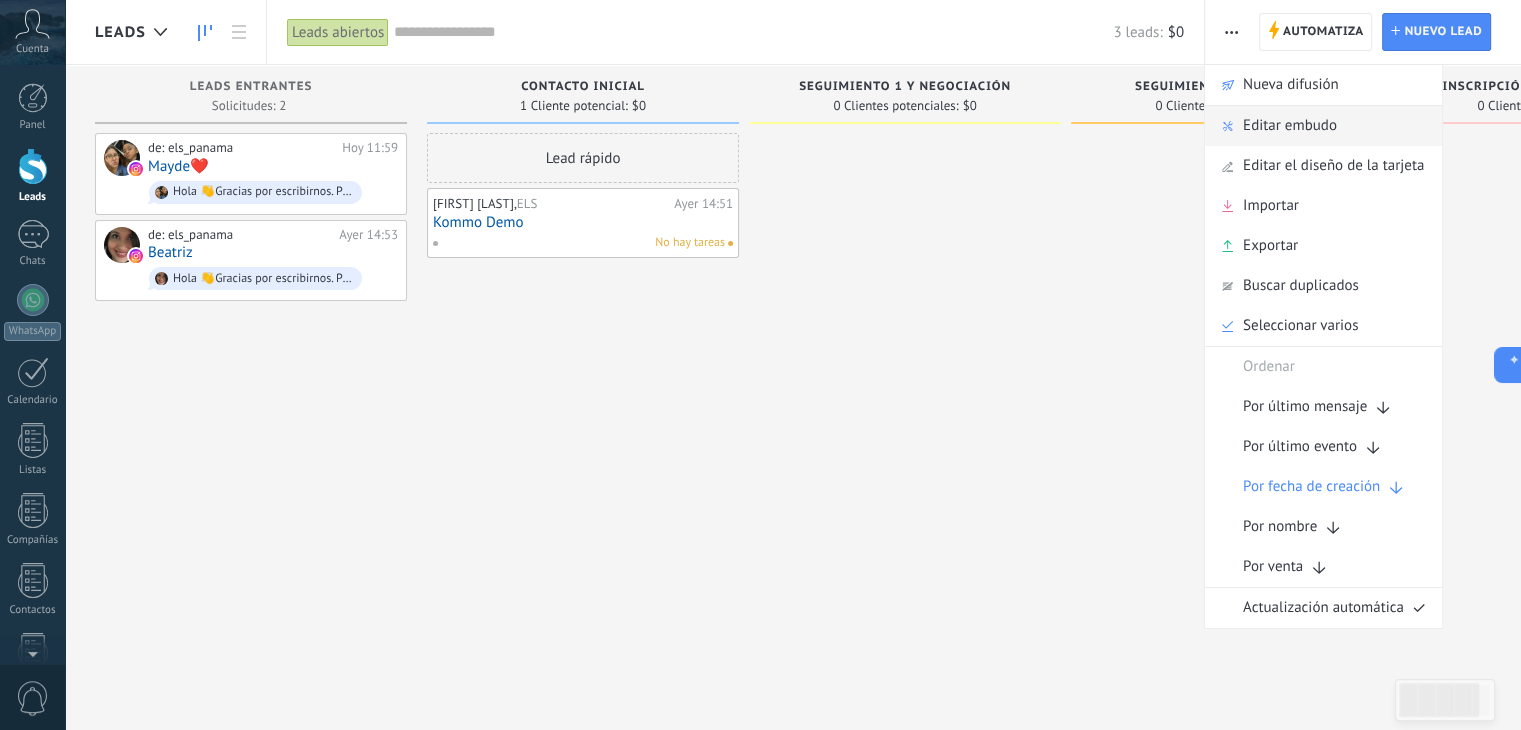 click on "Editar embudo" at bounding box center (1290, 126) 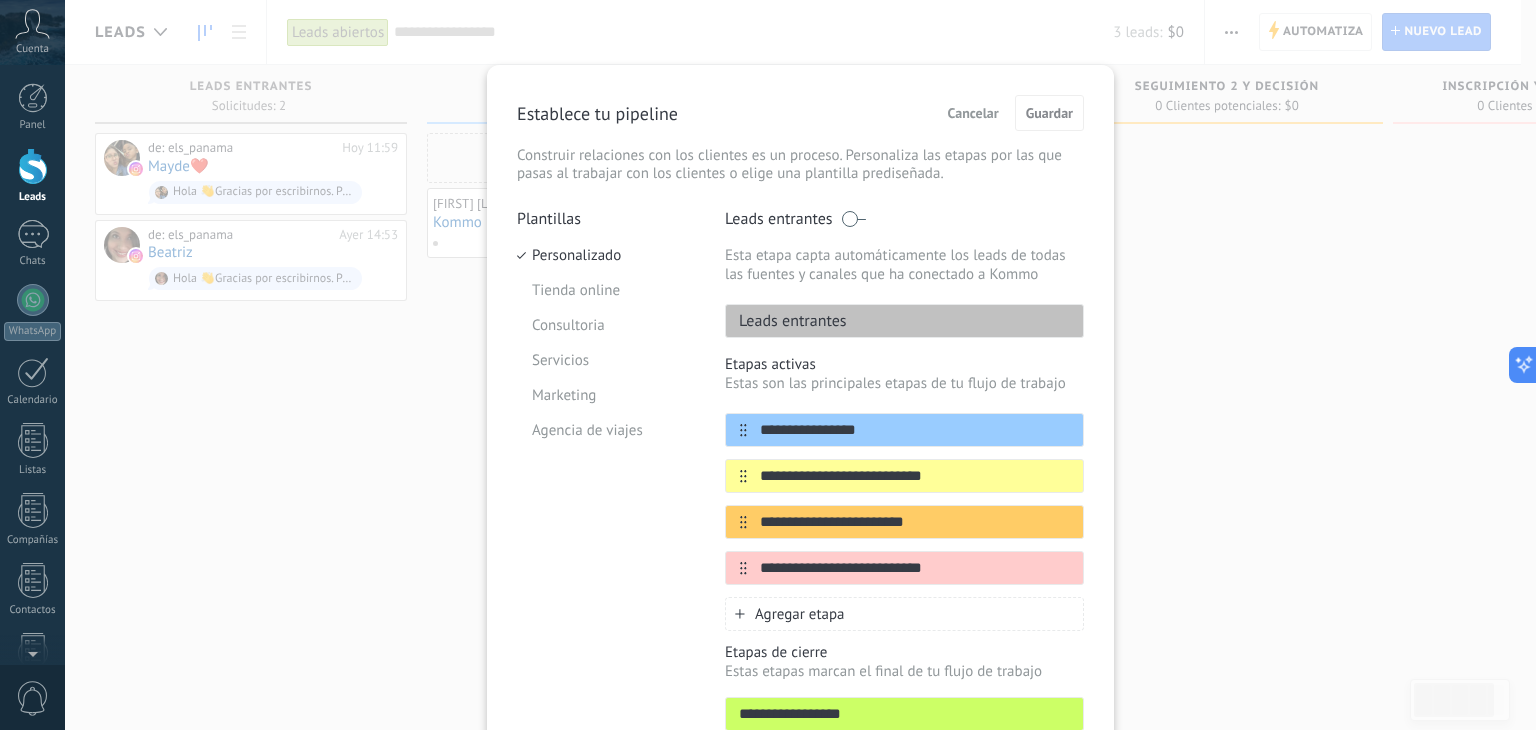 click on "Establece tu pipeline" at bounding box center (597, 113) 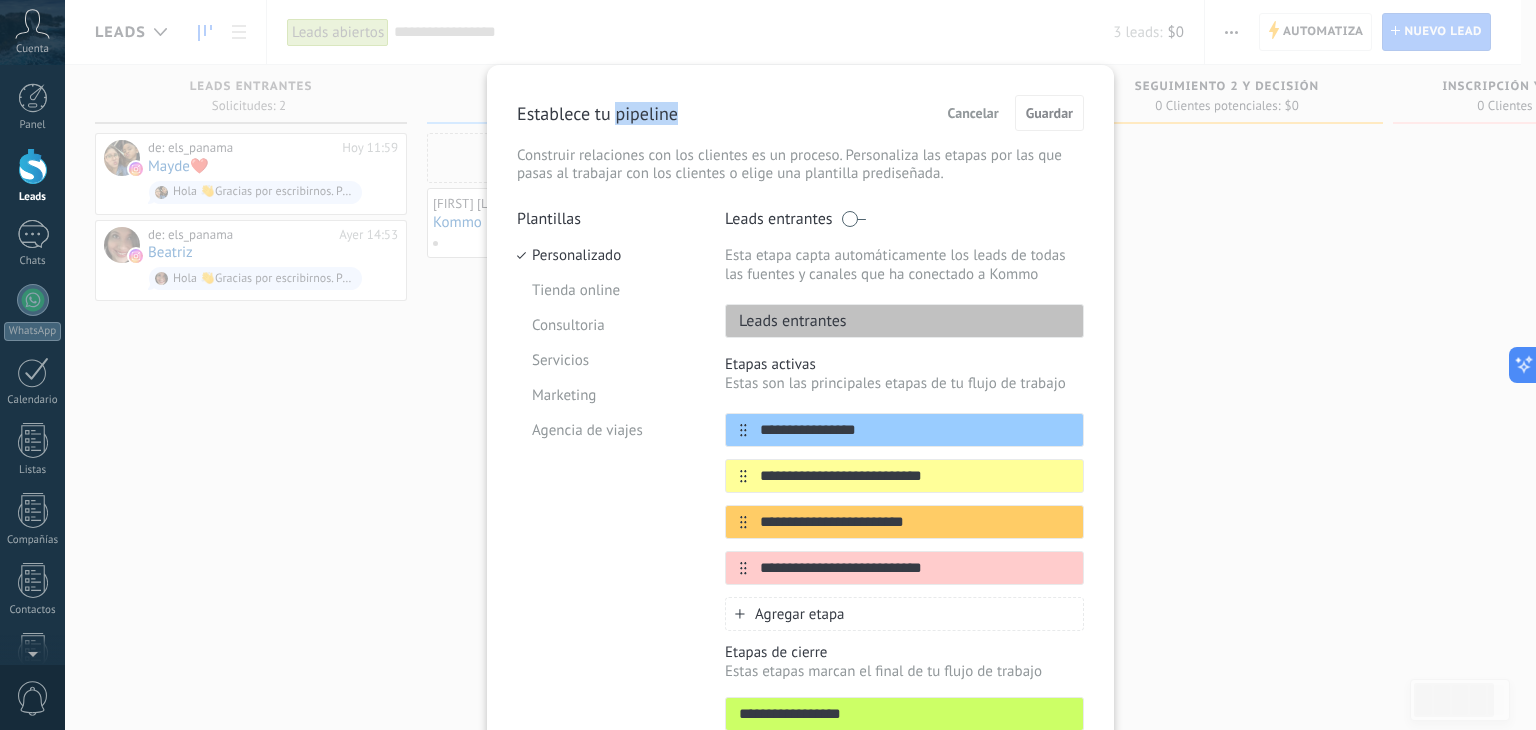 click on "Establece tu pipeline" at bounding box center (597, 113) 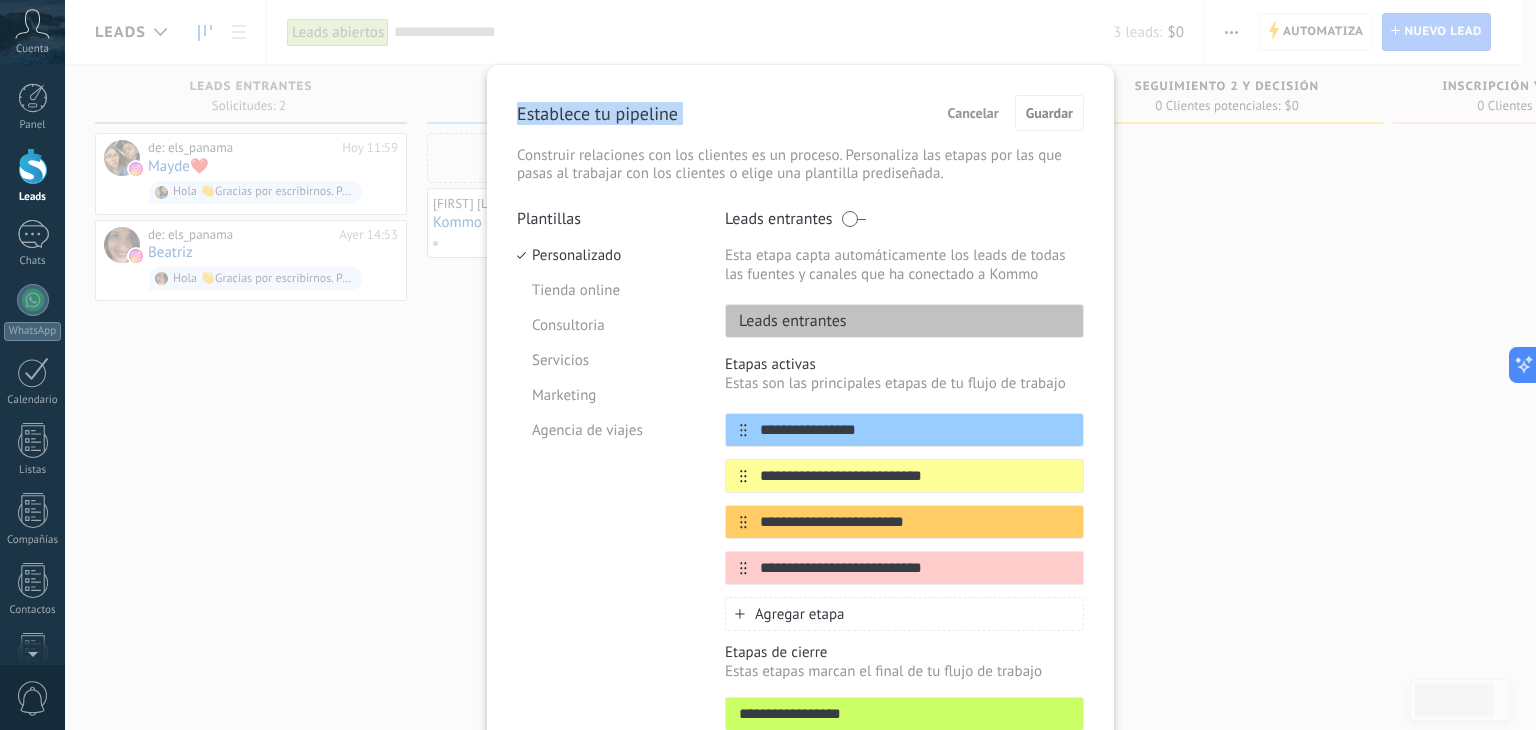 click on "Establece tu pipeline" at bounding box center (597, 113) 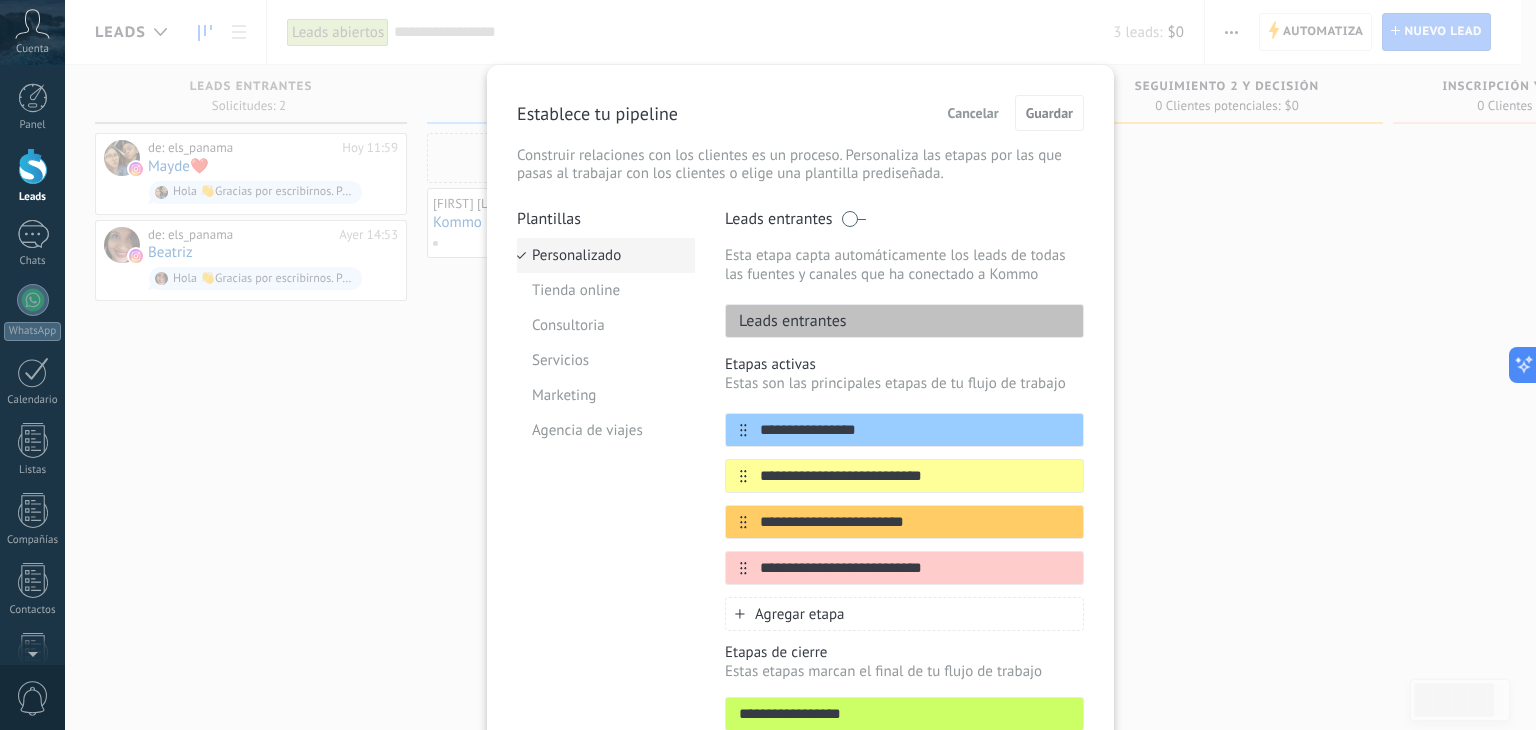 click on "Personalizado" at bounding box center [606, 255] 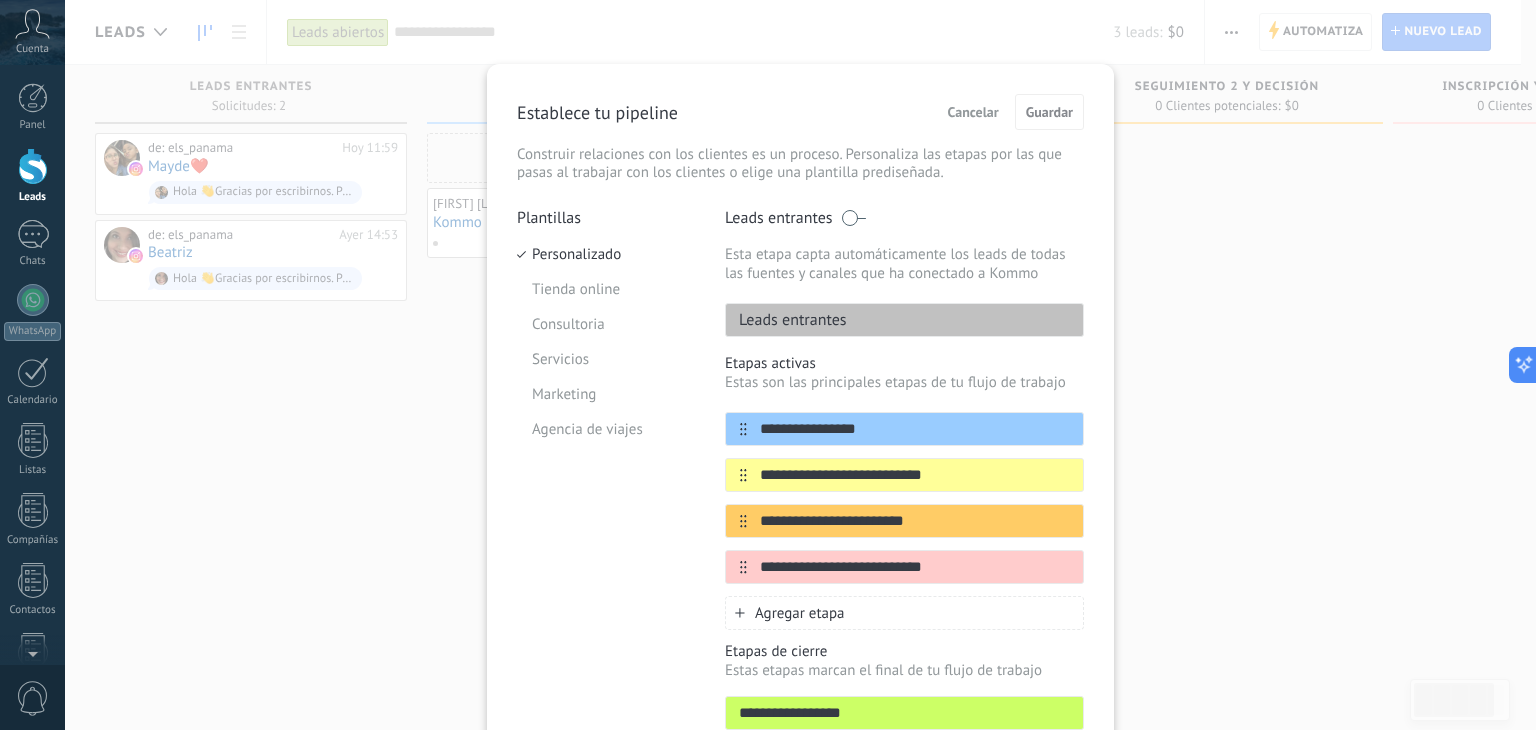 scroll, scrollTop: 0, scrollLeft: 0, axis: both 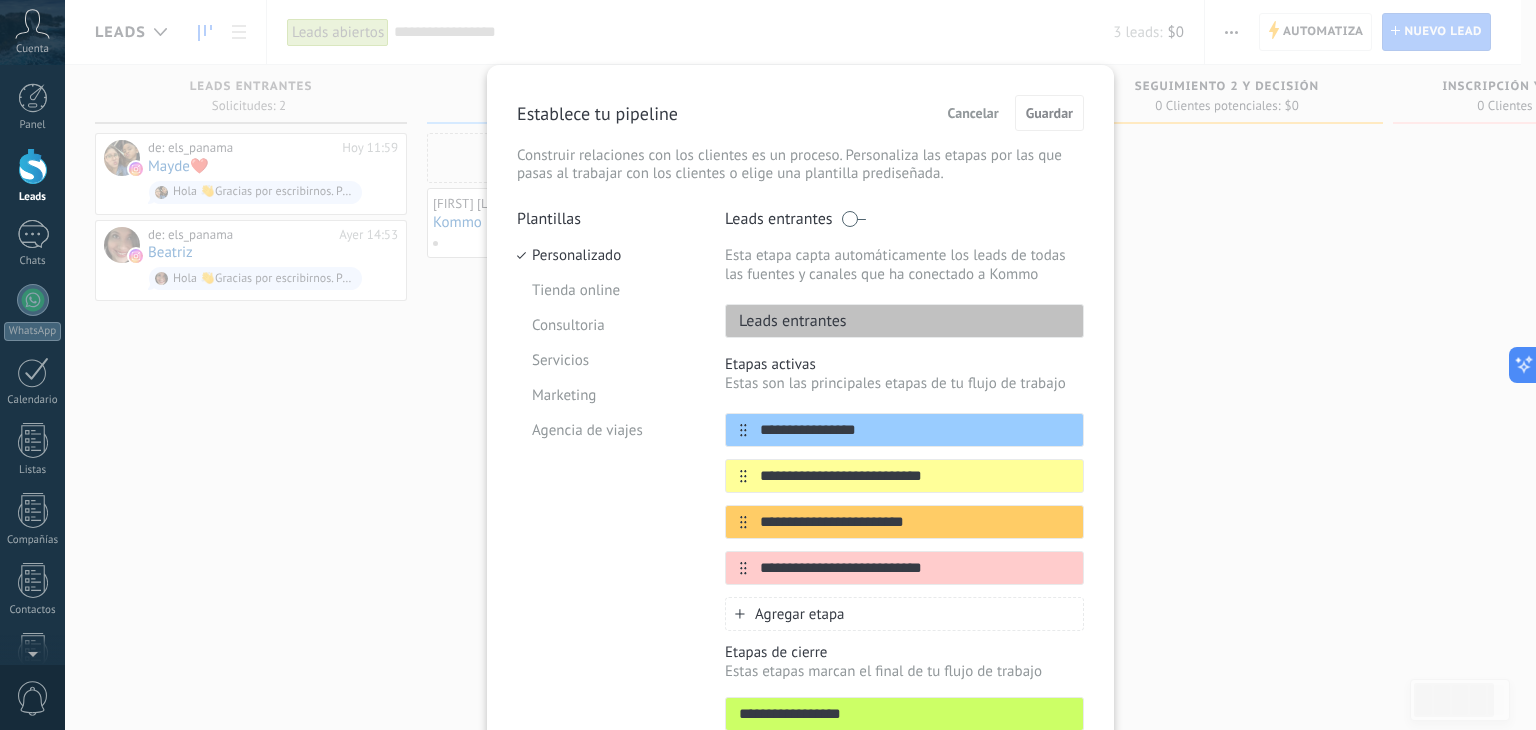 click on "Cancelar" at bounding box center [973, 113] 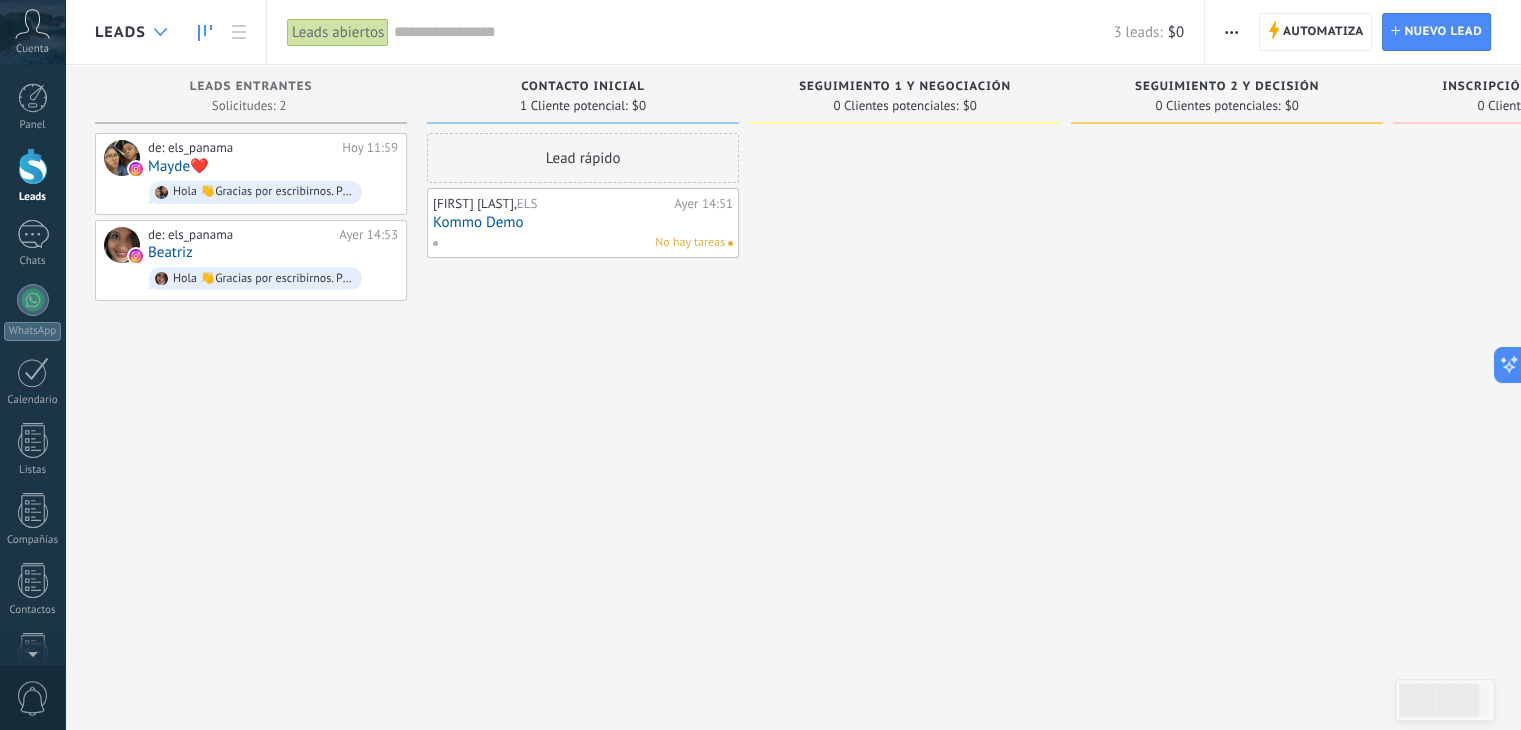 click at bounding box center (160, 32) 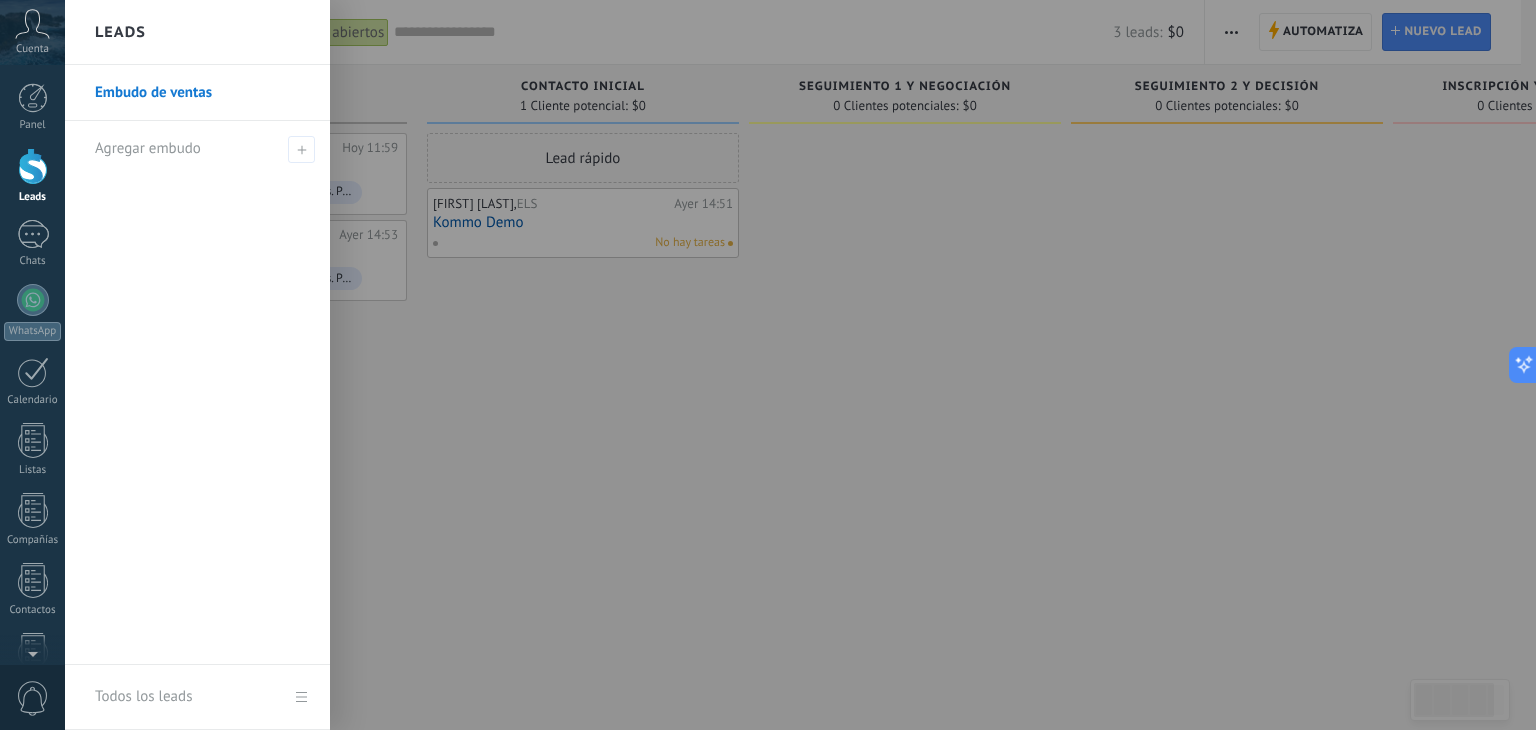 click at bounding box center (833, 365) 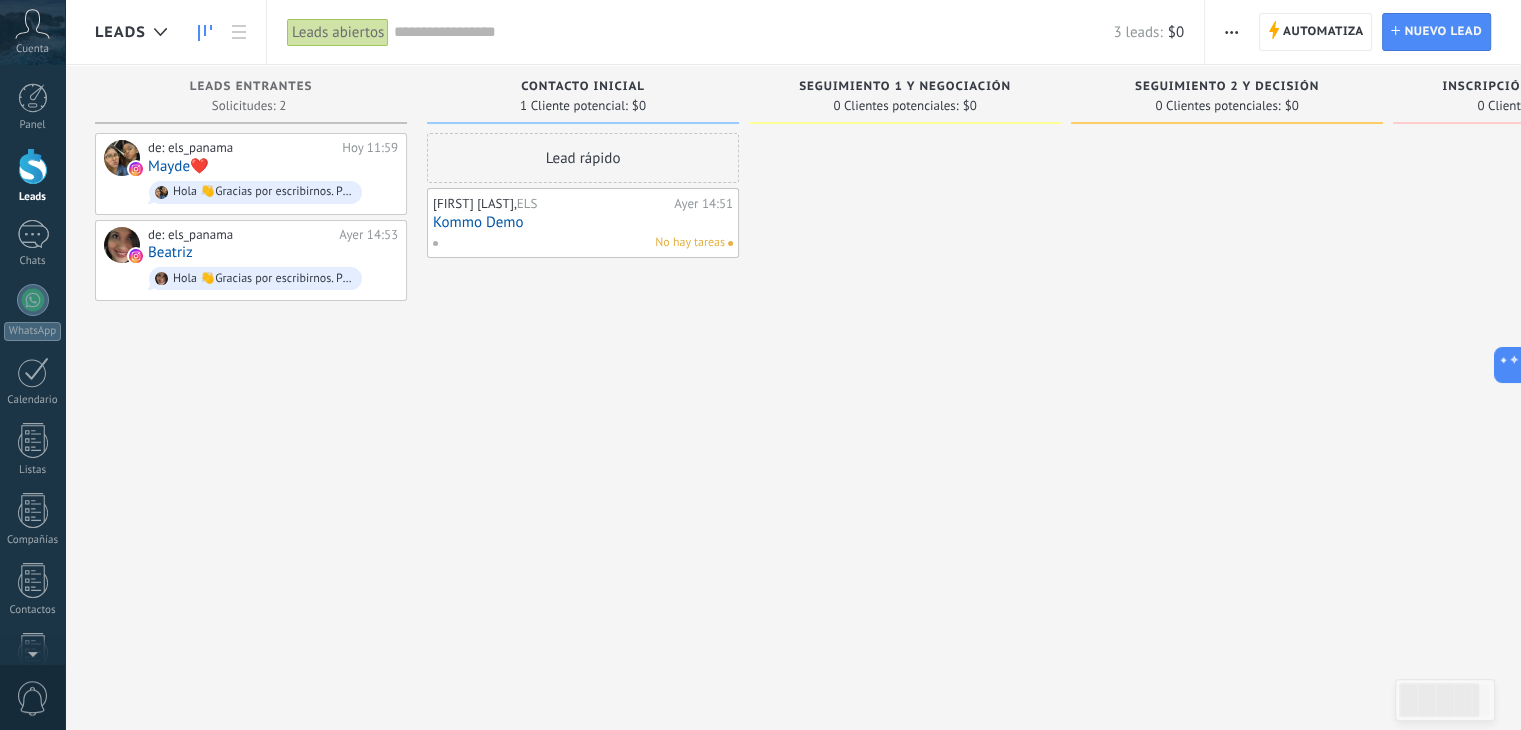 click 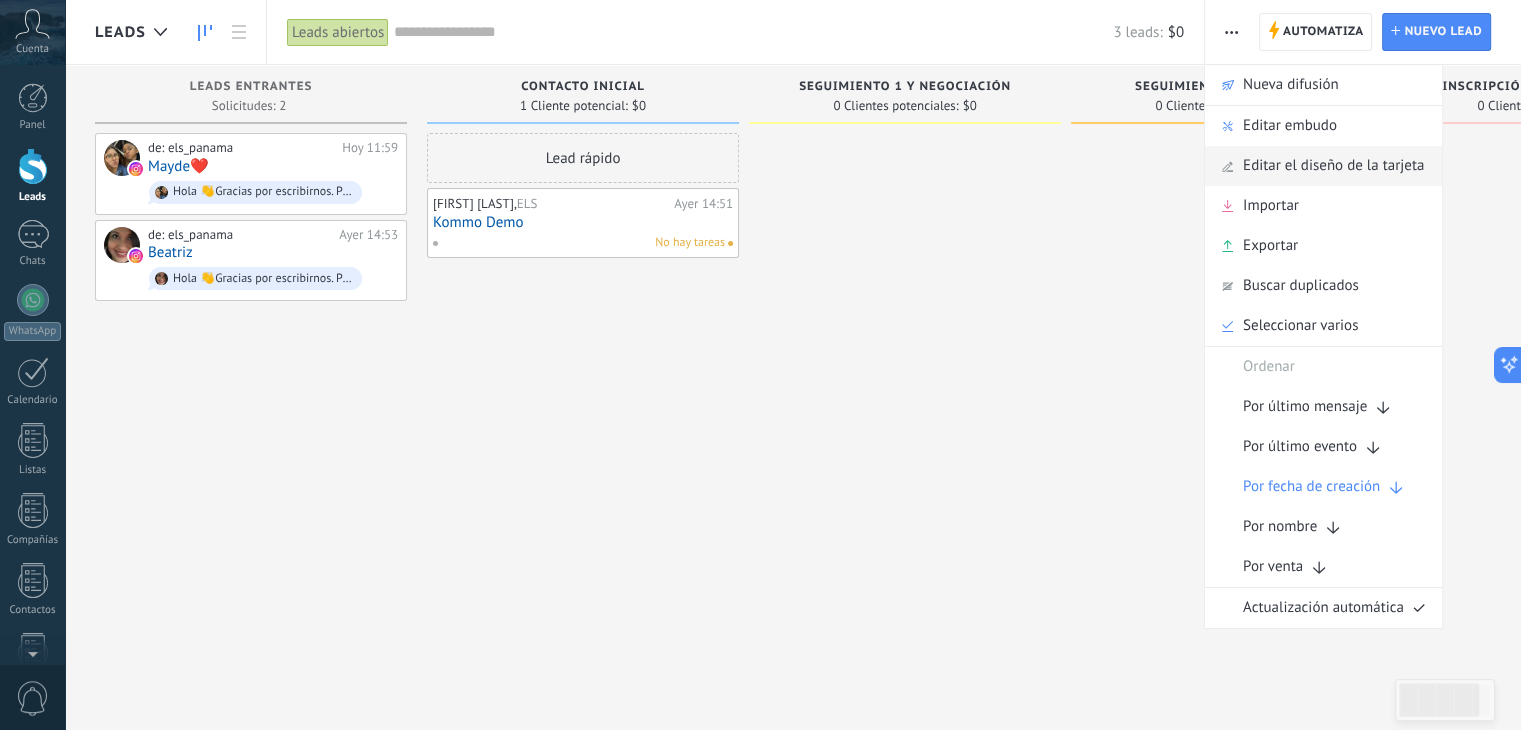 click on "Editar el diseño de la tarjeta" at bounding box center [1333, 166] 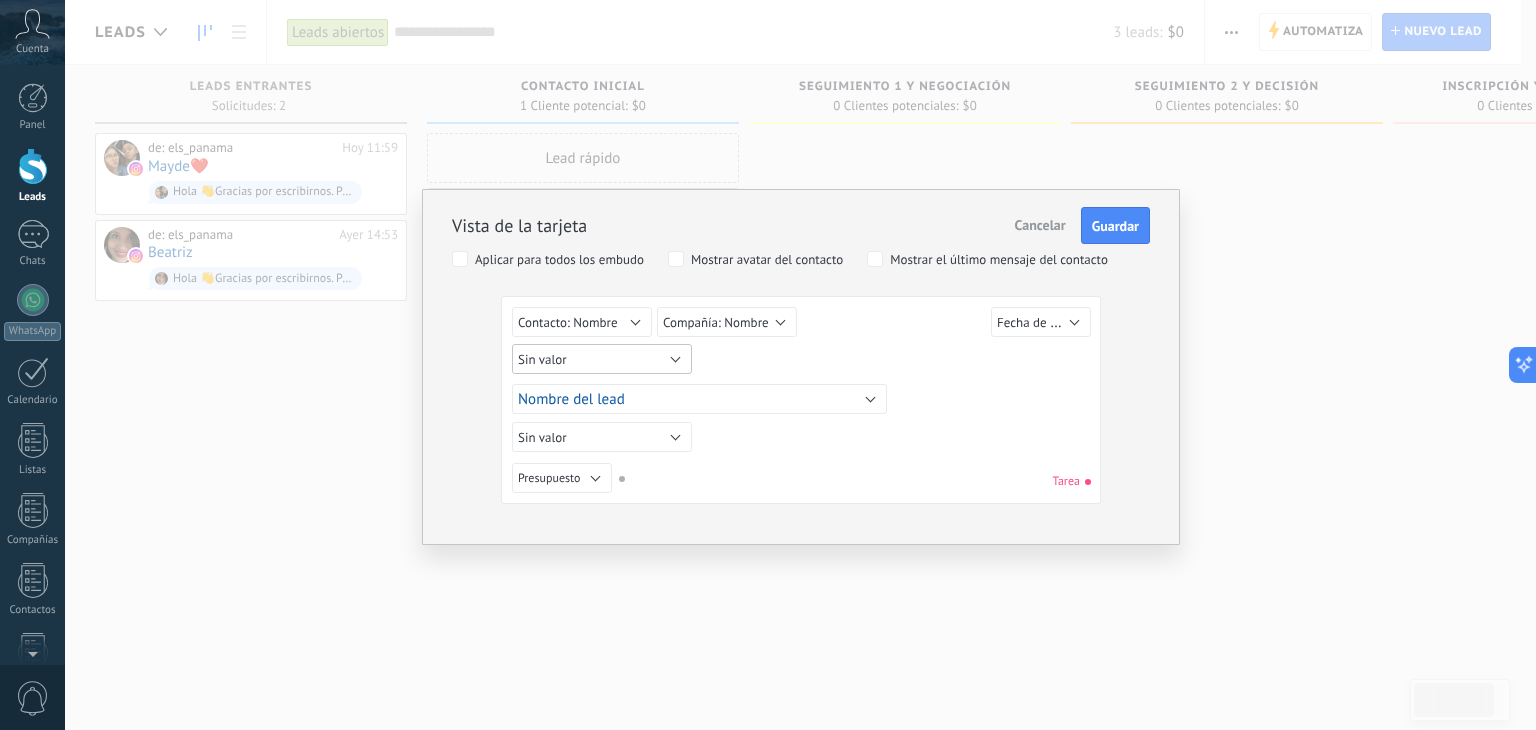 click on "Sin valor" at bounding box center [602, 359] 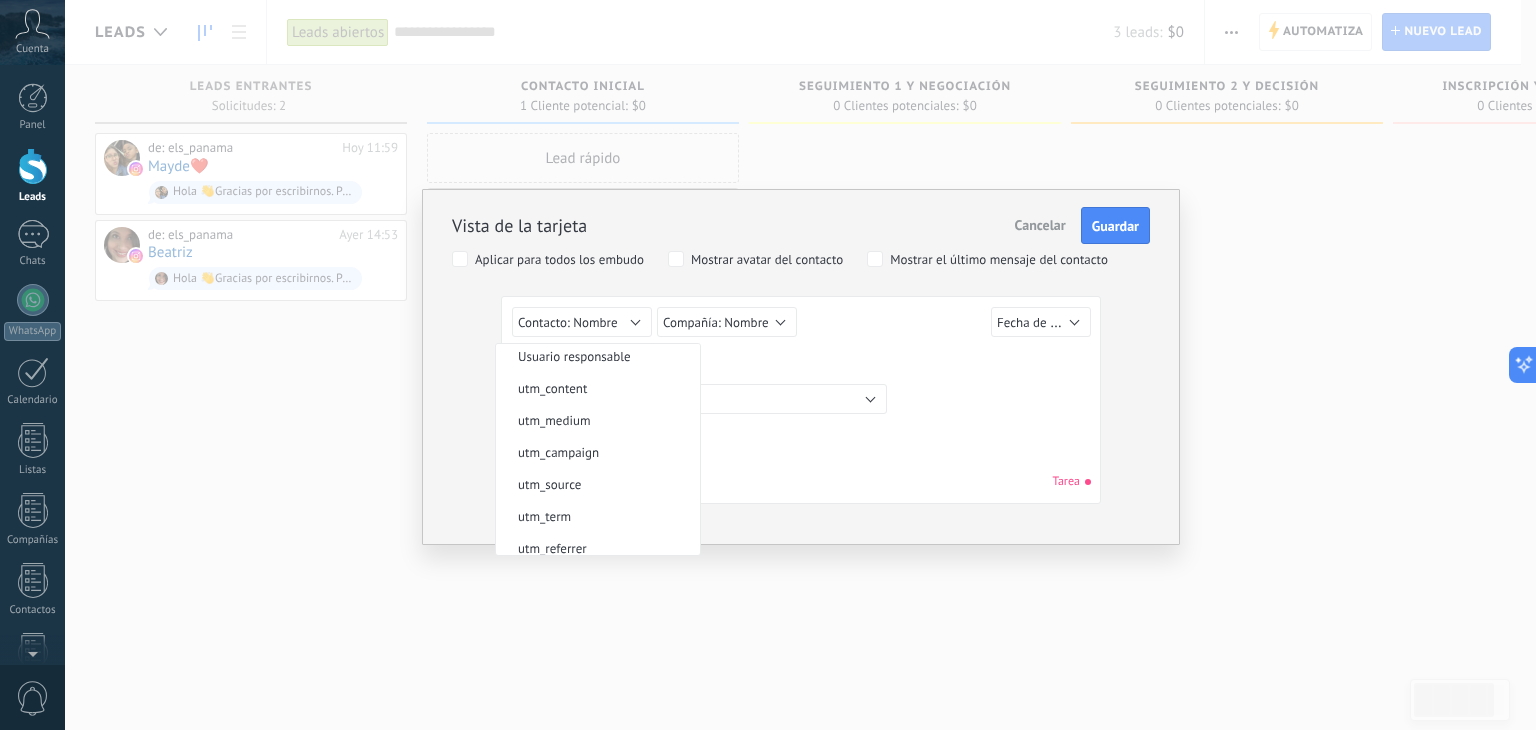 scroll, scrollTop: 0, scrollLeft: 0, axis: both 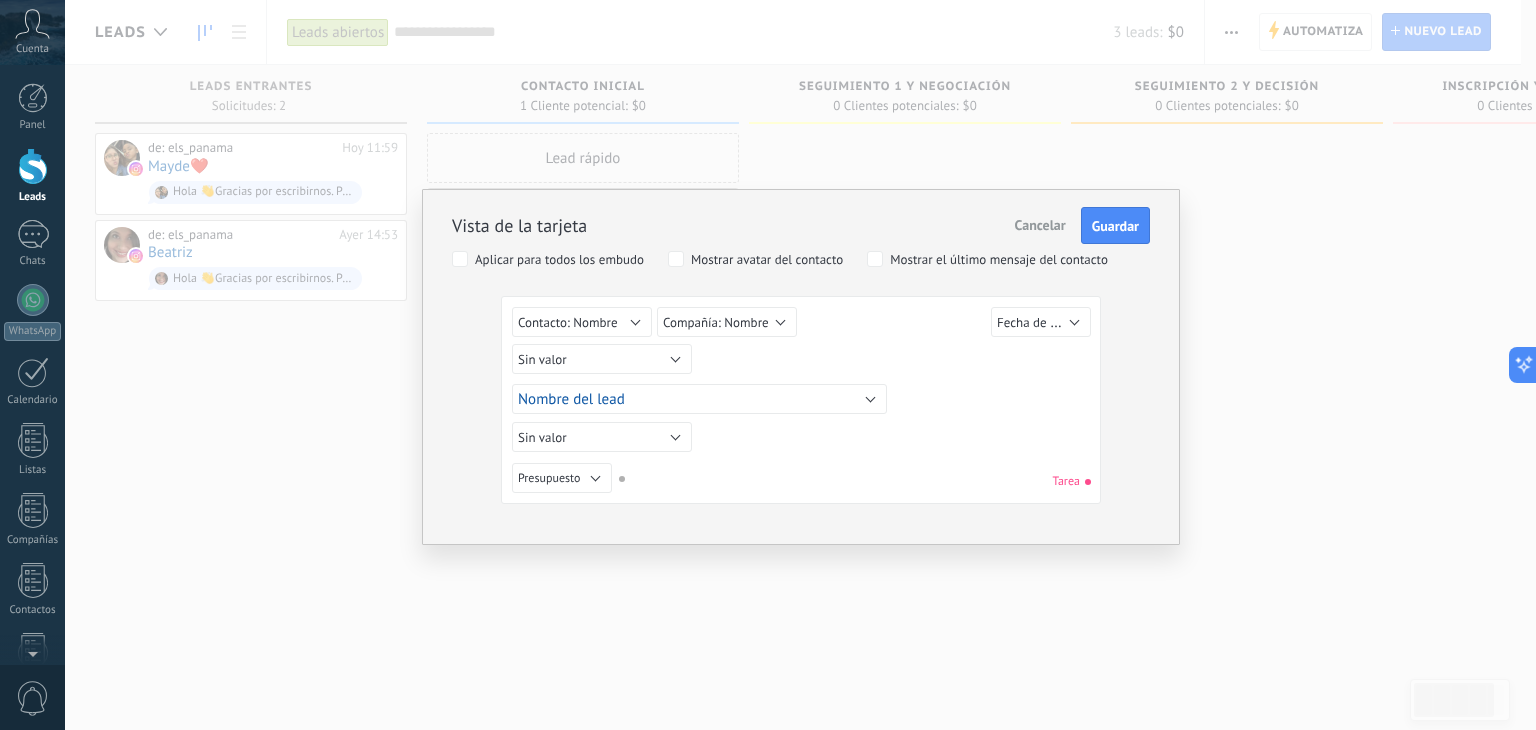 click on "Sin valor Lead ID del Lead Nombre del lead Fecha de Creación Presupuesto Usuario responsable utm_content utm_medium utm_campaign utm_source utm_term utm_referrer referrer gclientid gclid fbclid Contacto principal Contacto: Nombre Contacto: Teléfono Contacto: Correo Contacto: Cargo Compañía Compañía: Nombre Compañía: Teléfono Compañía: Correo Compañía: Página web Compañía: Dirección Sin valor" at bounding box center [804, 362] 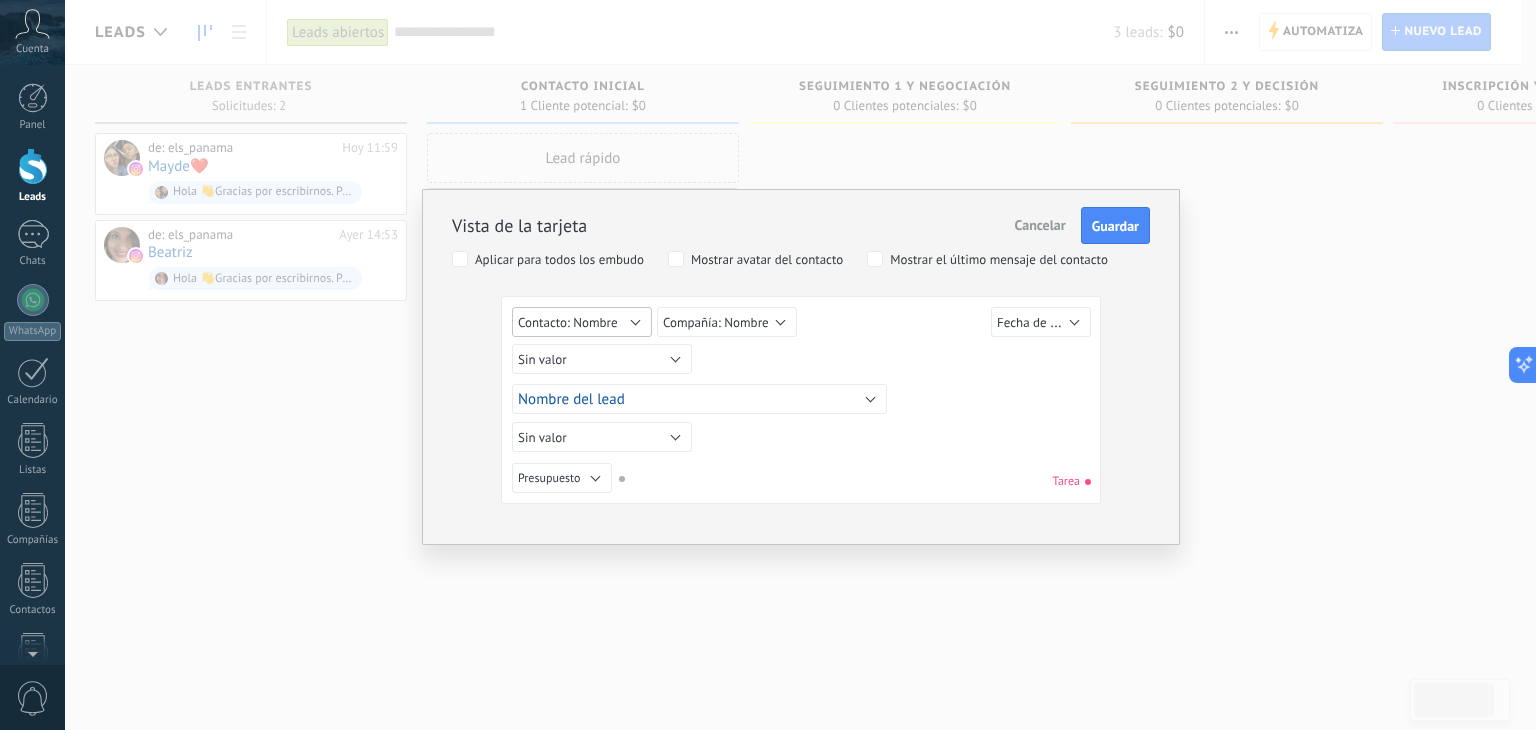 click on "Contacto: Nombre" at bounding box center [582, 322] 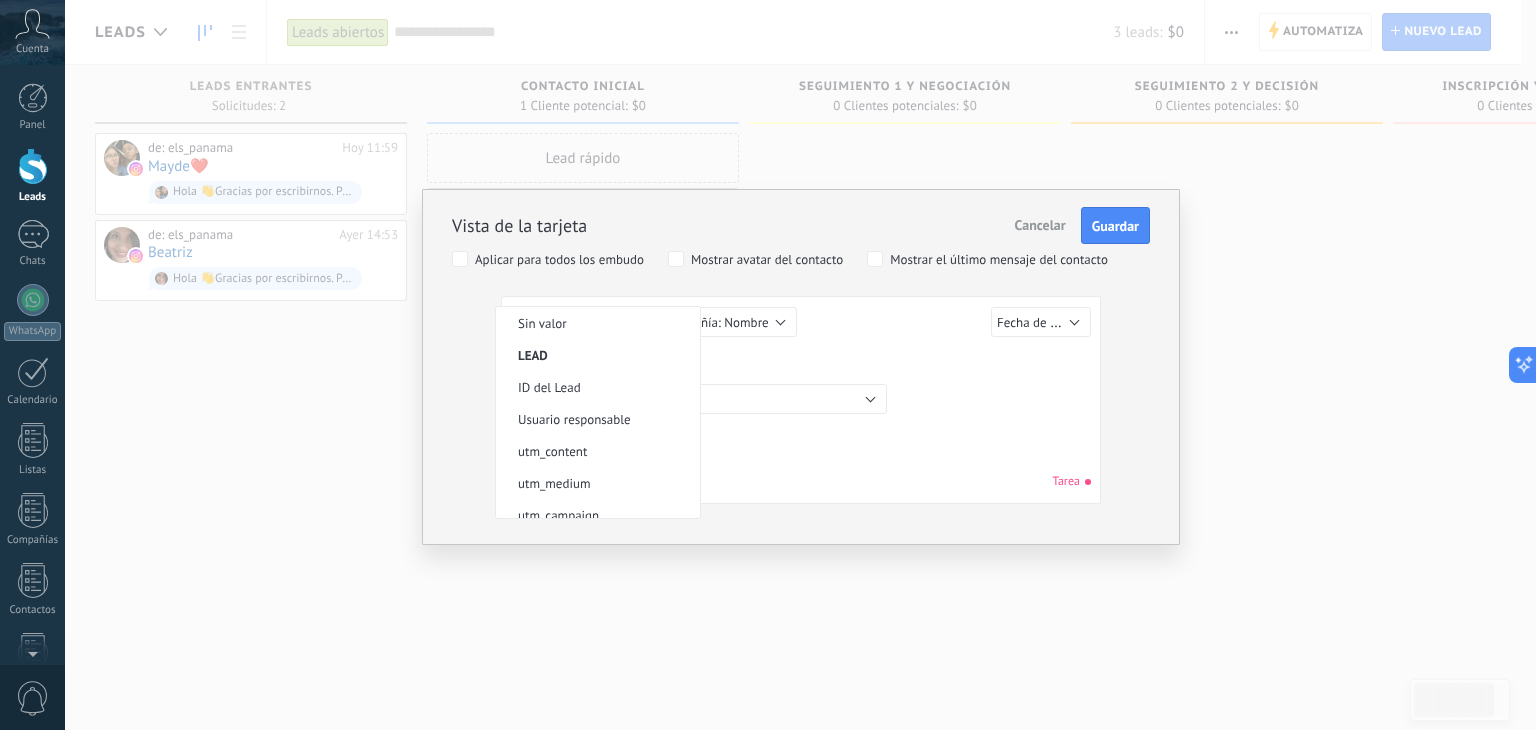 scroll, scrollTop: 388, scrollLeft: 0, axis: vertical 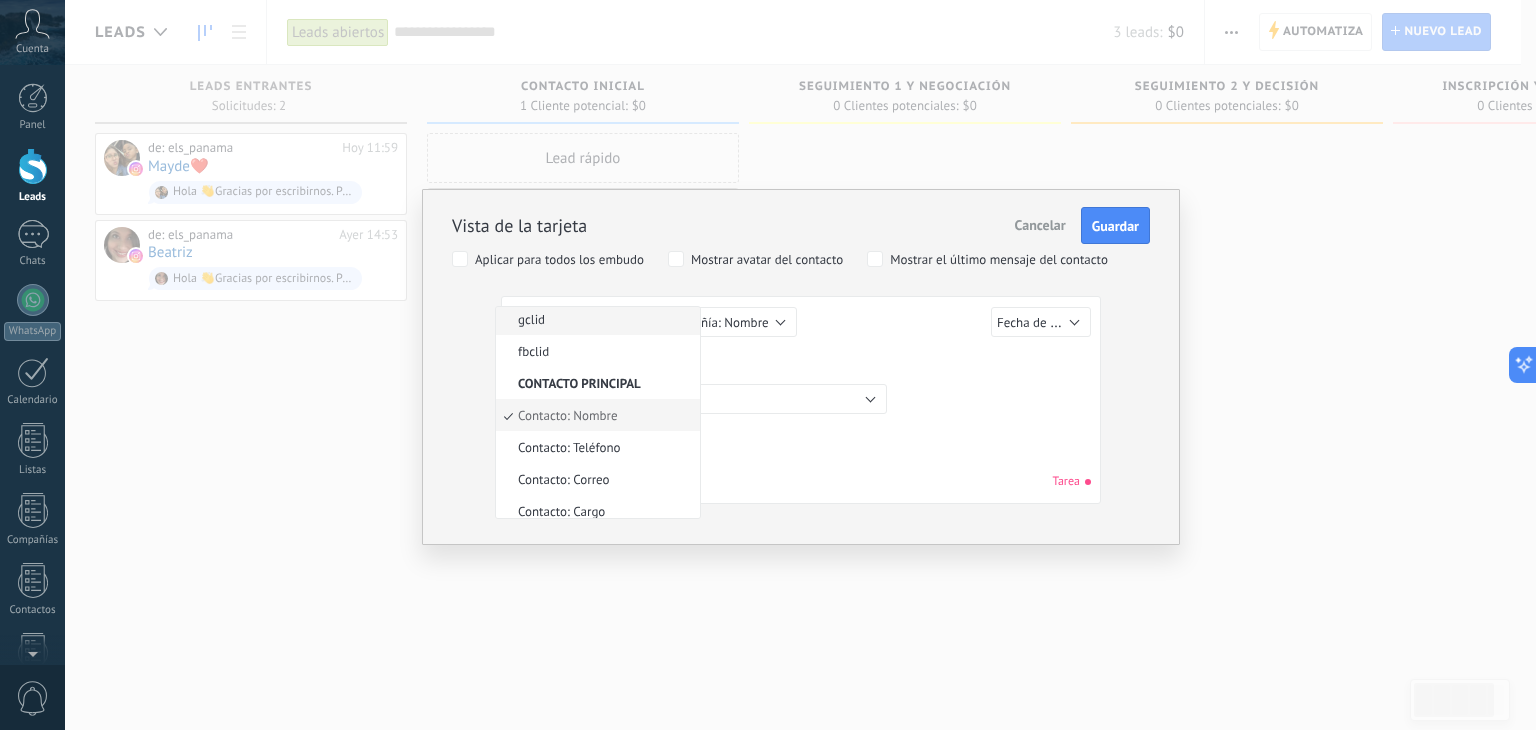 click on "gclid" at bounding box center [598, 319] 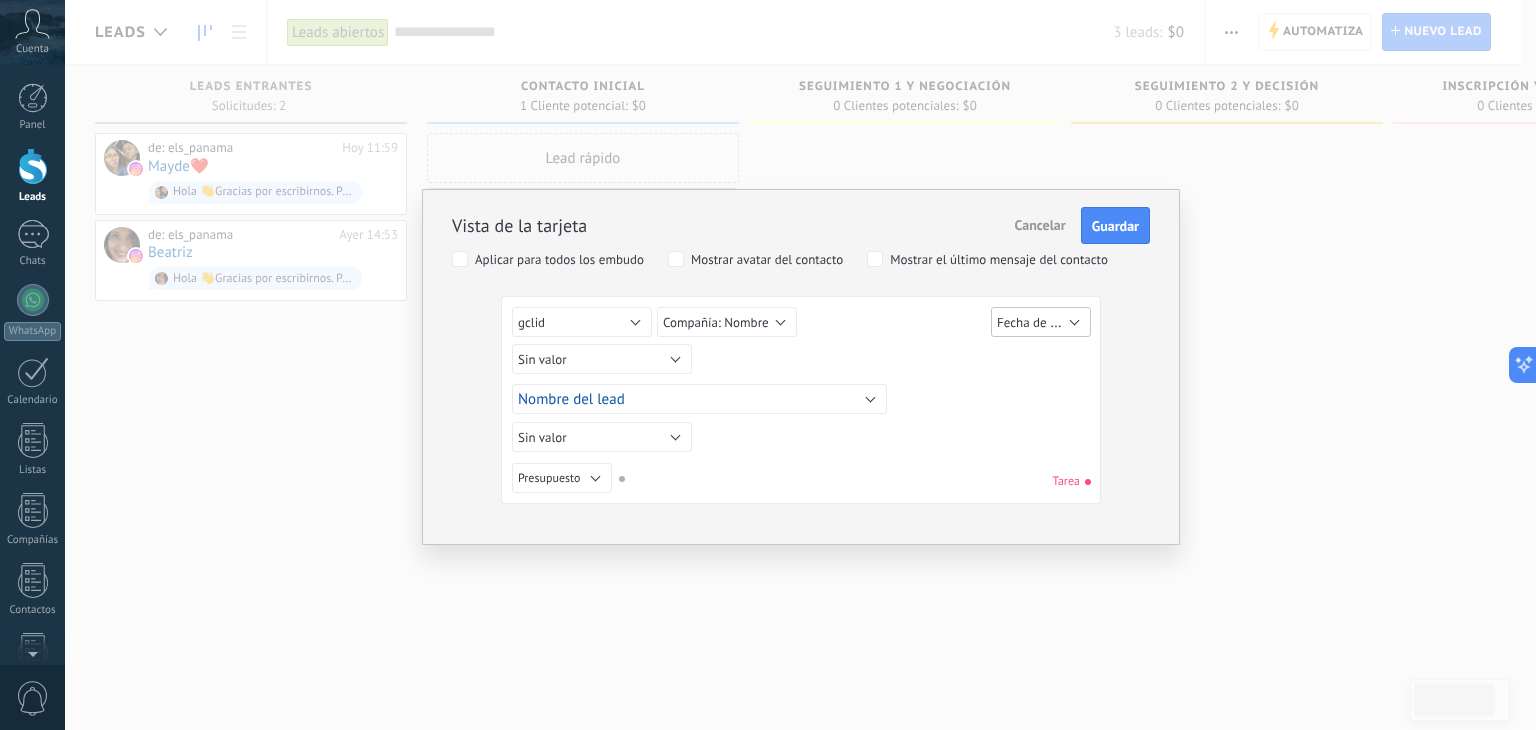 click on "Fecha de Creación" at bounding box center [1047, 322] 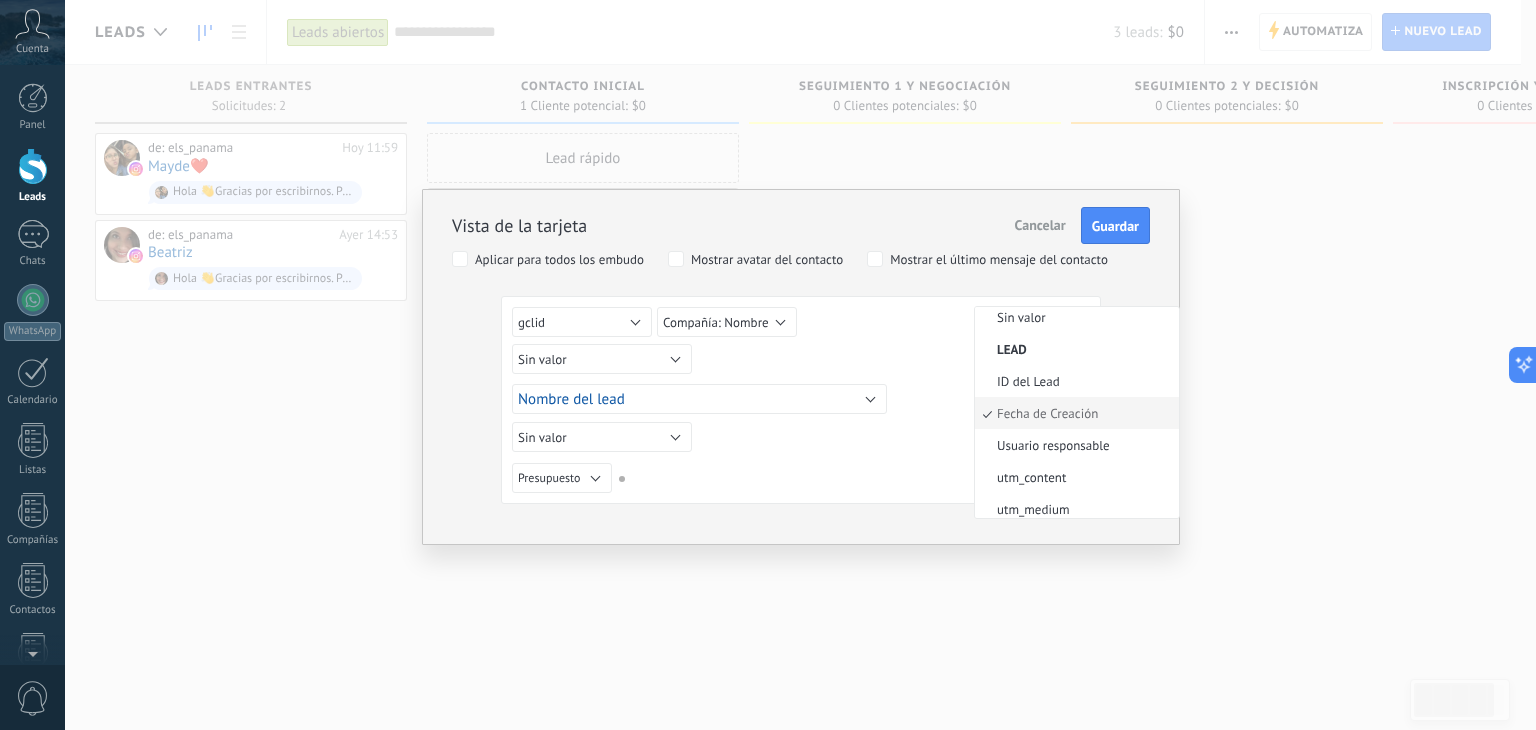 click on "Sin valor Lead ID del Lead Nombre del lead Fecha de Creación Presupuesto Usuario responsable utm_content utm_medium utm_campaign utm_source utm_term utm_referrer referrer gclientid gclid fbclid Contacto principal Contacto: Nombre Contacto: Teléfono Contacto: Correo Contacto: Cargo Compañía Compañía: Nombre Compañía: Teléfono Compañía: Correo Compañía: Página web Compañía: Dirección Sin valor" at bounding box center [804, 362] 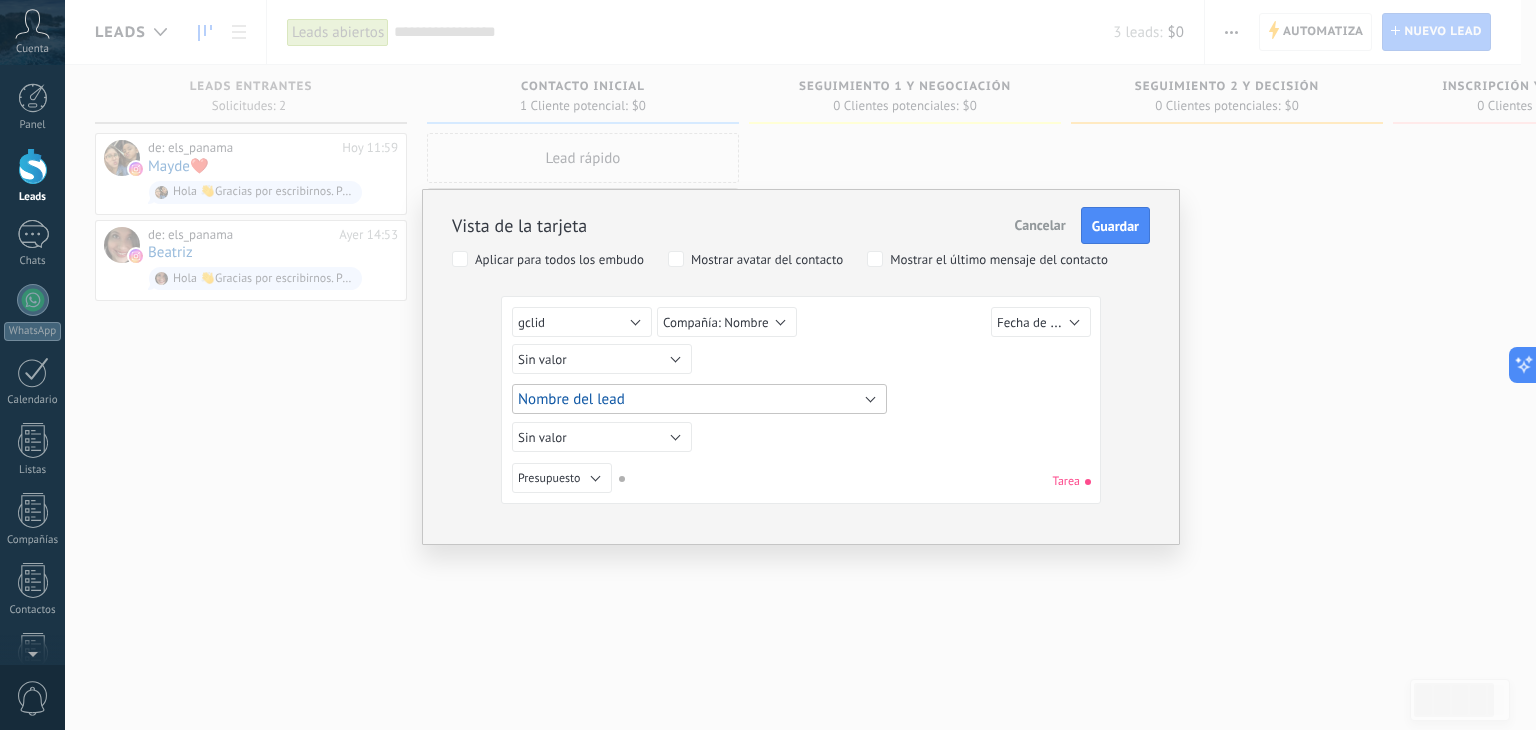 click on "Nombre del lead" at bounding box center (699, 399) 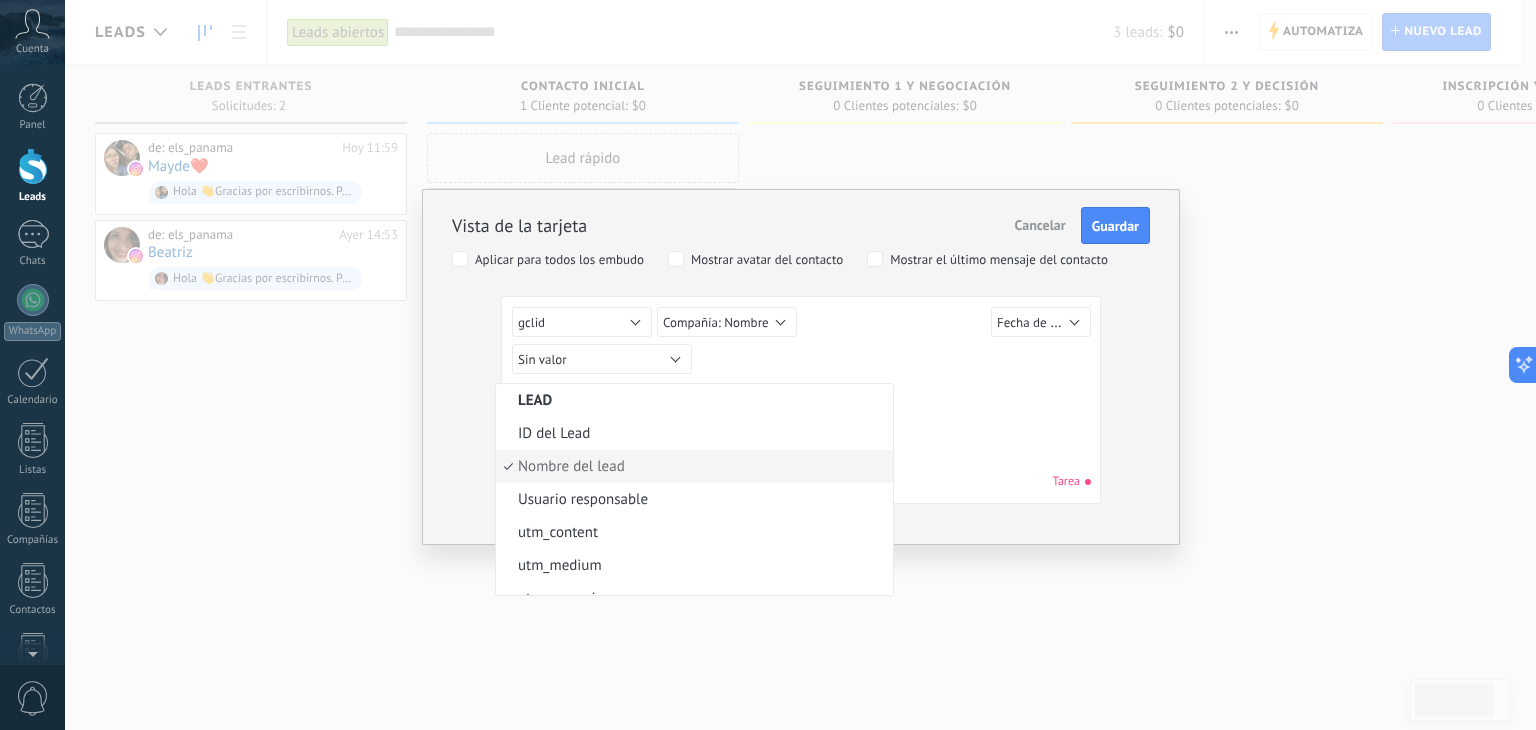 click on "Lead ID del Lead Nombre del lead Fecha de Creación Presupuesto Usuario responsable utm_content utm_medium utm_campaign utm_source utm_term utm_referrer referrer gclientid gclid fbclid Contacto principal Contacto: Nombre Contacto: Teléfono Contacto: Correo Contacto: Cargo Compañía Compañía: Nombre Compañía: Teléfono Compañía: Correo Compañía: Página web Compañía: Dirección Nombre del lead" at bounding box center [699, 399] 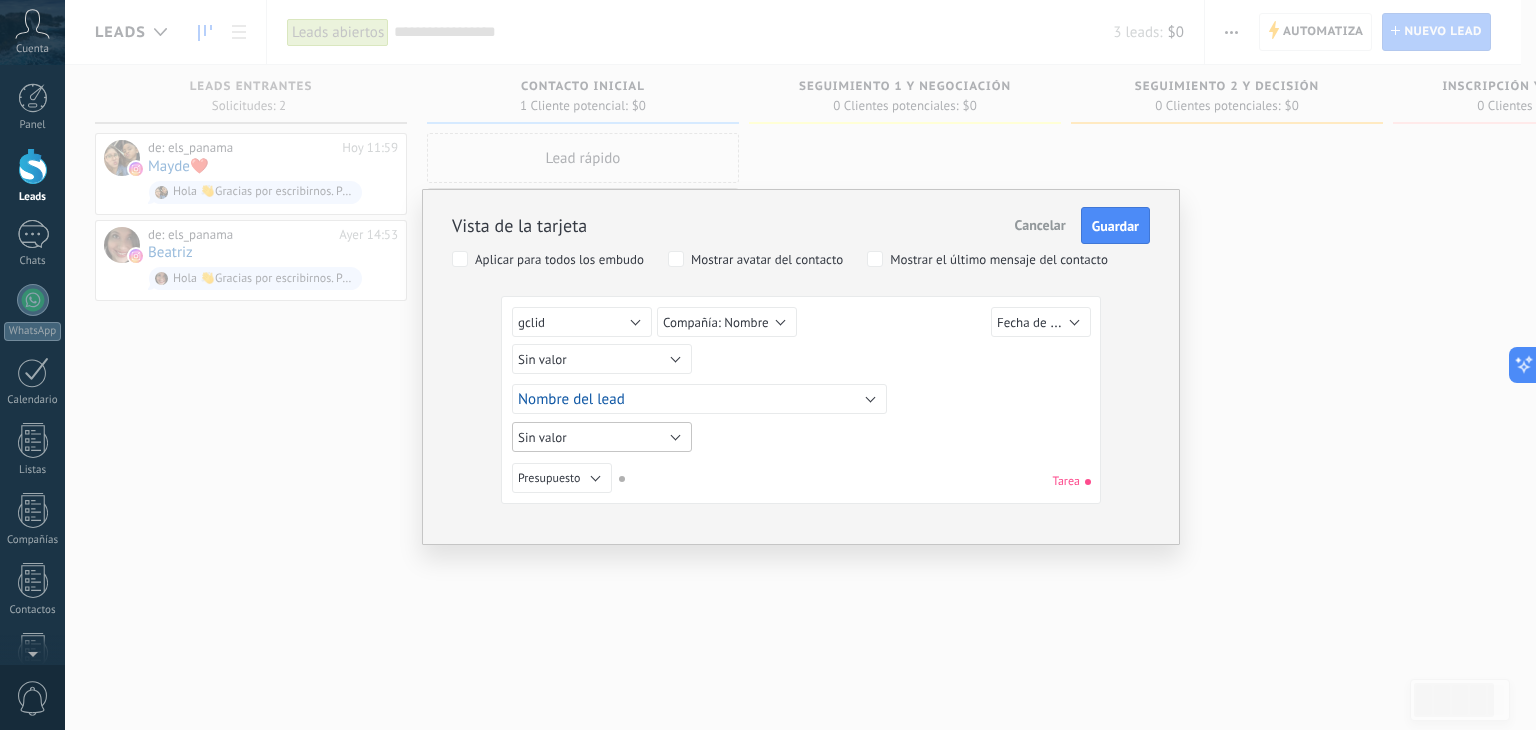 click on "Sin valor" at bounding box center [602, 437] 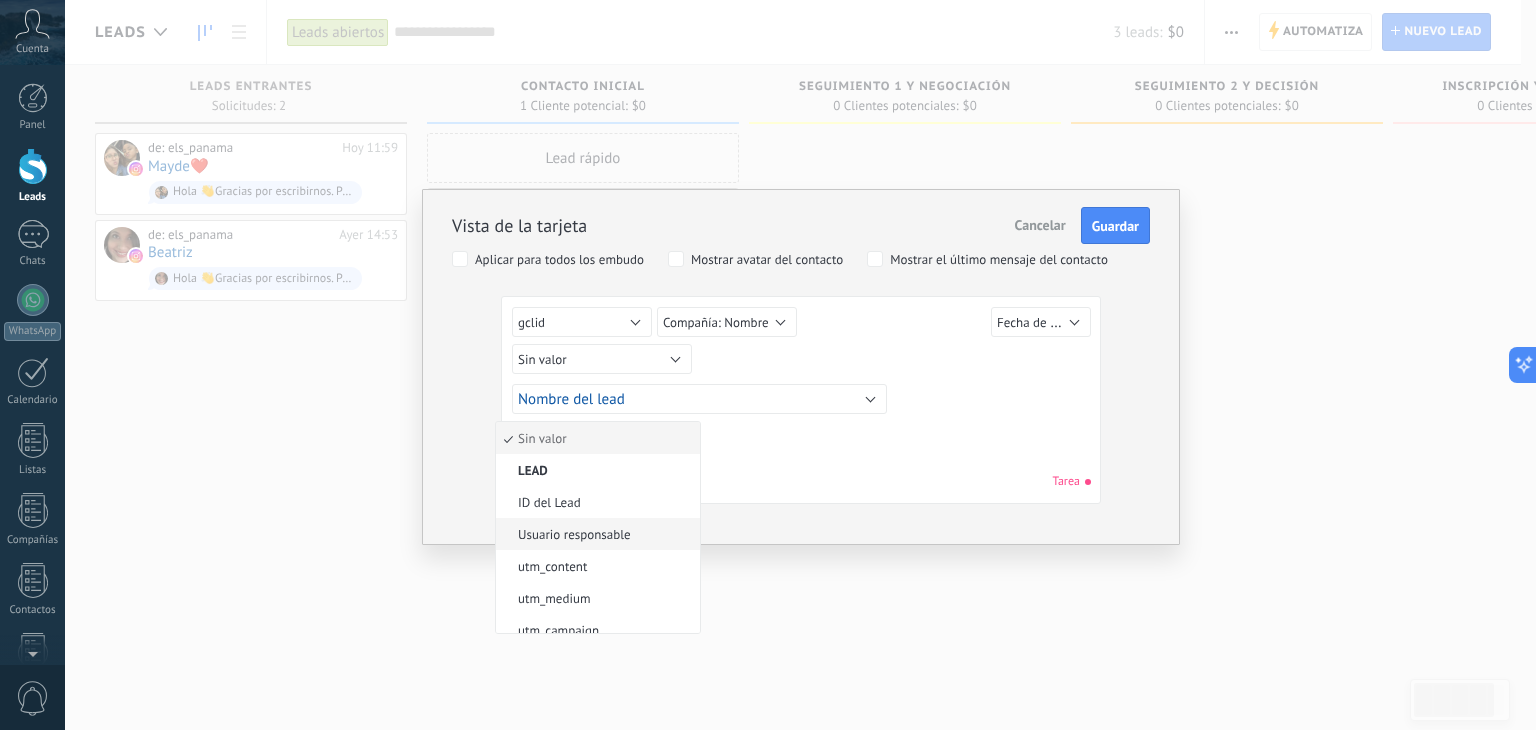 click on "Usuario responsable" at bounding box center [595, 534] 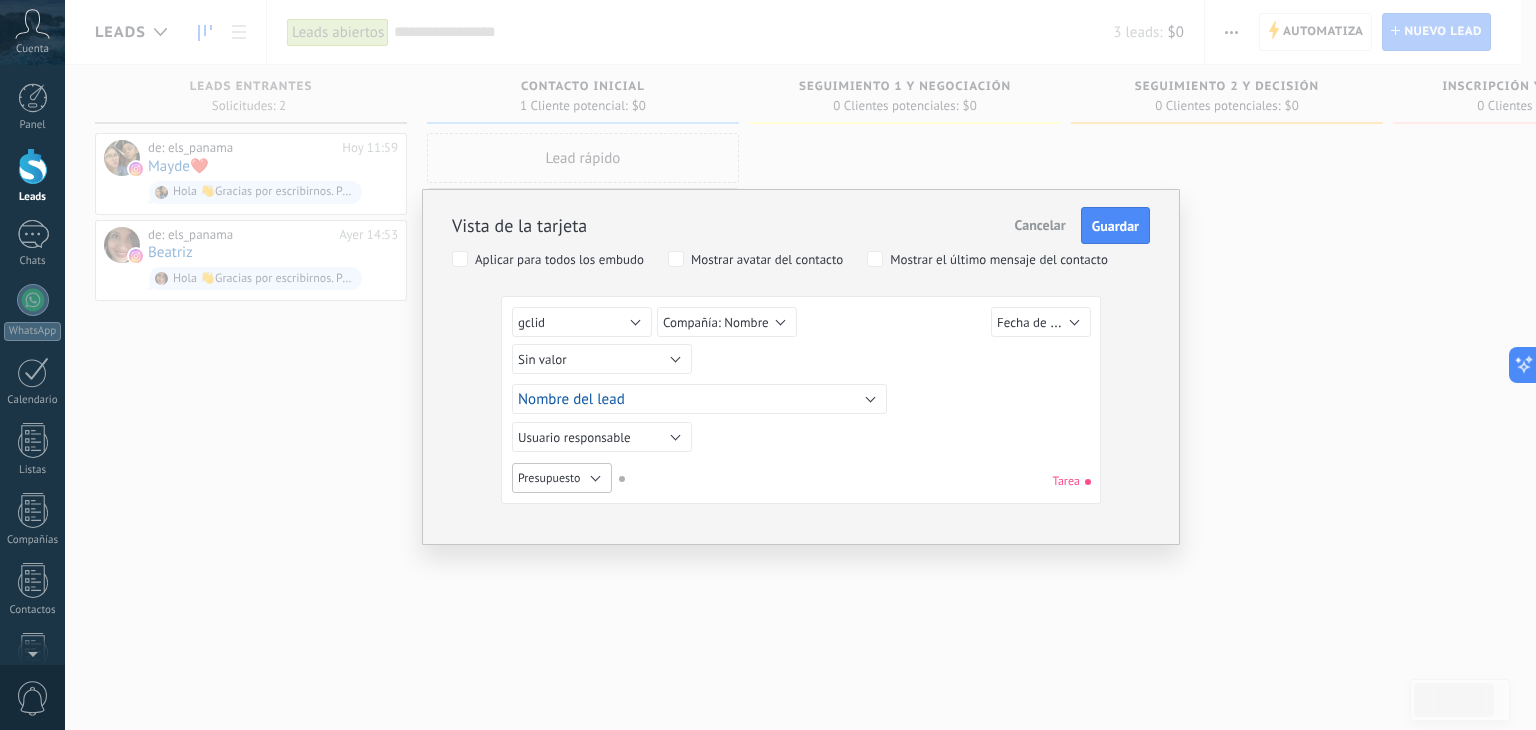 click on "Presupuesto" at bounding box center (562, 478) 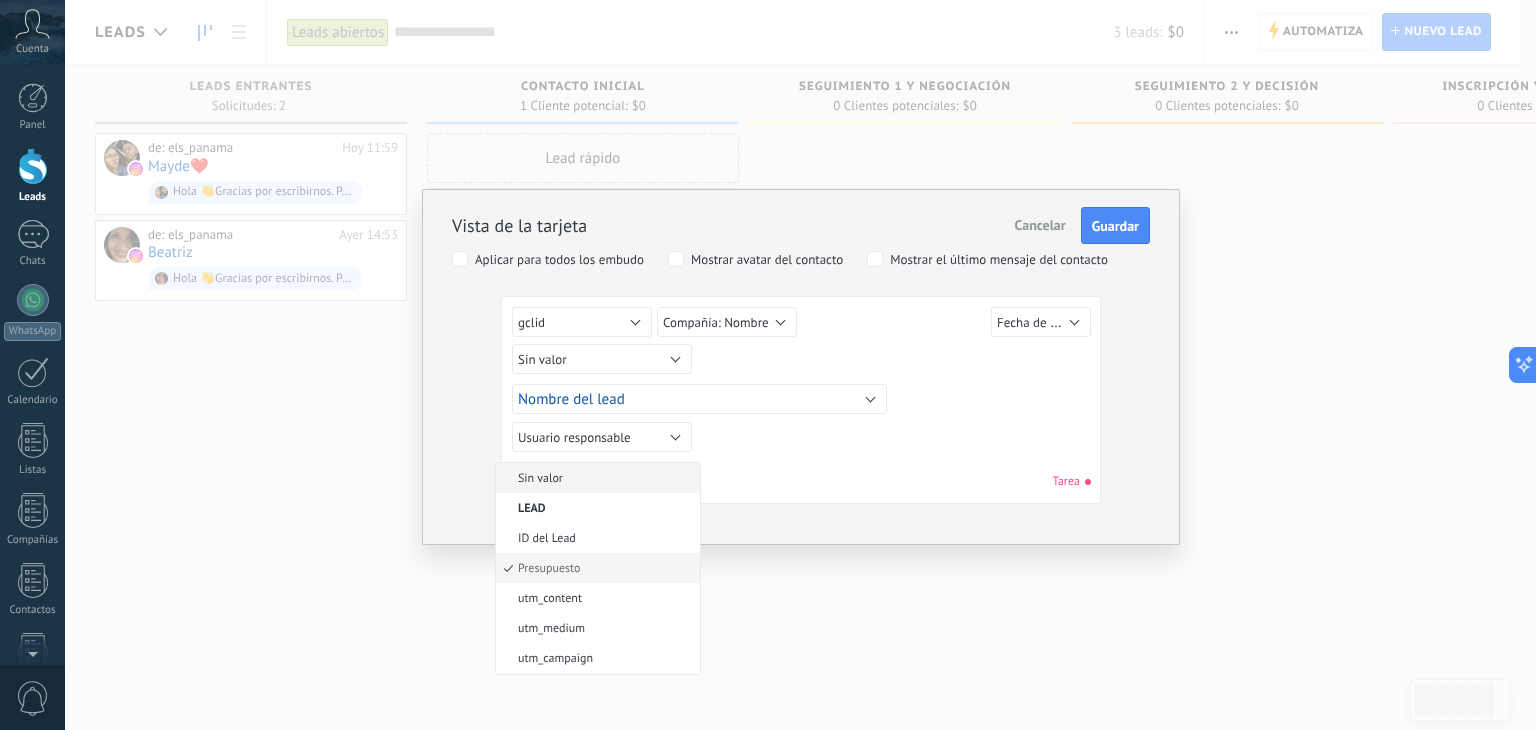 click on "Sin valor" at bounding box center (595, 478) 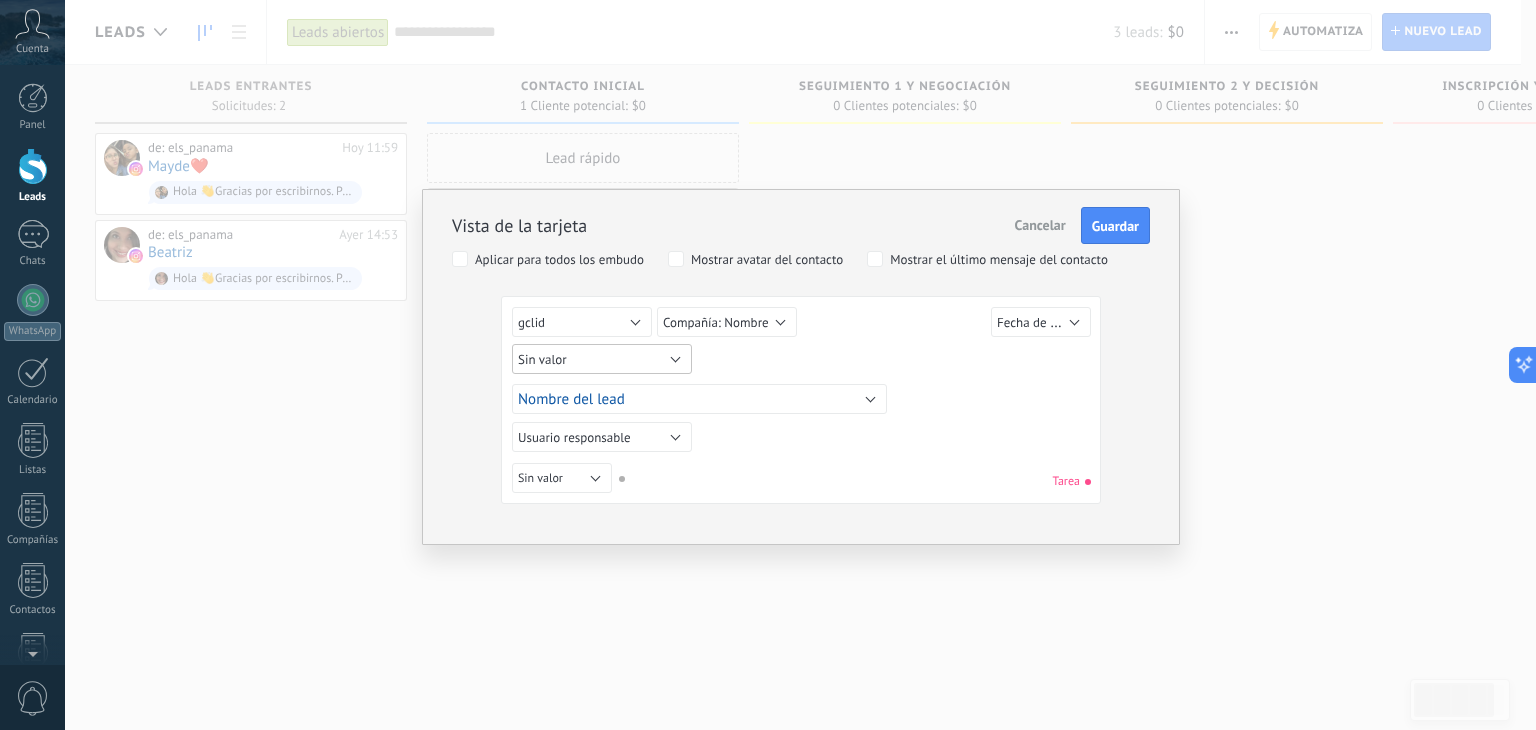 click on "Sin valor" at bounding box center (602, 359) 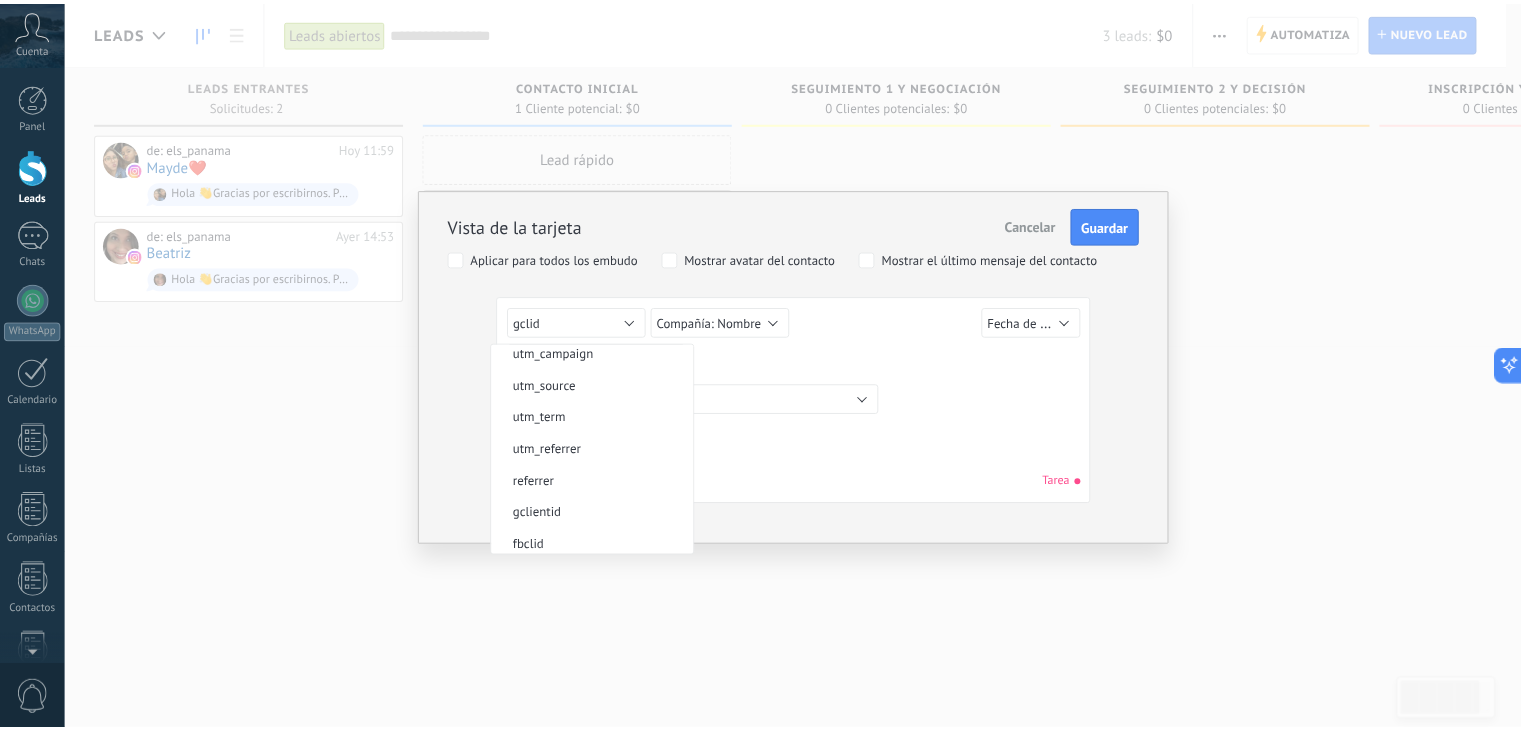 scroll, scrollTop: 400, scrollLeft: 0, axis: vertical 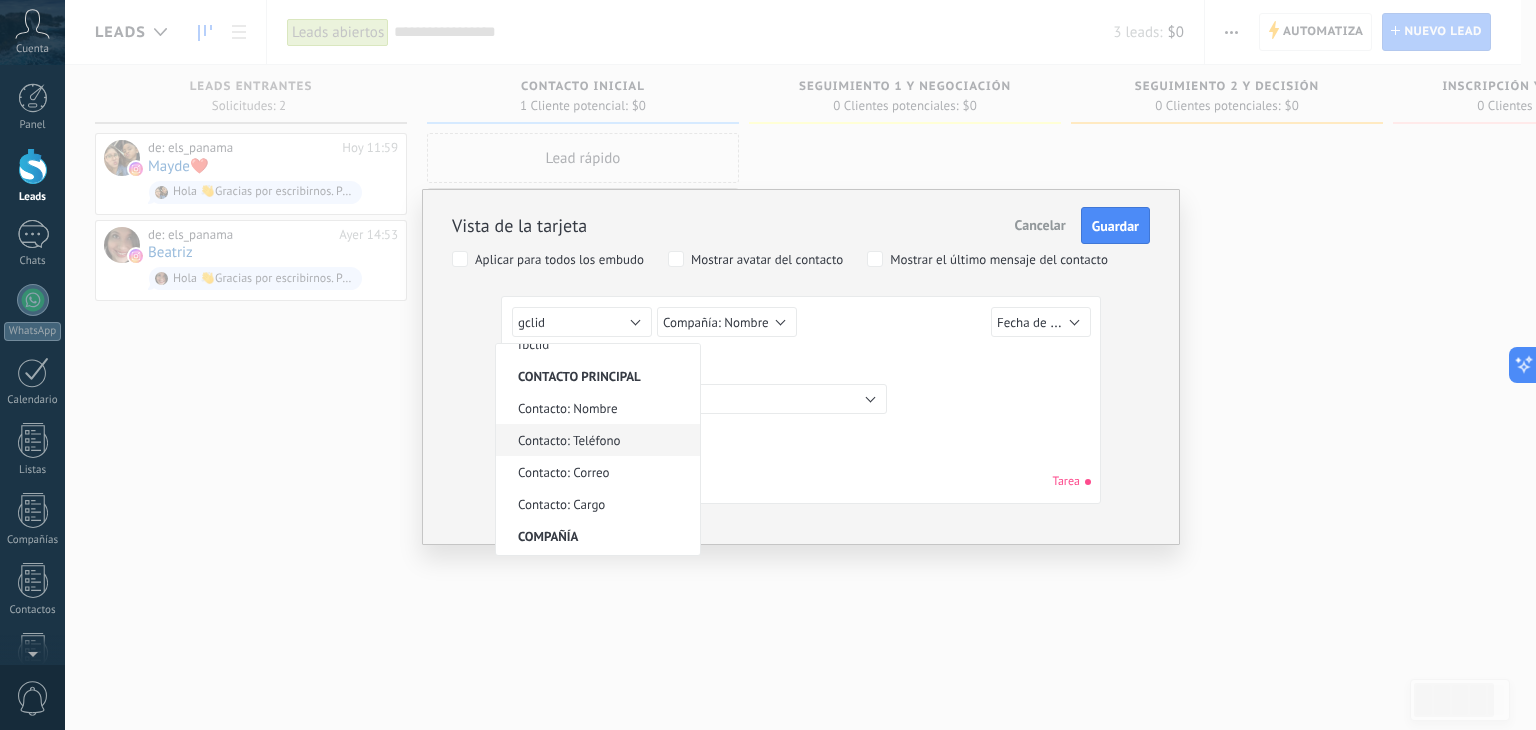 click on "Contacto: Teléfono" at bounding box center (595, 440) 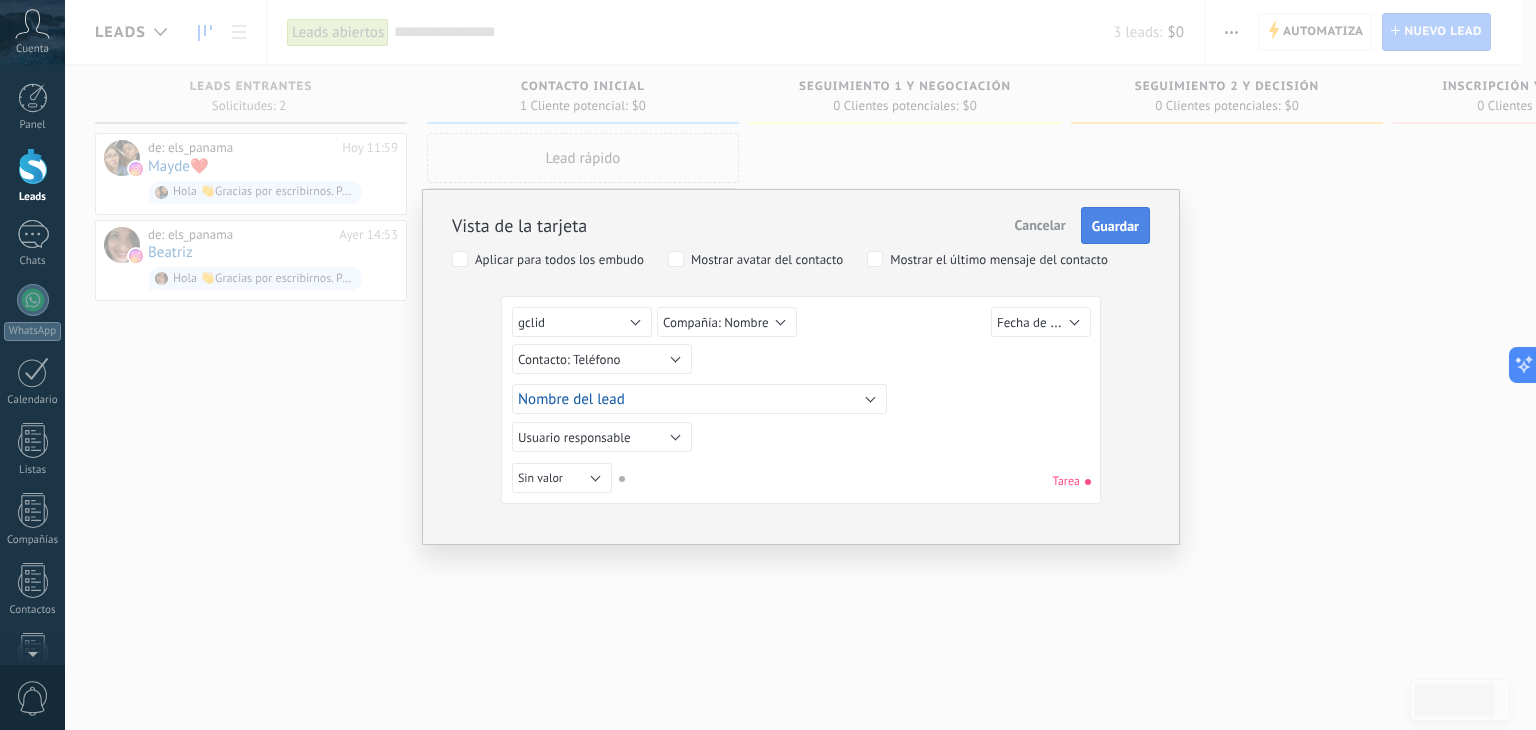 click on "Guardar" at bounding box center (1115, 226) 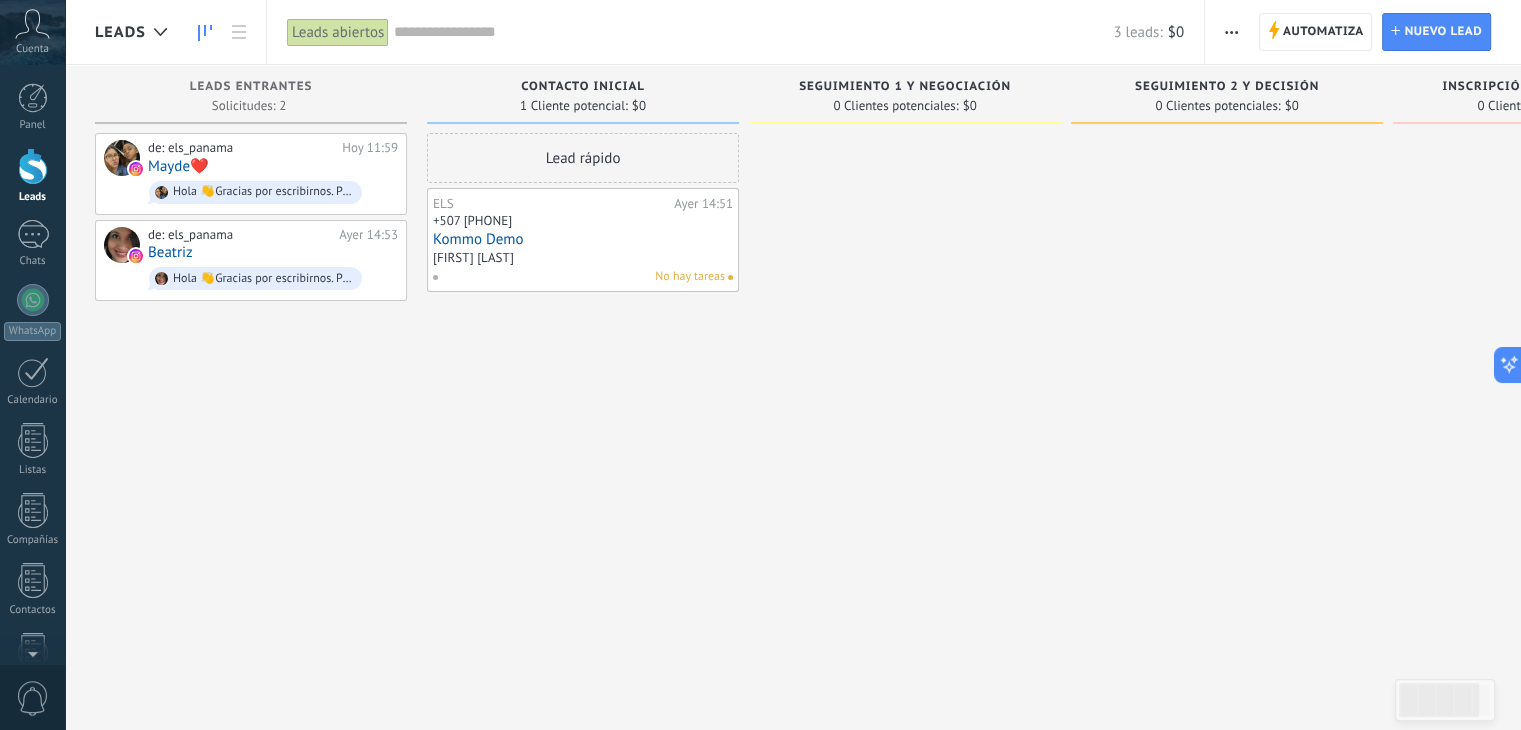 click at bounding box center (1231, 32) 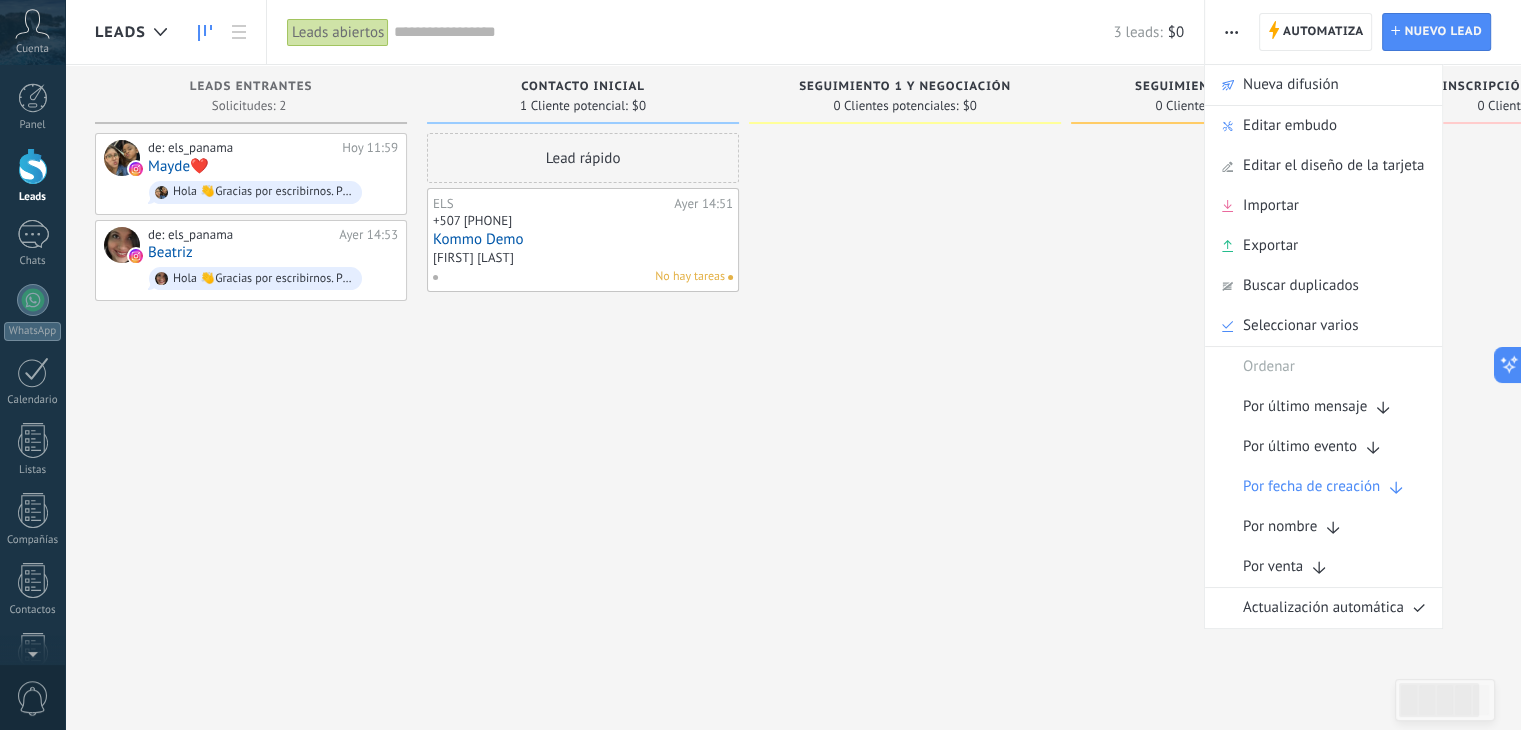 click at bounding box center [1227, 367] 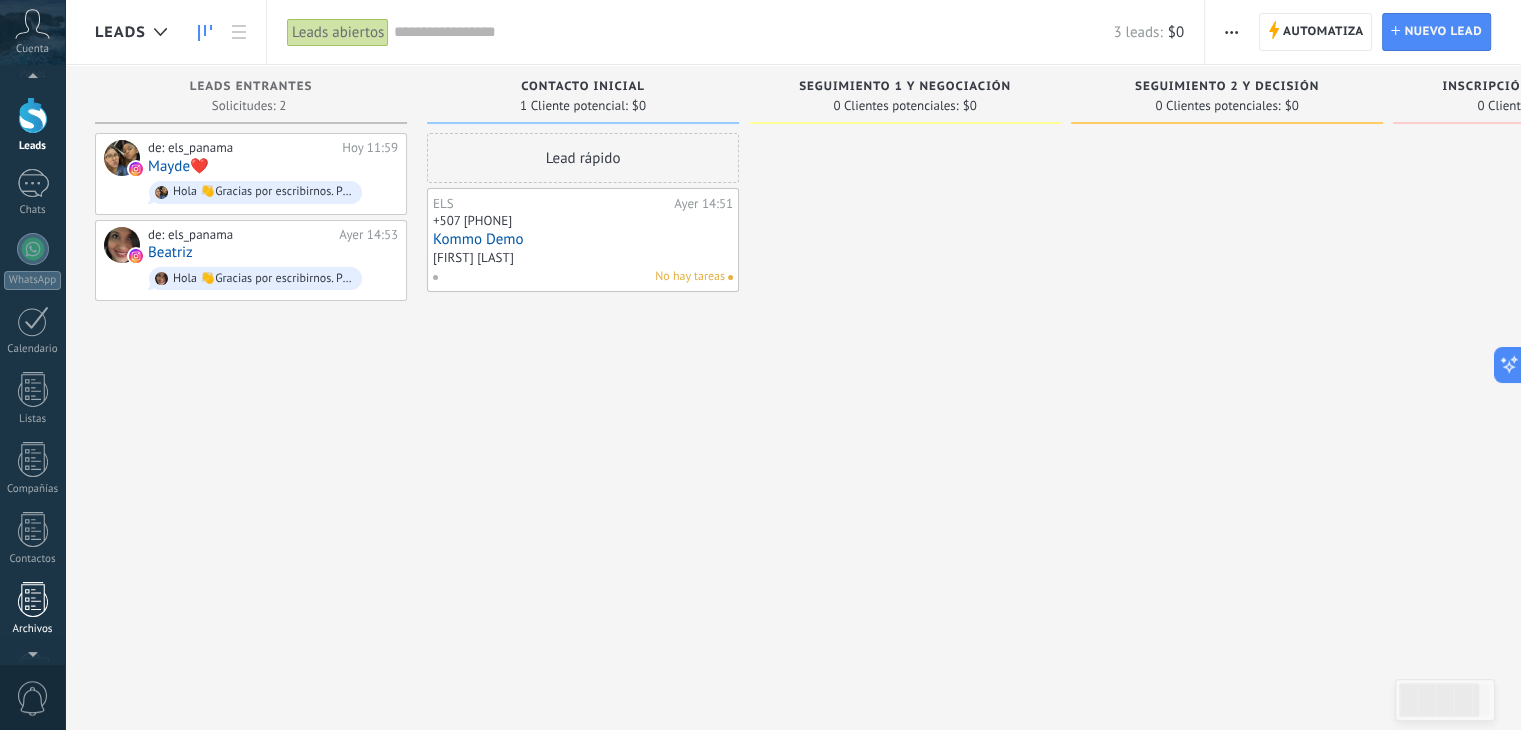 scroll, scrollTop: 311, scrollLeft: 0, axis: vertical 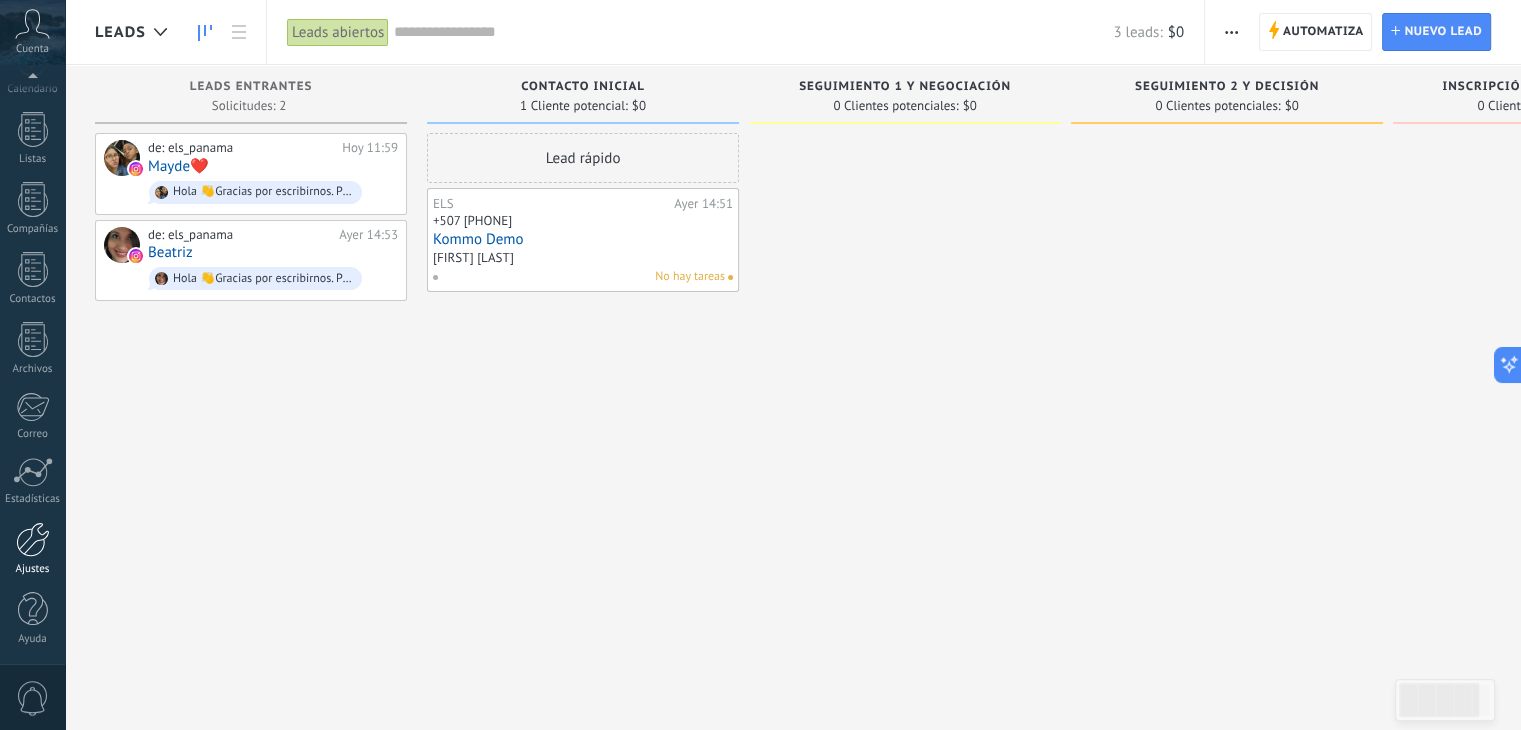 click on "Ajustes" at bounding box center [33, 569] 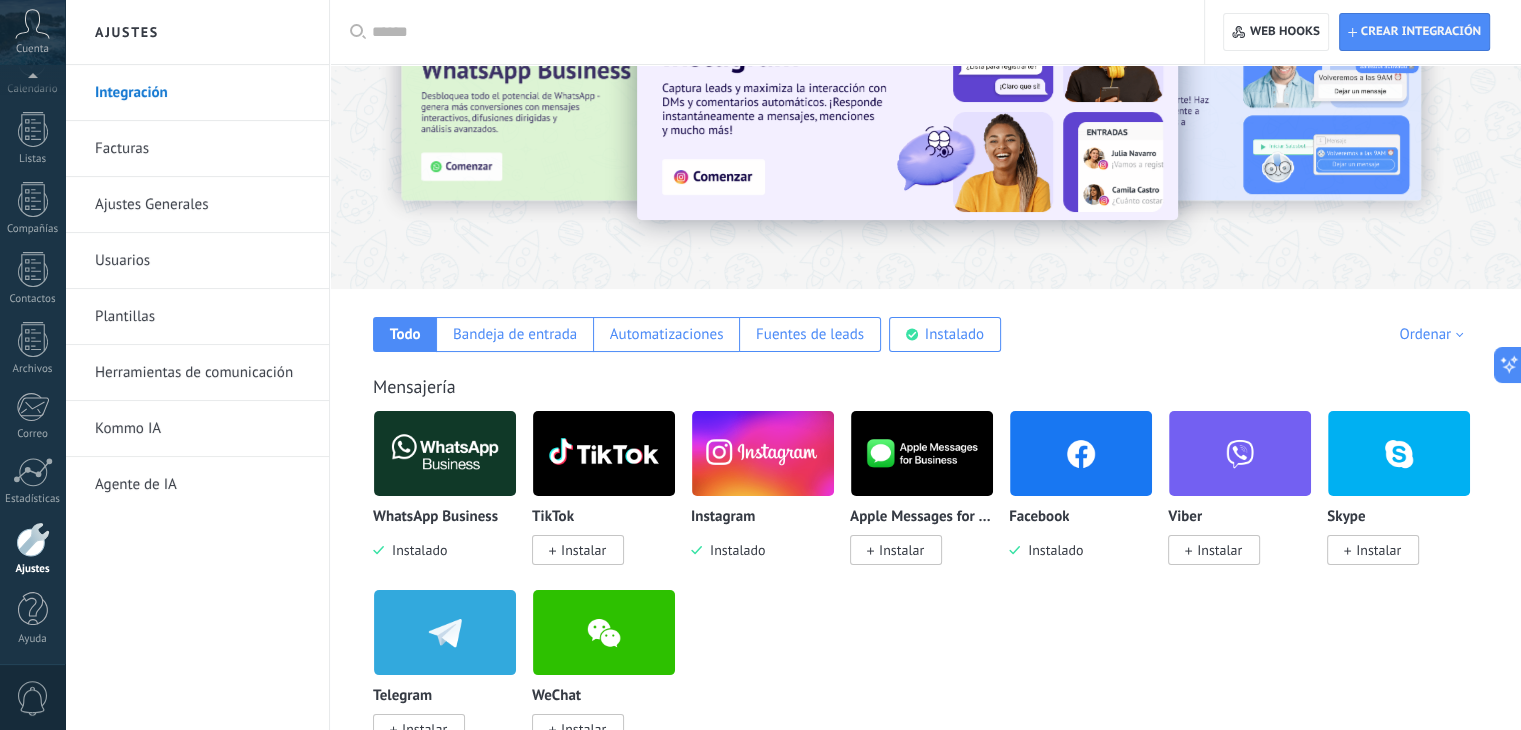 scroll, scrollTop: 200, scrollLeft: 0, axis: vertical 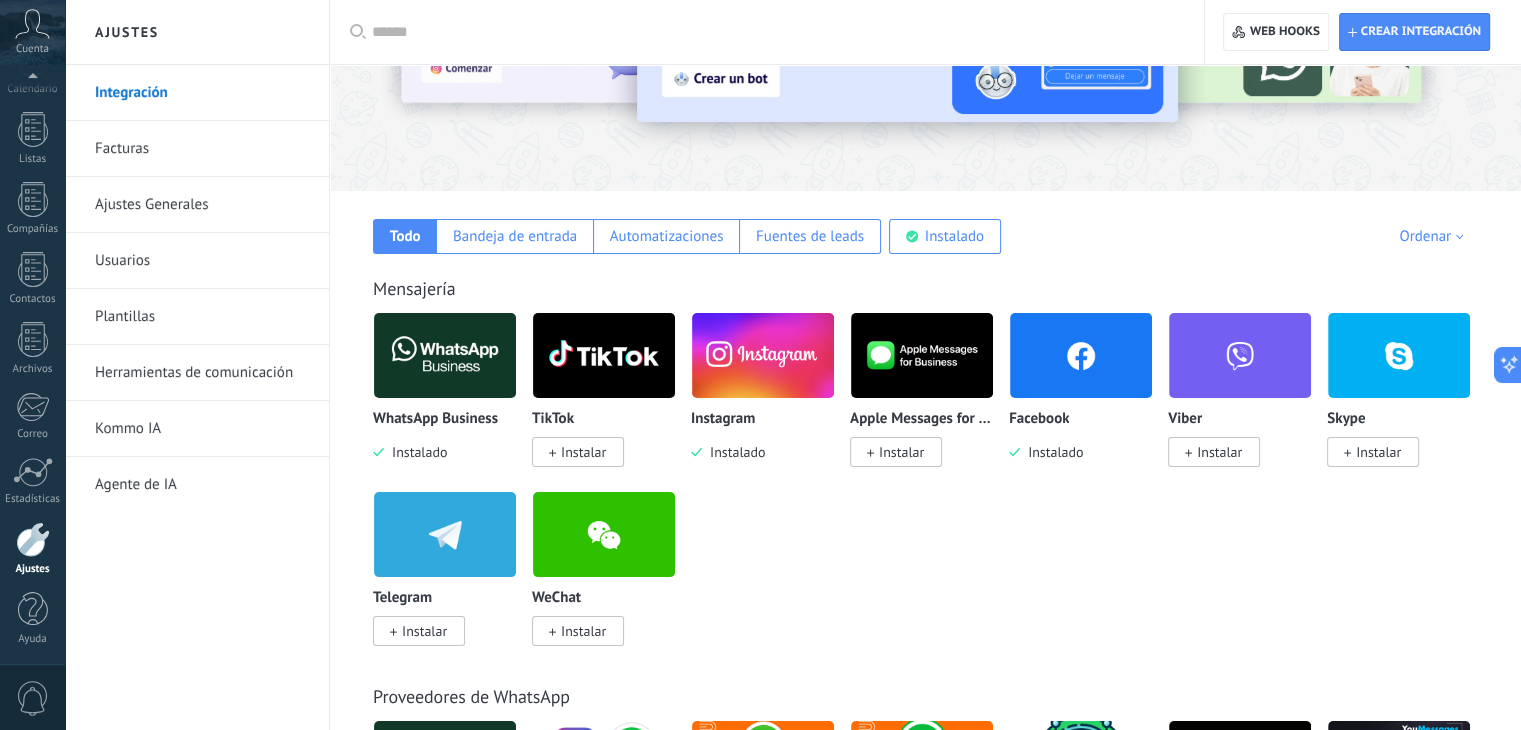 click on "Ajustes Generales" at bounding box center (202, 205) 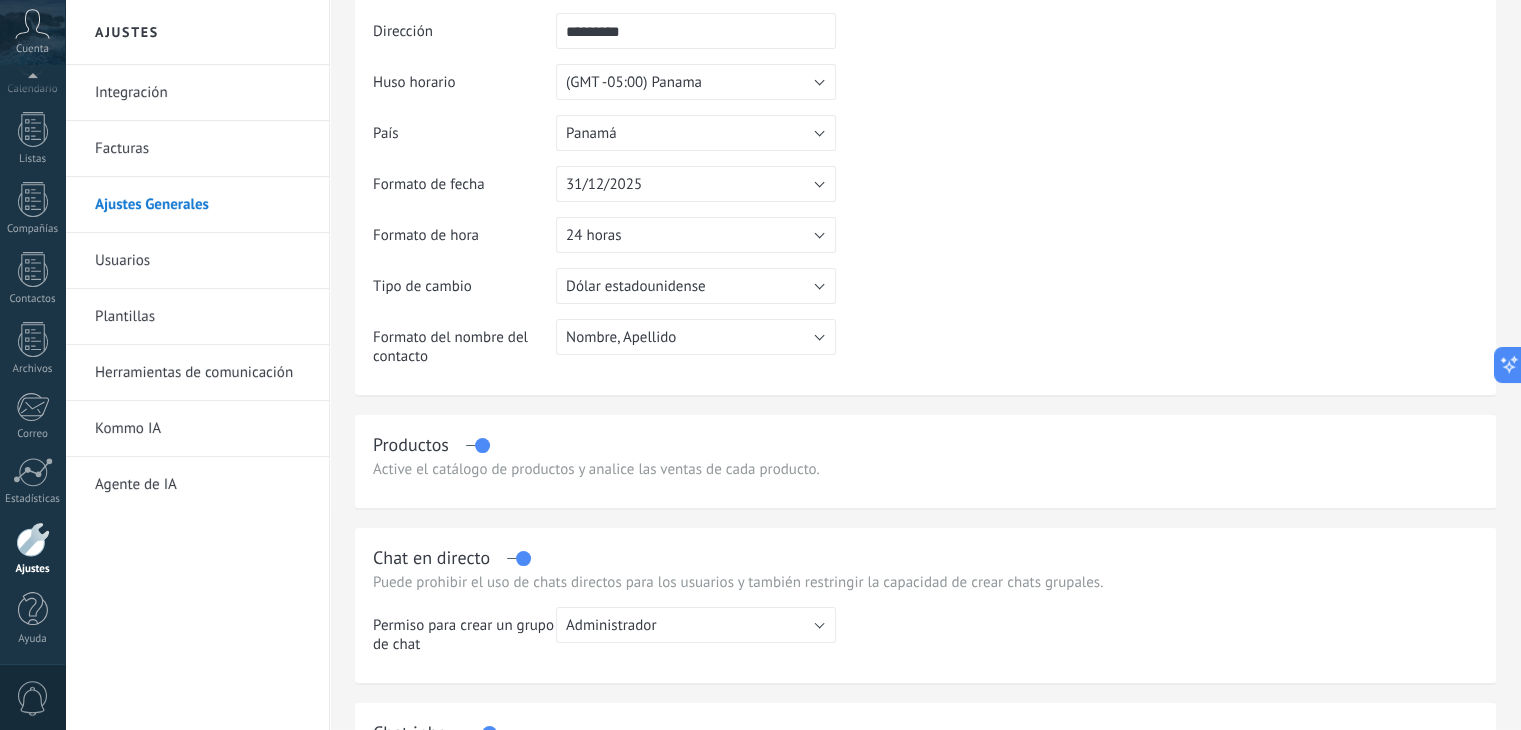 scroll, scrollTop: 0, scrollLeft: 0, axis: both 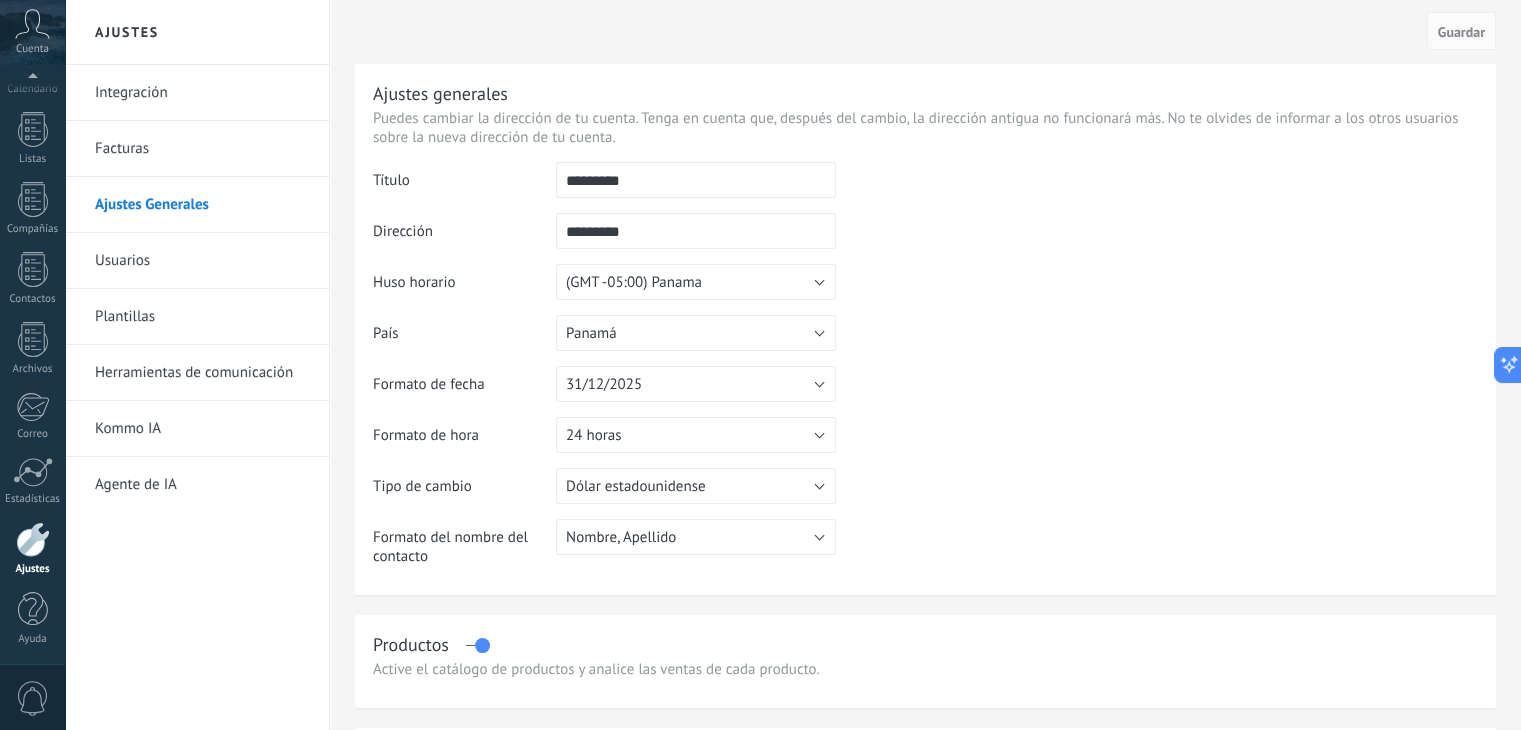 click on "Plantillas" at bounding box center [202, 317] 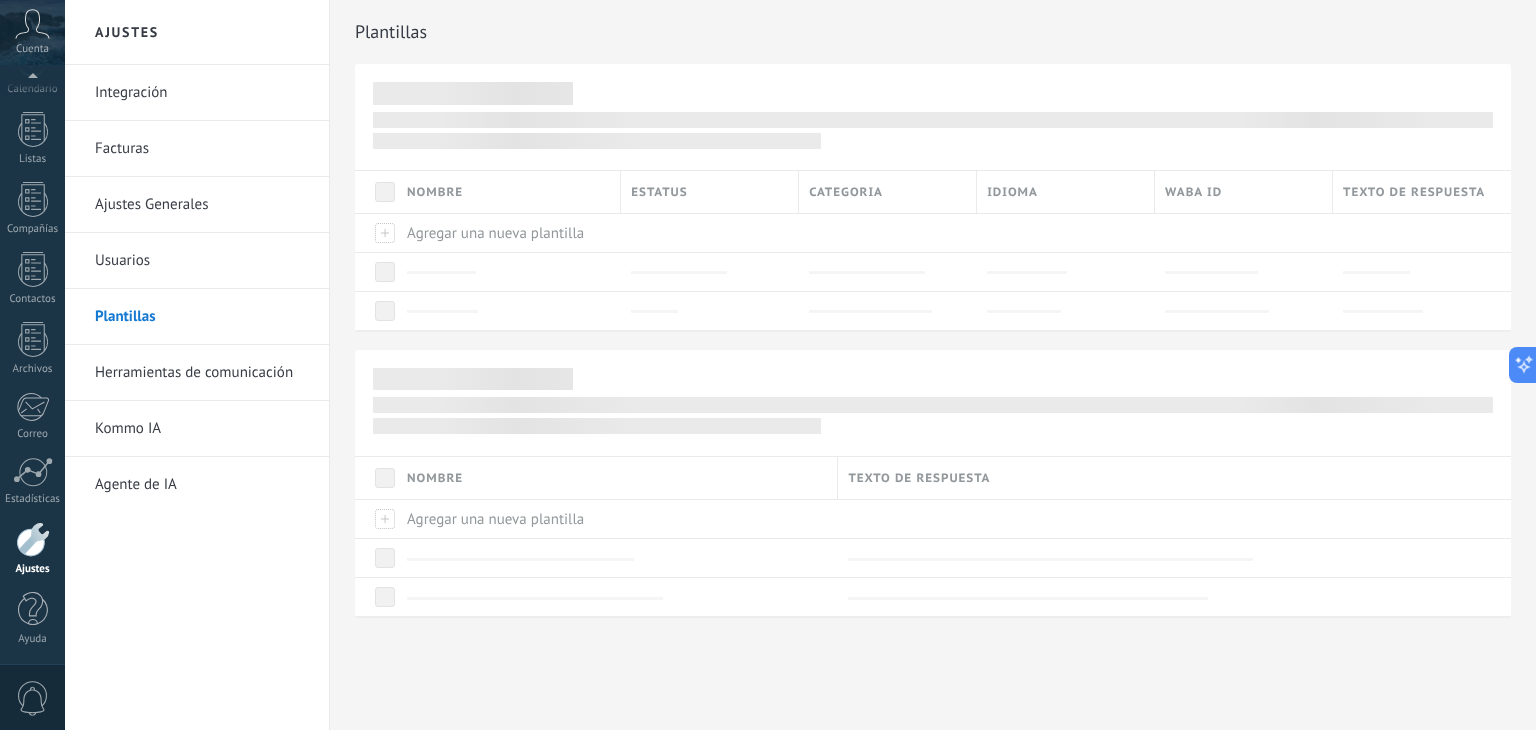 click on "Usuarios" at bounding box center [202, 261] 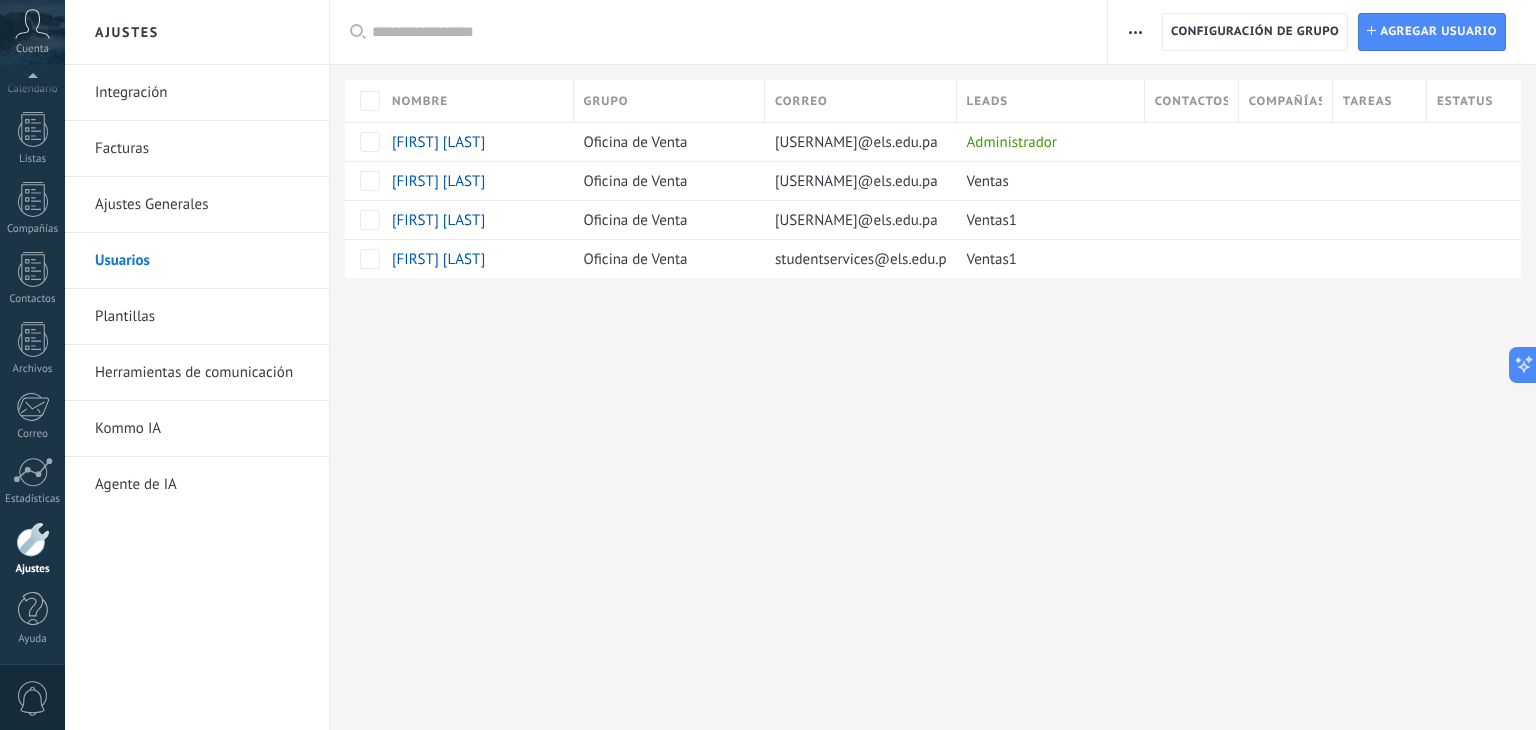 click on "Plantillas" at bounding box center [202, 317] 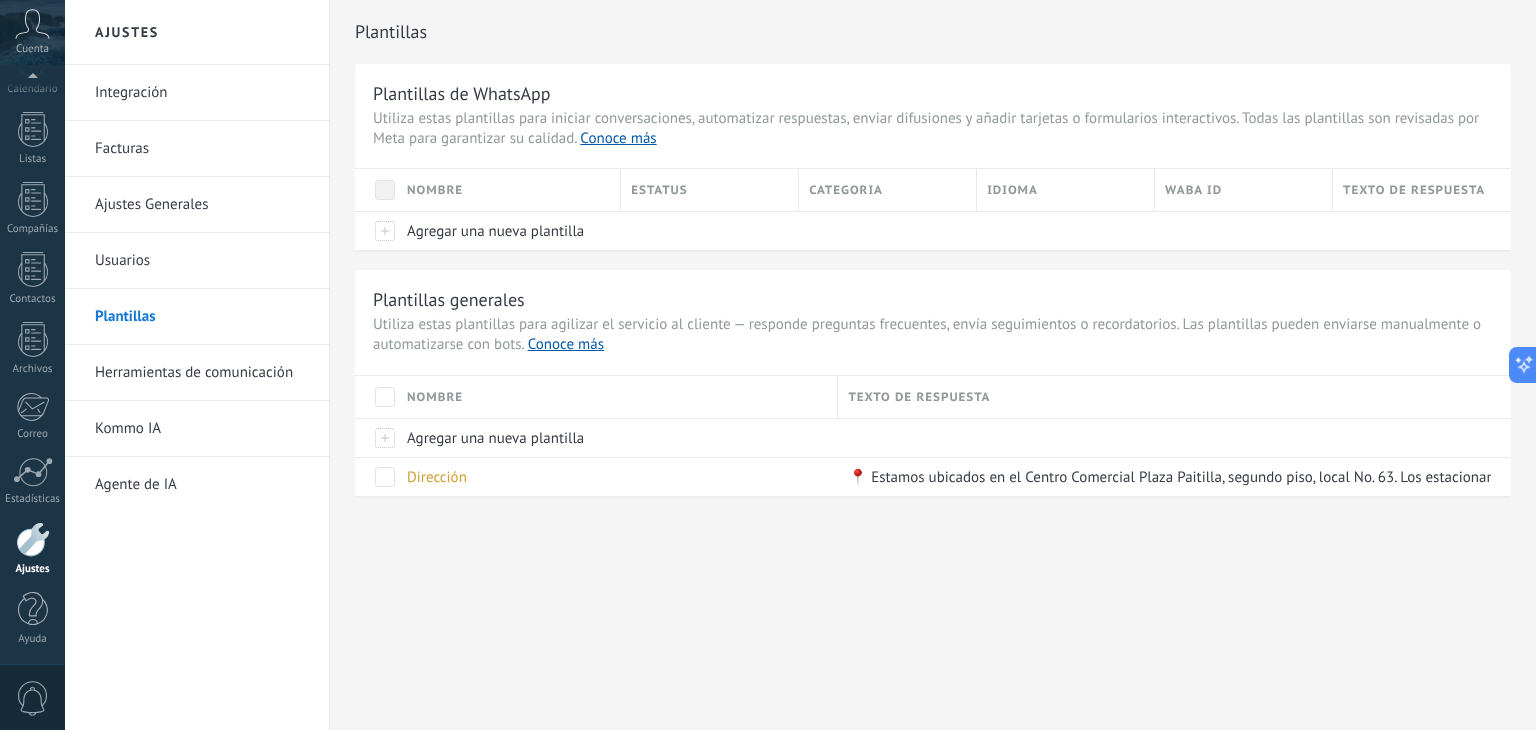 click on "Herramientas de comunicación" at bounding box center (202, 373) 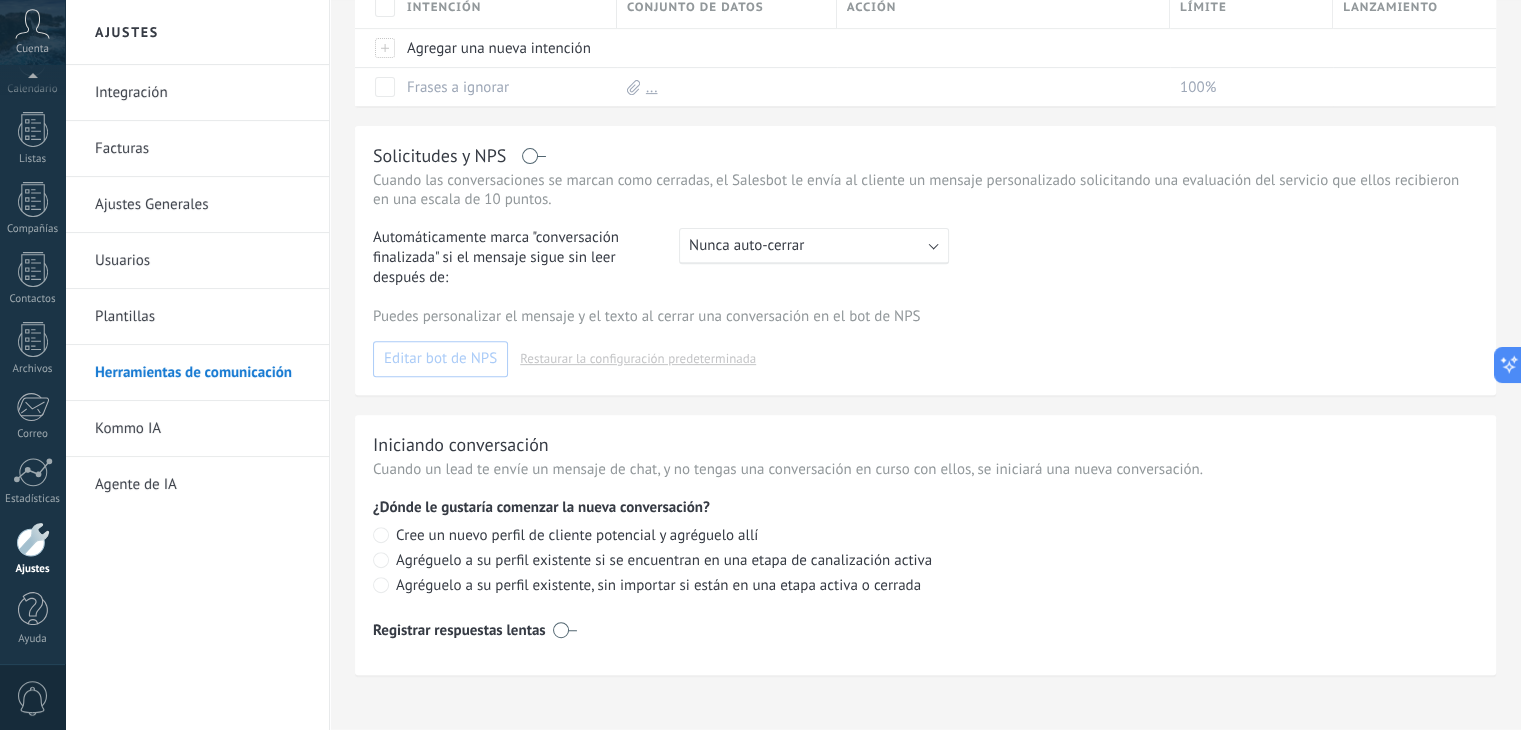scroll, scrollTop: 713, scrollLeft: 0, axis: vertical 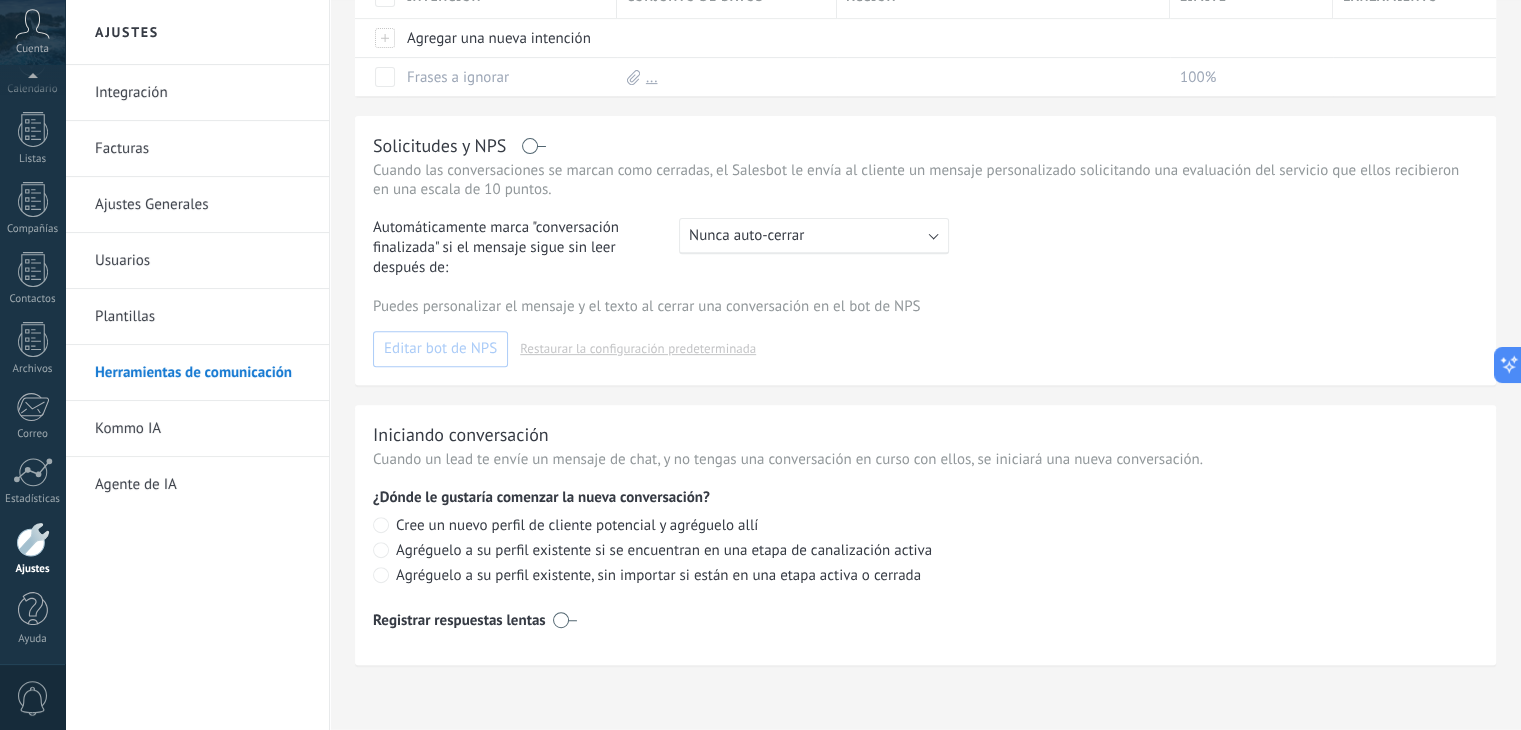 click on "Kommo IA" at bounding box center (202, 429) 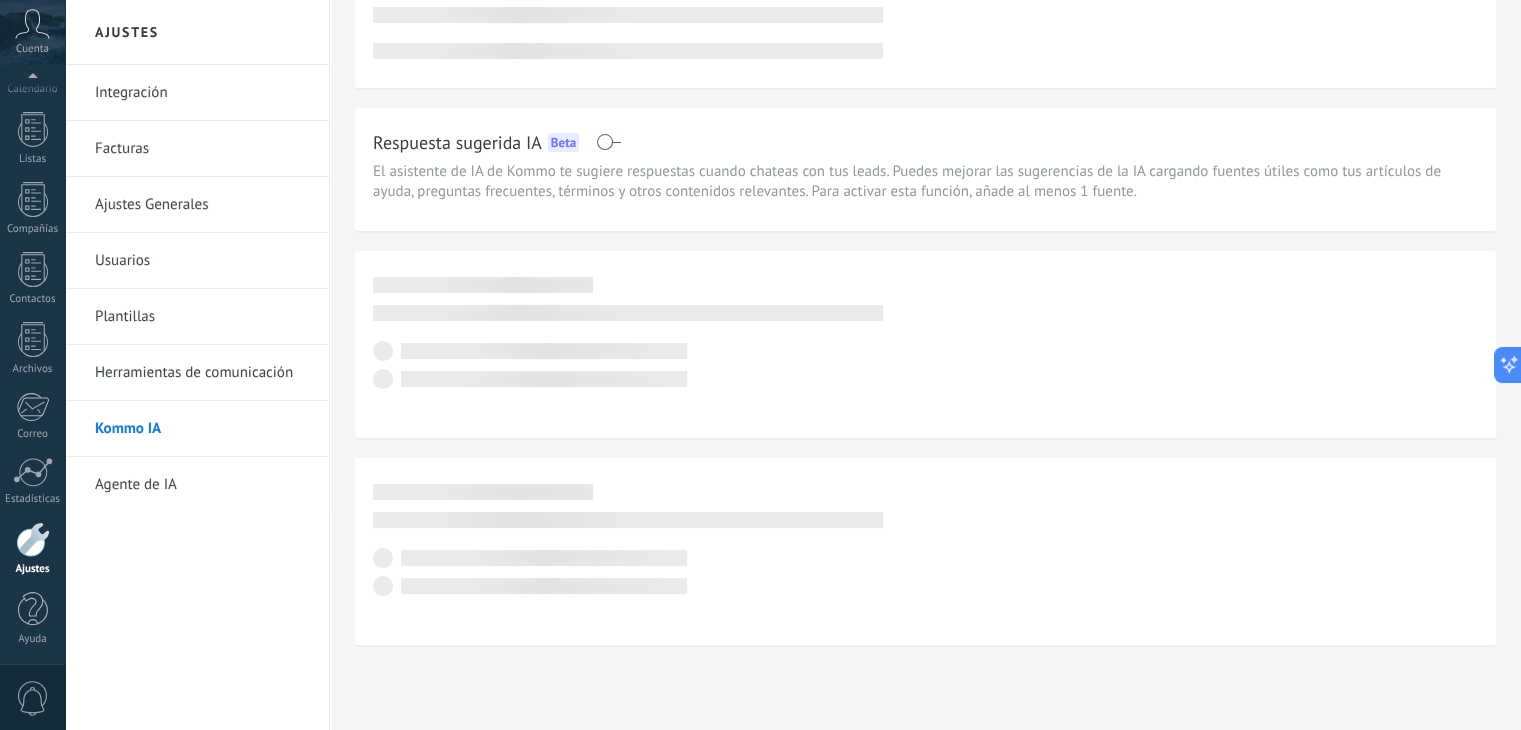 scroll, scrollTop: 0, scrollLeft: 0, axis: both 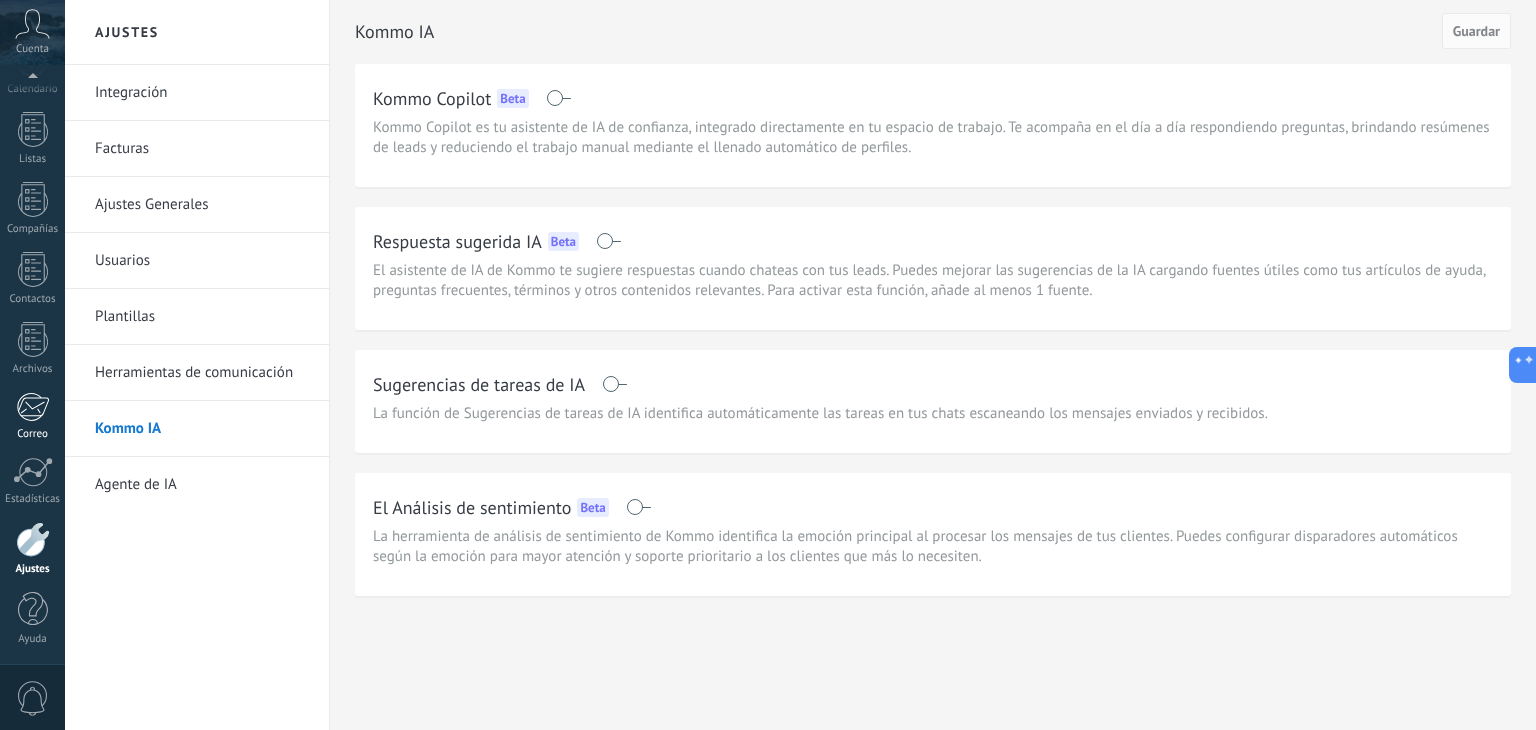 click at bounding box center [32, 407] 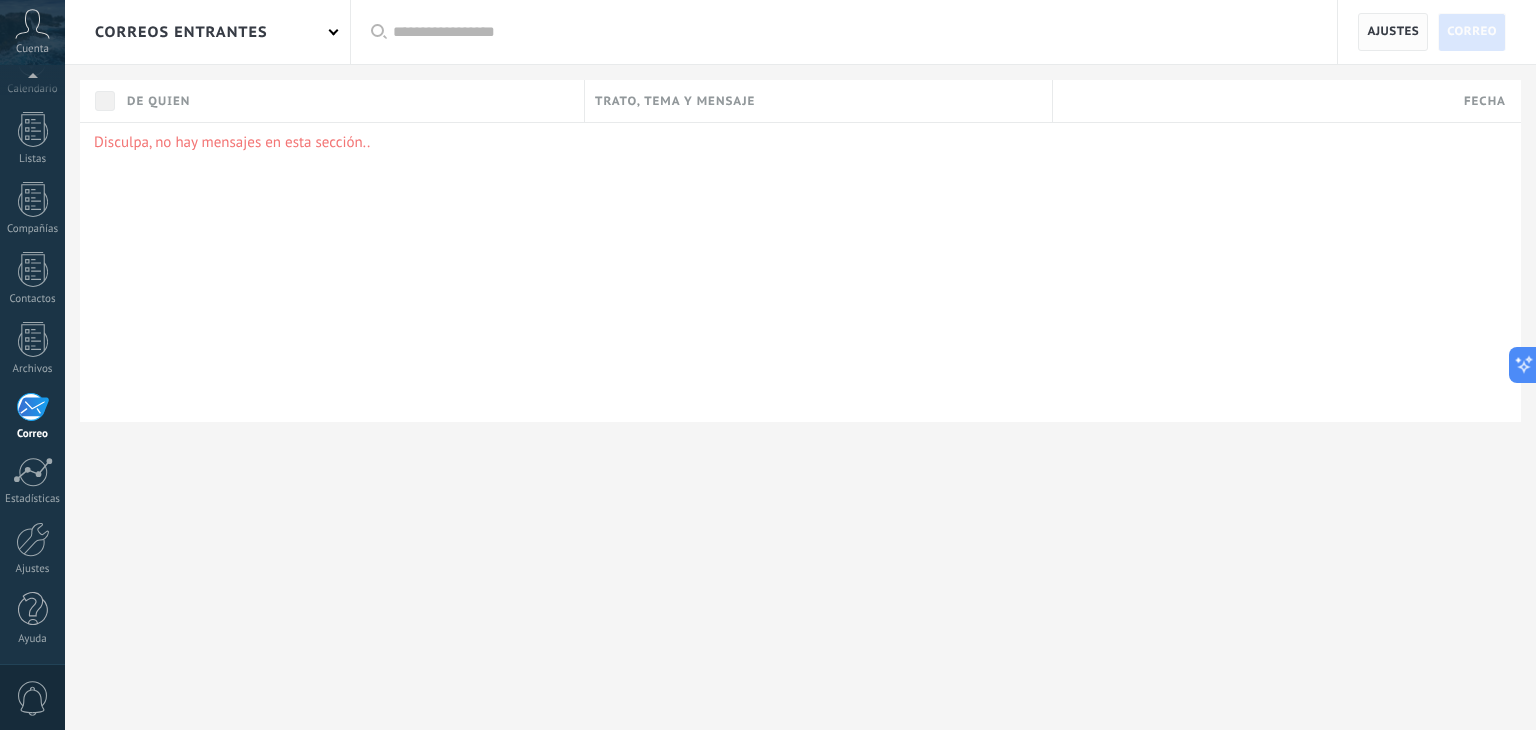 click on "Ajustes" at bounding box center (1393, 32) 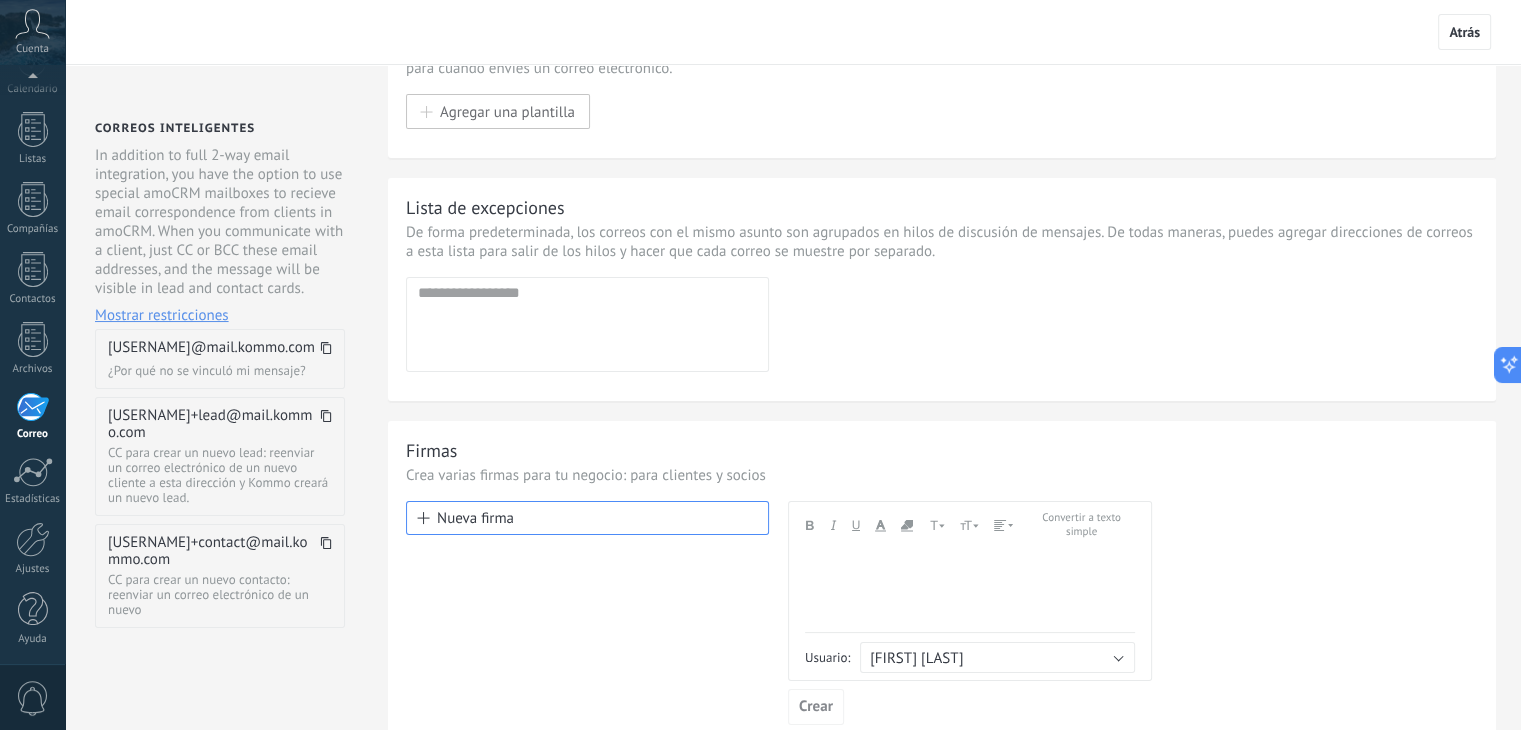 scroll, scrollTop: 0, scrollLeft: 0, axis: both 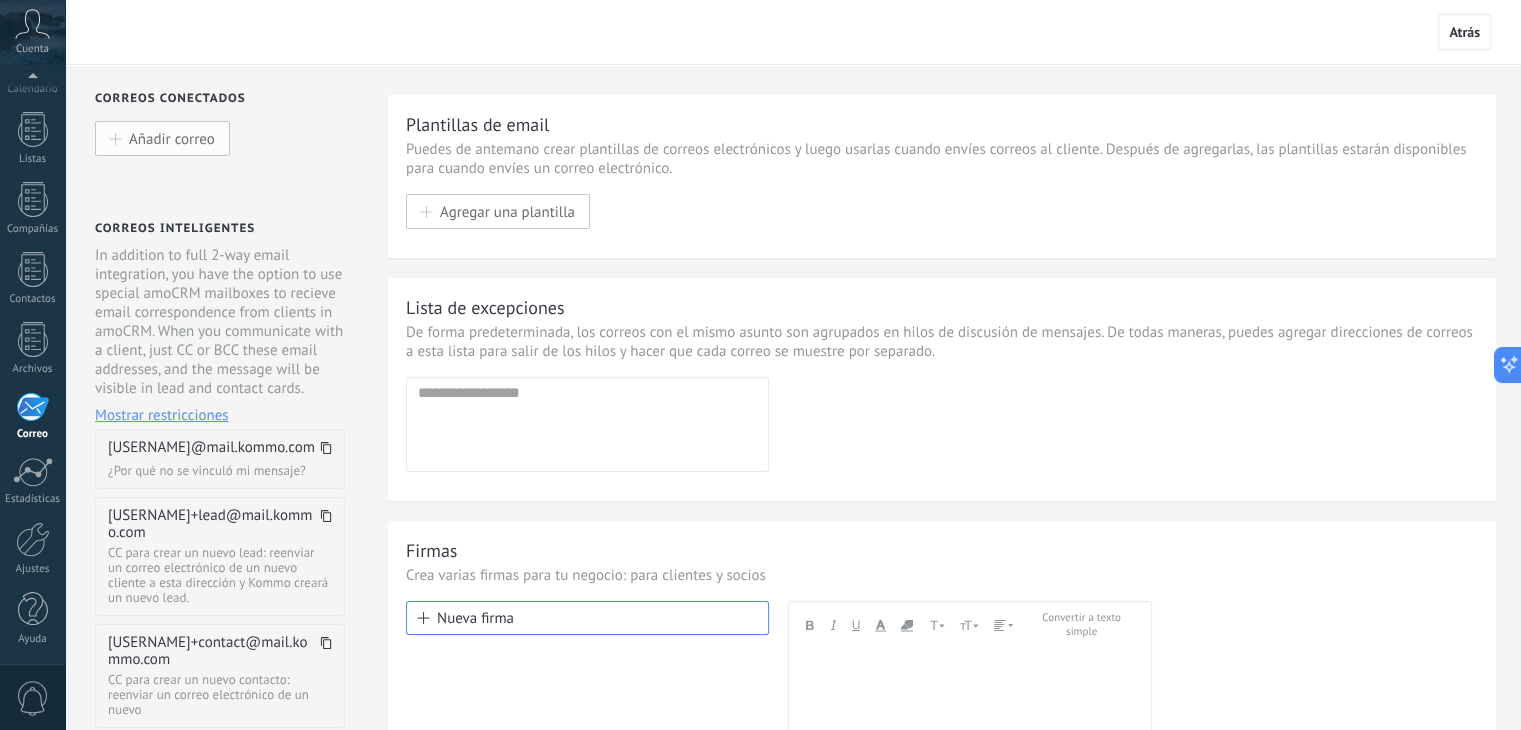 click on "Añadir correo" at bounding box center [162, 138] 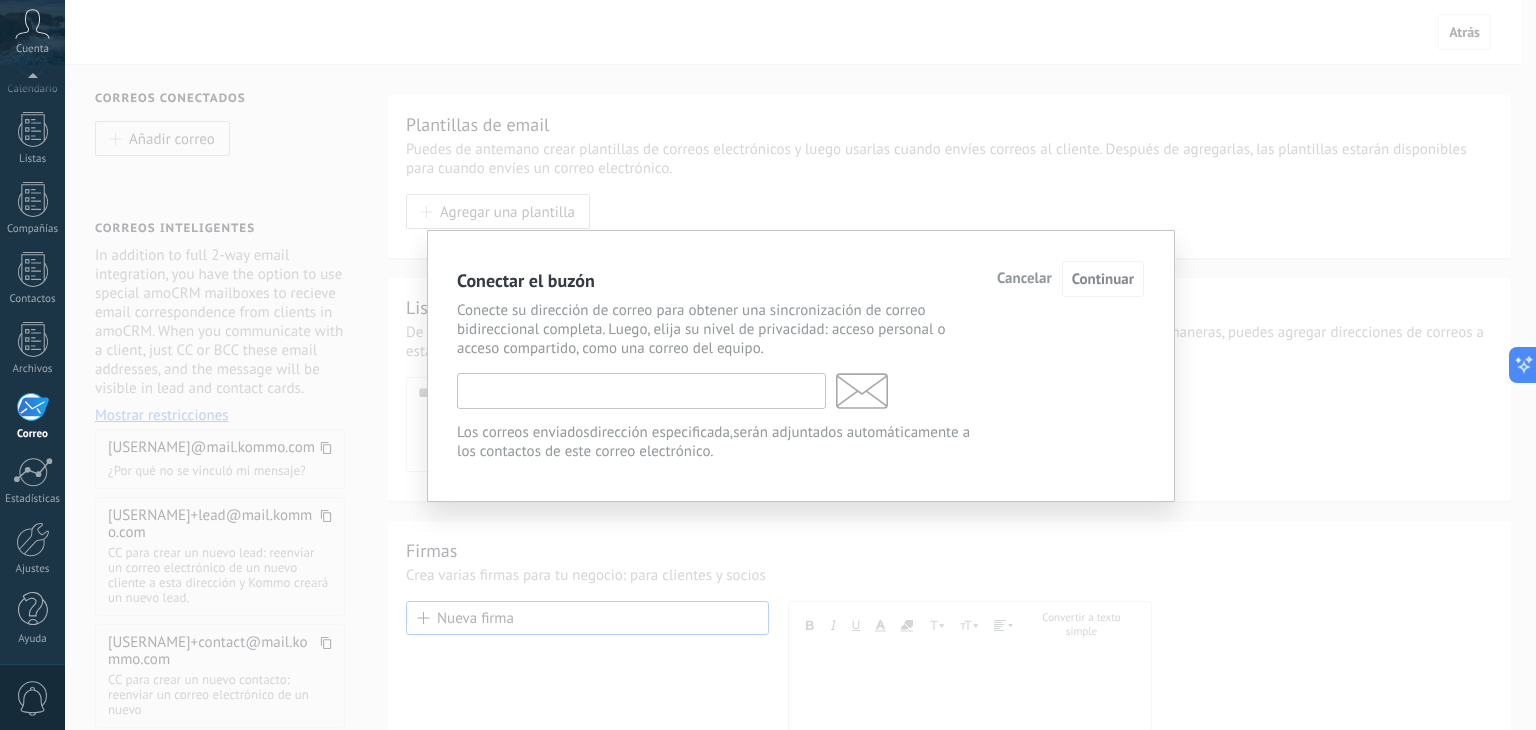 click at bounding box center [641, 391] 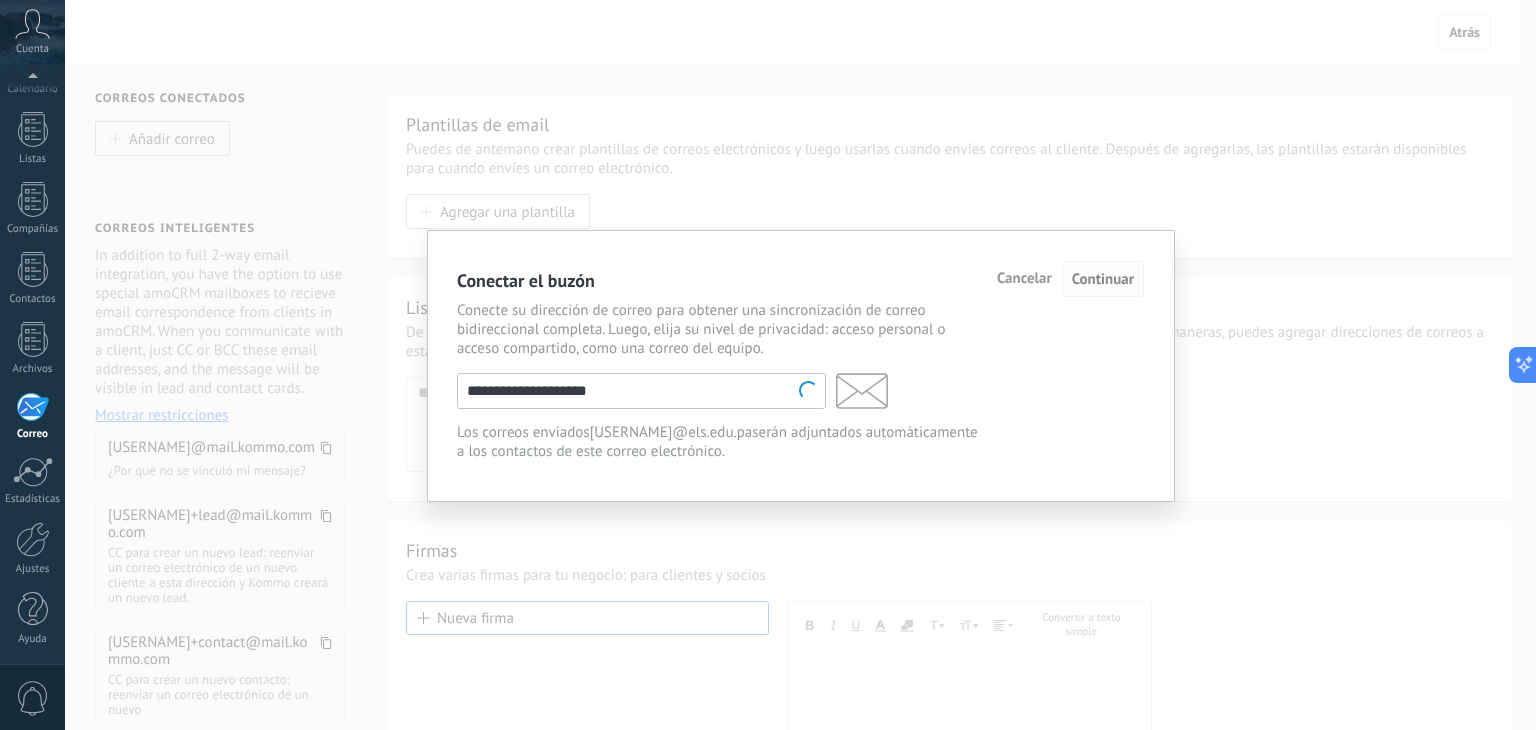 type on "**********" 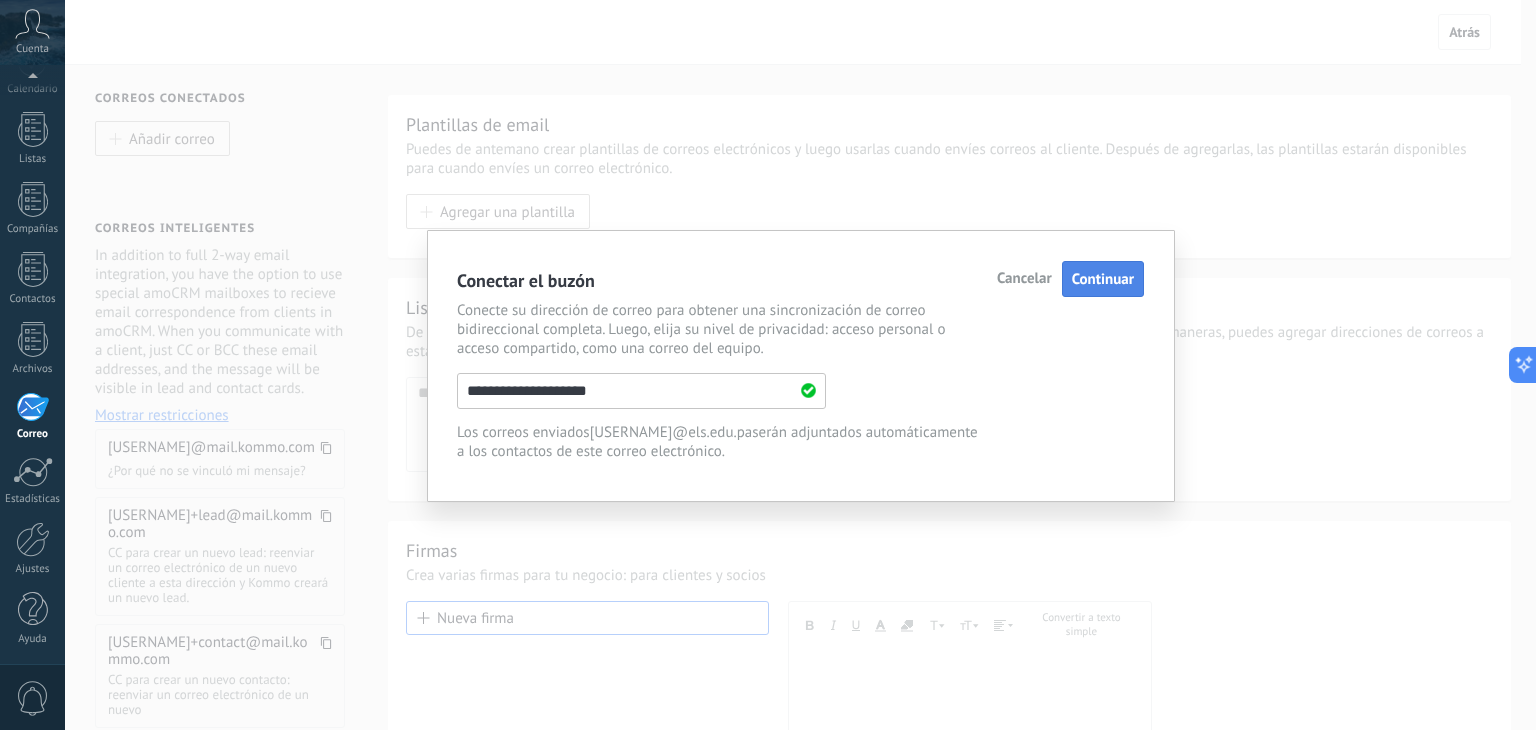 click on "Continuar" at bounding box center (1103, 279) 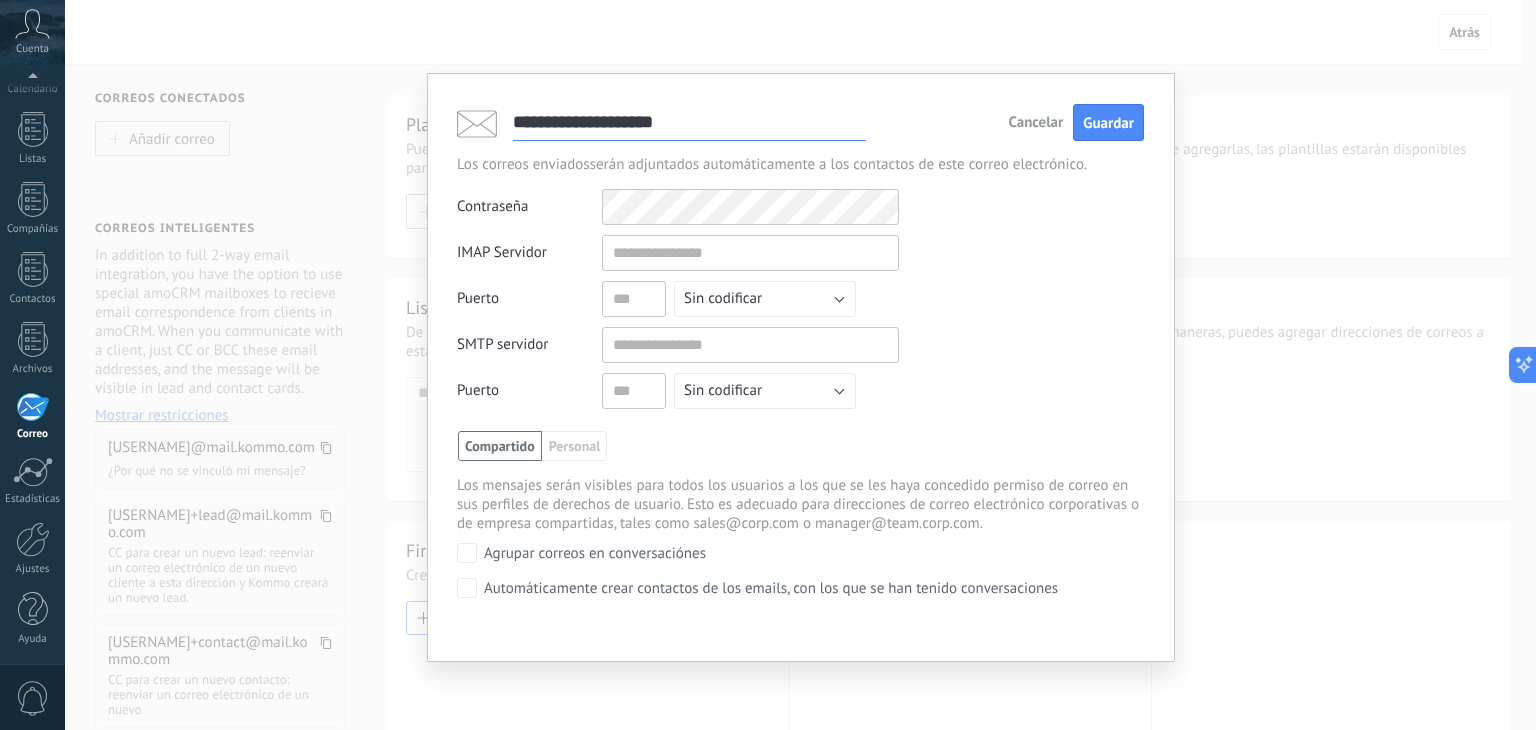 click on "Cancelar" at bounding box center (1035, 123) 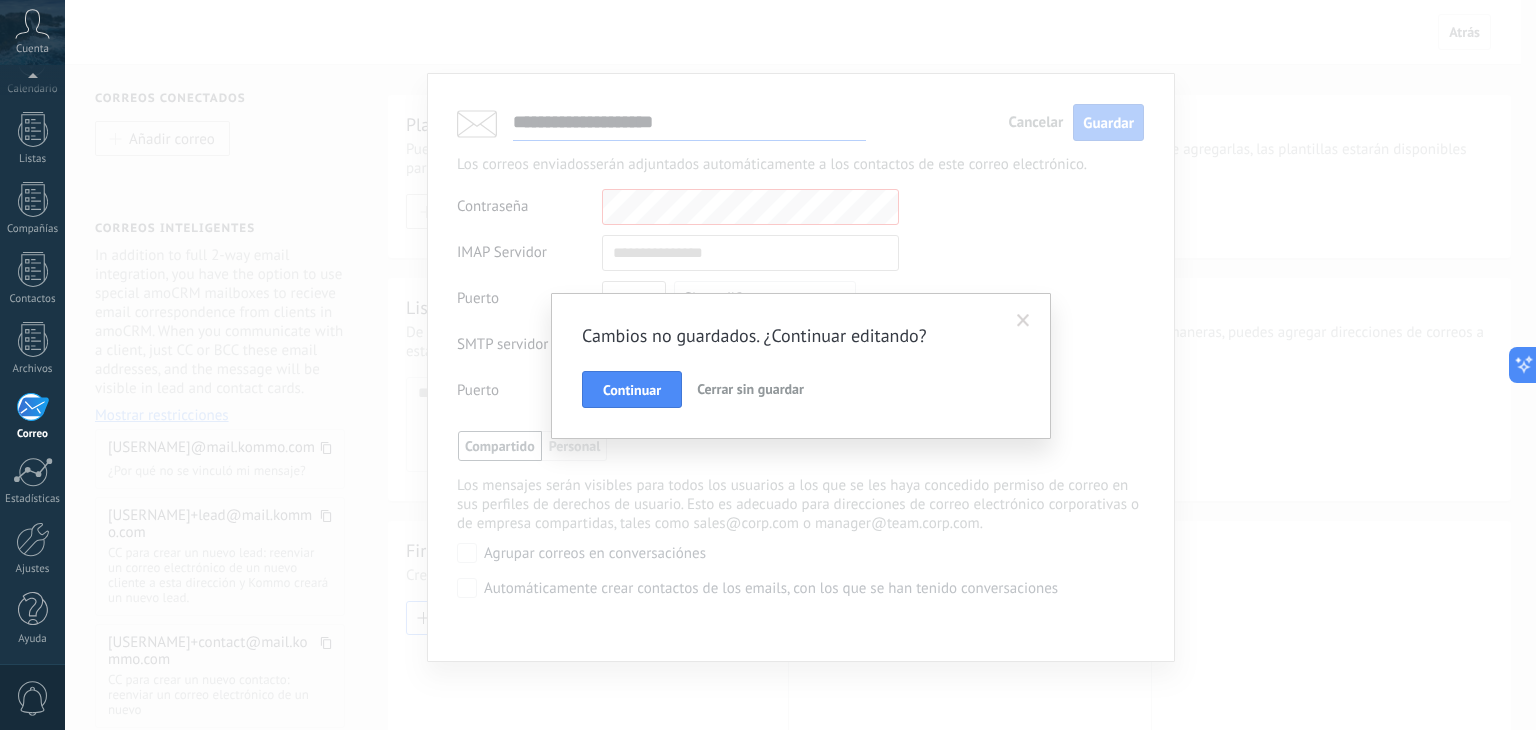 click on "Cerrar sin guardar" at bounding box center (750, 389) 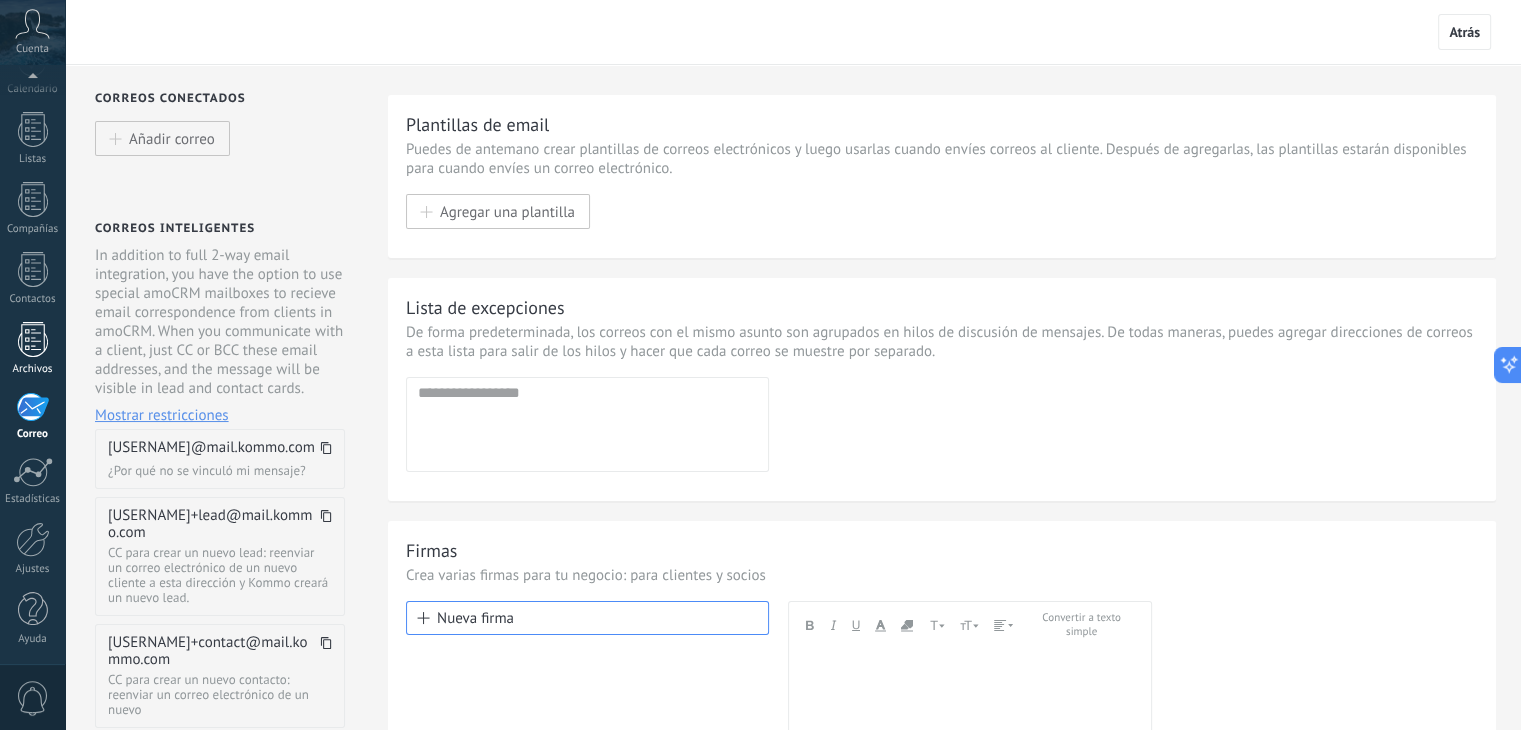 click on "Archivos" at bounding box center [33, 369] 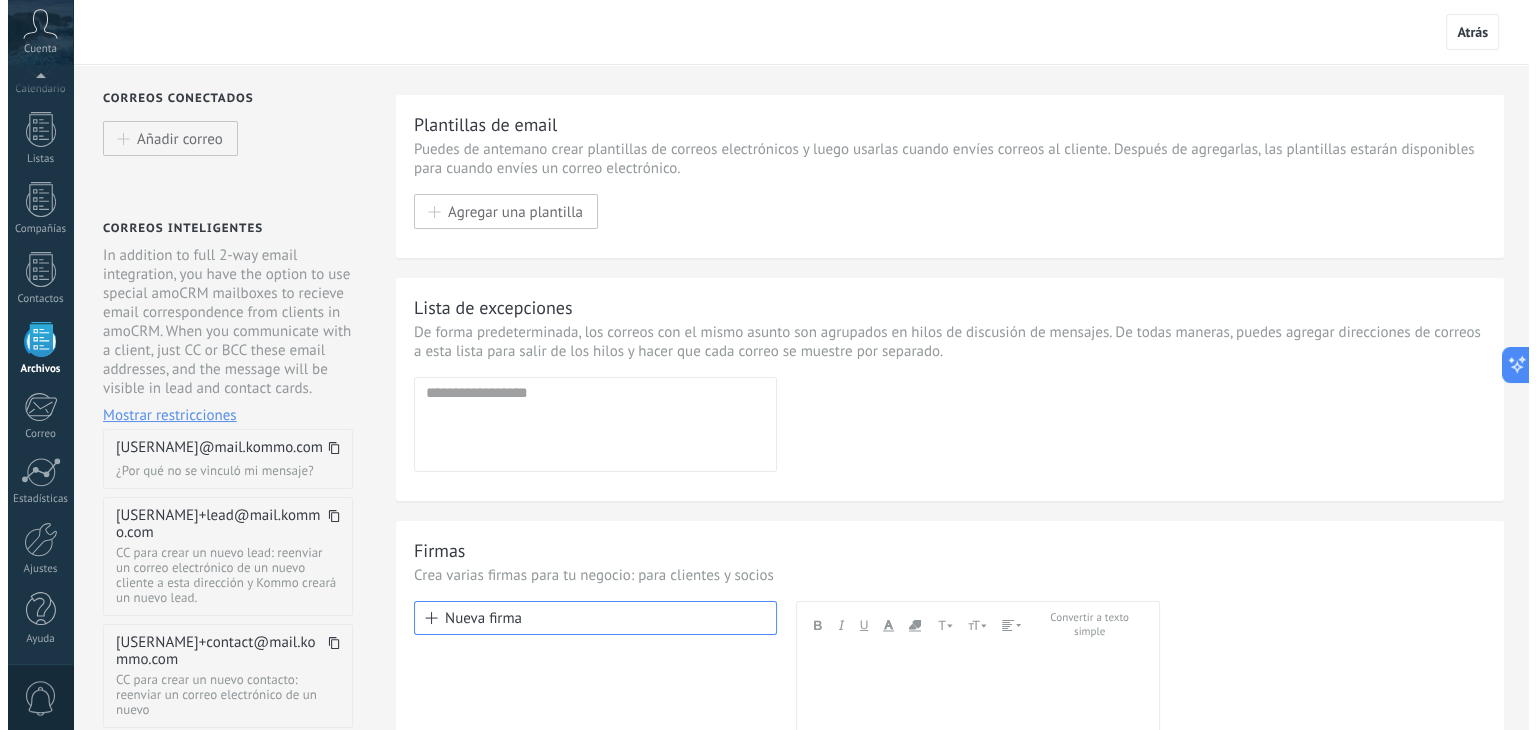 scroll, scrollTop: 260, scrollLeft: 0, axis: vertical 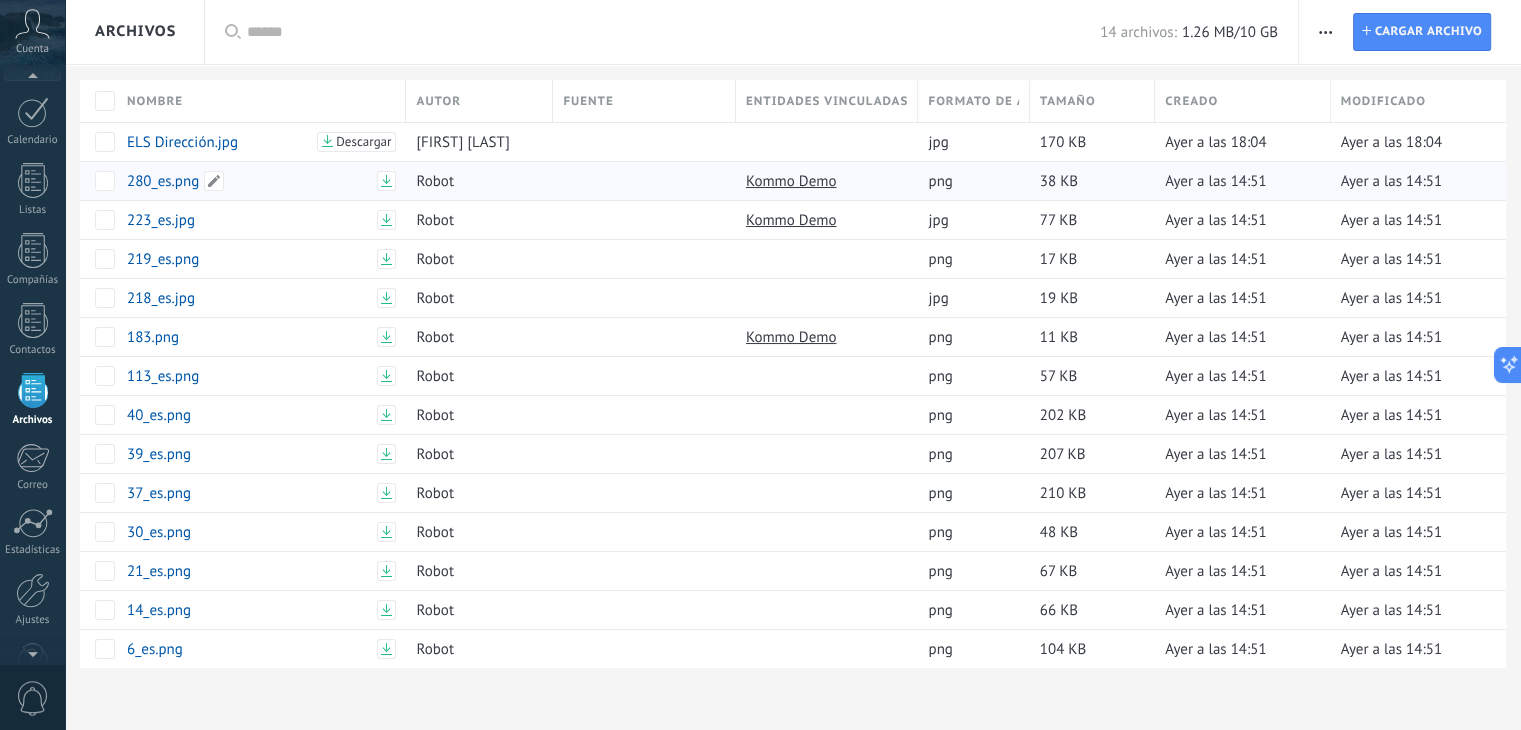 click on "280_es.png" at bounding box center (249, 181) 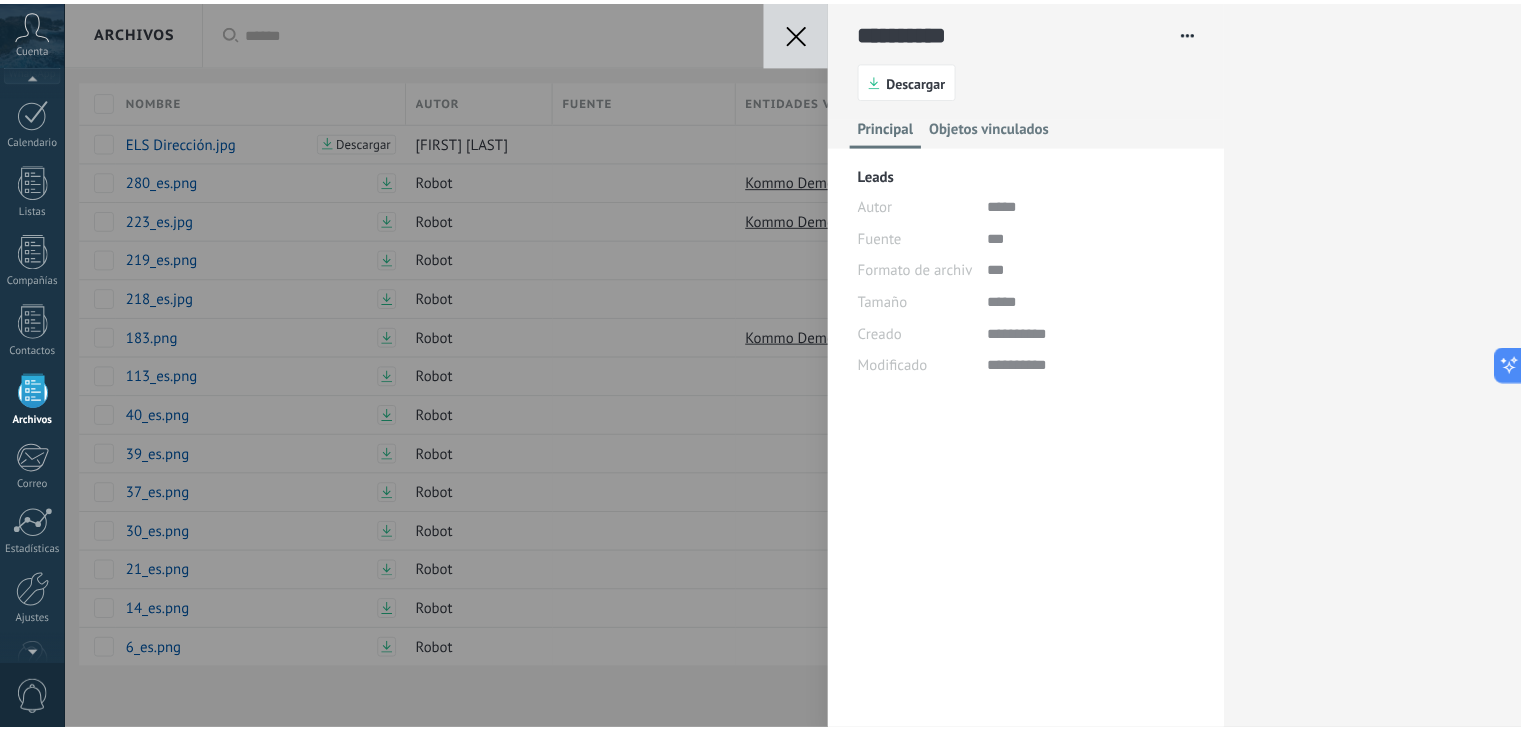 scroll, scrollTop: 29, scrollLeft: 0, axis: vertical 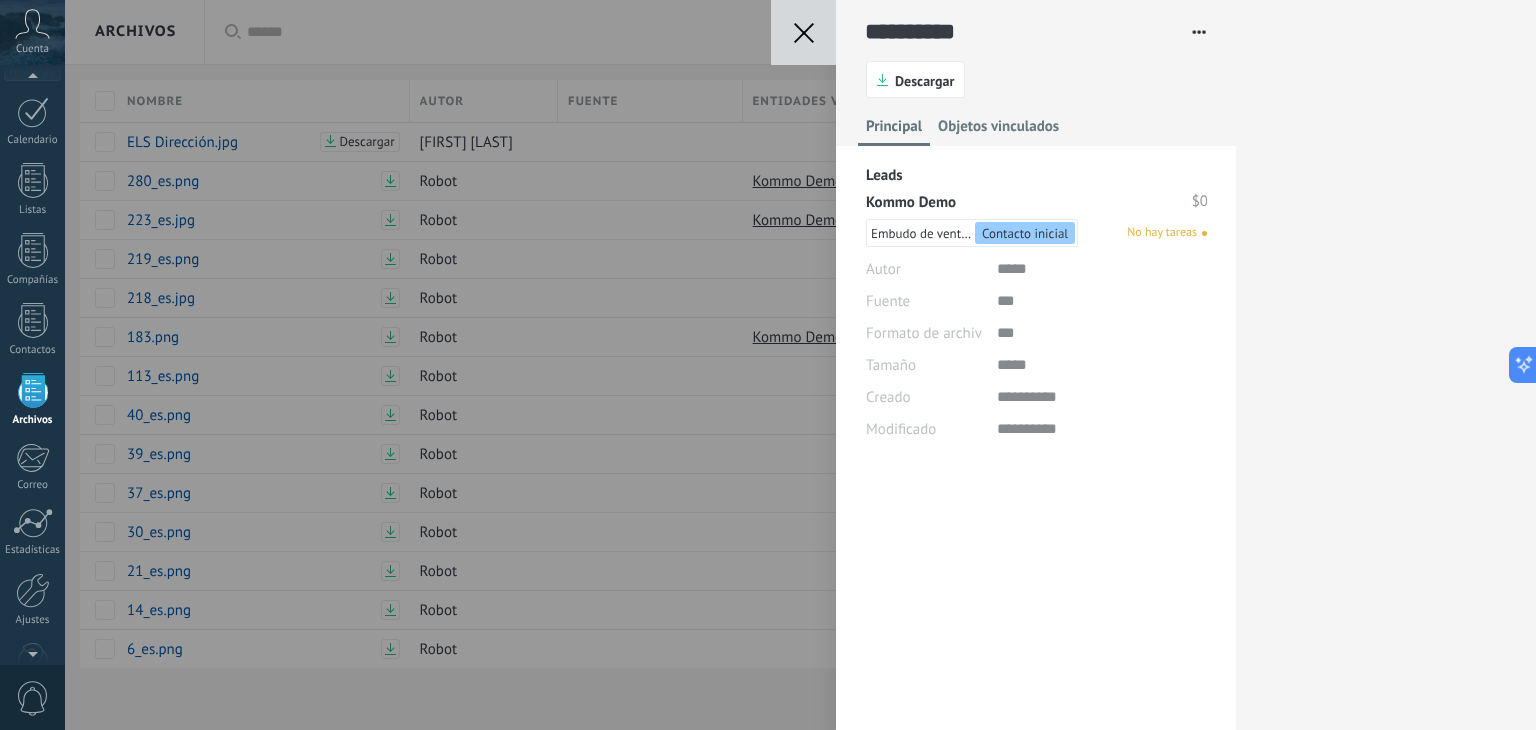 click at bounding box center (803, 32) 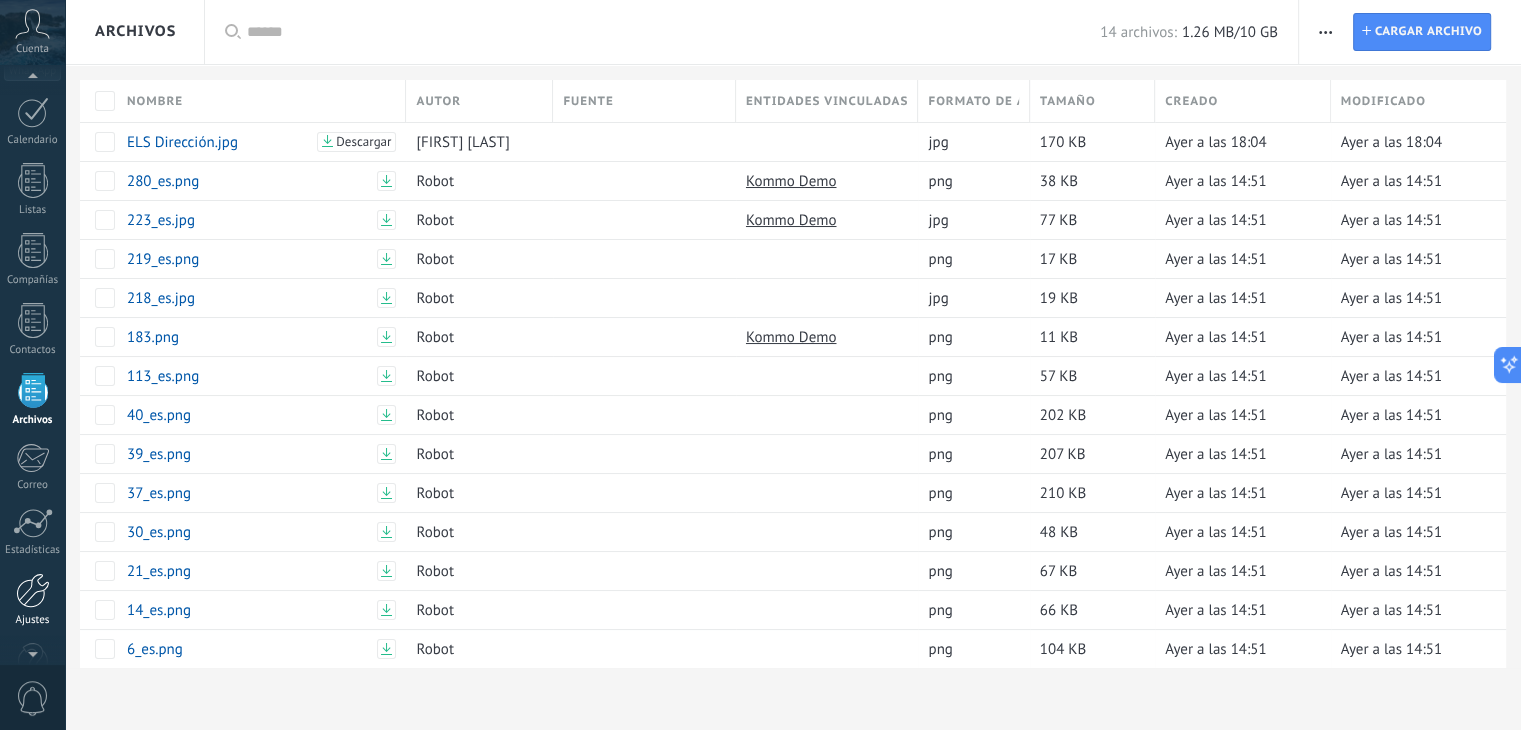 click at bounding box center [33, 590] 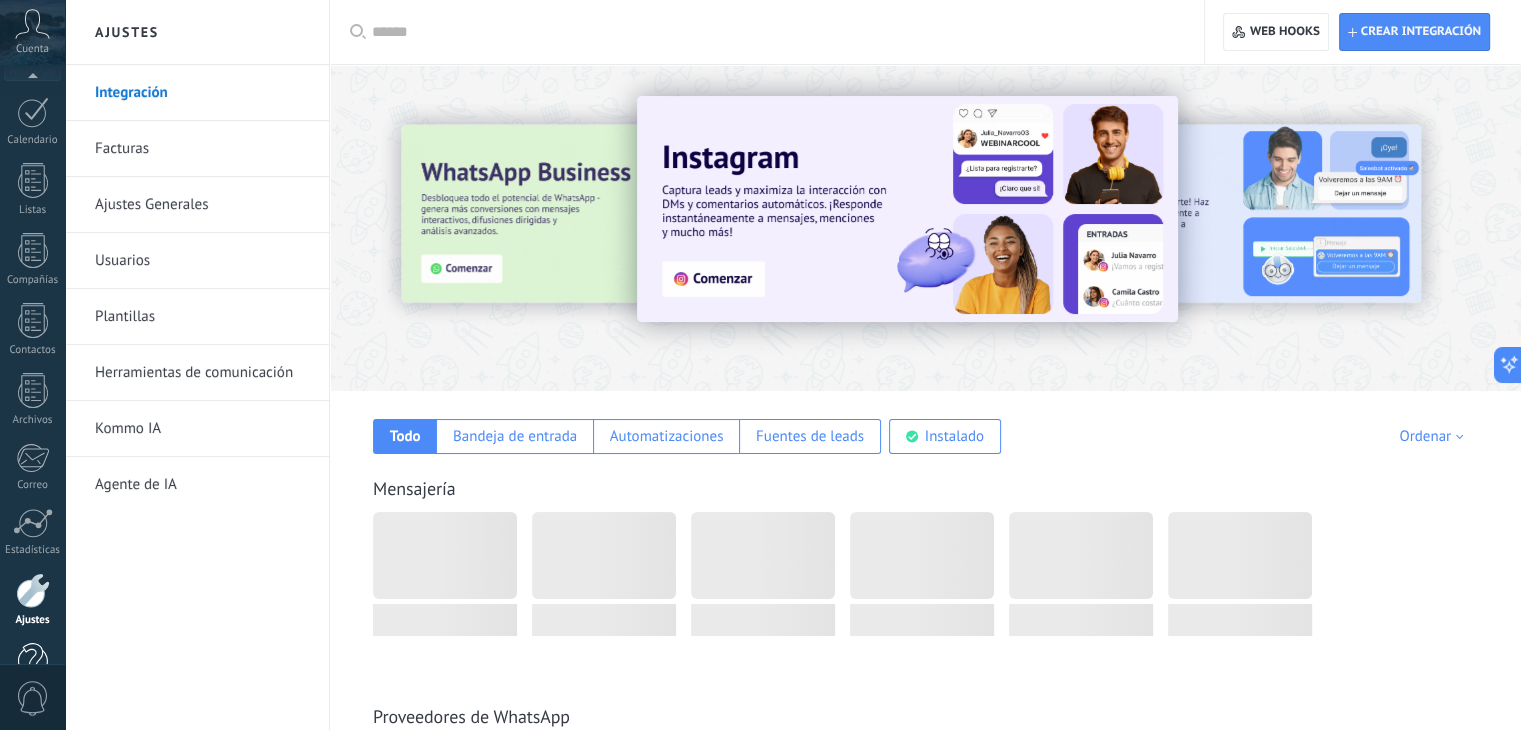 scroll, scrollTop: 311, scrollLeft: 0, axis: vertical 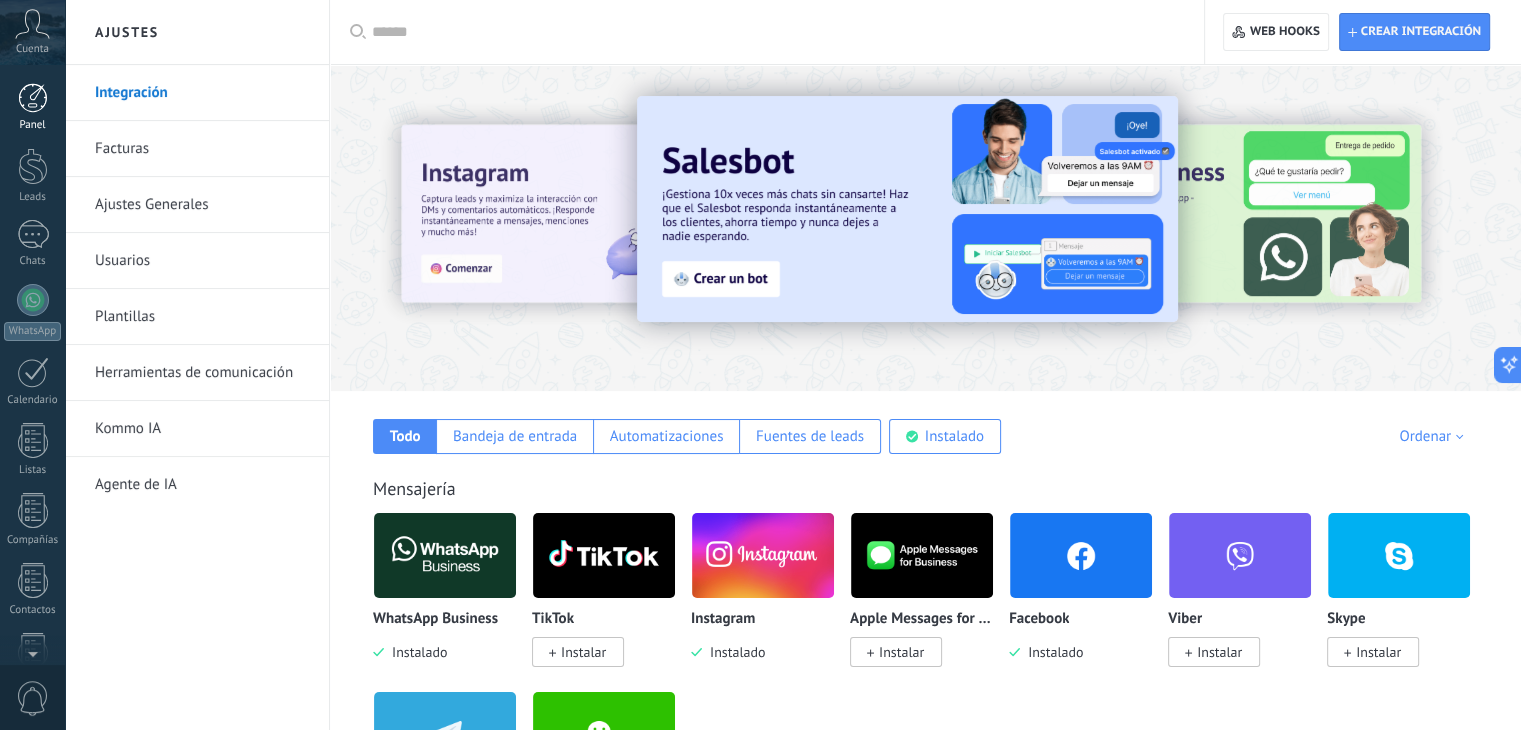 click at bounding box center (33, 98) 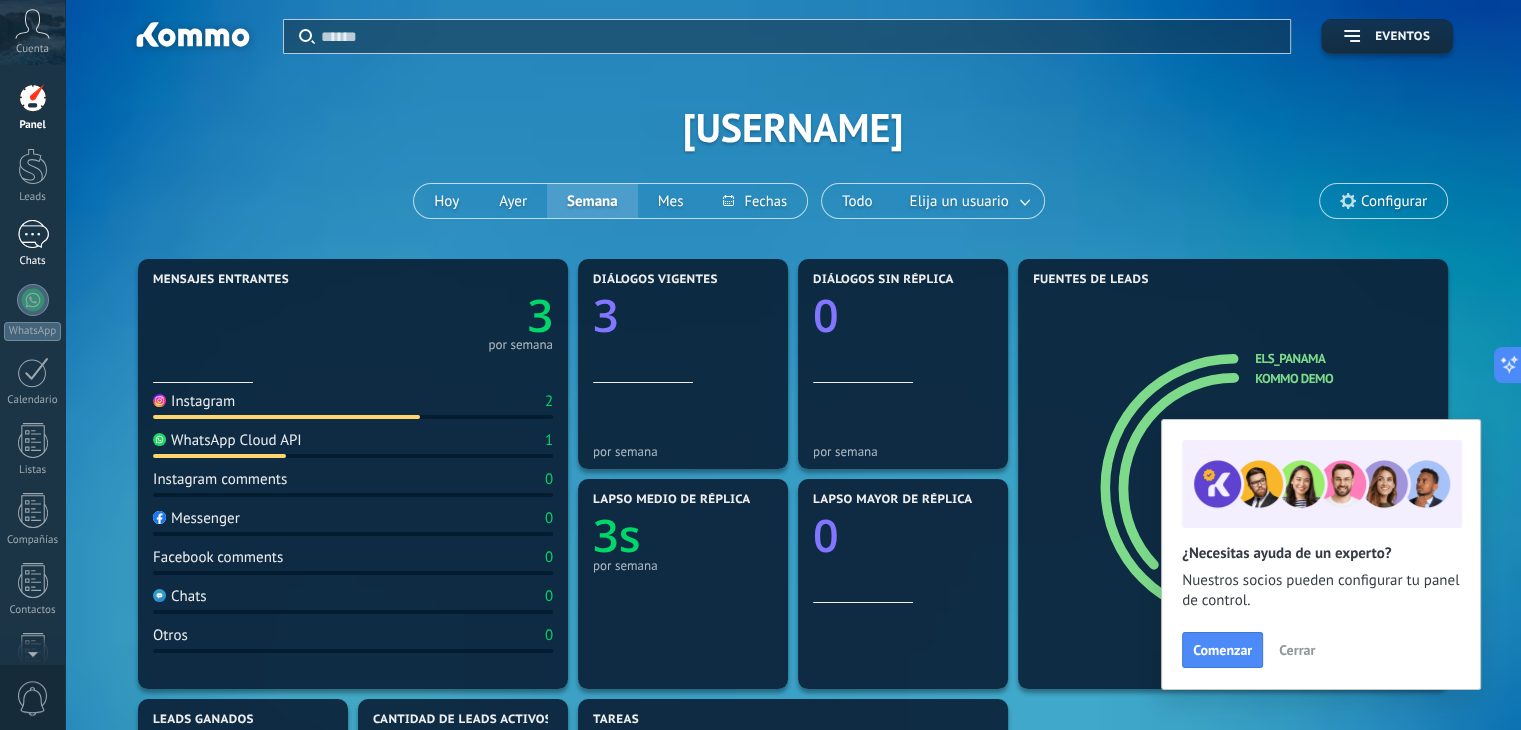 click at bounding box center (33, 234) 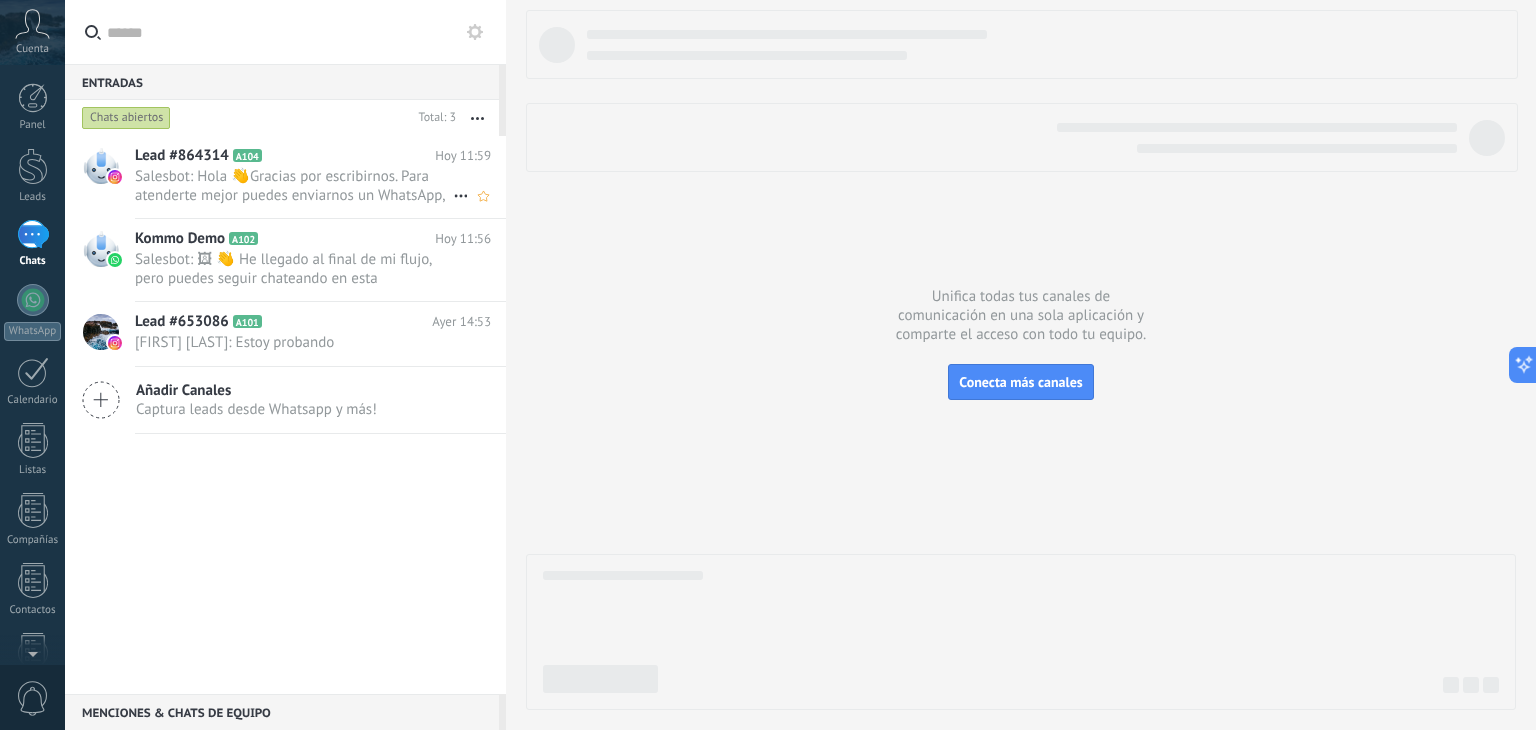 click on "Salesbot: Hola 👋Gracias por escribirnos. Para atenderte mejor puedes enviarnos un WhatsApp, te comparto el enlace wa.lin..." at bounding box center (294, 186) 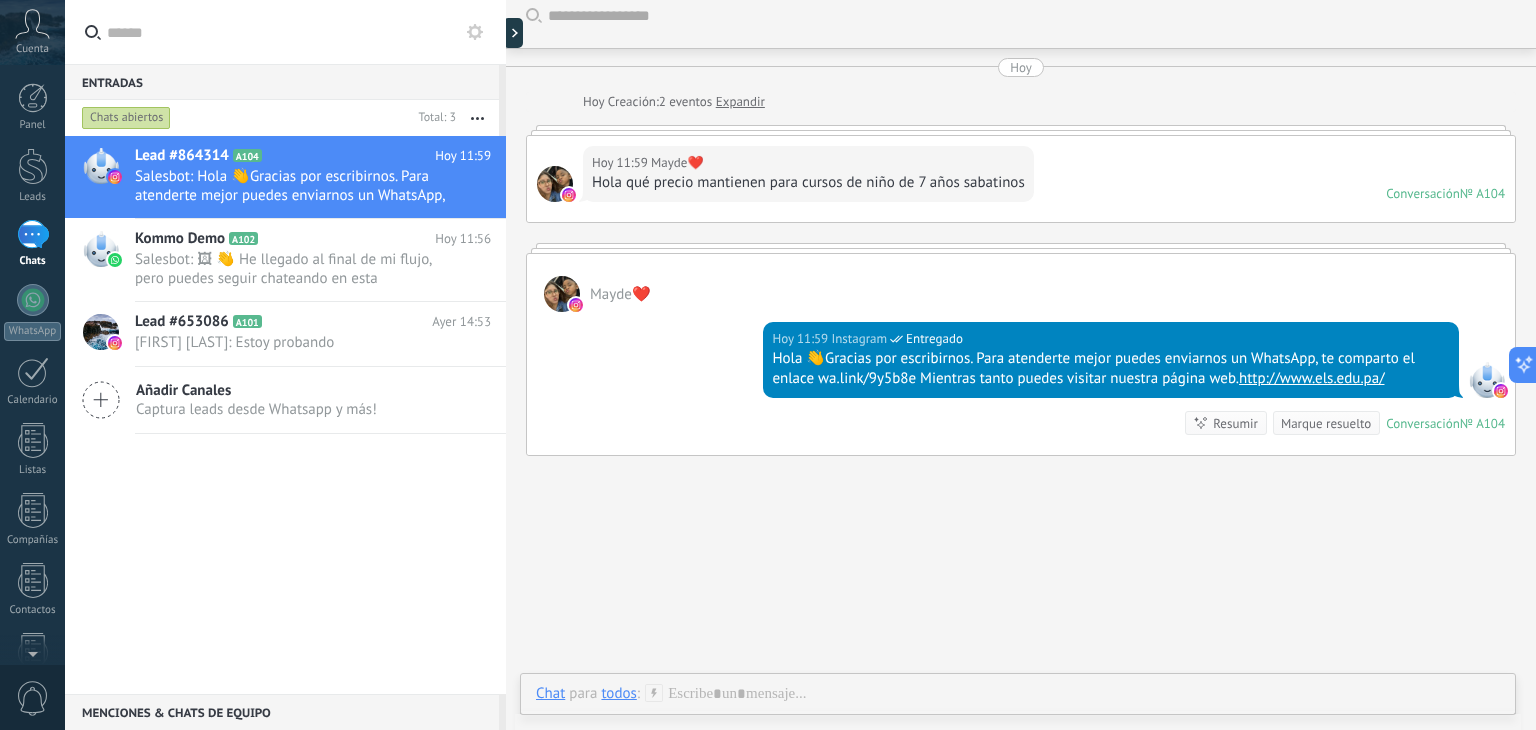 scroll, scrollTop: 0, scrollLeft: 0, axis: both 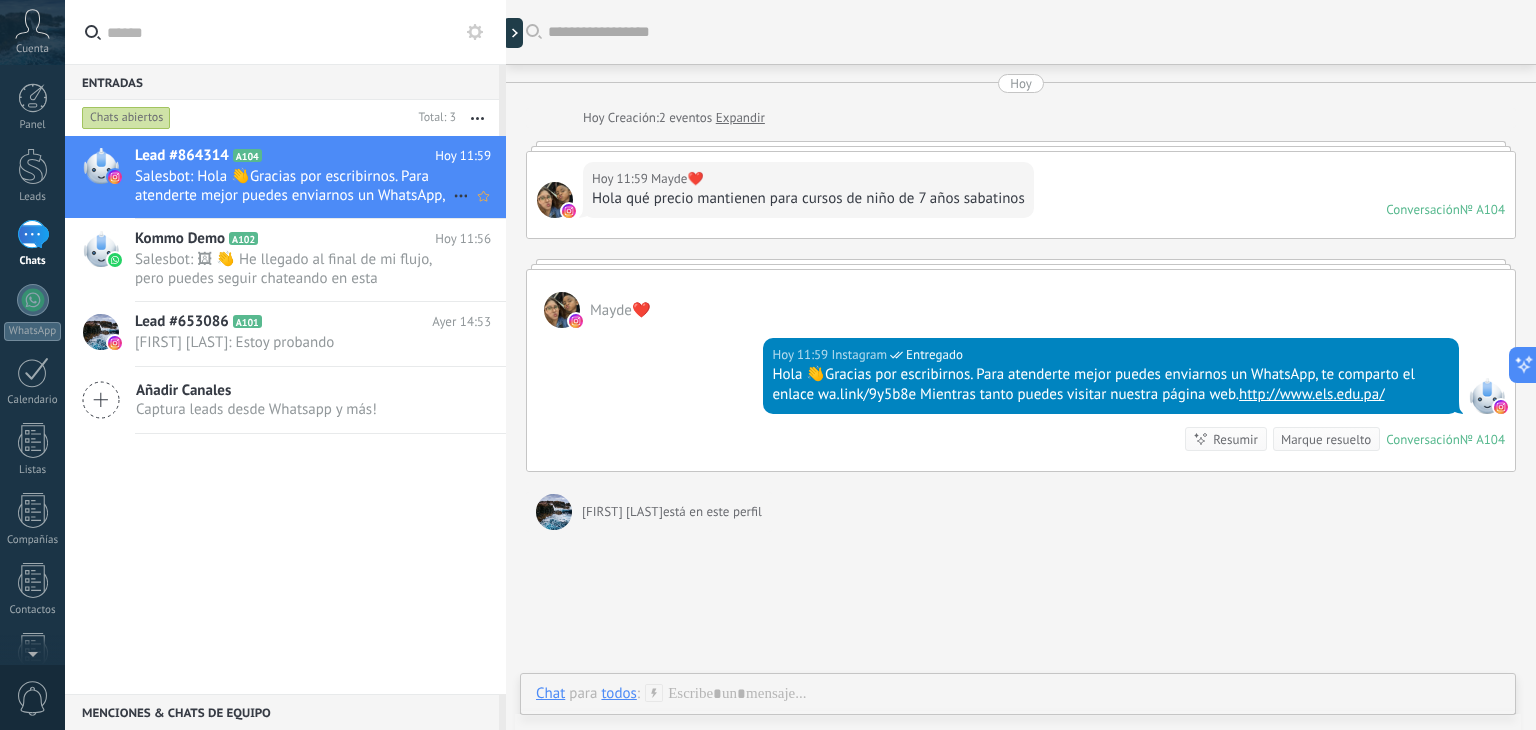 click on "Salesbot: Hola 👋Gracias por escribirnos. Para atenderte mejor puedes enviarnos un WhatsApp, te comparto el enlace wa.lin..." at bounding box center (294, 186) 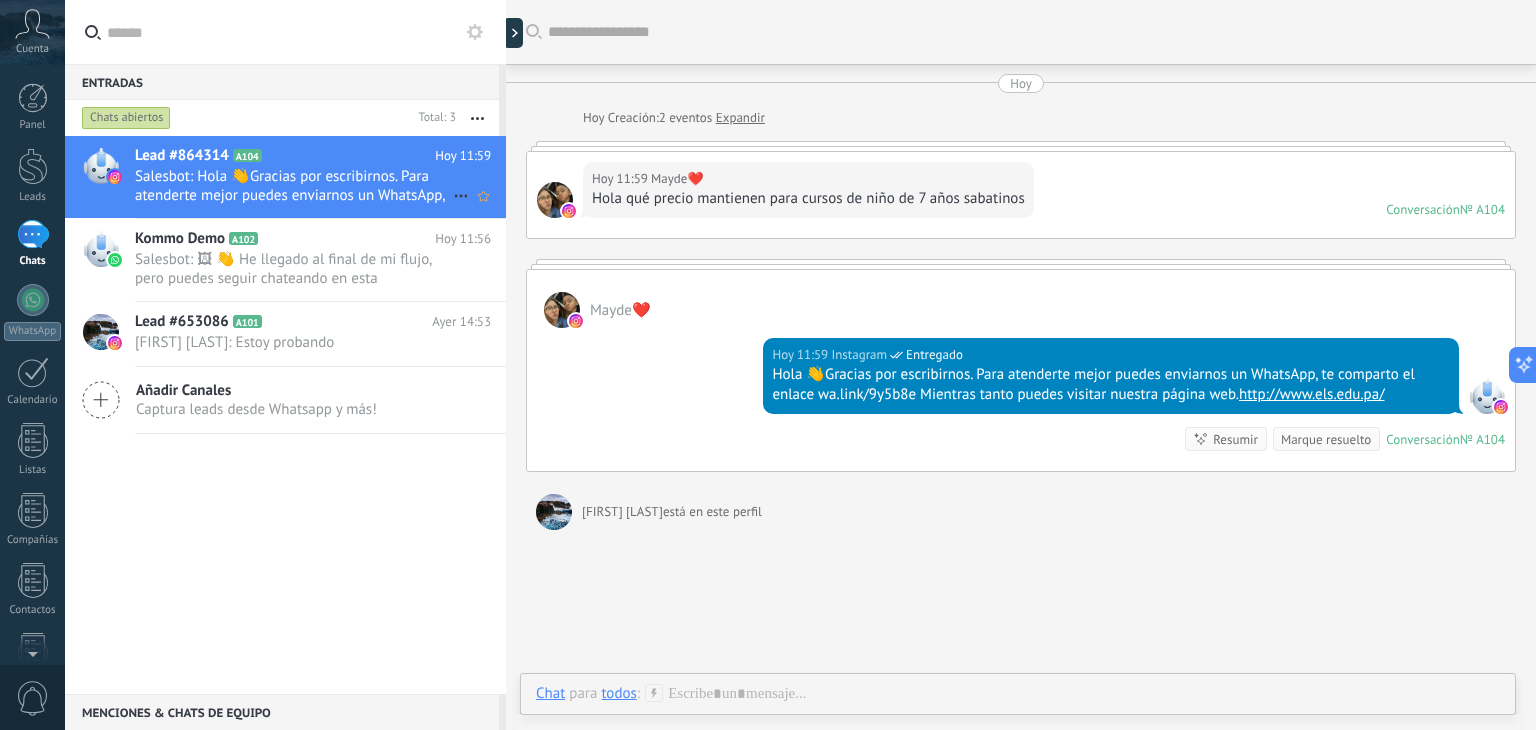 click on "Lead #864314" at bounding box center (182, 156) 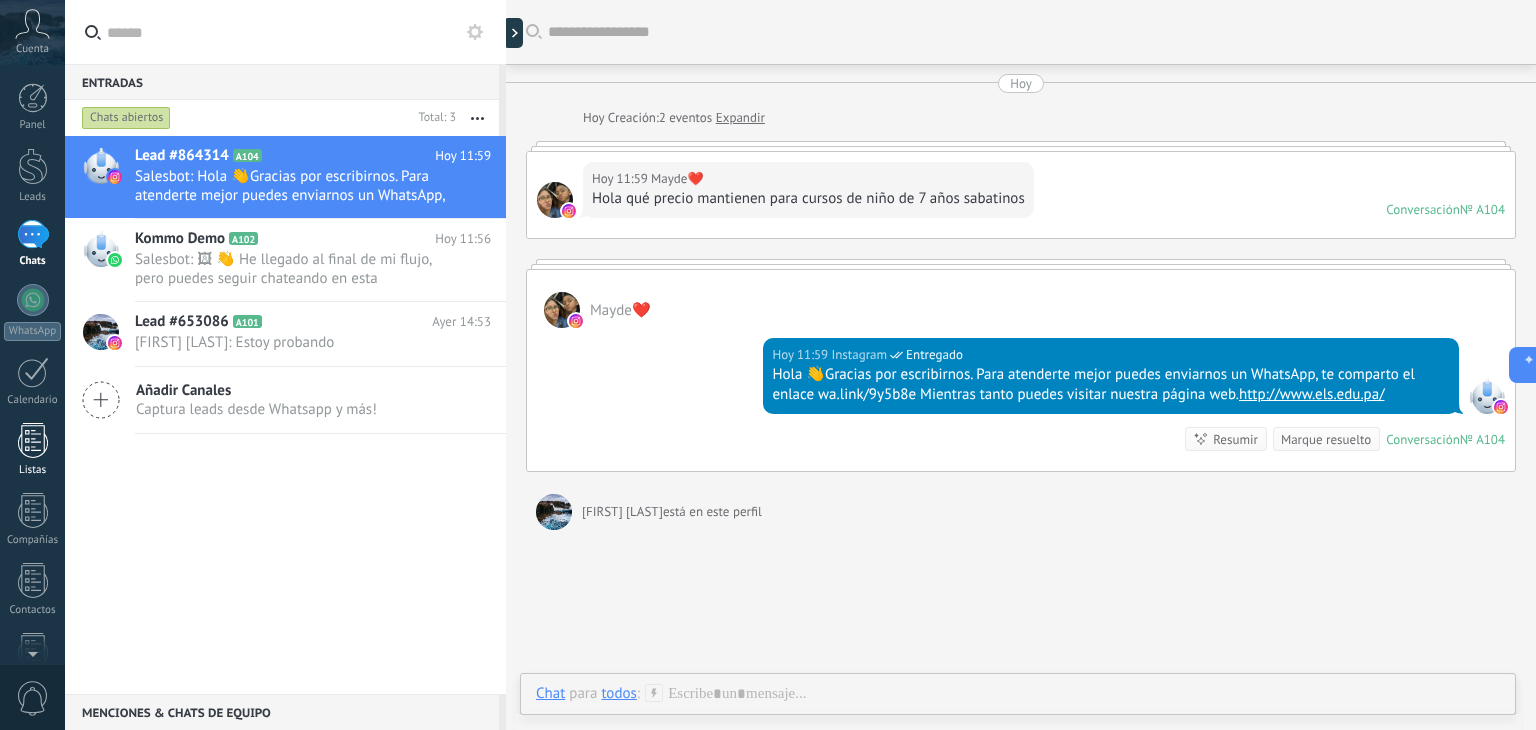 click at bounding box center (33, 440) 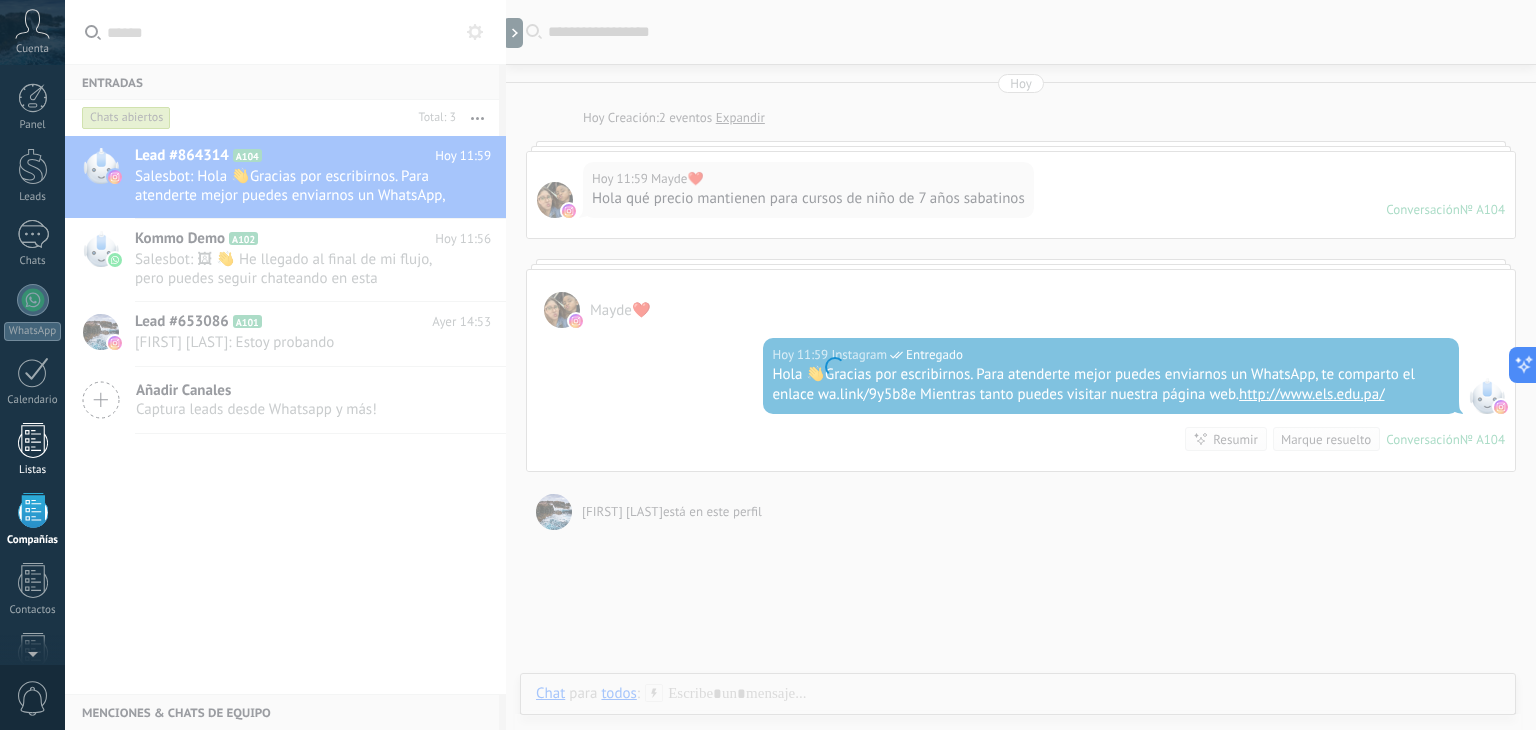 scroll, scrollTop: 120, scrollLeft: 0, axis: vertical 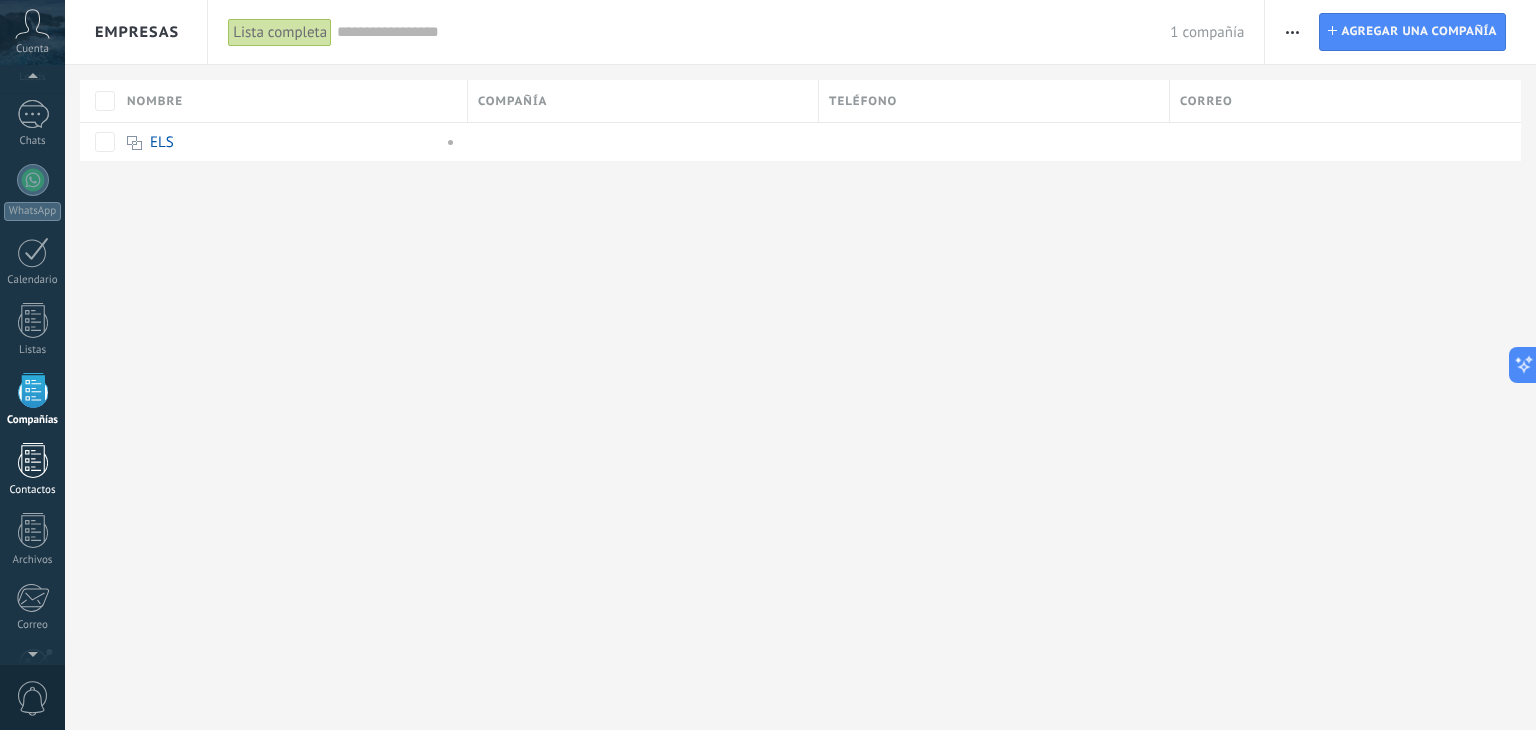 click at bounding box center (33, 460) 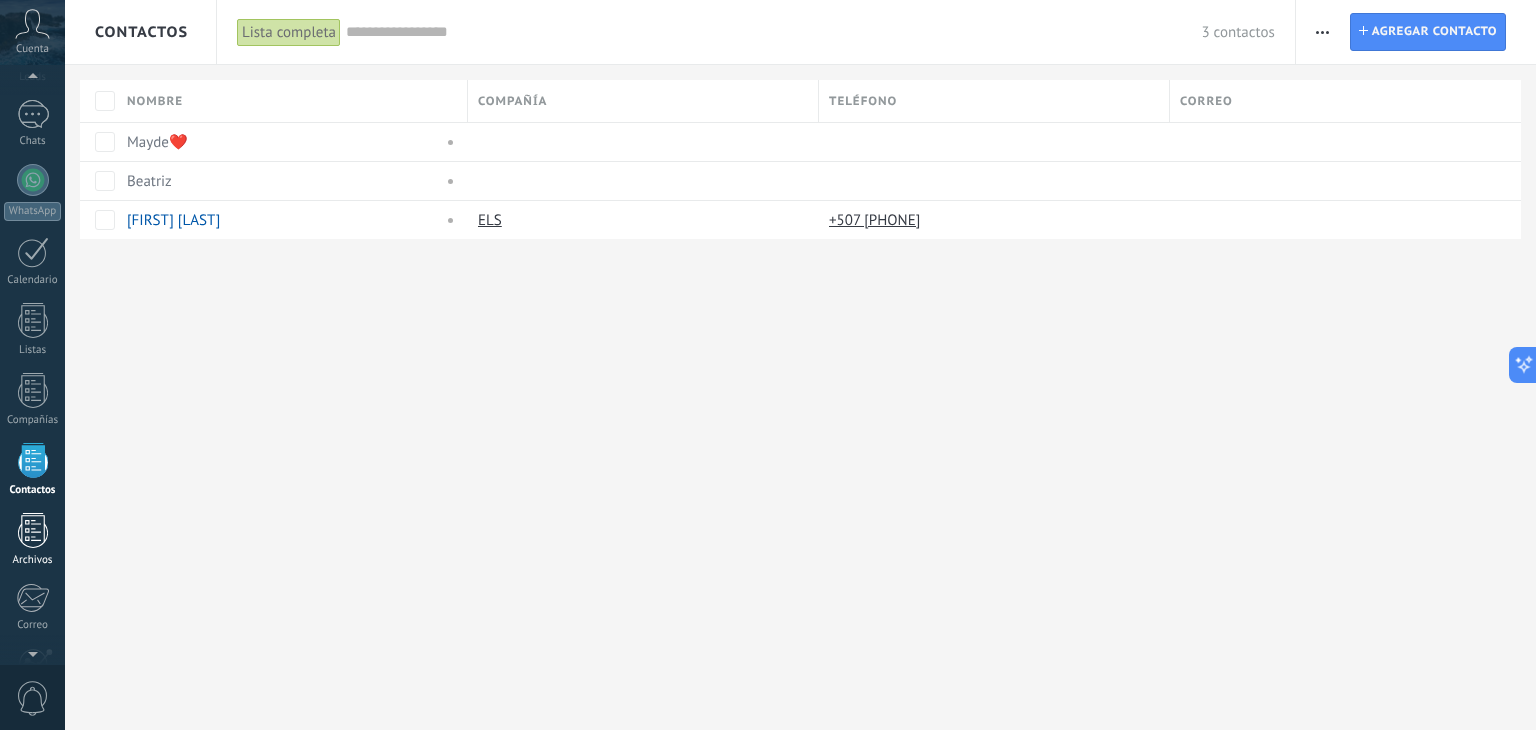click at bounding box center [33, 530] 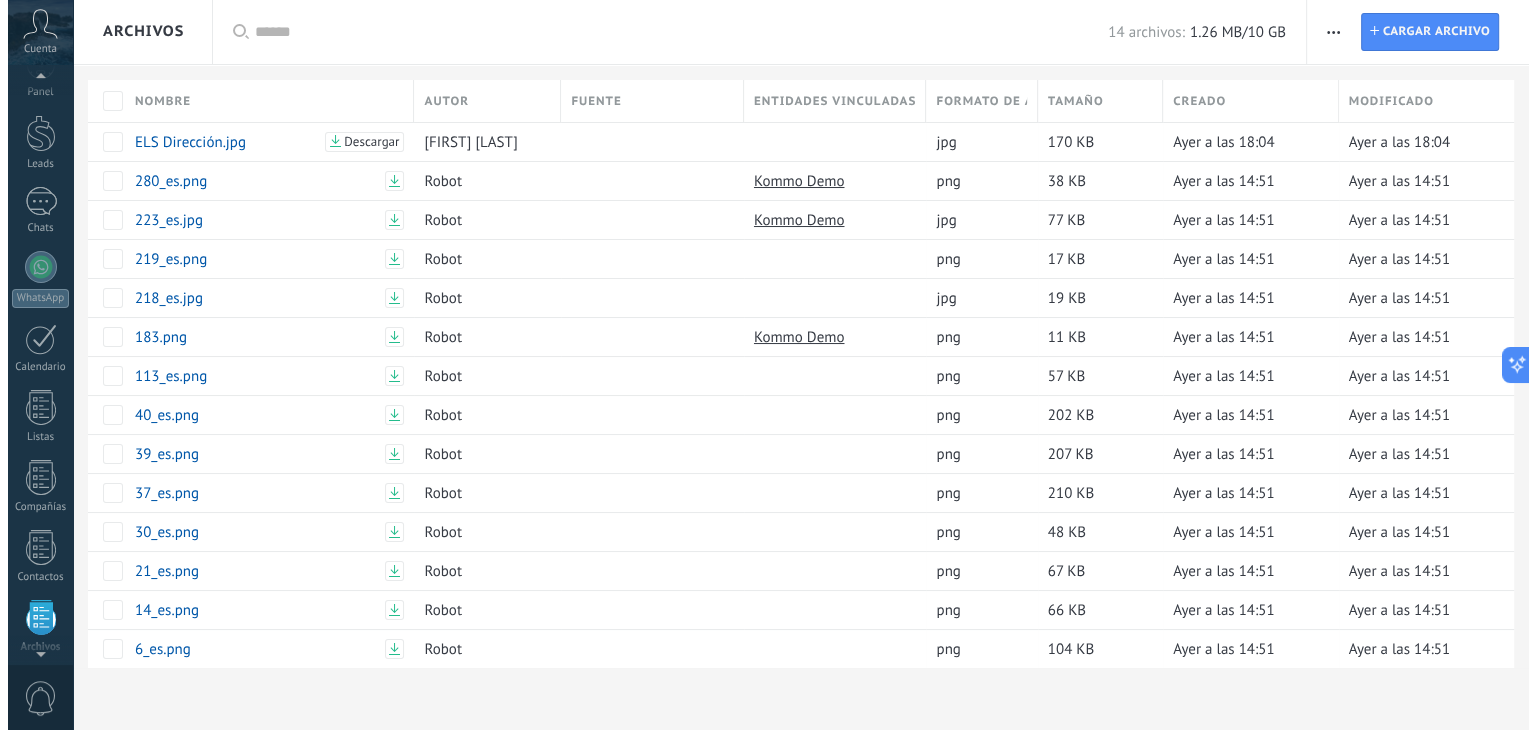 scroll, scrollTop: 0, scrollLeft: 0, axis: both 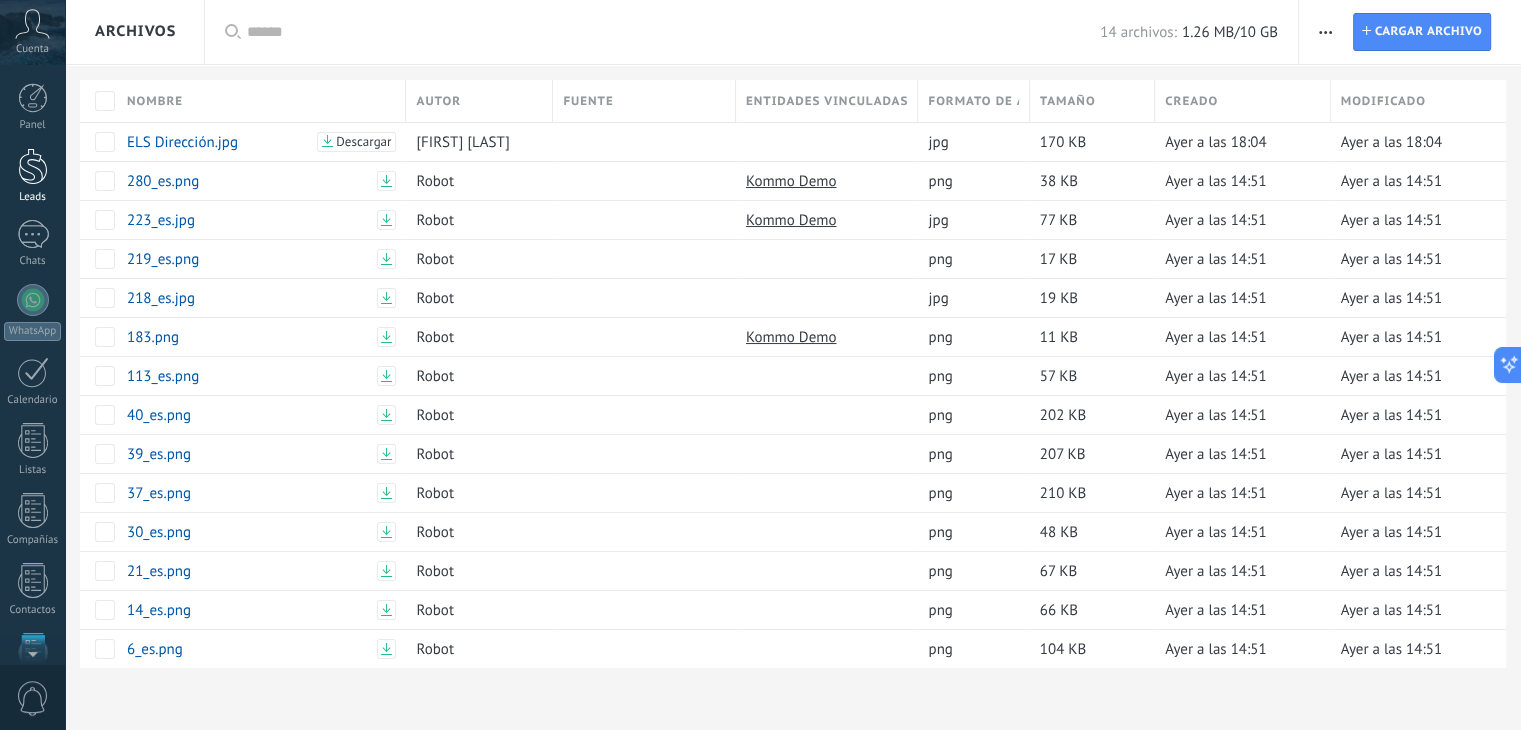 click at bounding box center [33, 166] 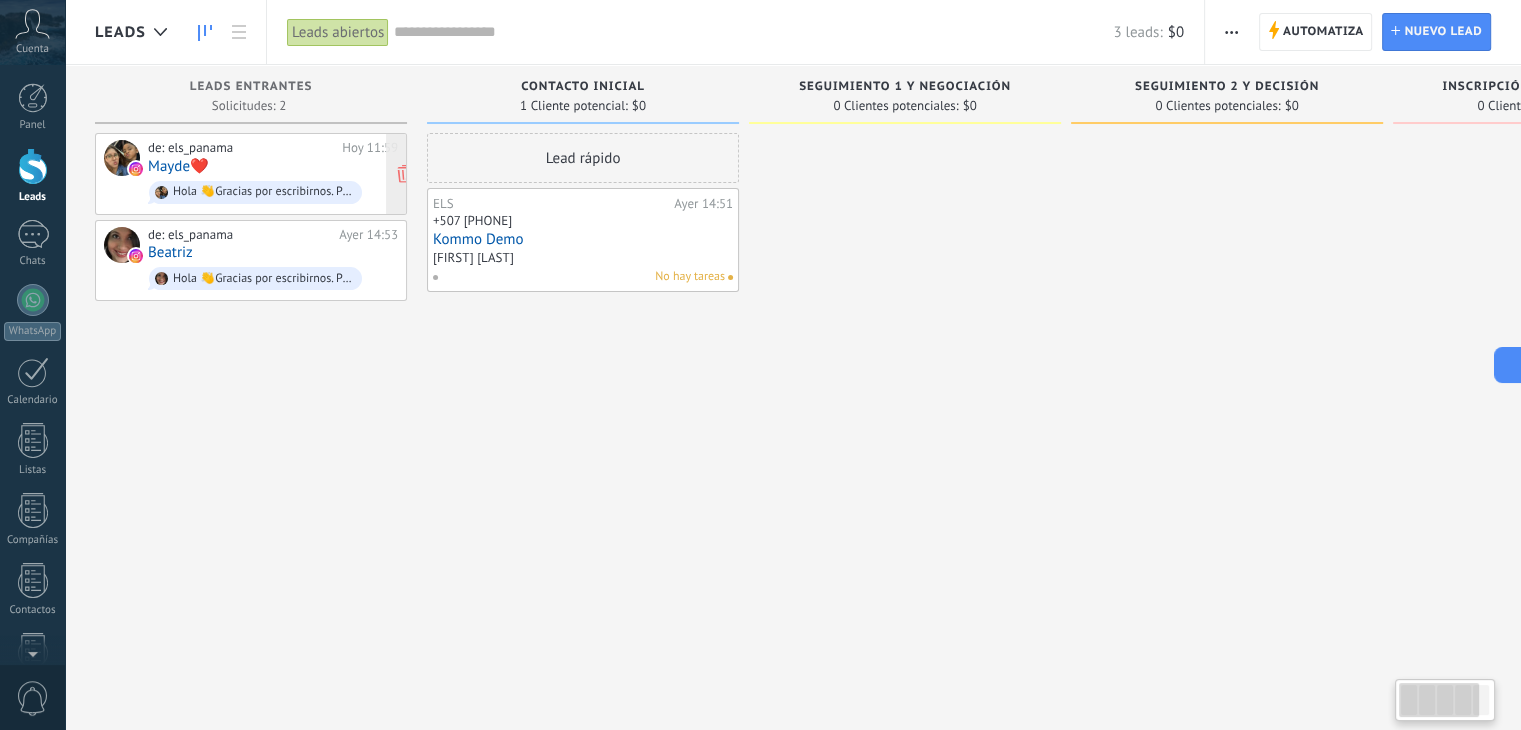 click on "de: els_panama Hoy 11:59 Mayde❤️ Hola 👋Gracias por escribirnos. Para atenderte mejor puedes enviarnos un WhatsApp, te comparto el enlace wa.link/9y5b8e  Mientras tanto puedes visitar nuestra página web. http://www.els.edu.pa/" at bounding box center (273, 174) 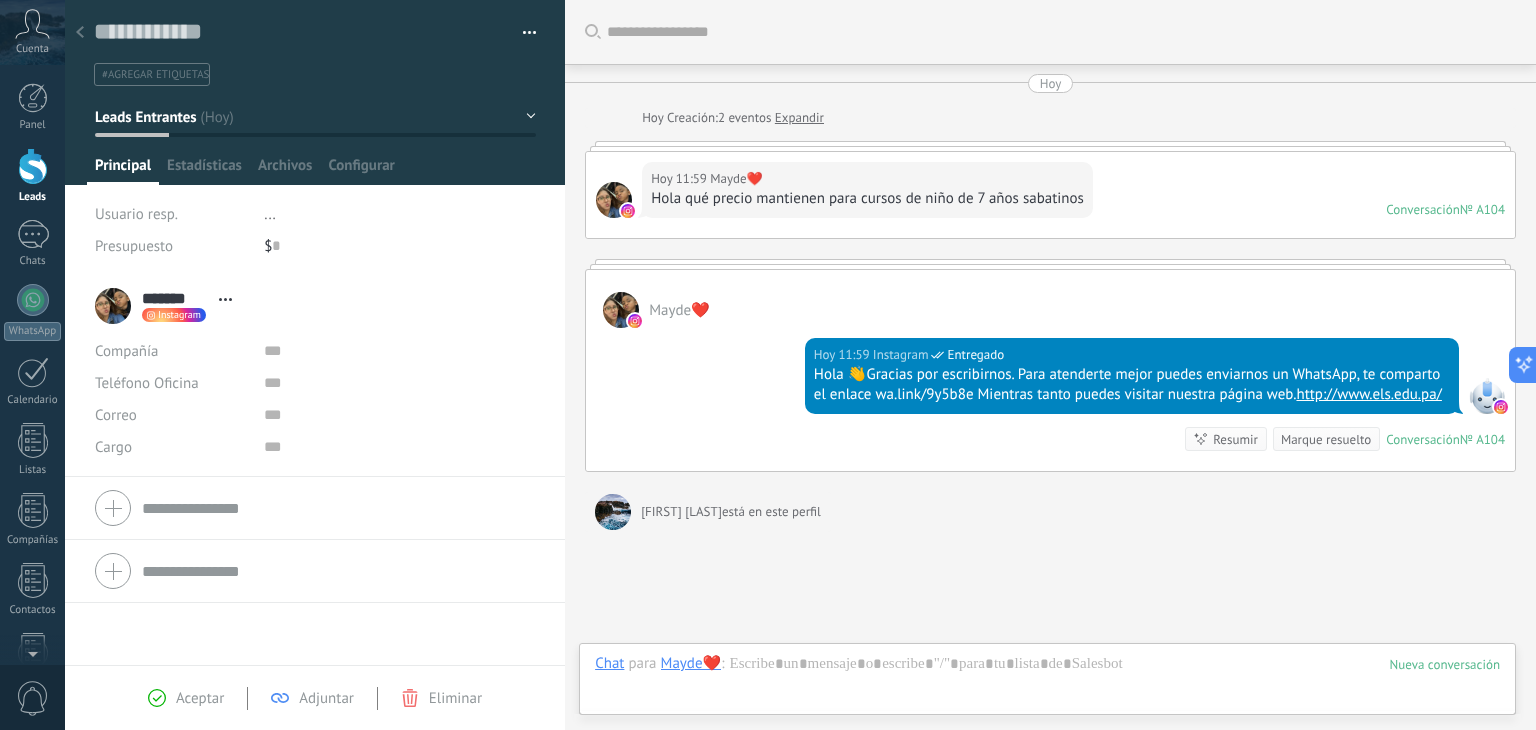 scroll, scrollTop: 29, scrollLeft: 0, axis: vertical 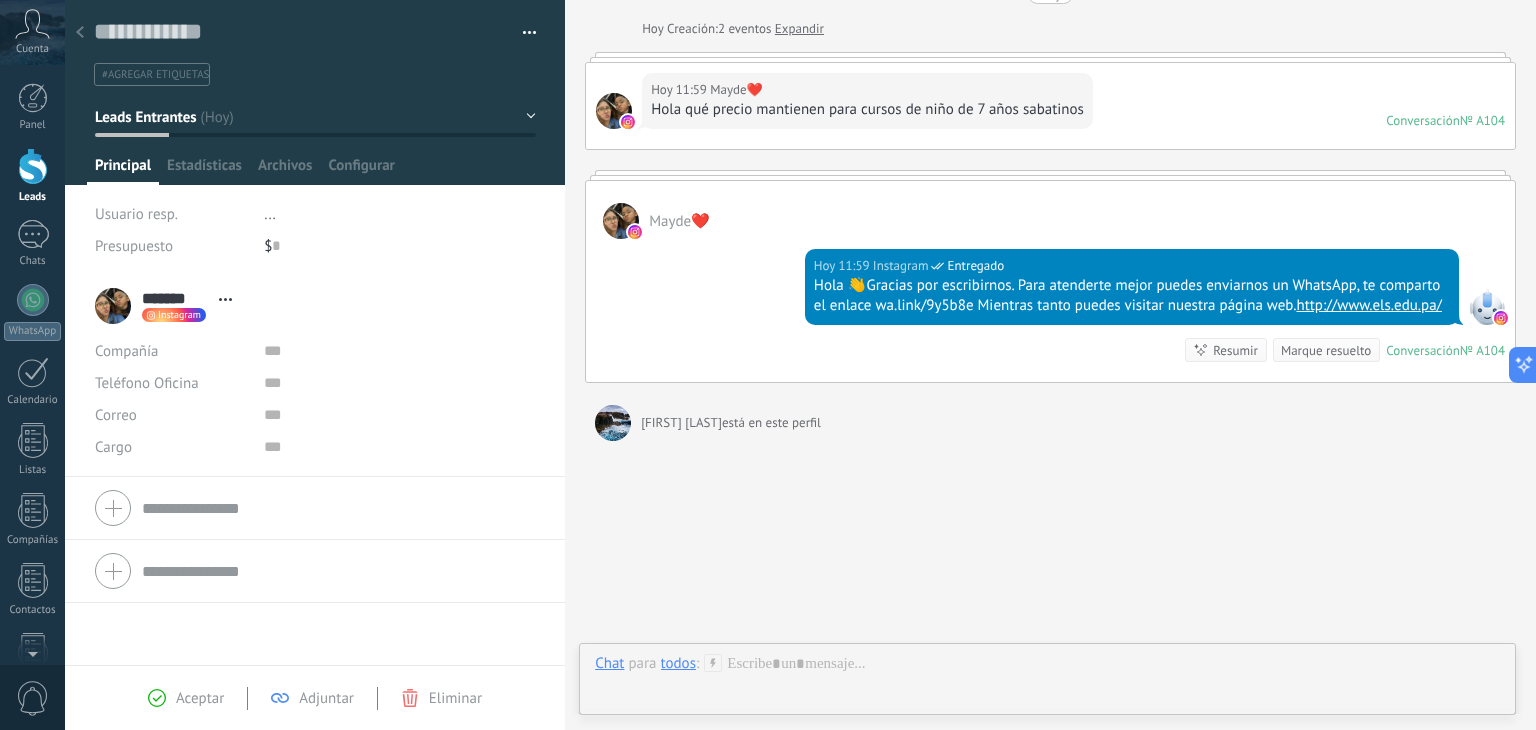 click 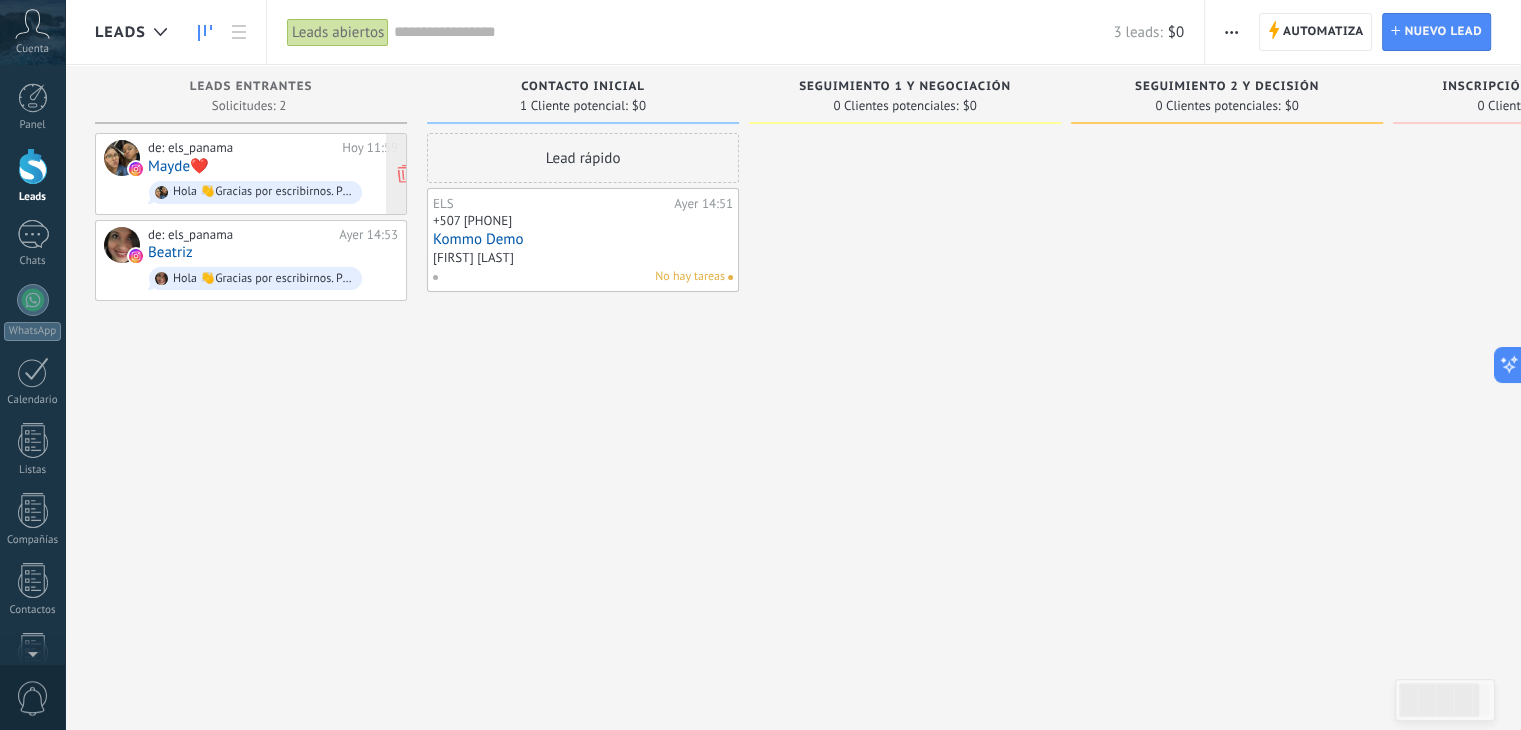 click on "Mayde❤️" at bounding box center [178, 166] 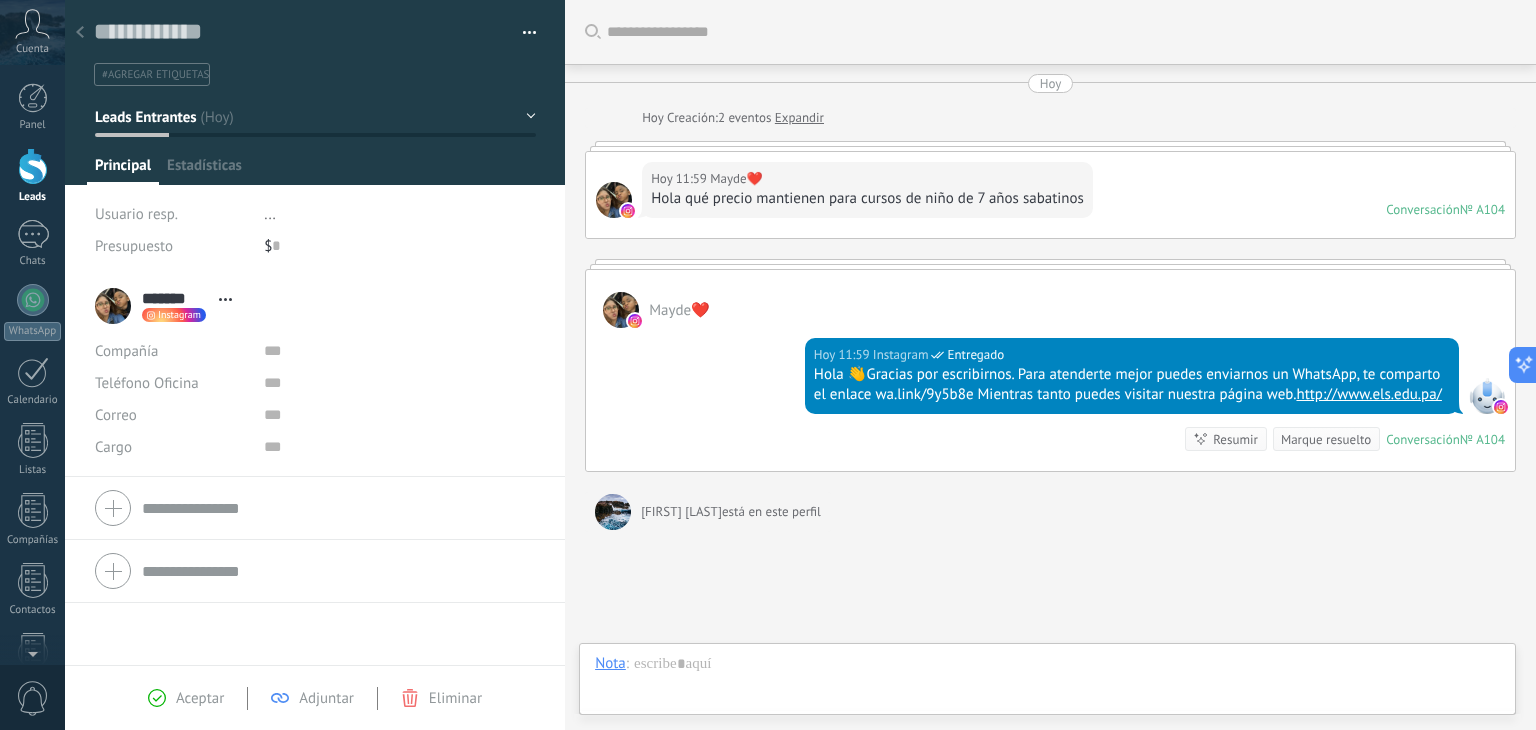 scroll, scrollTop: 29, scrollLeft: 0, axis: vertical 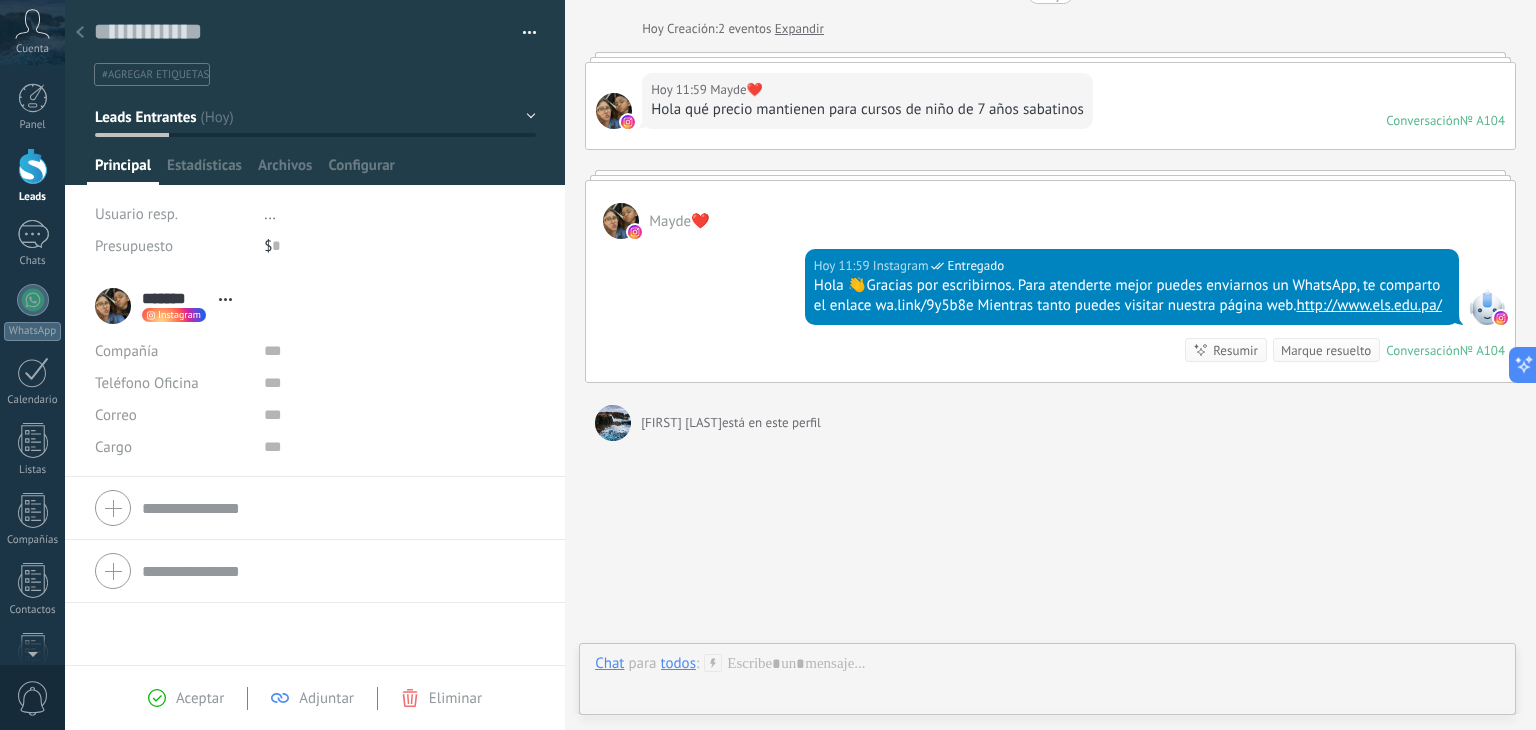 click at bounding box center (80, 33) 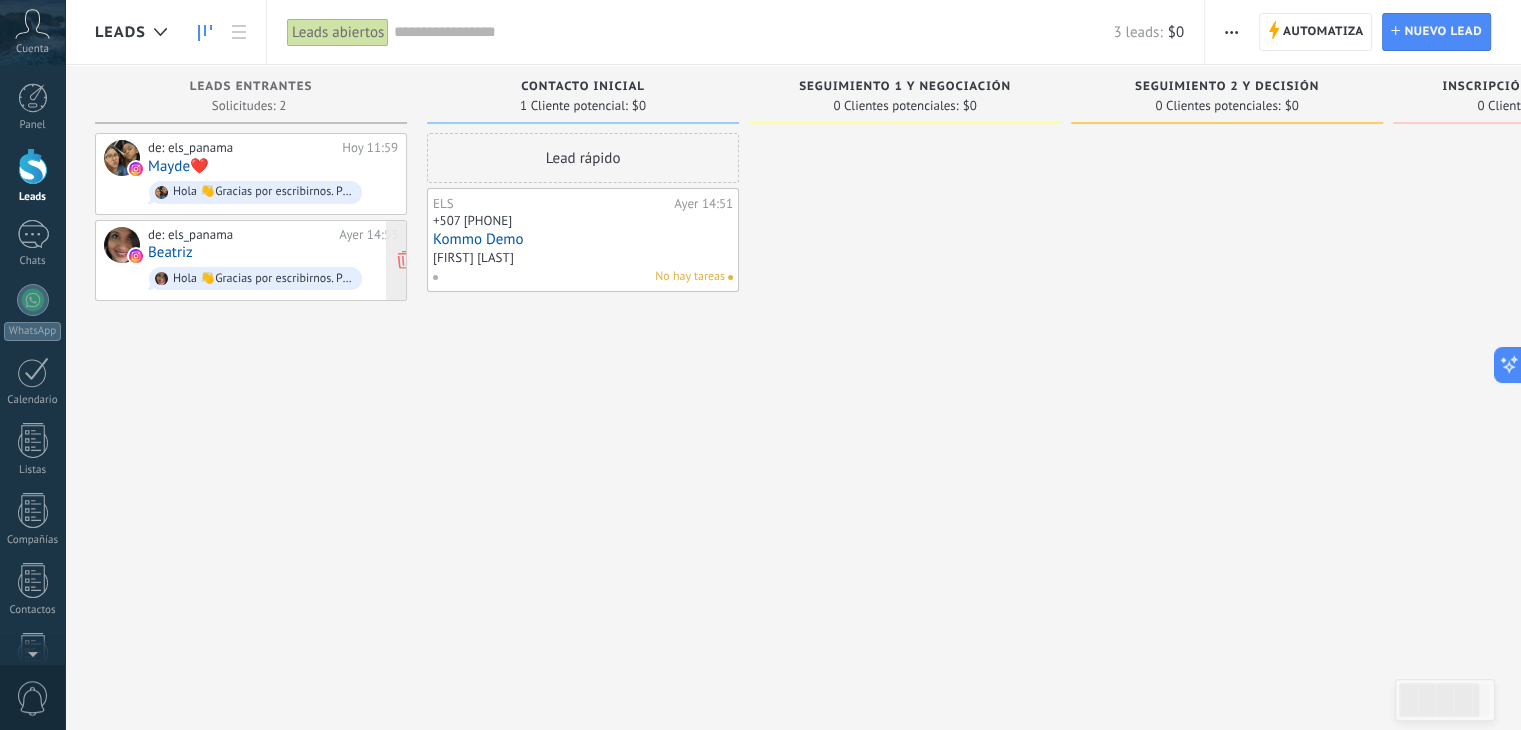 click on "de: els_panama Ayer 14:53 Beatriz Hola 👋Gracias por escribirnos. Para atenderte mejor puedes enviarnos un WhatsApp, te comparto el enlace wa.link/9y5b8e  Mientras tanto puedes visitar nuestra página web. http://www.els.edu.pa/" at bounding box center (273, 261) 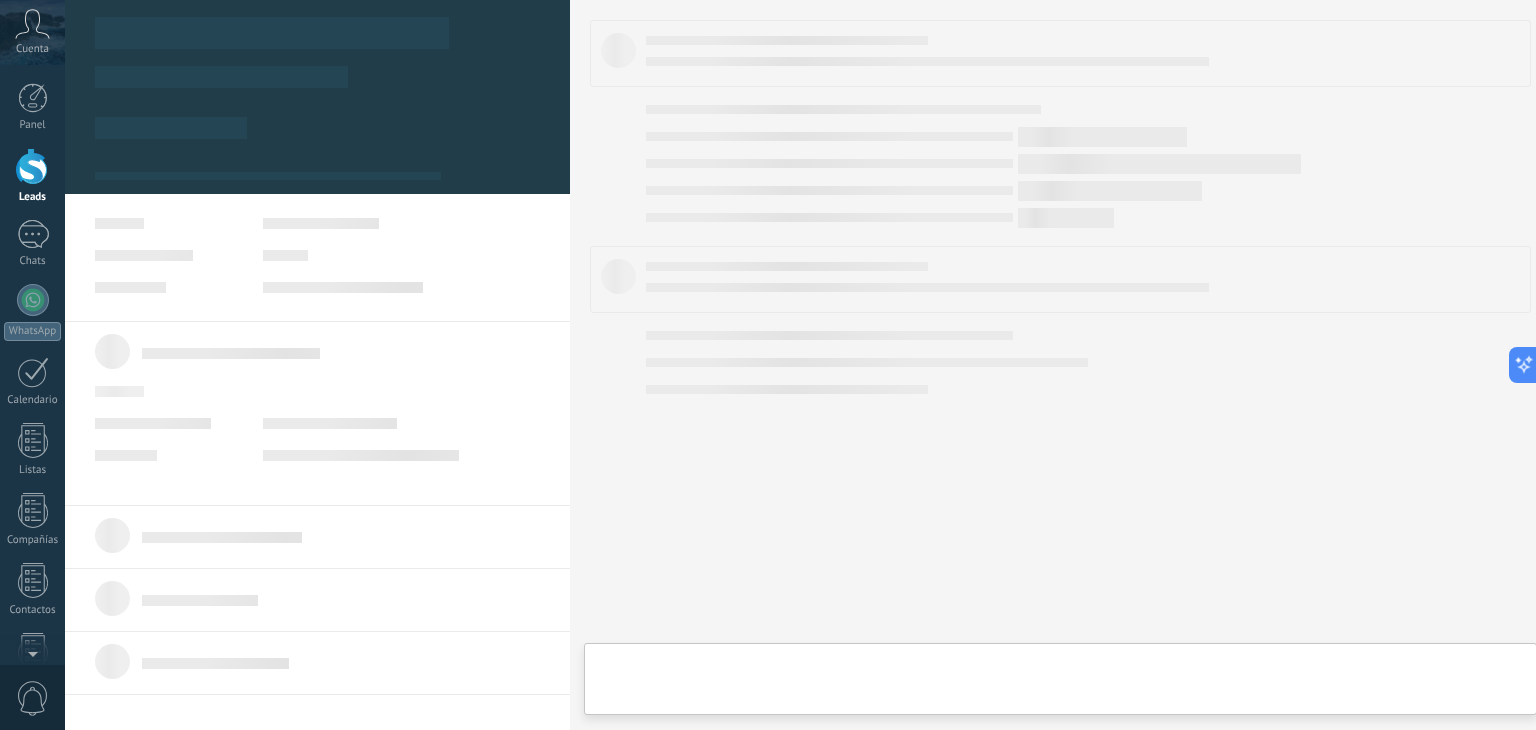 type on "**********" 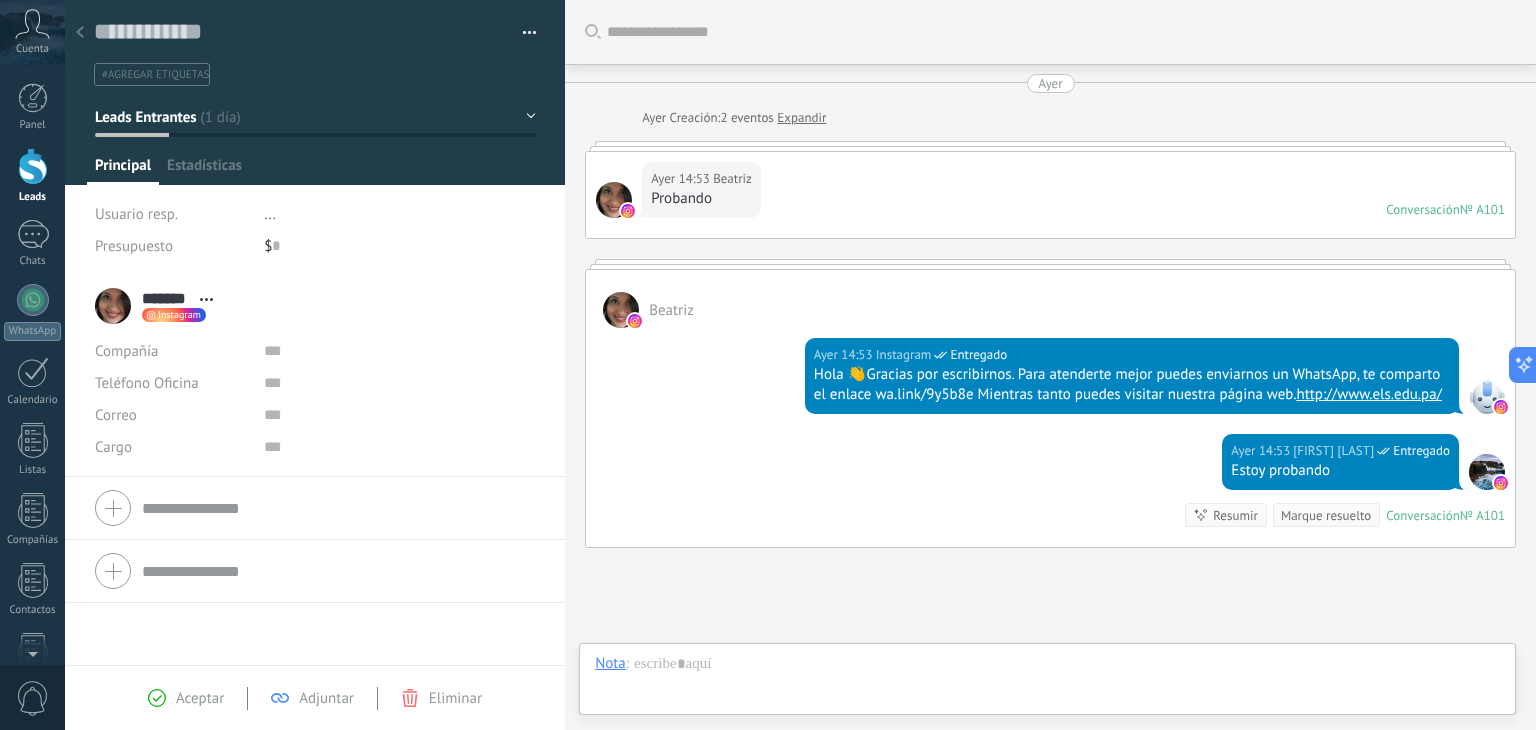 scroll, scrollTop: 29, scrollLeft: 0, axis: vertical 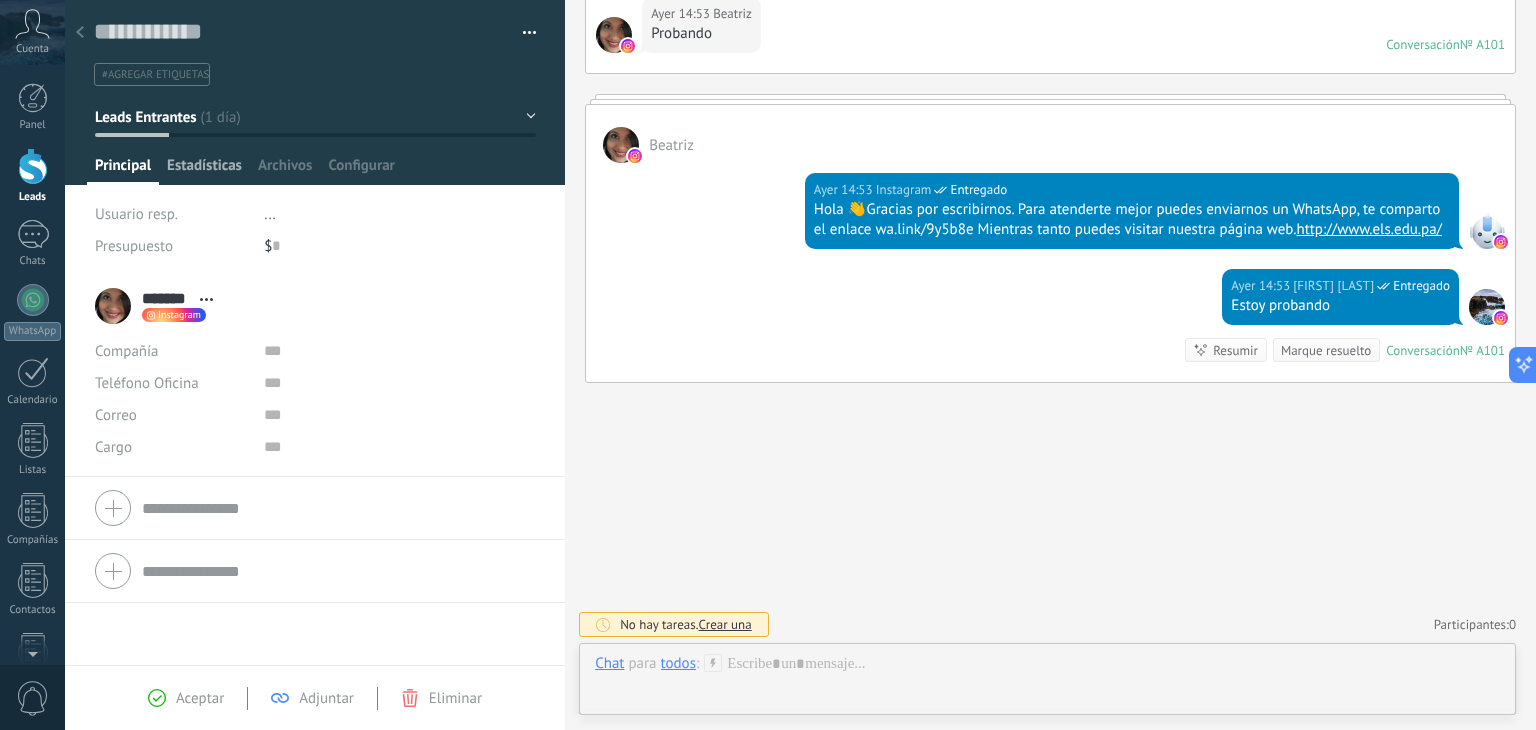 click on "Estadísticas" at bounding box center [204, 170] 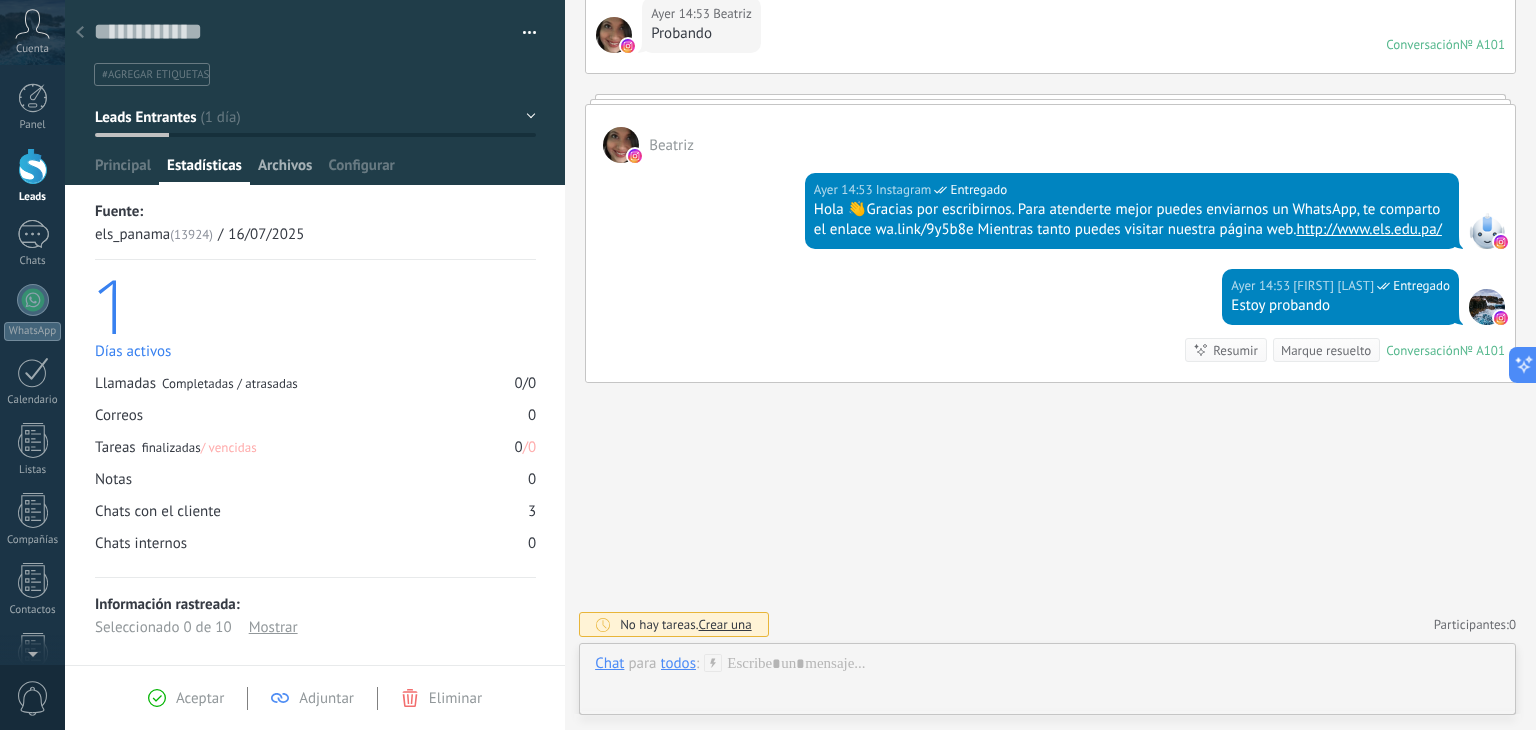 click on "Archivos" at bounding box center [285, 170] 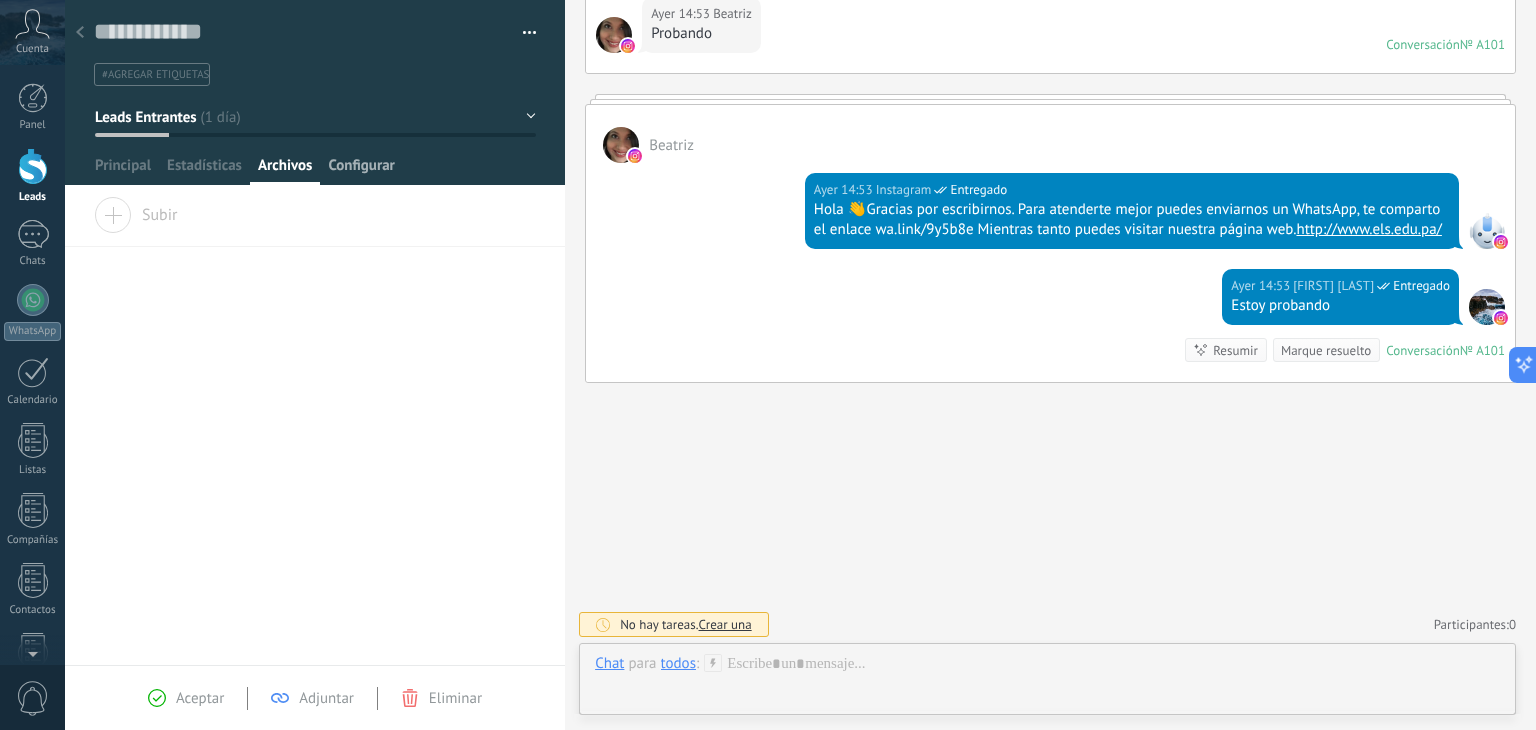 click on "Configurar" at bounding box center (361, 170) 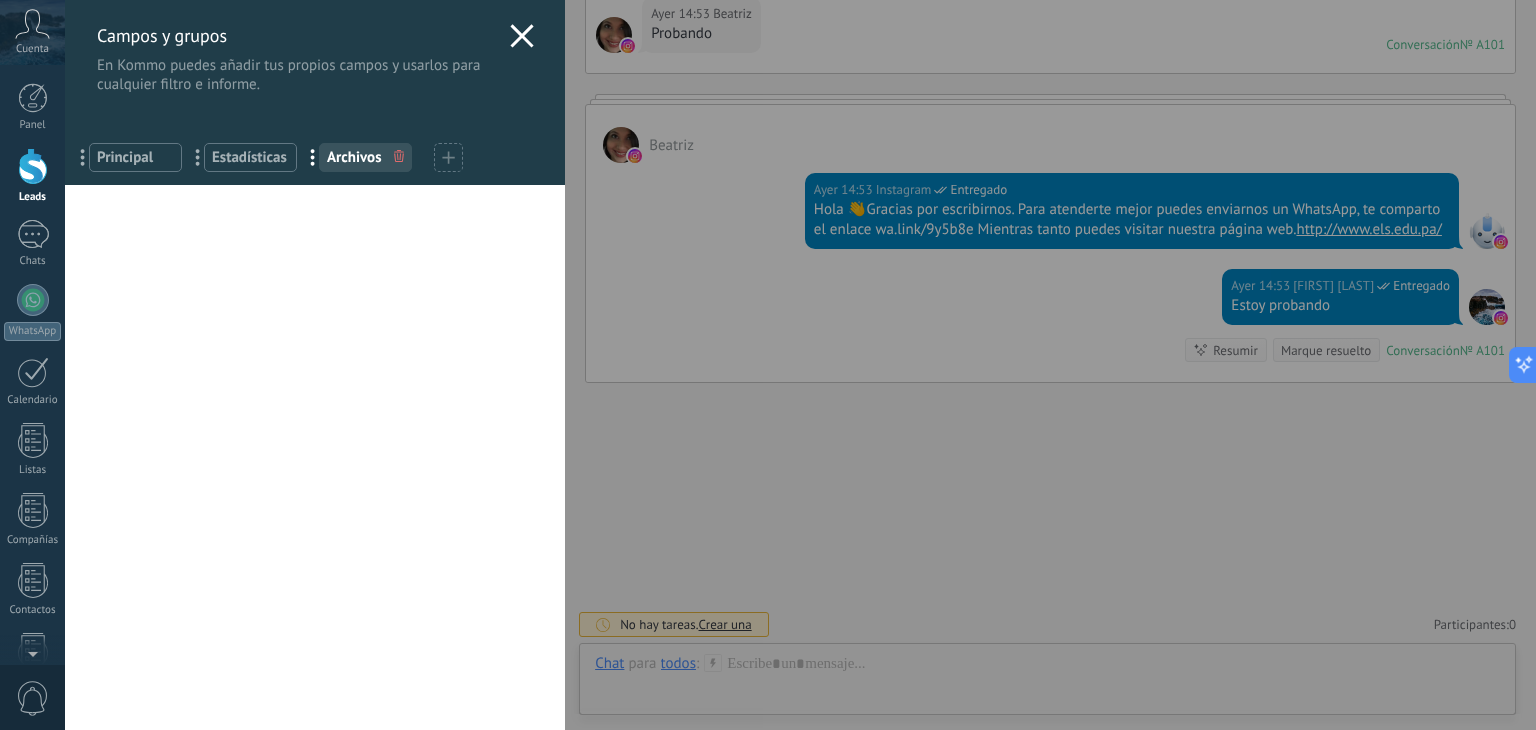 click 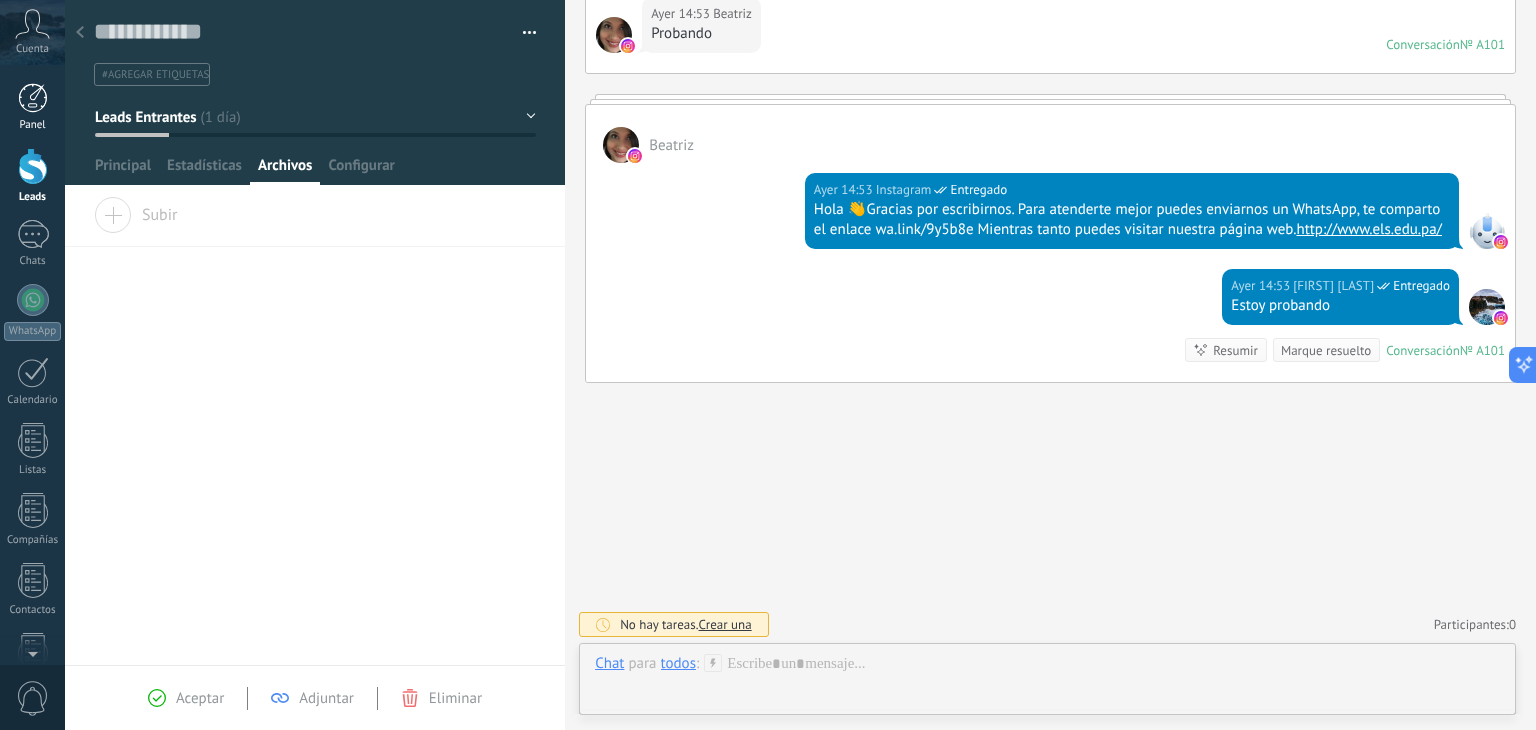 click at bounding box center (33, 98) 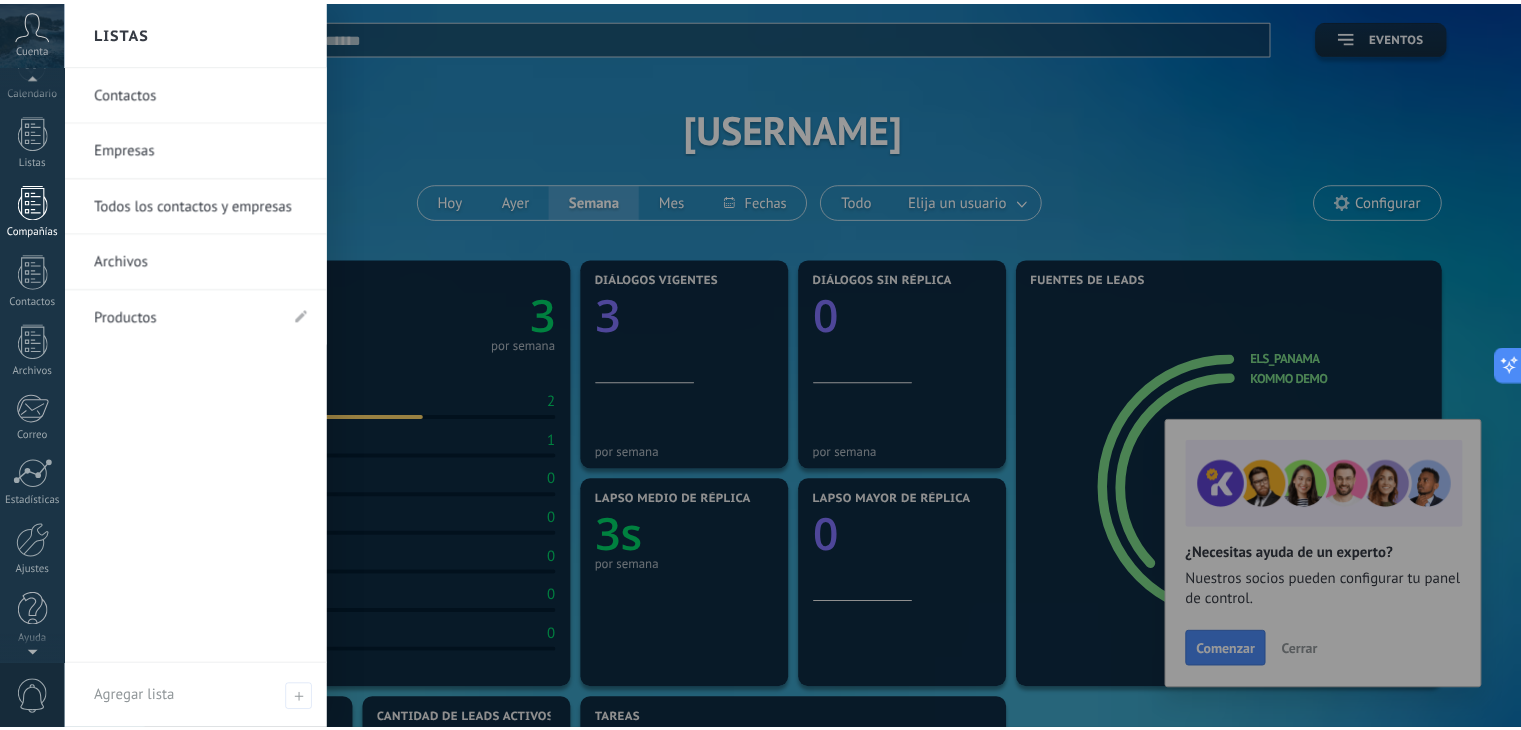 scroll, scrollTop: 311, scrollLeft: 0, axis: vertical 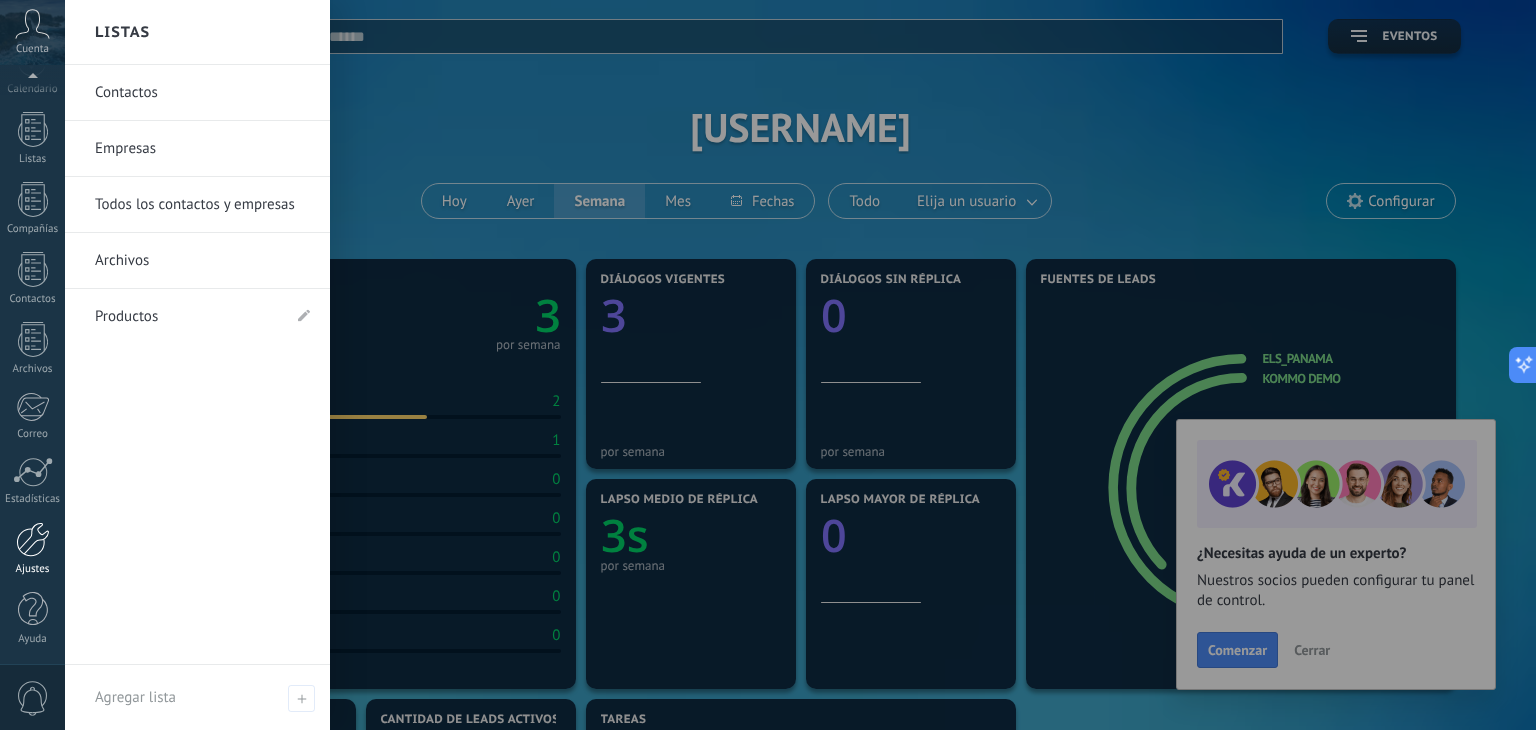 click at bounding box center [33, 539] 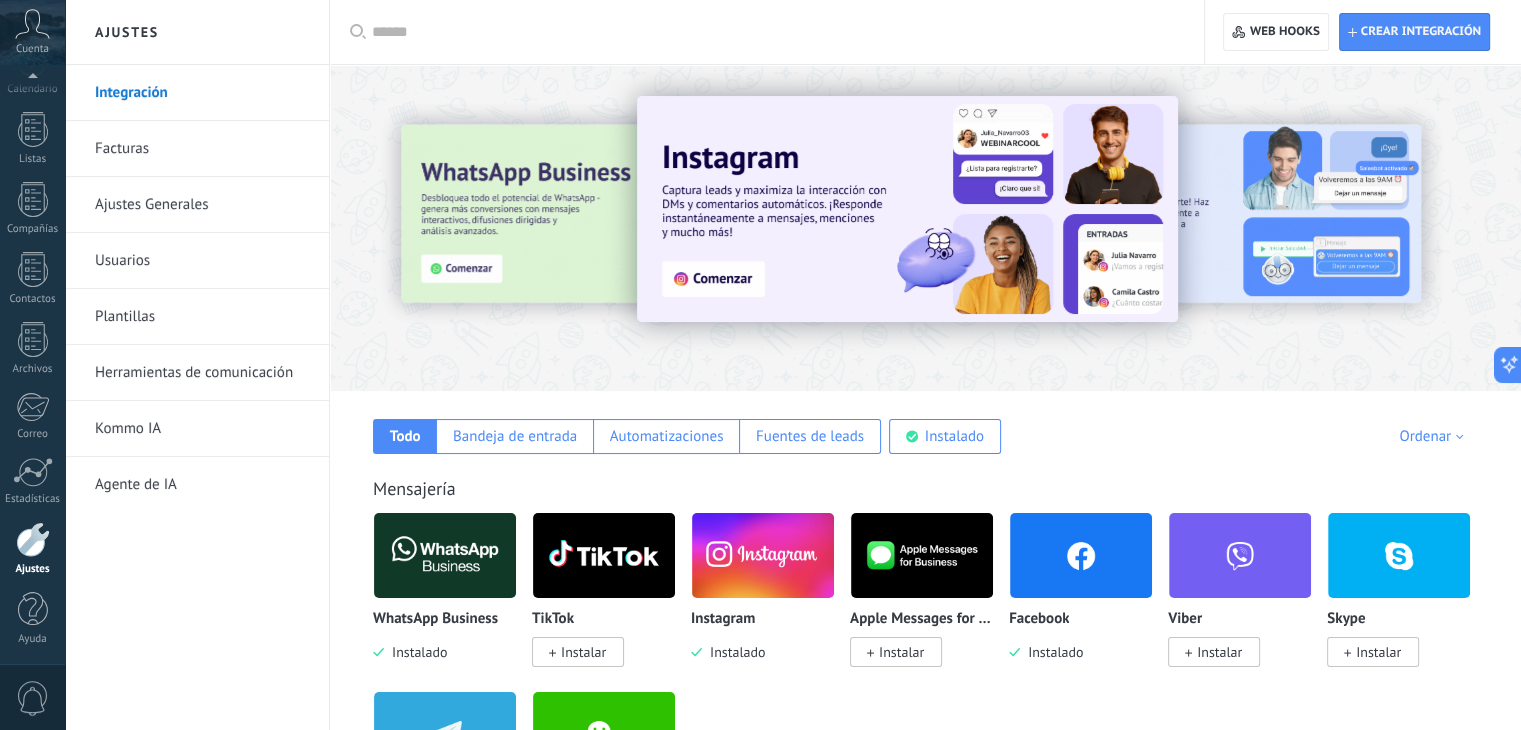 click on "Ajustes Generales" at bounding box center [202, 205] 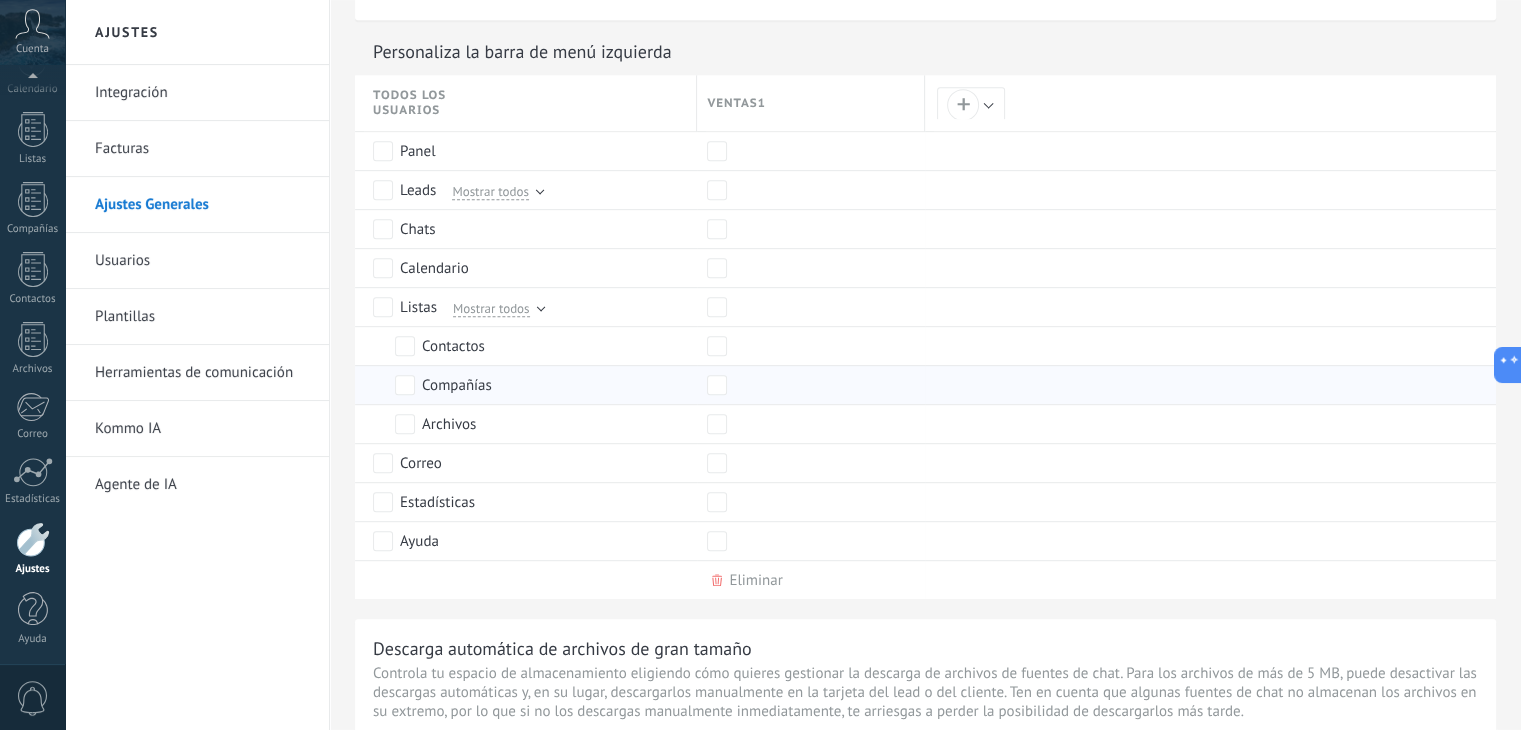 scroll, scrollTop: 1100, scrollLeft: 0, axis: vertical 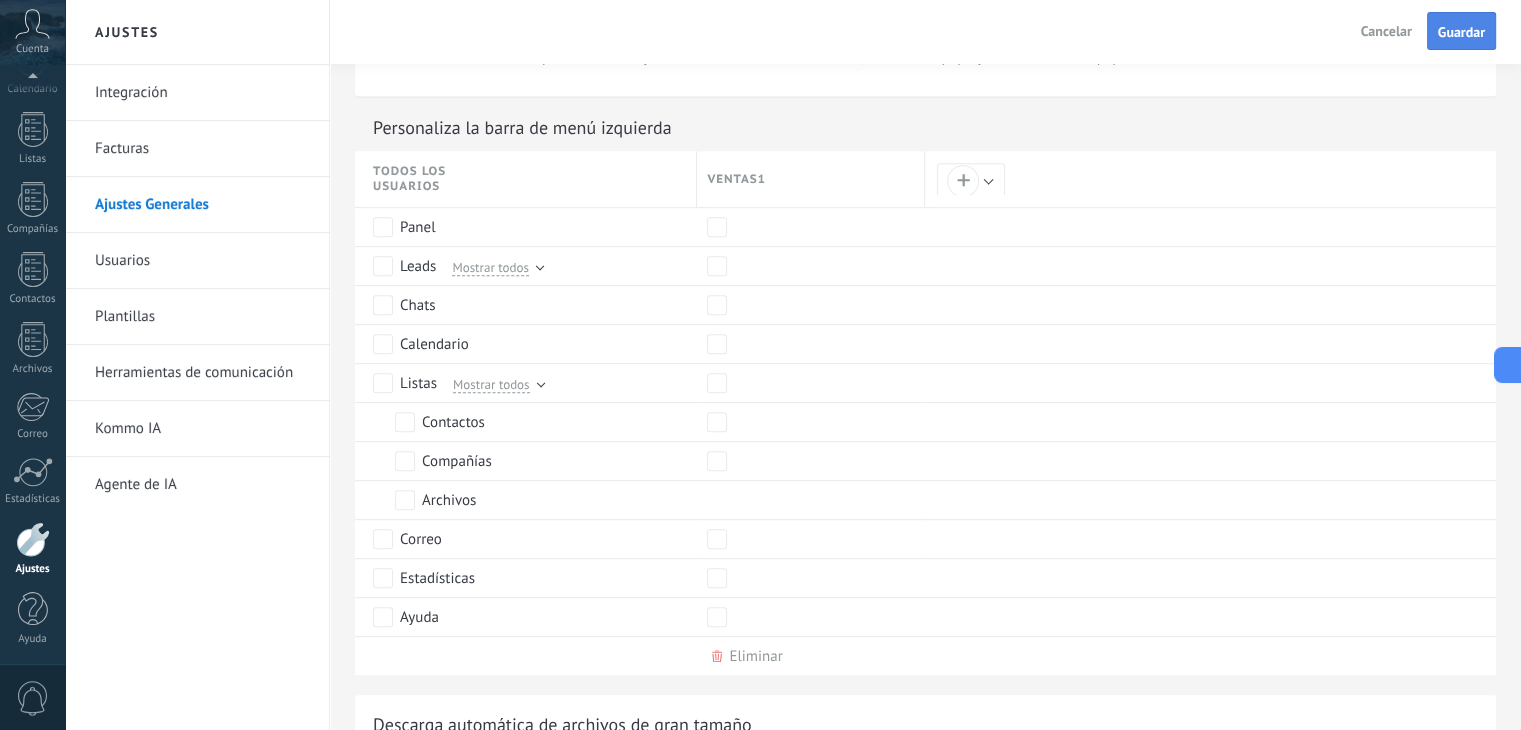 click on "Guardar" at bounding box center [1461, 32] 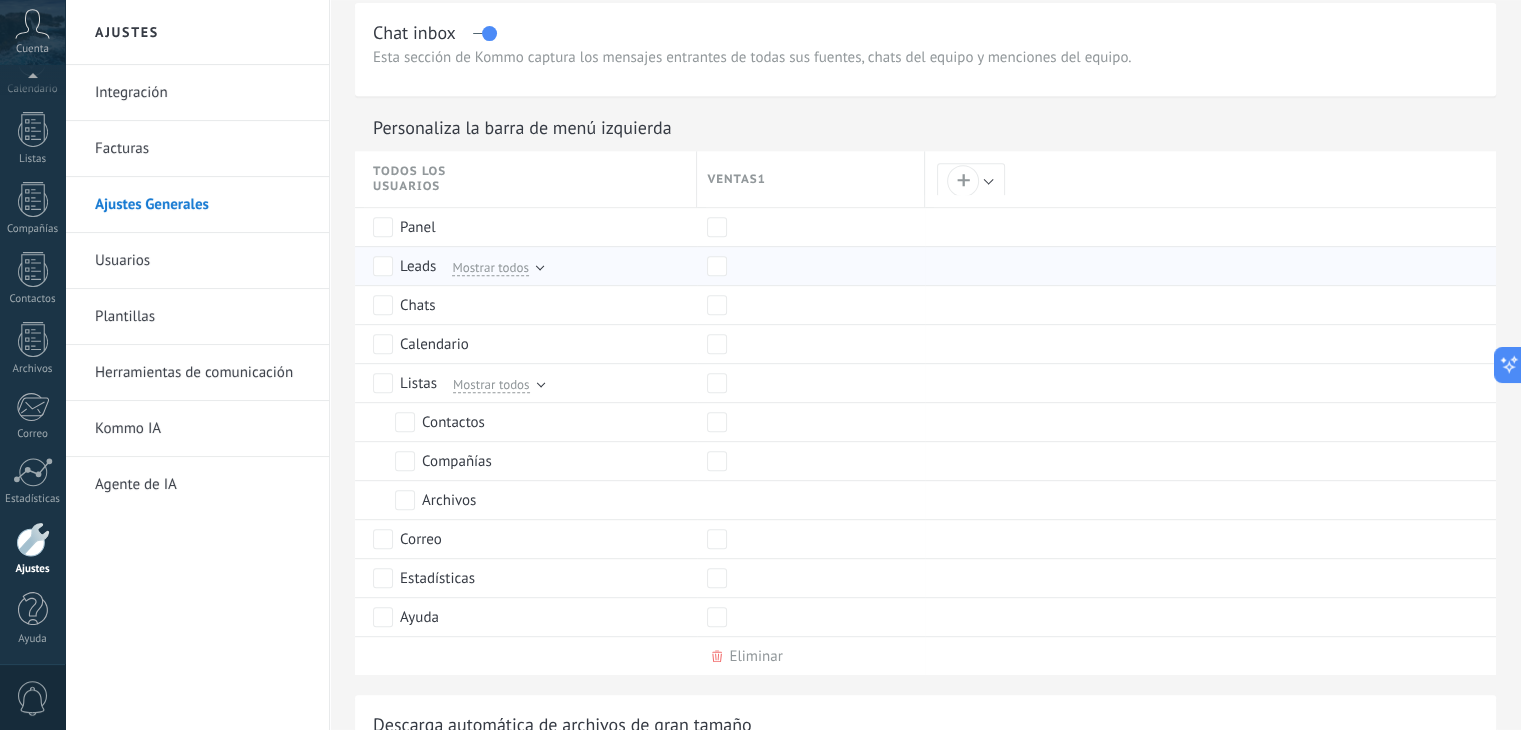 click at bounding box center (540, 266) 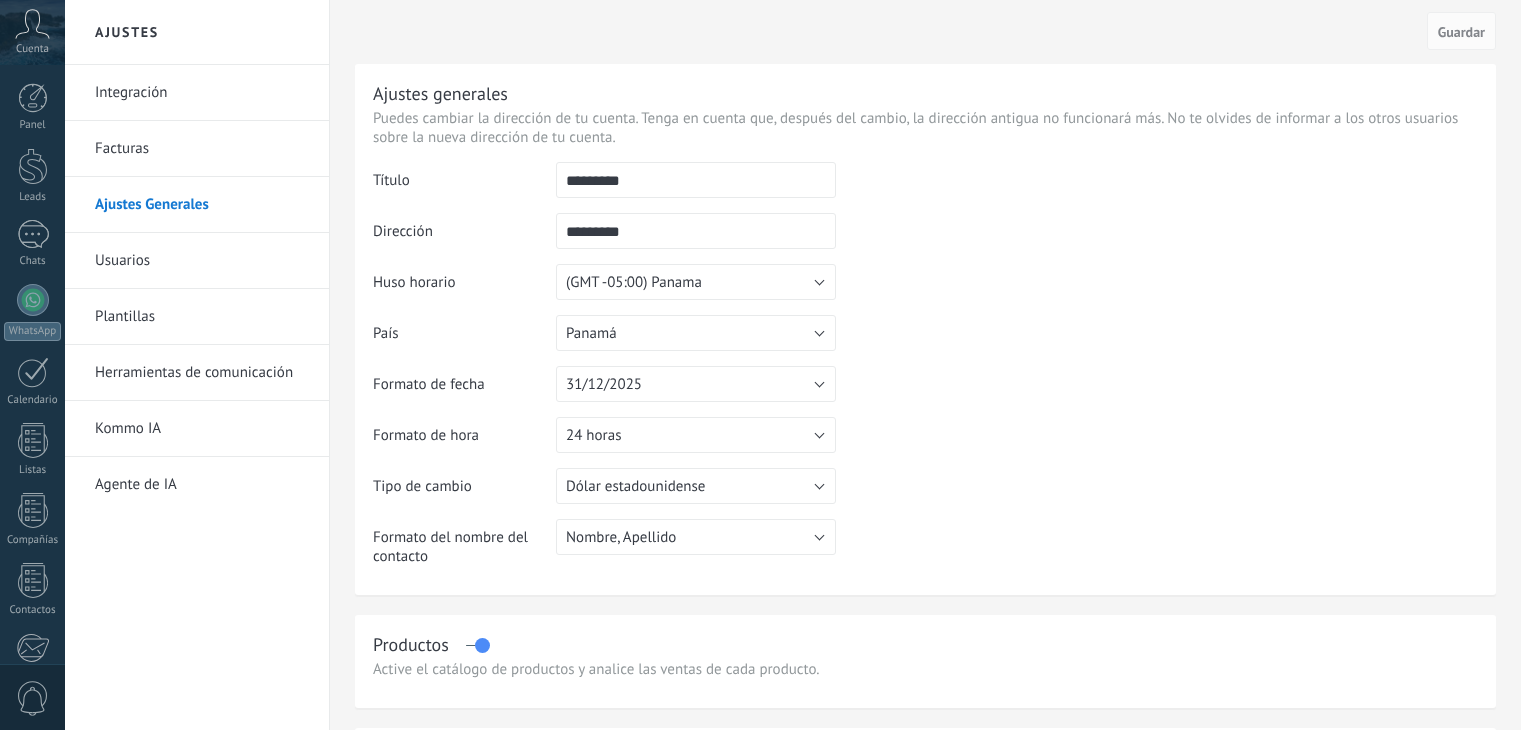 scroll, scrollTop: 0, scrollLeft: 0, axis: both 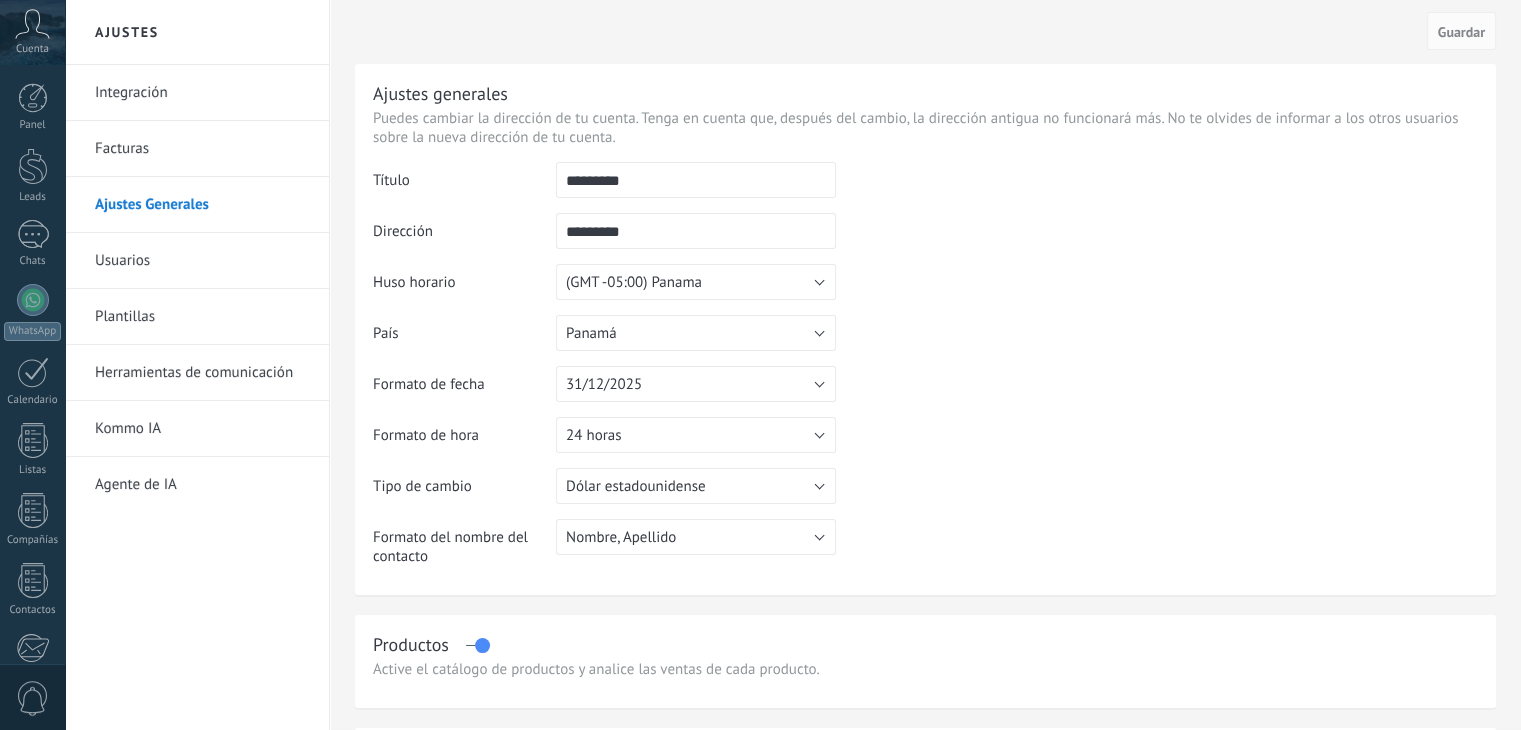 click on "Usuarios" at bounding box center [202, 261] 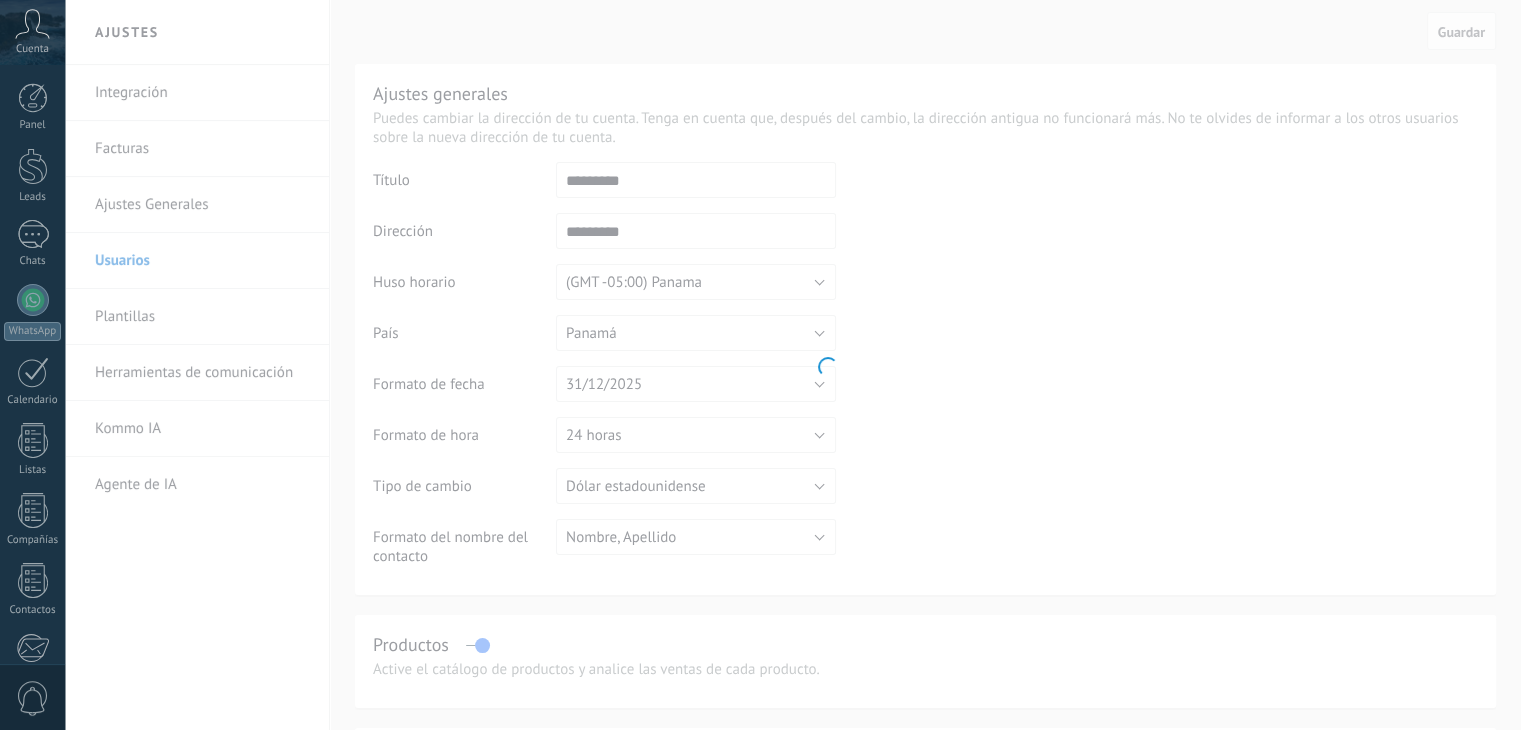 scroll, scrollTop: 0, scrollLeft: 0, axis: both 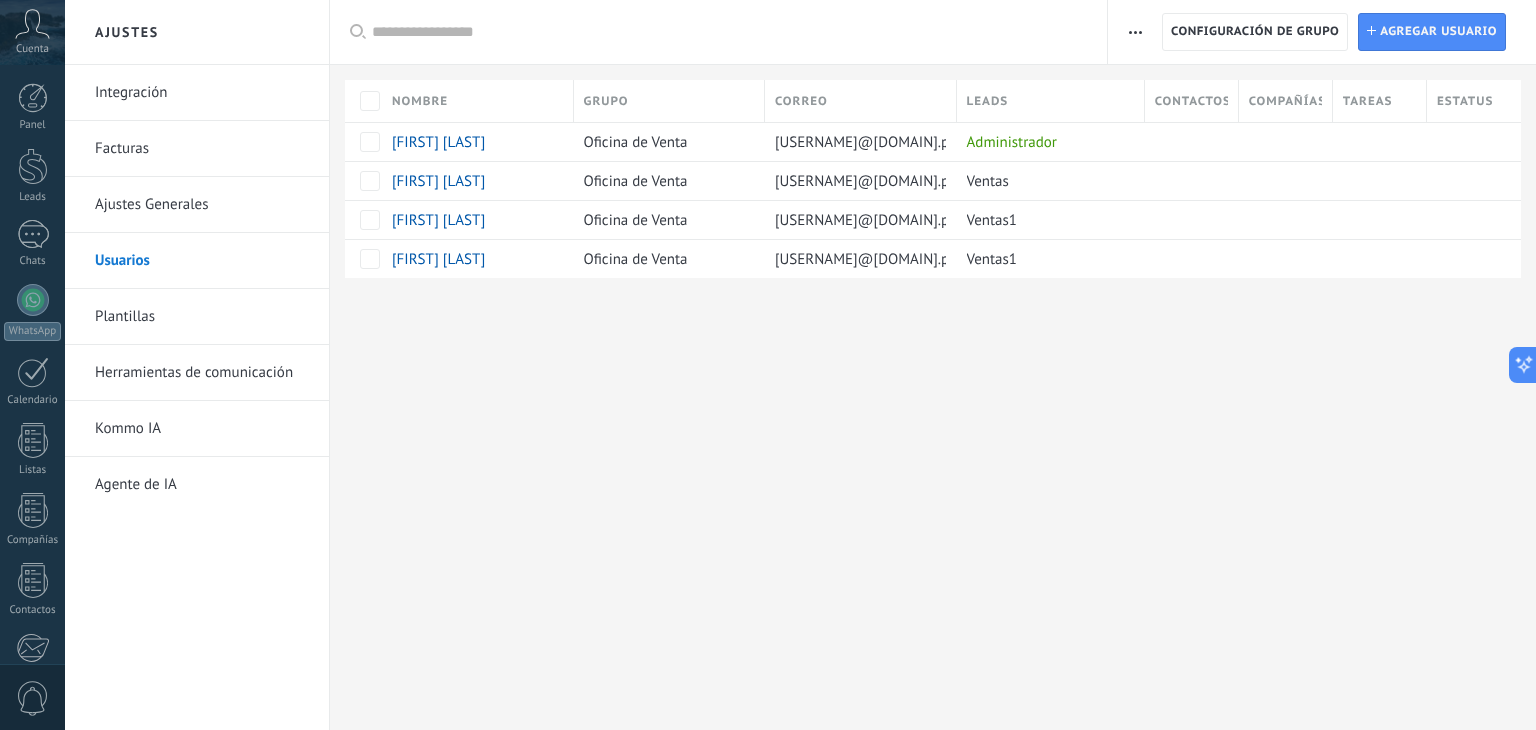 click on "Ajustes Generales" at bounding box center (202, 205) 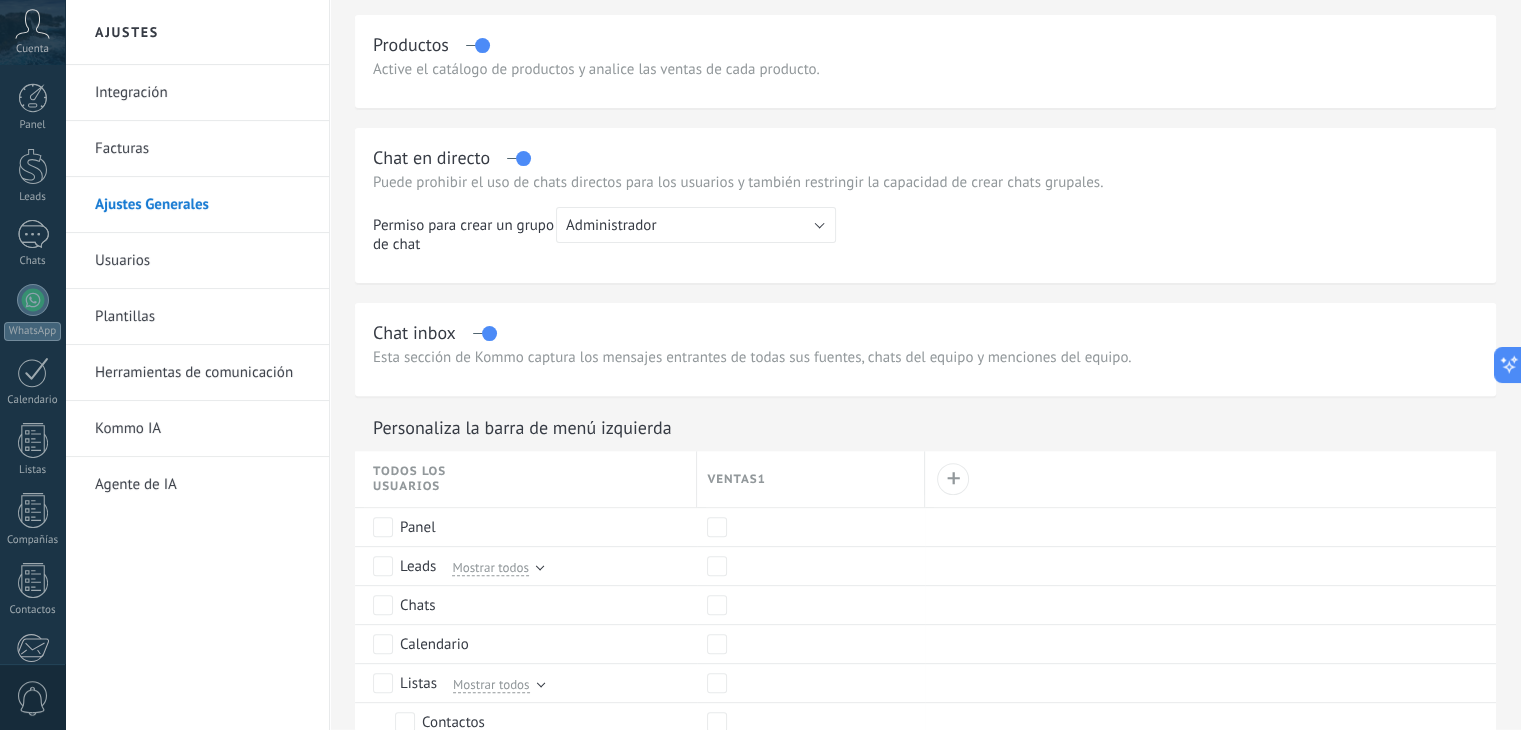 scroll, scrollTop: 800, scrollLeft: 0, axis: vertical 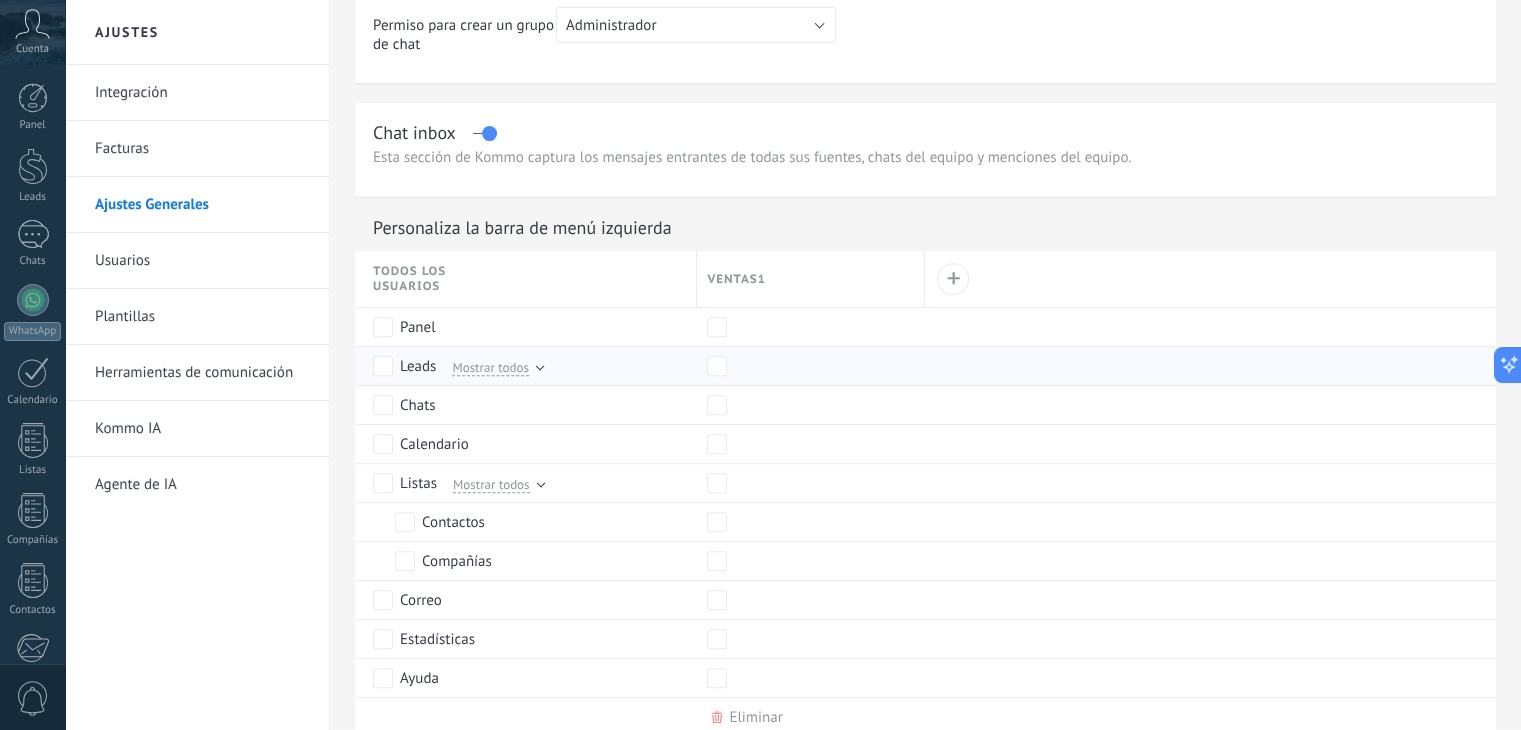 click on "Mostrar todos" at bounding box center (490, 367) 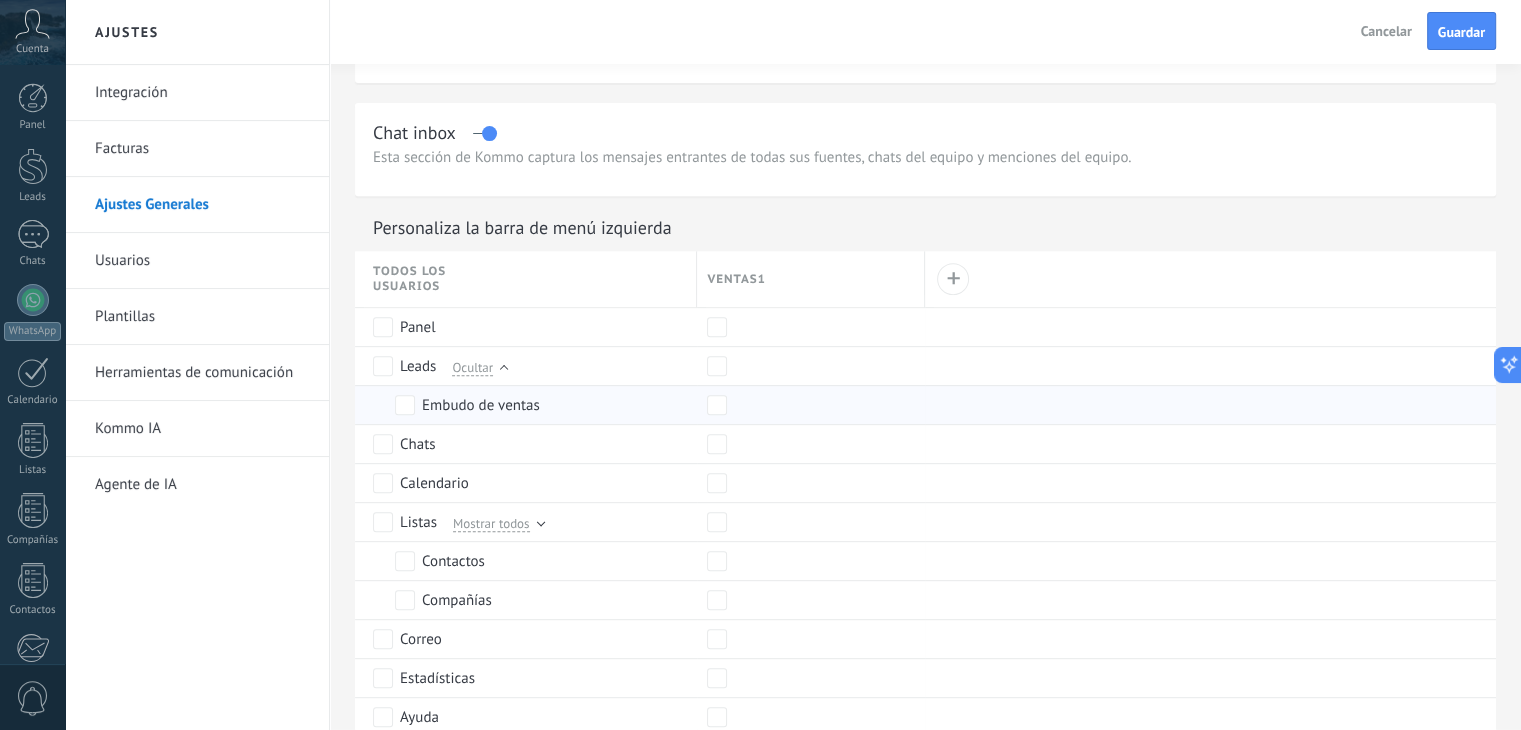 scroll, scrollTop: 0, scrollLeft: 0, axis: both 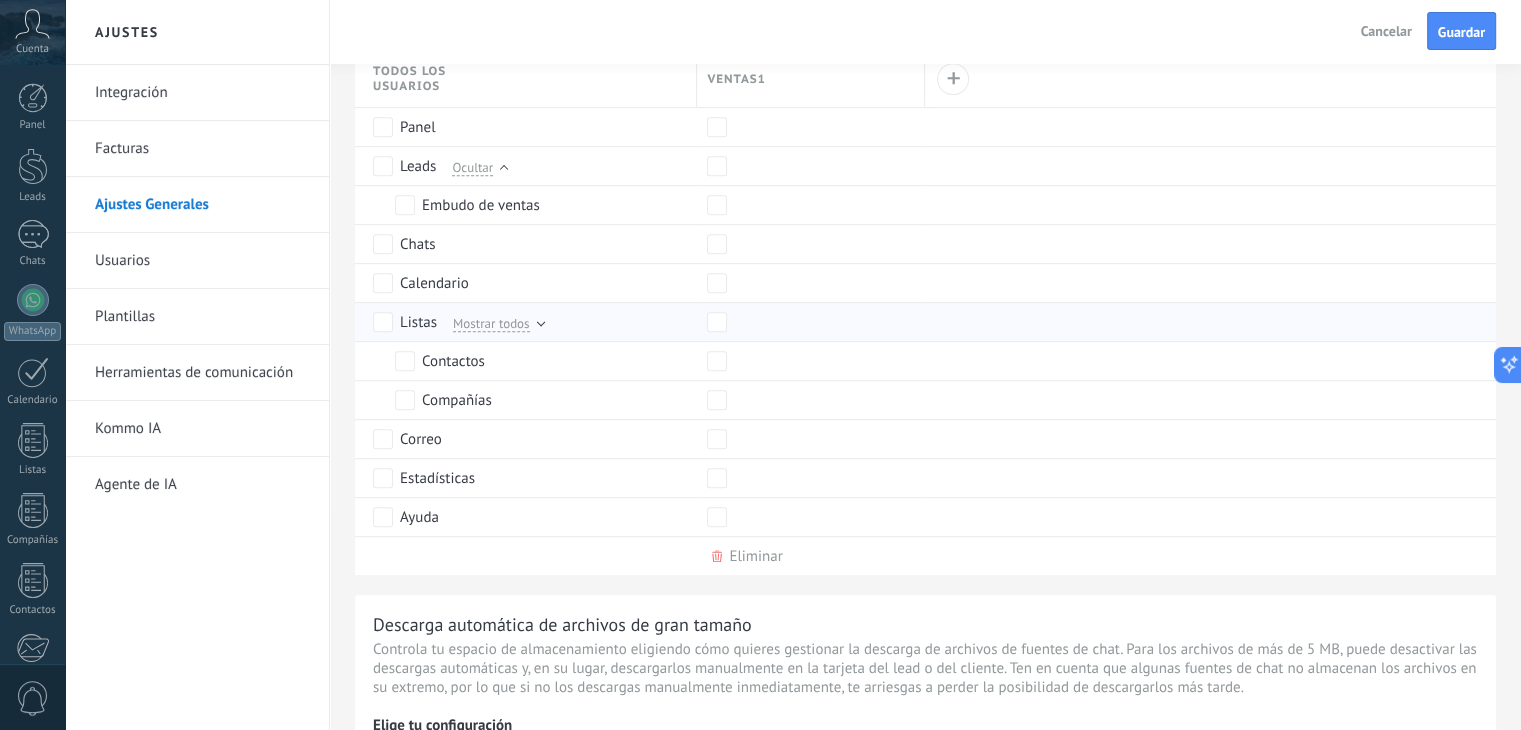 click on "Mostrar todos" at bounding box center (491, 323) 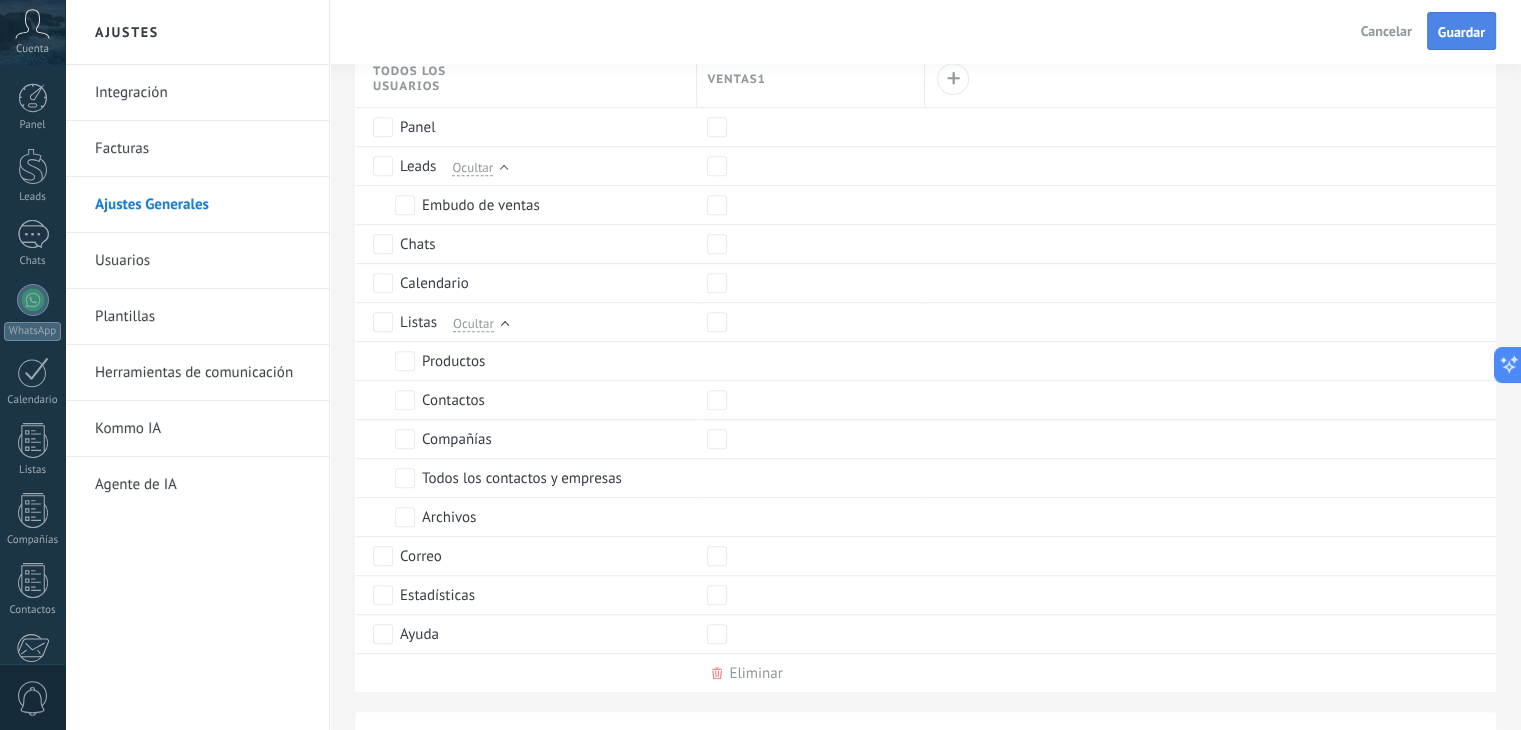 click on "Guardar" at bounding box center (1461, 31) 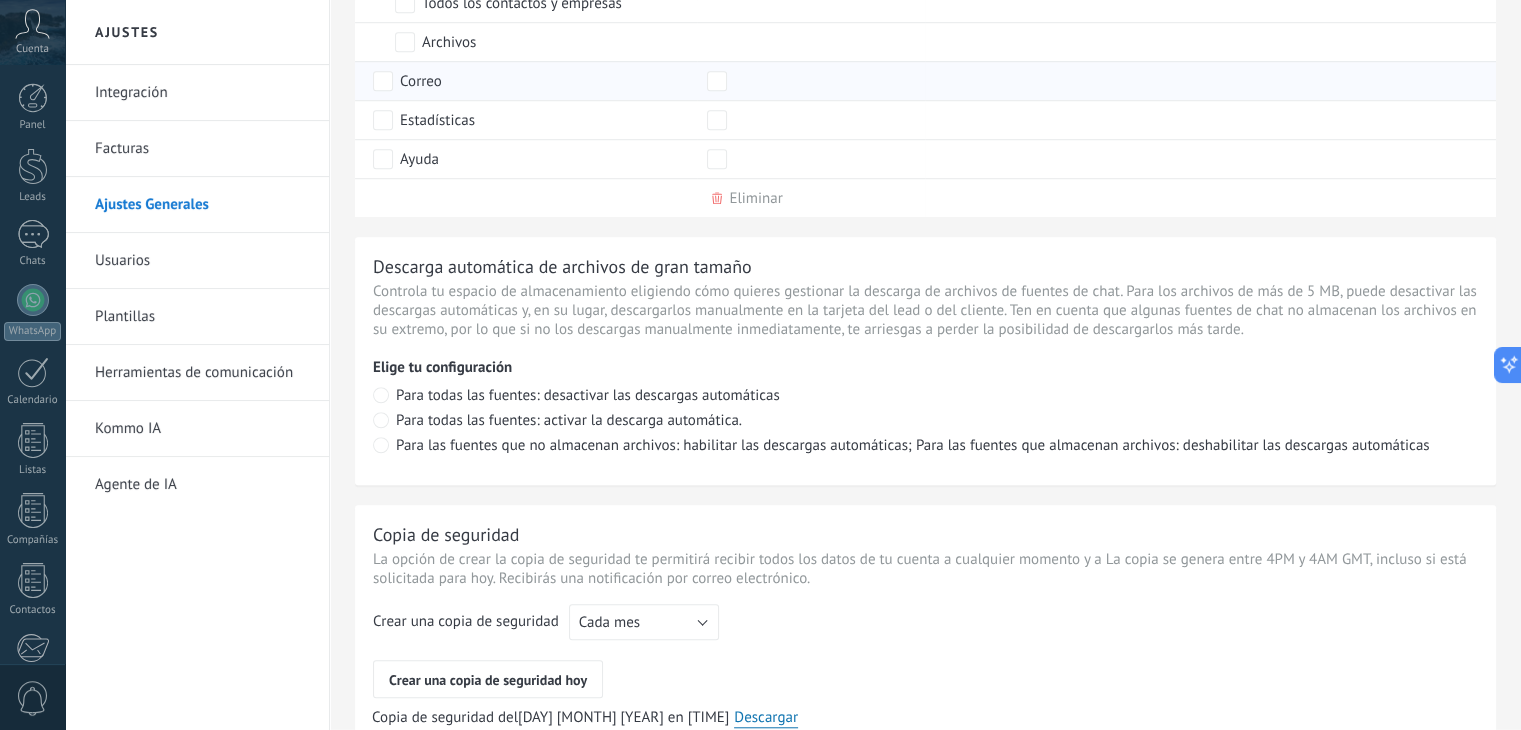 scroll, scrollTop: 1500, scrollLeft: 0, axis: vertical 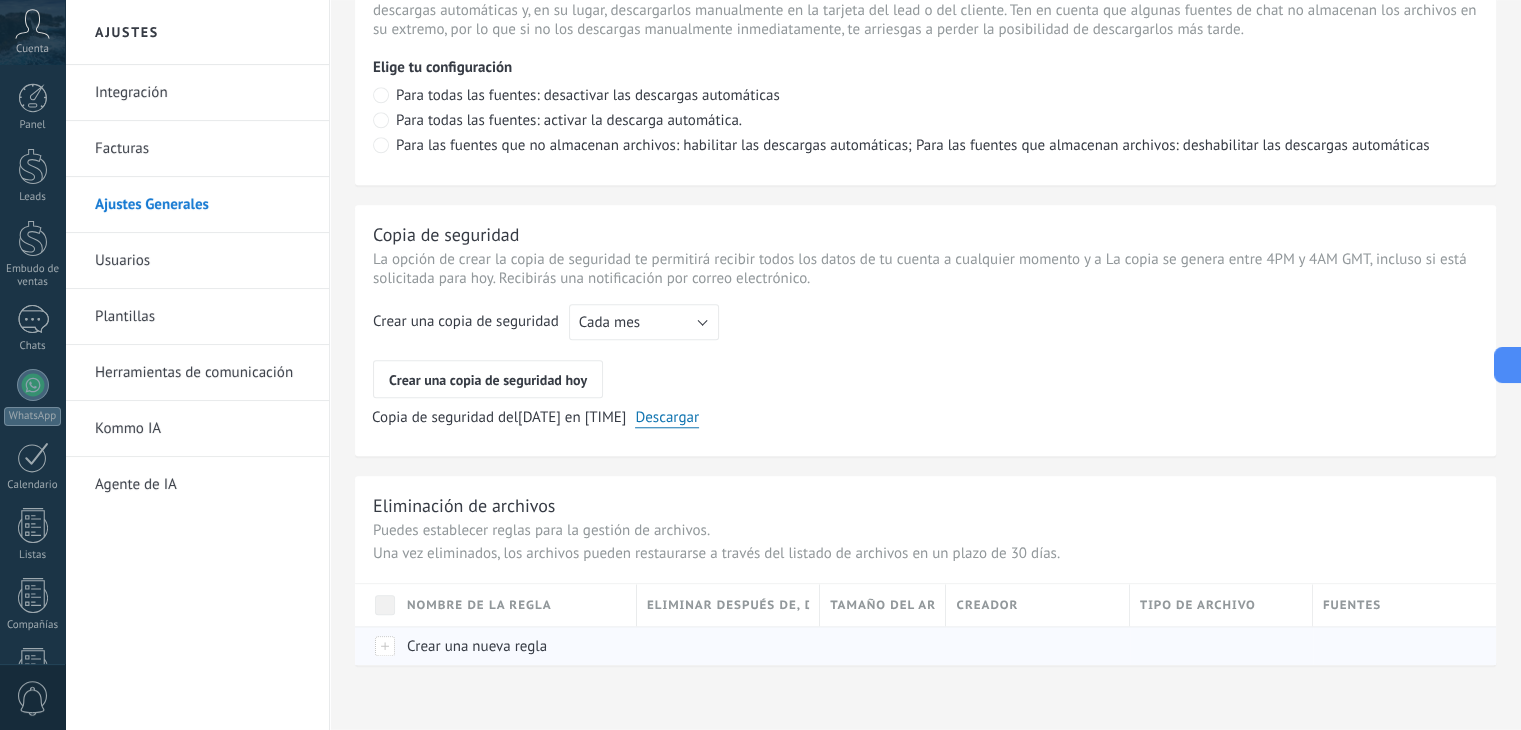 click on "Crear una nueva regla" at bounding box center [477, 646] 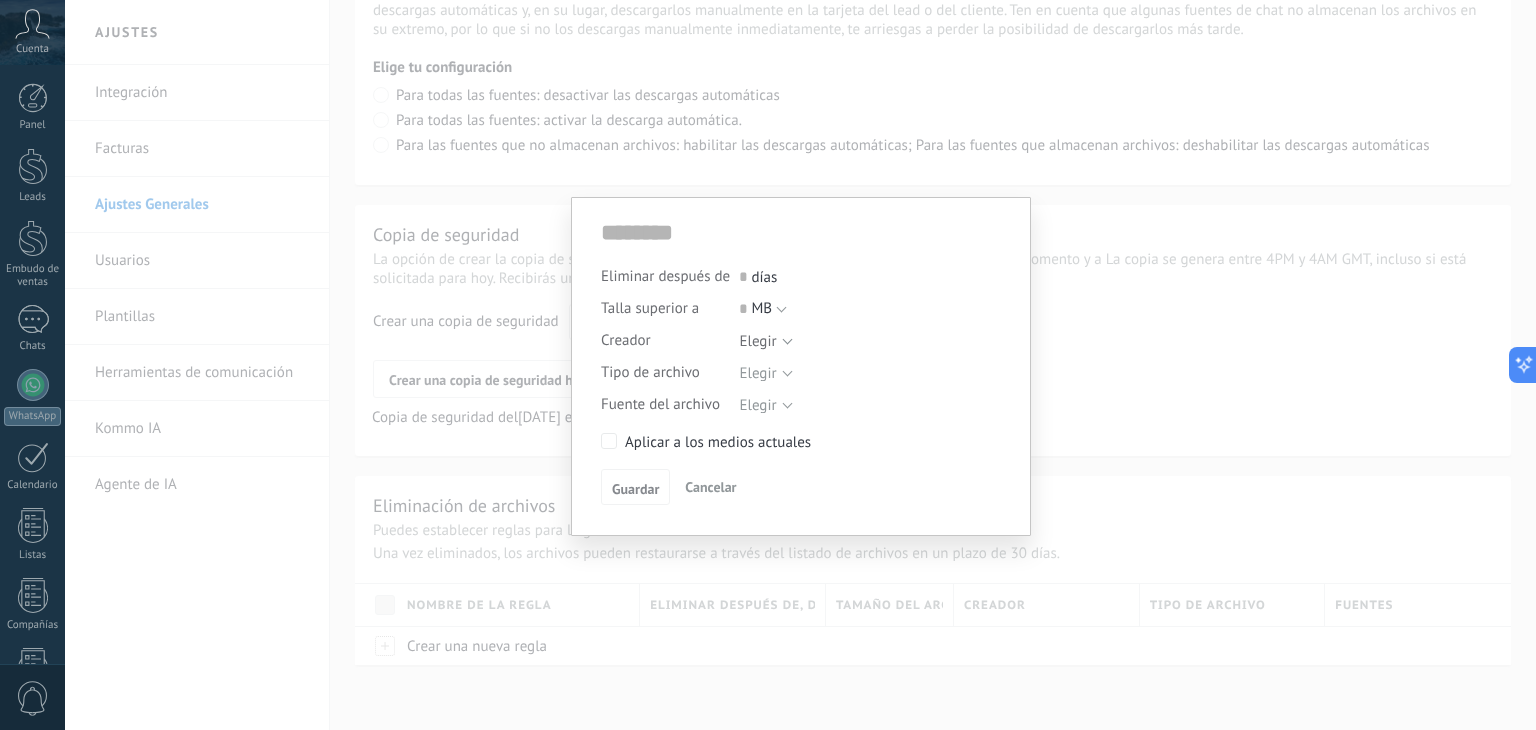 click on "Cancelar" at bounding box center [710, 487] 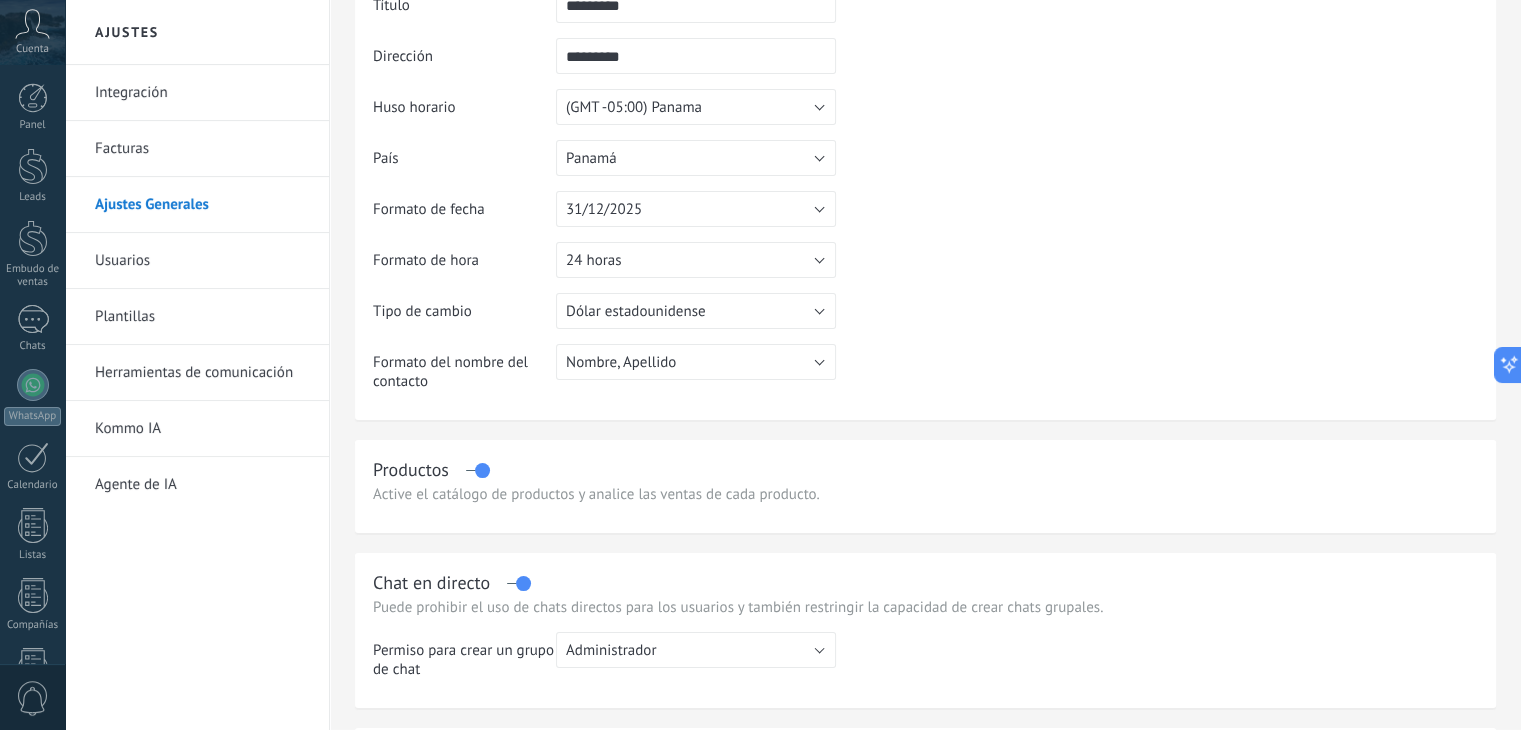 scroll, scrollTop: 0, scrollLeft: 0, axis: both 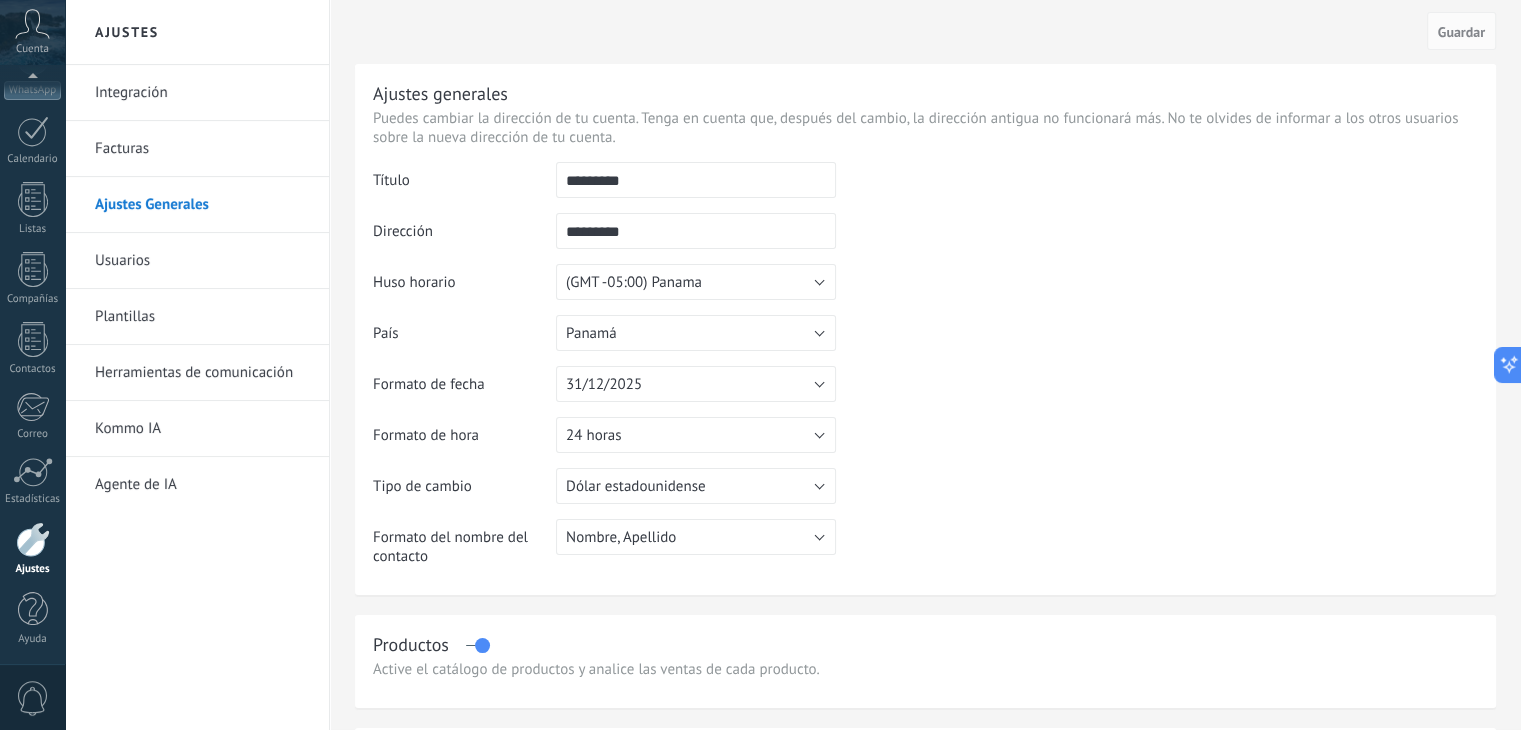 click on "Plantillas" at bounding box center (202, 317) 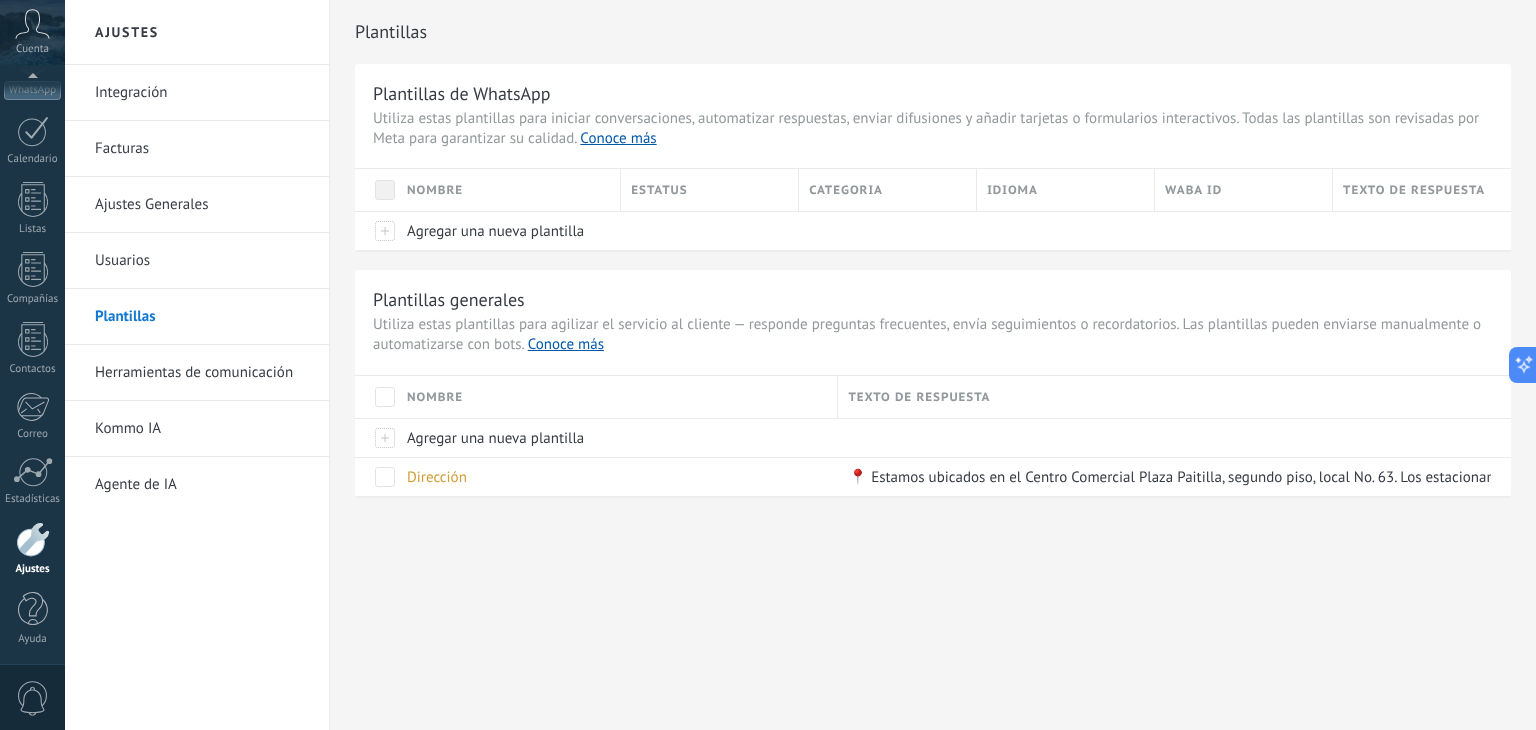 click on "Herramientas de comunicación" at bounding box center [202, 373] 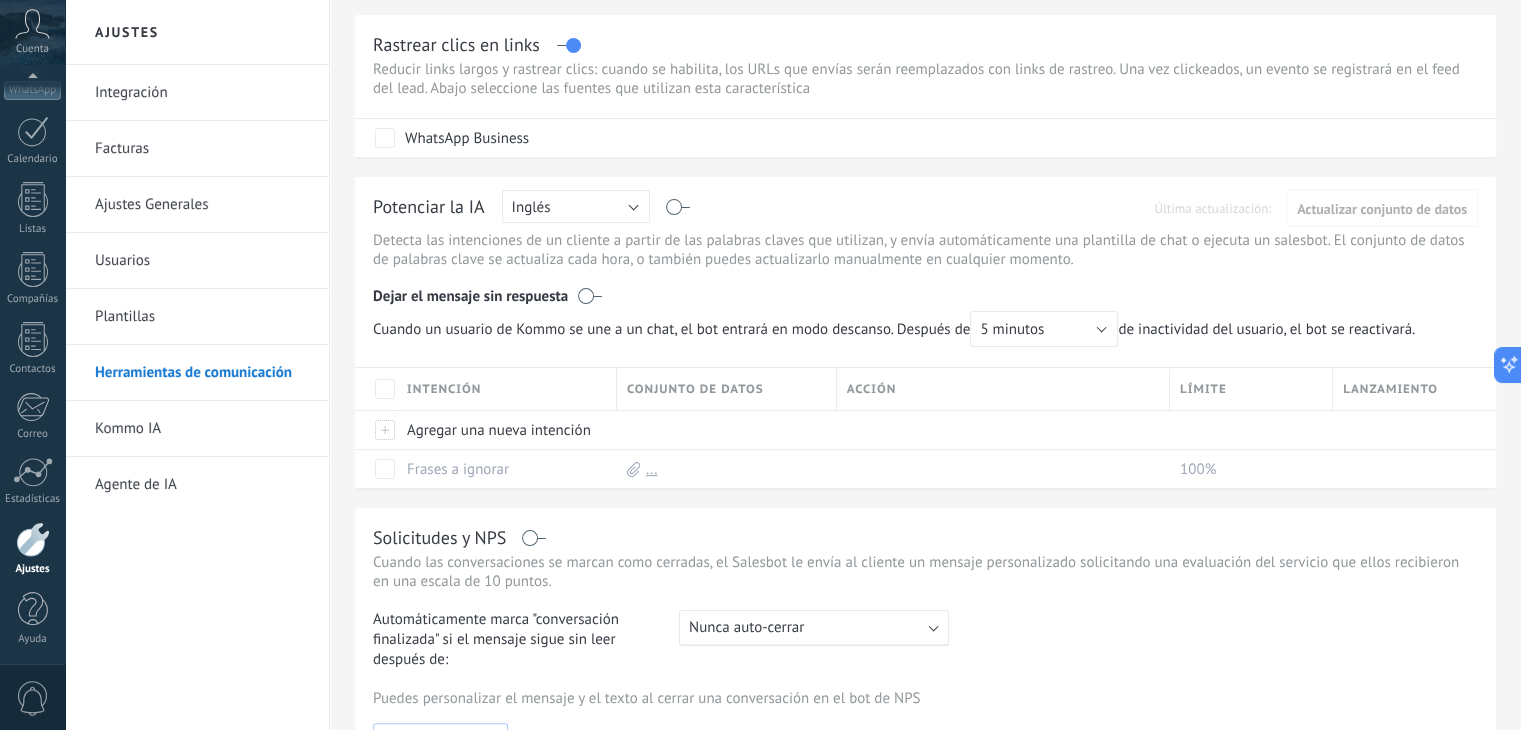 scroll, scrollTop: 400, scrollLeft: 0, axis: vertical 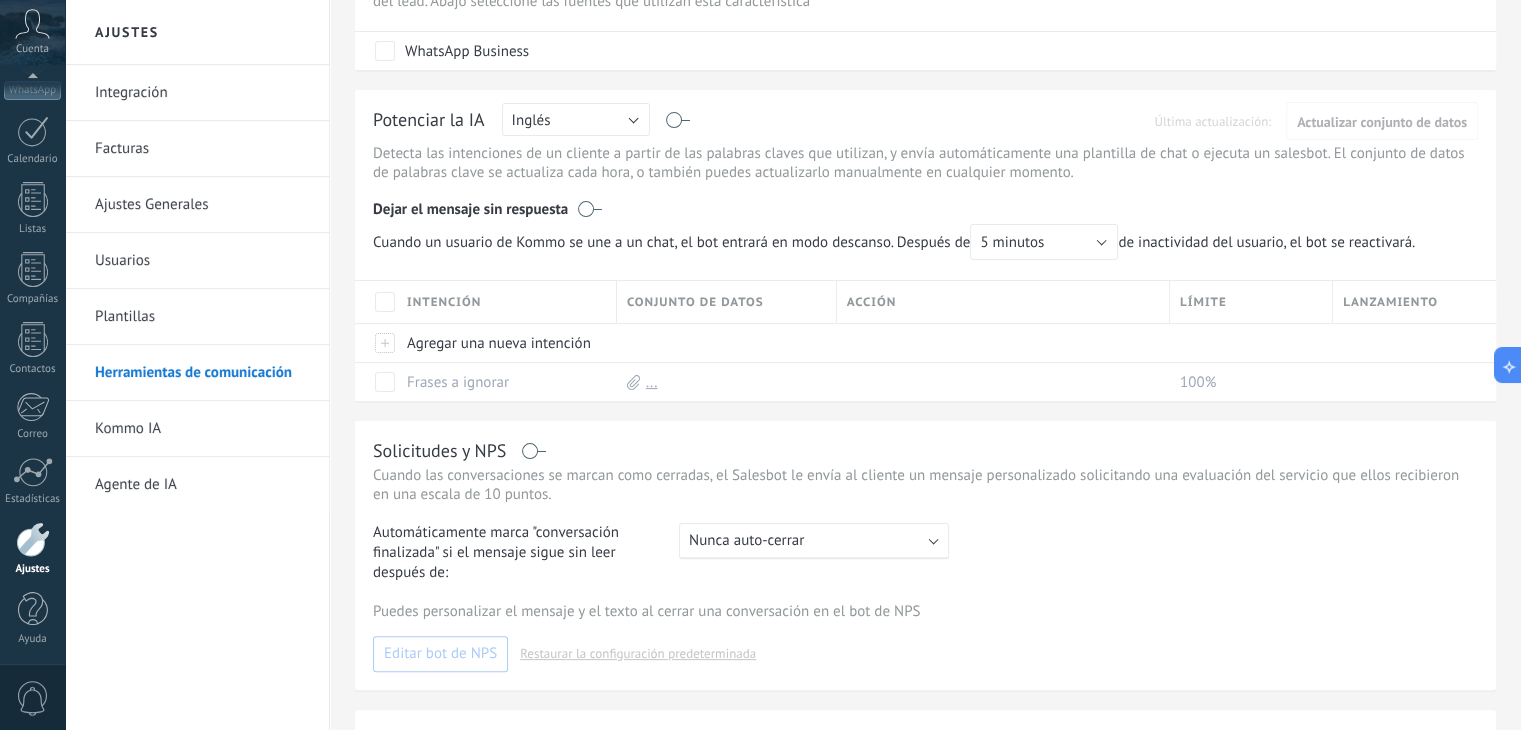 click on "Plantillas" at bounding box center (202, 317) 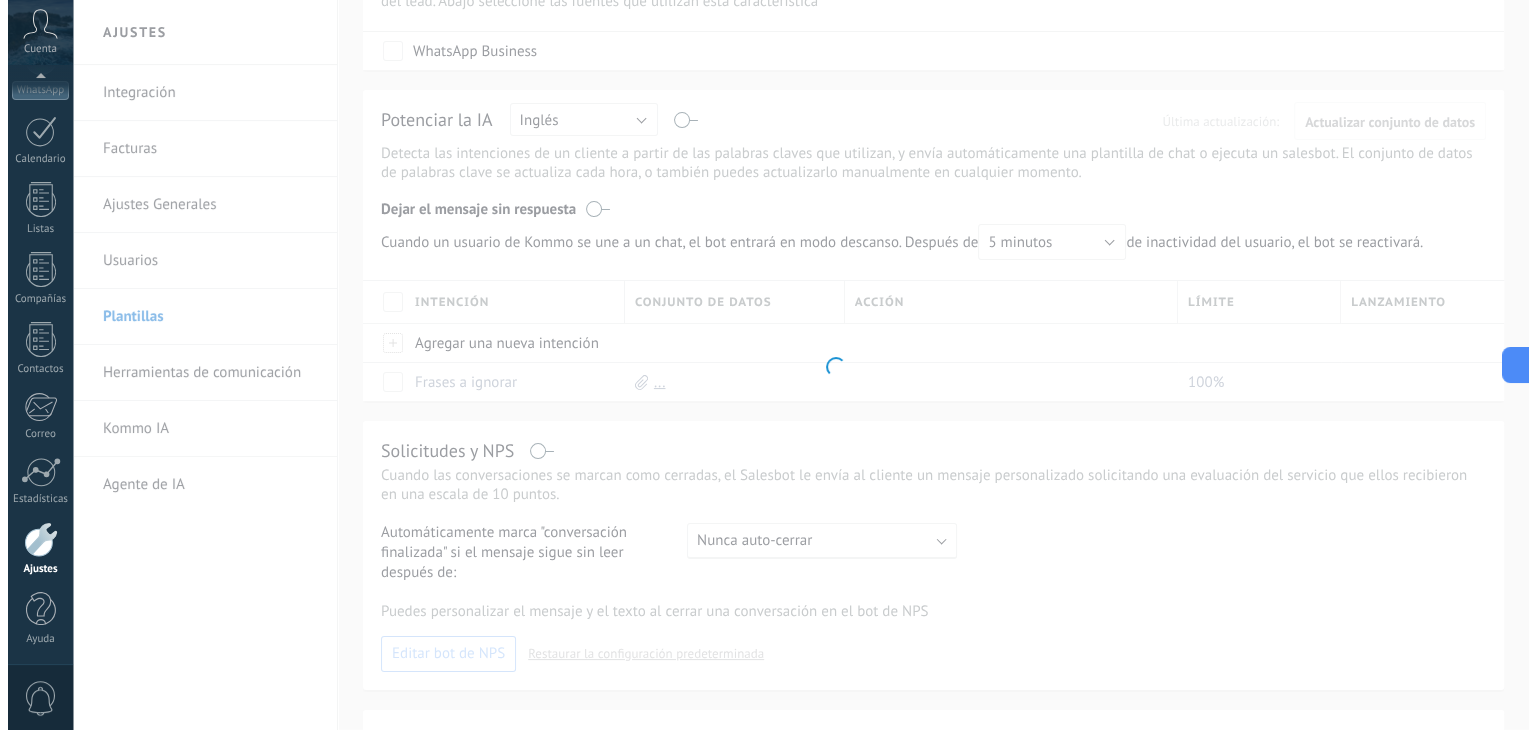 scroll, scrollTop: 0, scrollLeft: 0, axis: both 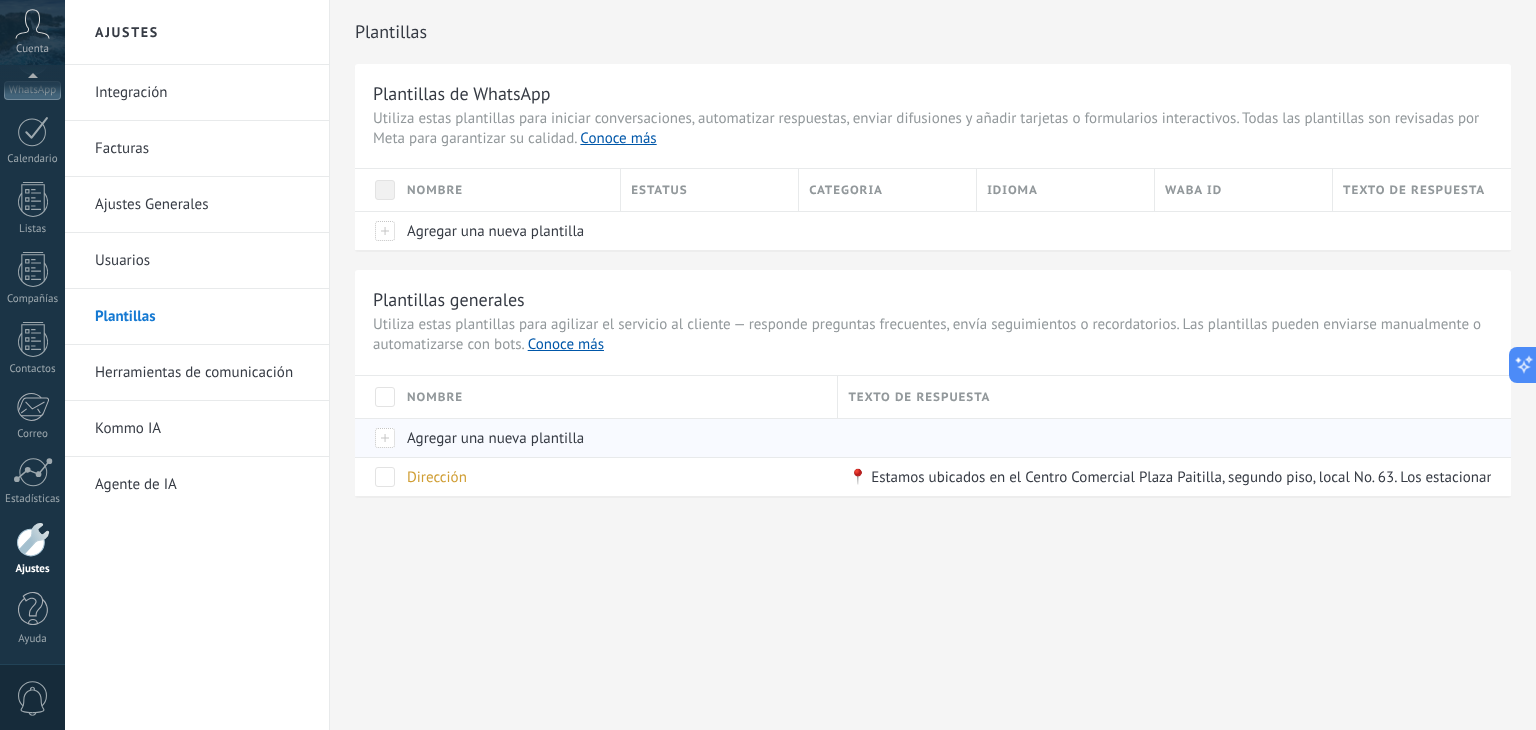 click on "Agregar una nueva plantilla" at bounding box center (495, 438) 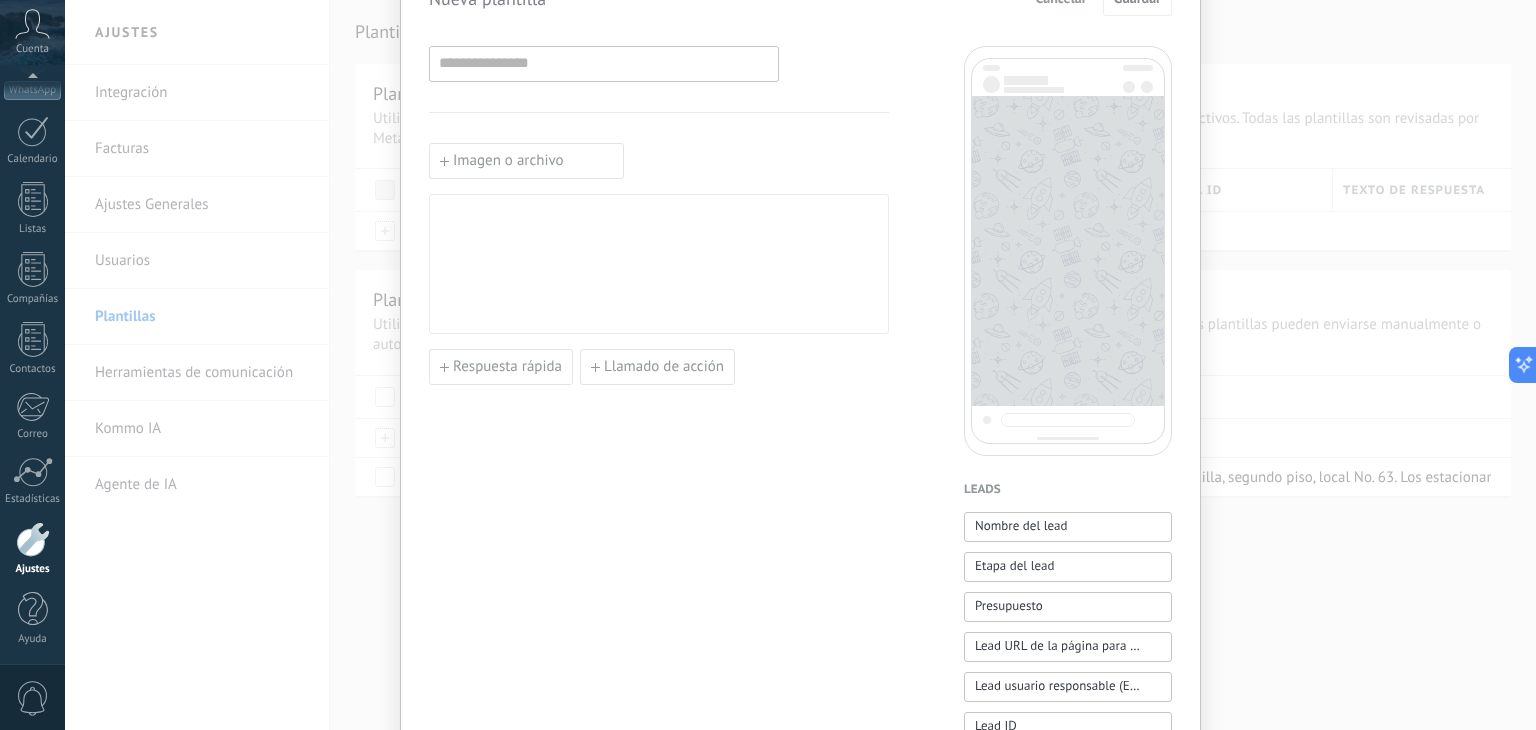 scroll, scrollTop: 0, scrollLeft: 0, axis: both 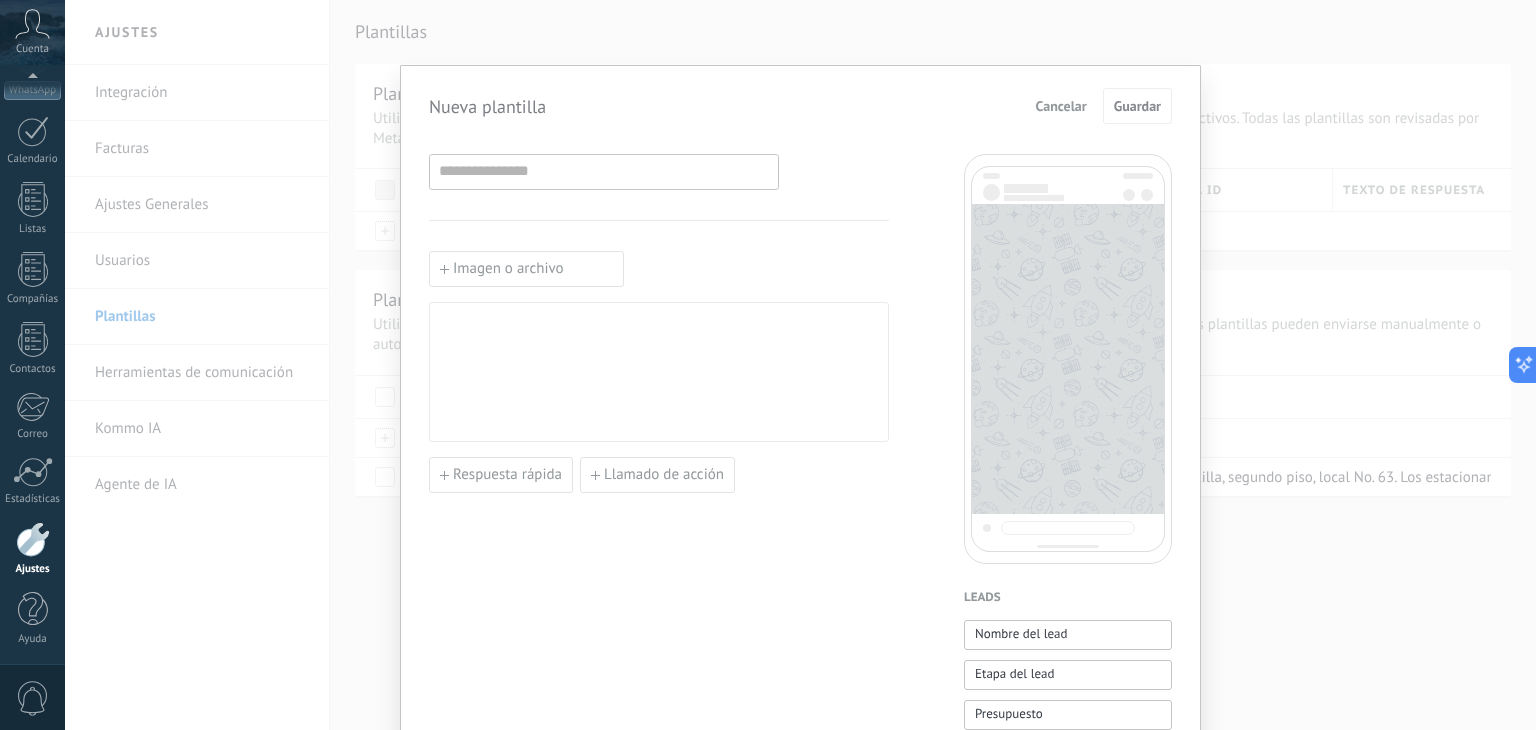 click at bounding box center (659, 372) 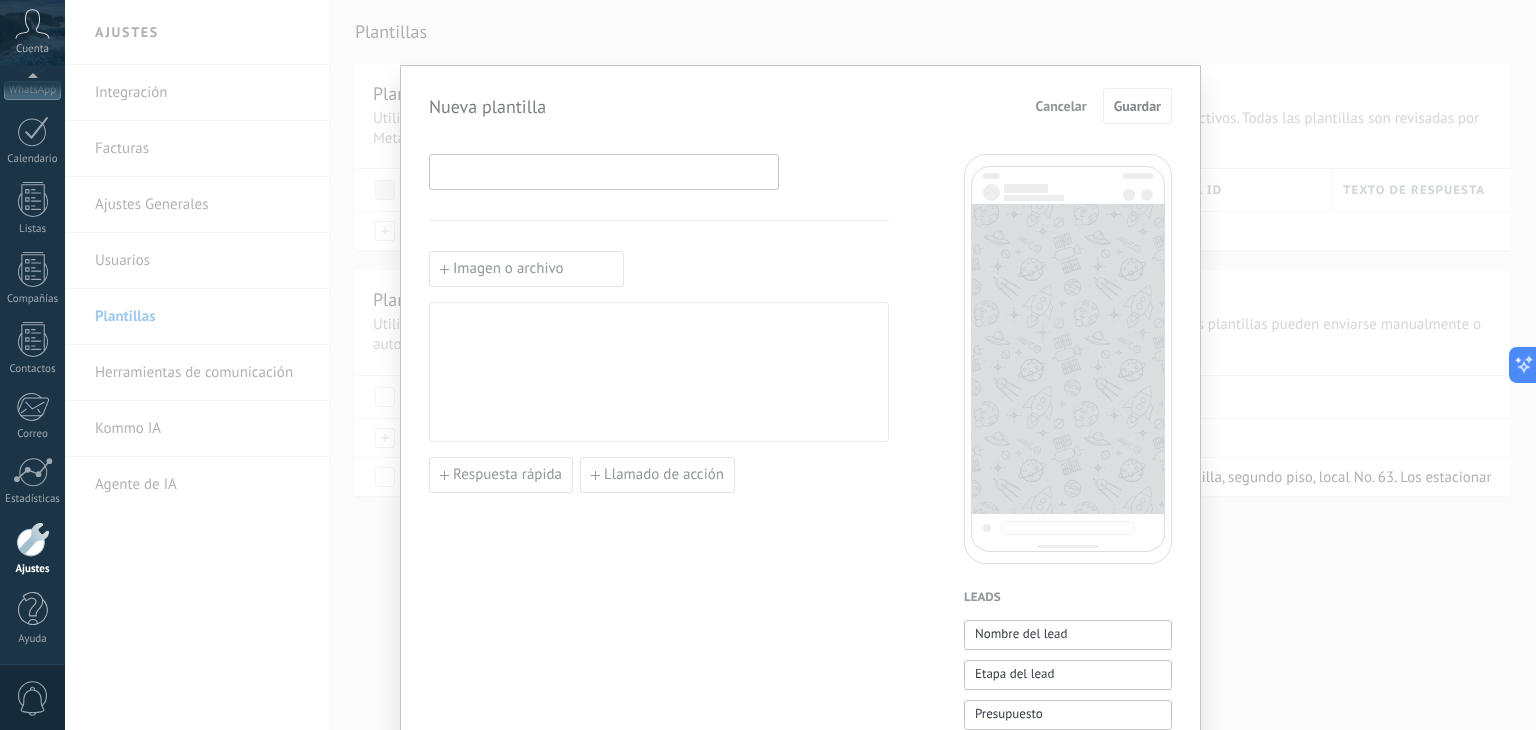 click at bounding box center [604, 171] 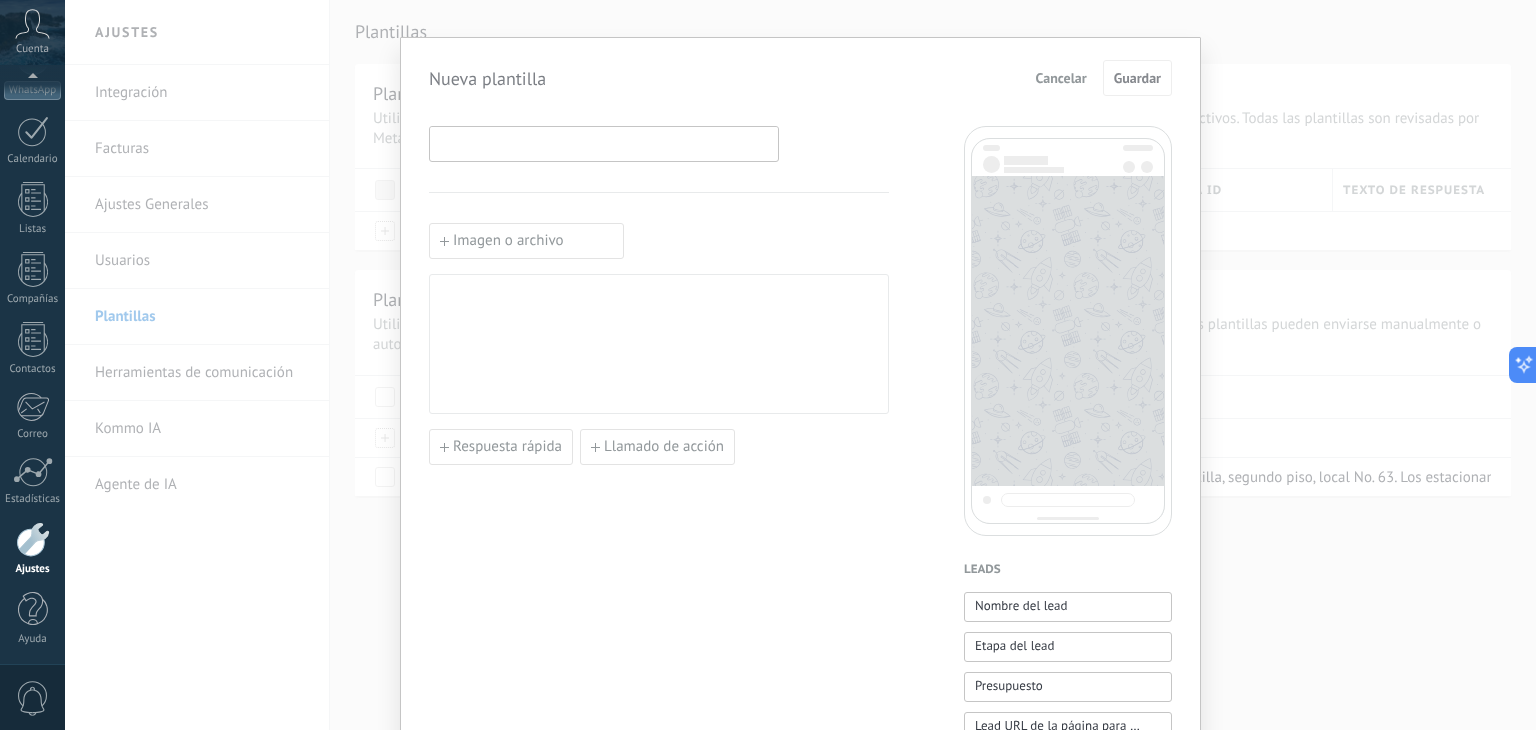 scroll, scrollTop: 0, scrollLeft: 0, axis: both 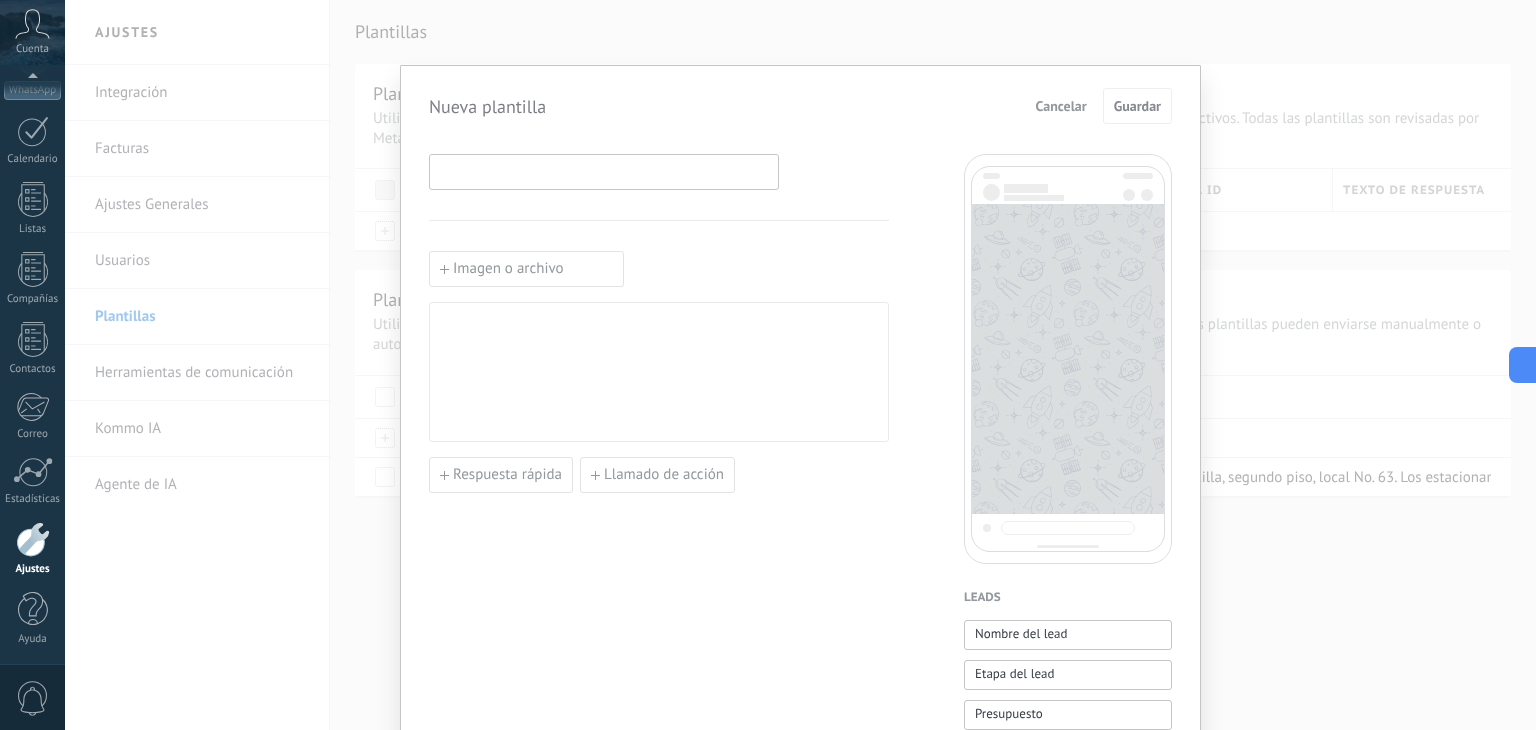 click at bounding box center [604, 171] 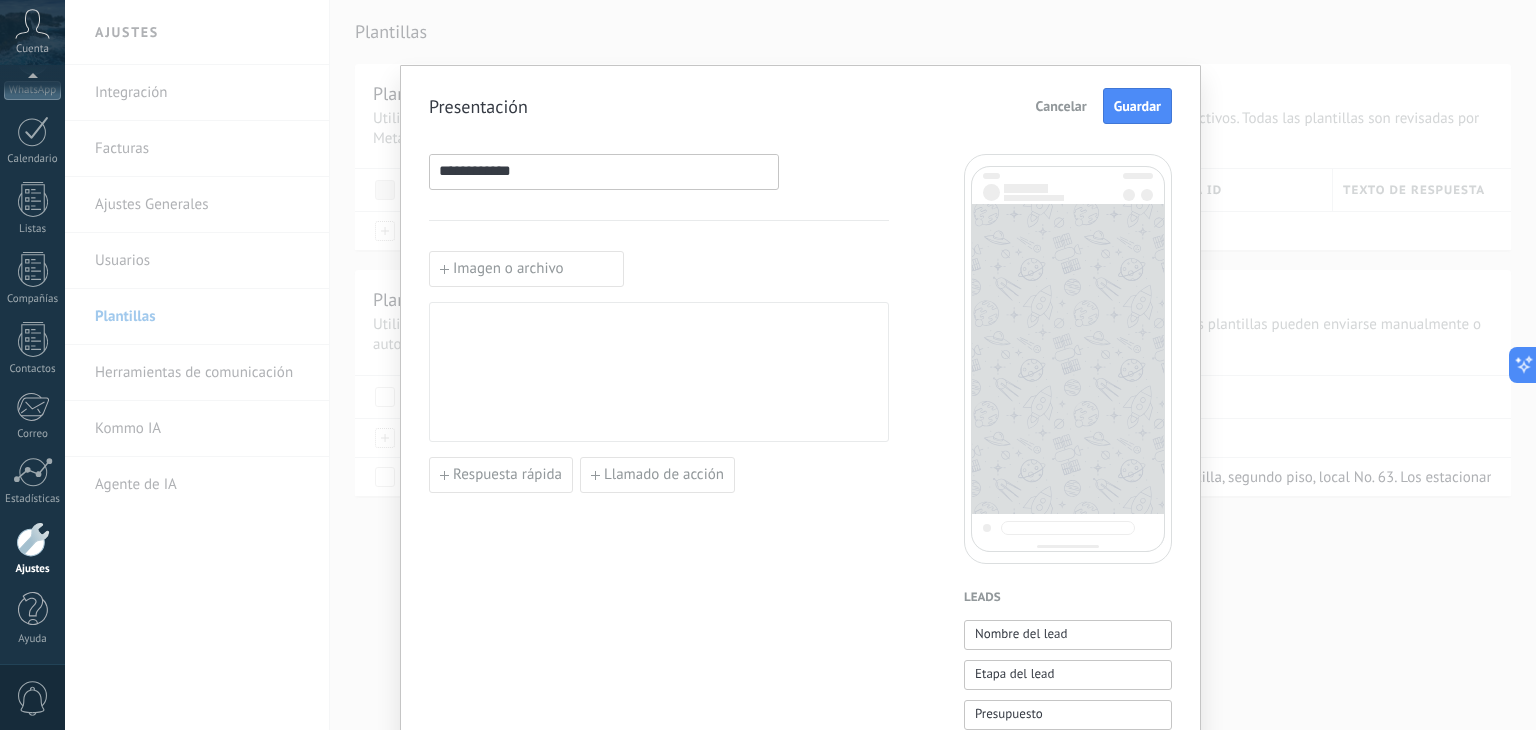 type on "**********" 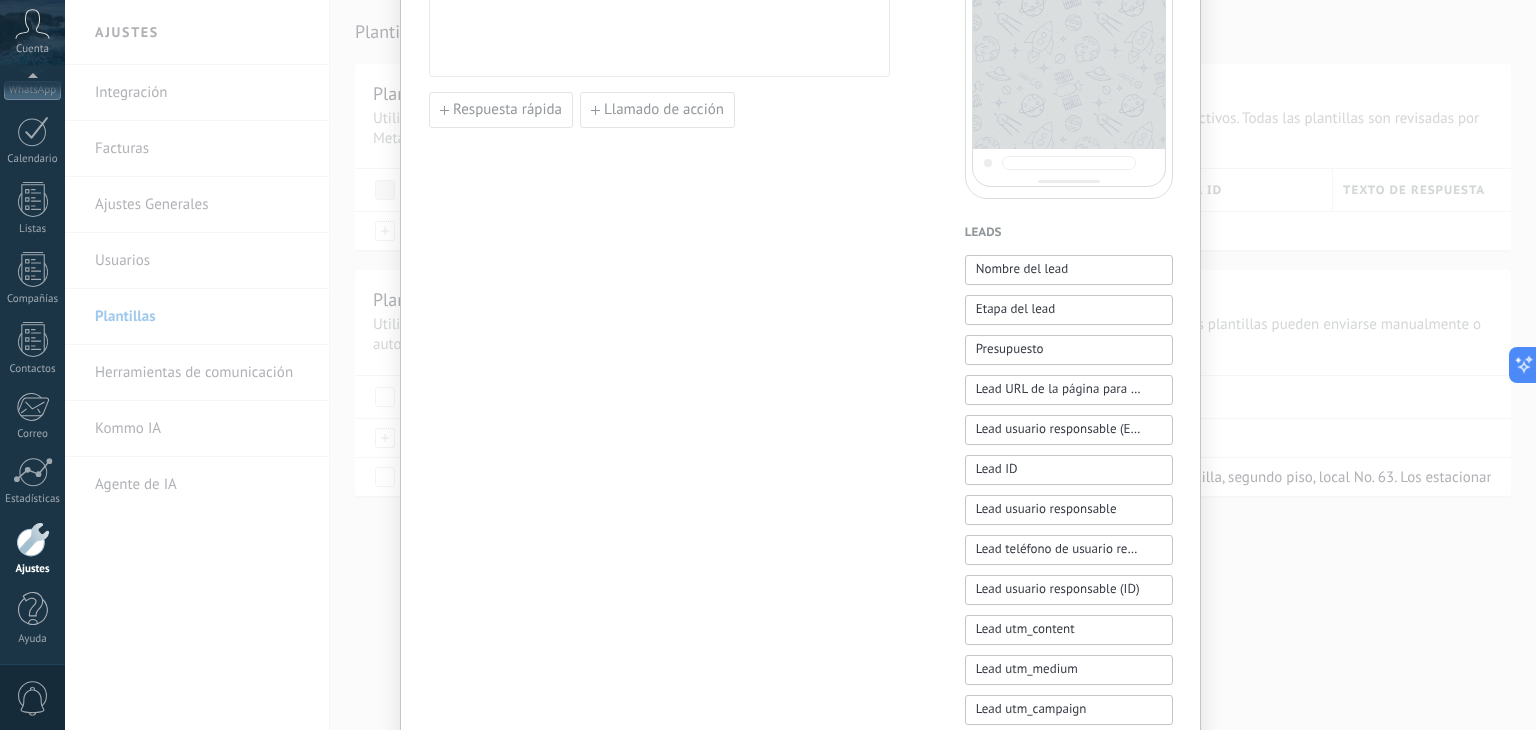 scroll, scrollTop: 400, scrollLeft: 0, axis: vertical 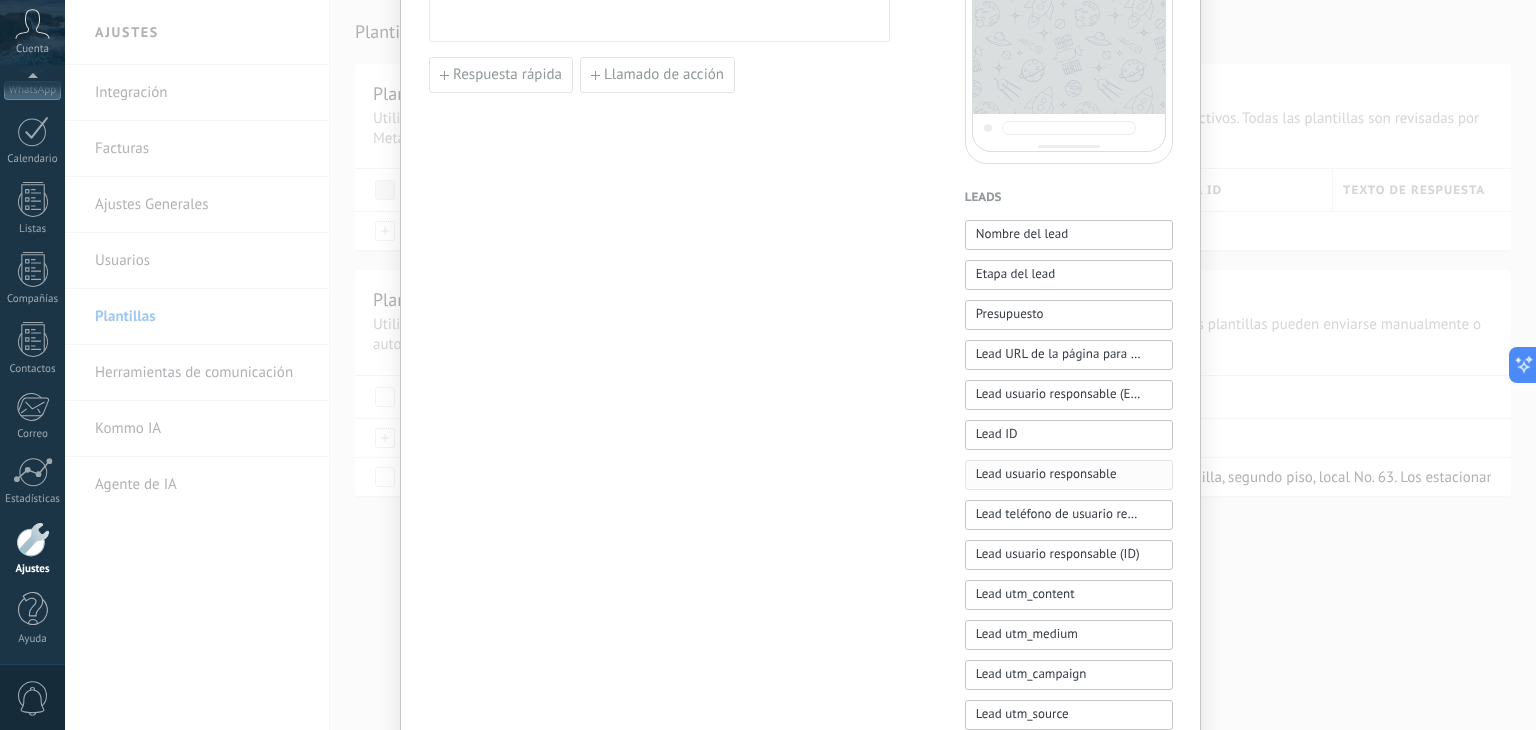 click on "Lead usuario responsable" at bounding box center [1046, 474] 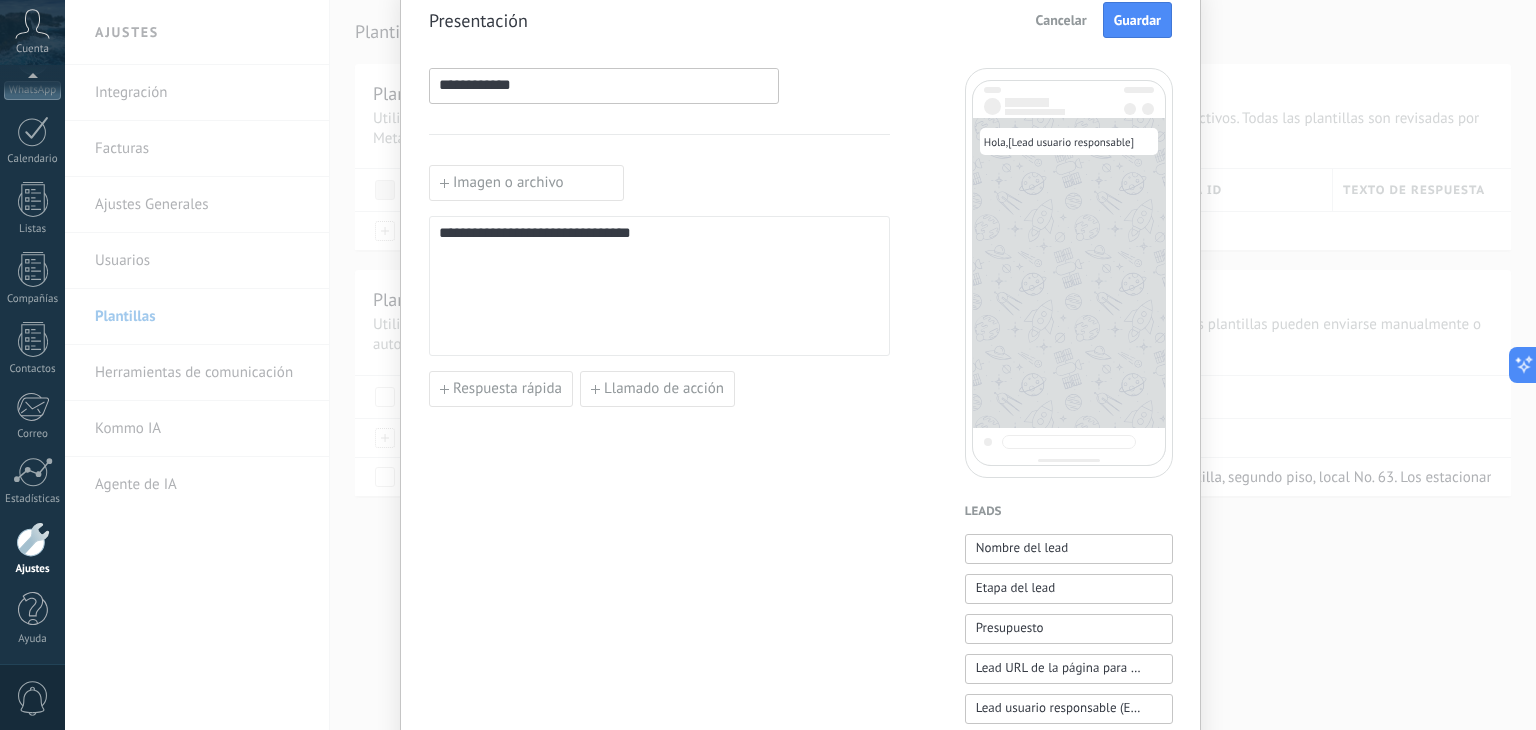 scroll, scrollTop: 200, scrollLeft: 0, axis: vertical 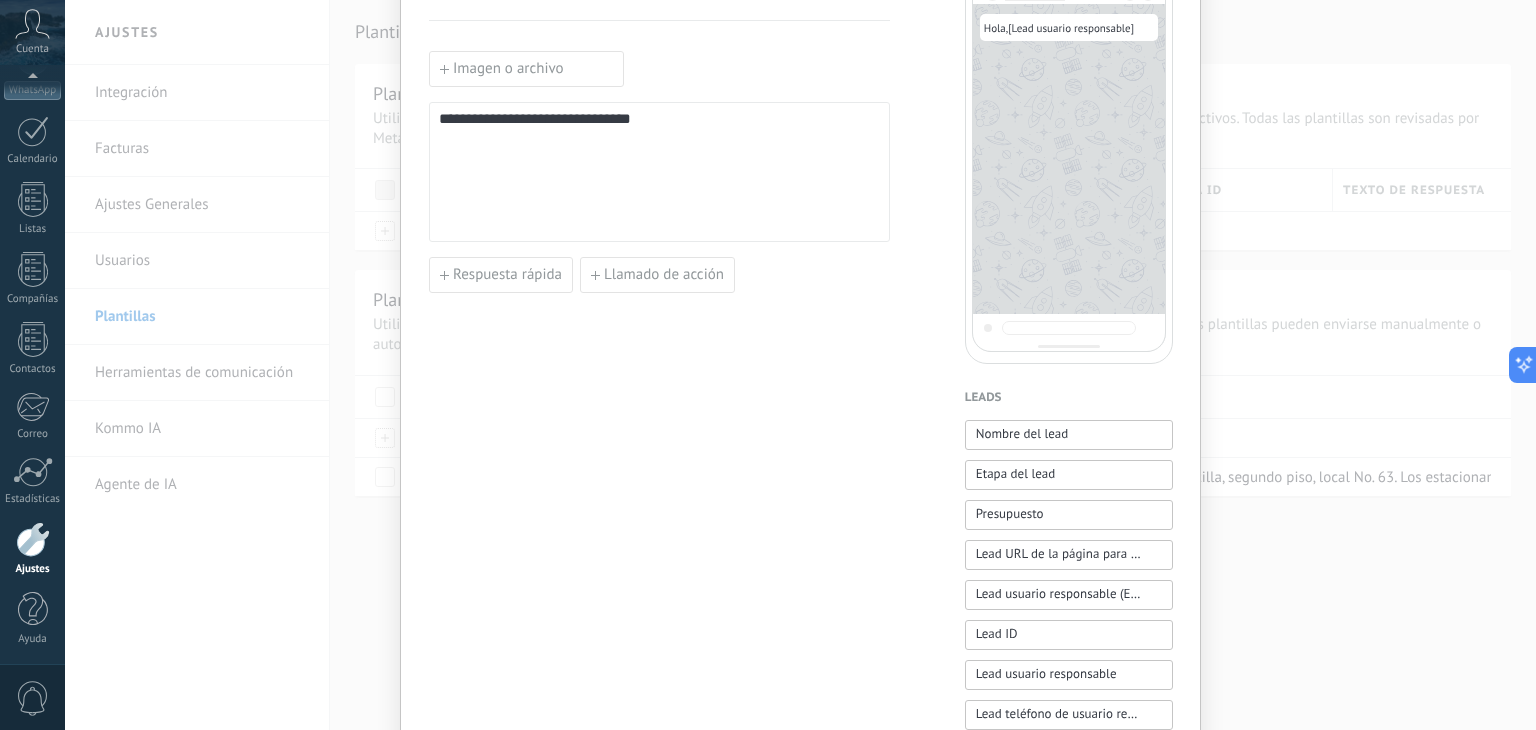 click on "**********" at bounding box center (553, 118) 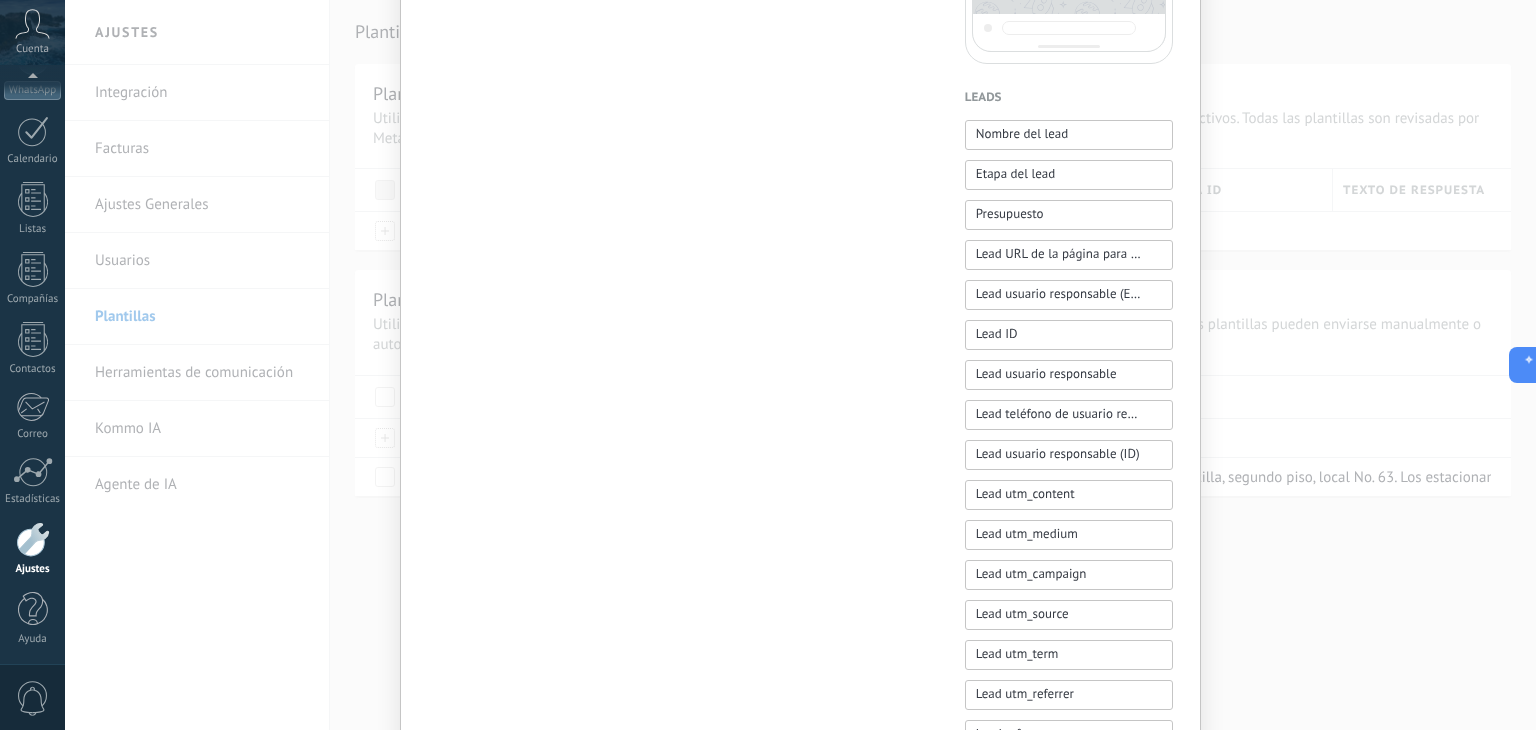 scroll, scrollTop: 600, scrollLeft: 0, axis: vertical 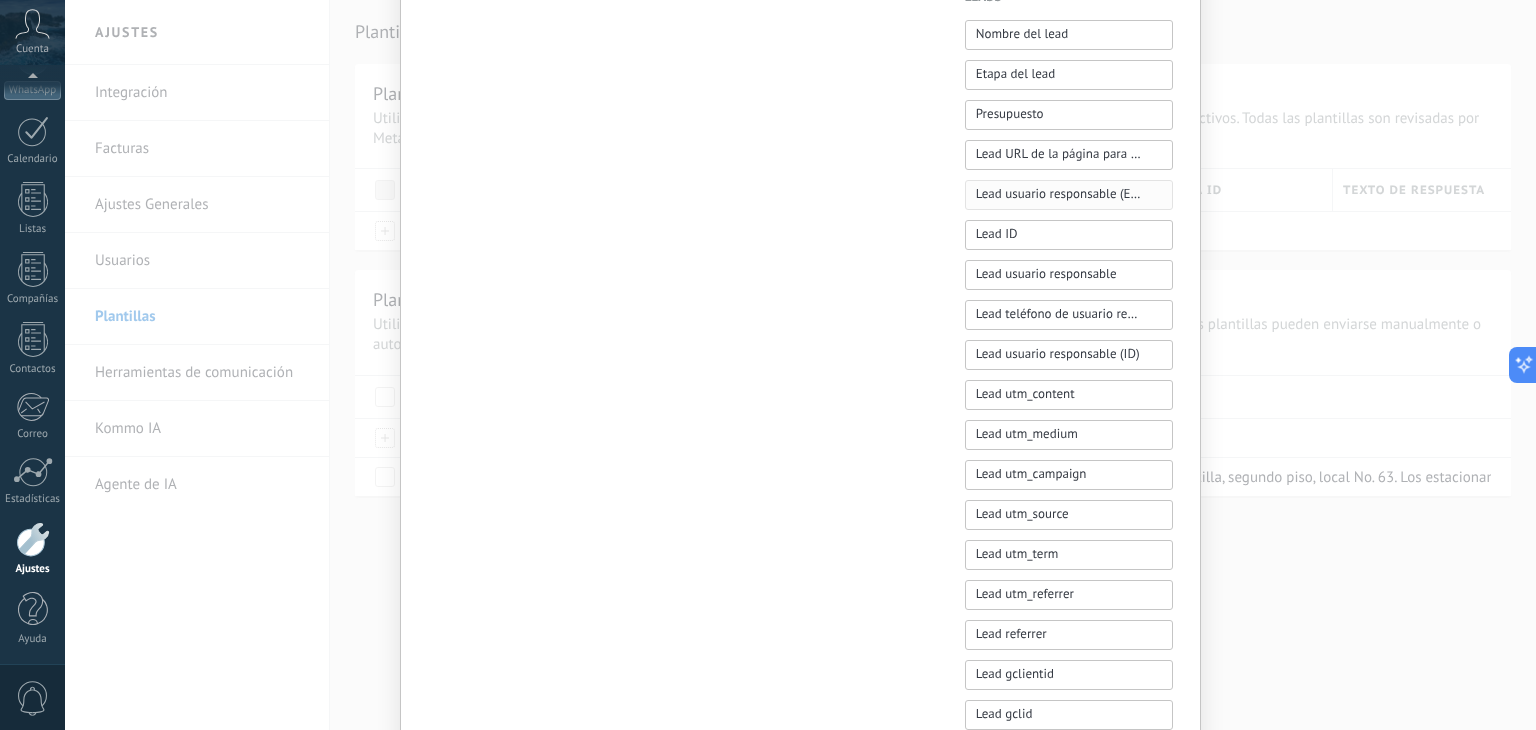 click on "Lead usuario responsable (Email)" at bounding box center [1058, 194] 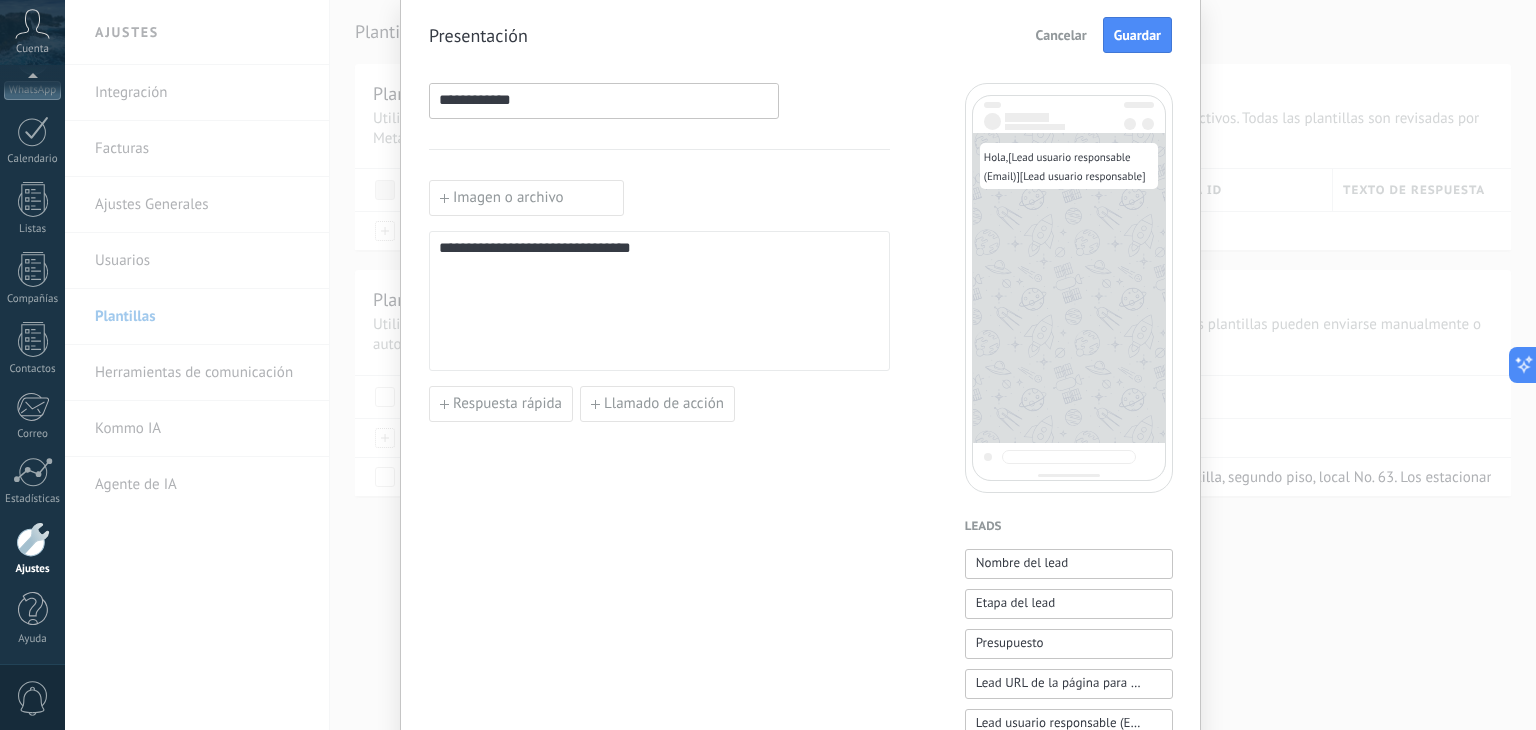 scroll, scrollTop: 0, scrollLeft: 0, axis: both 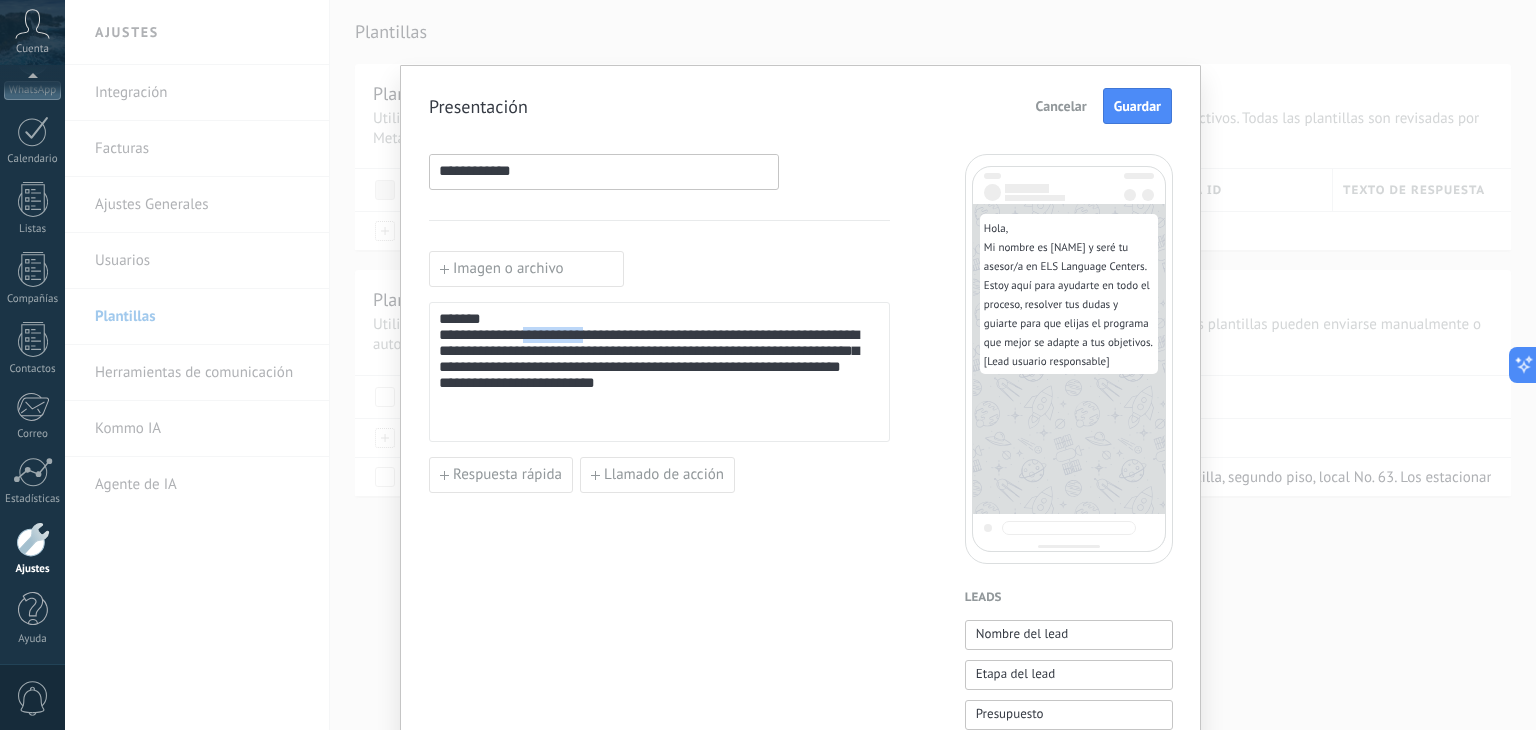 drag, startPoint x: 607, startPoint y: 333, endPoint x: 530, endPoint y: 337, distance: 77.10383 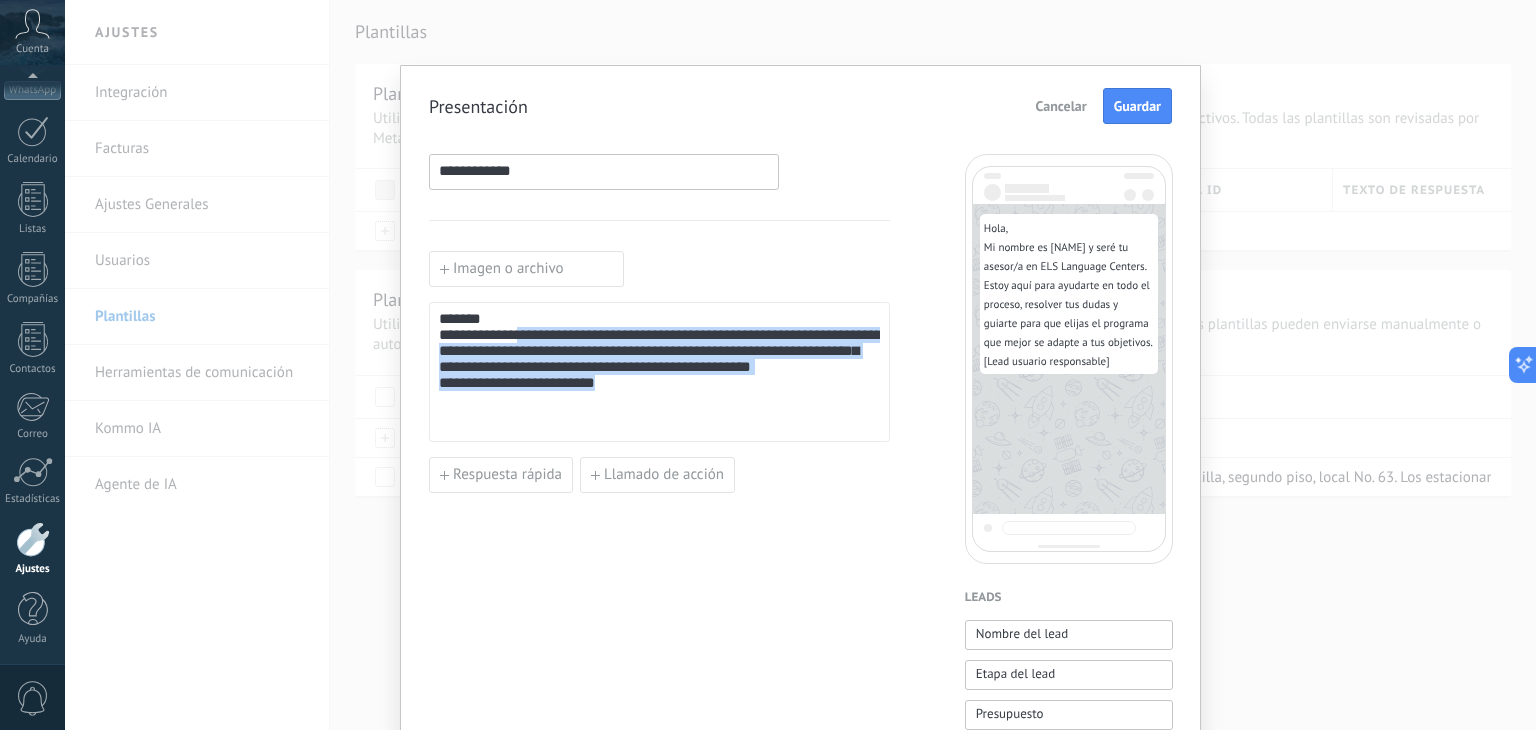 drag, startPoint x: 624, startPoint y: 401, endPoint x: 349, endPoint y: 403, distance: 275.00726 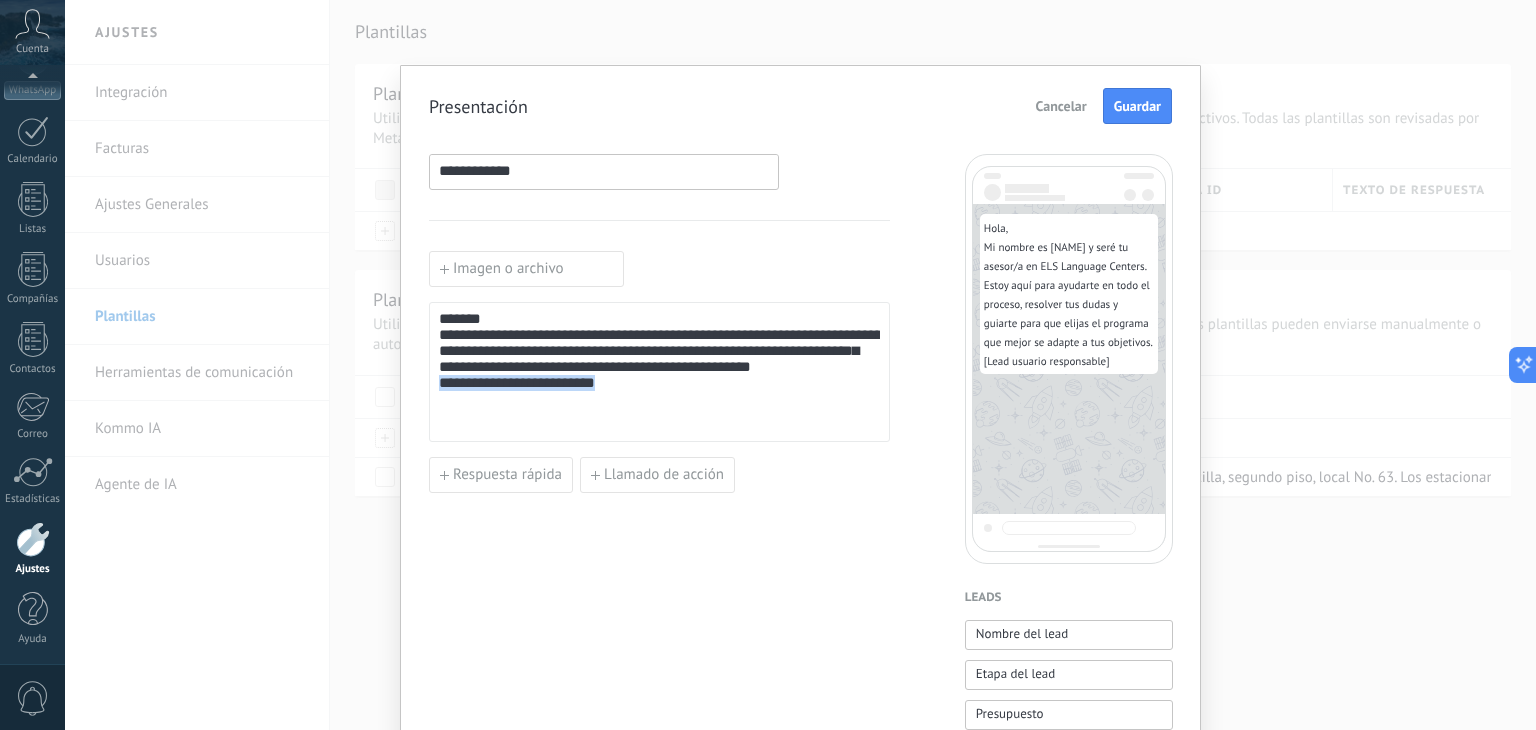 drag, startPoint x: 616, startPoint y: 405, endPoint x: 422, endPoint y: 401, distance: 194.04123 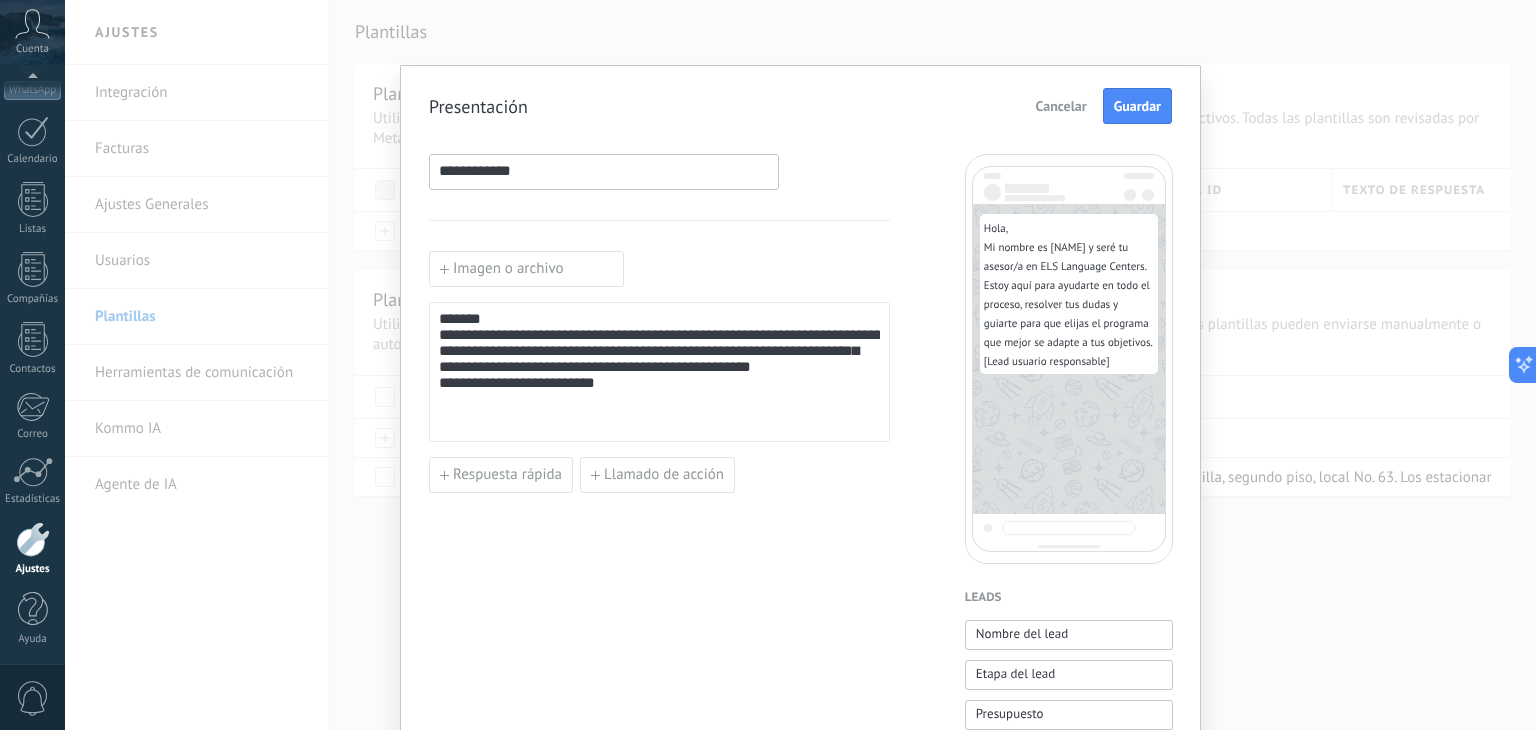 click on "**********" at bounding box center [659, 372] 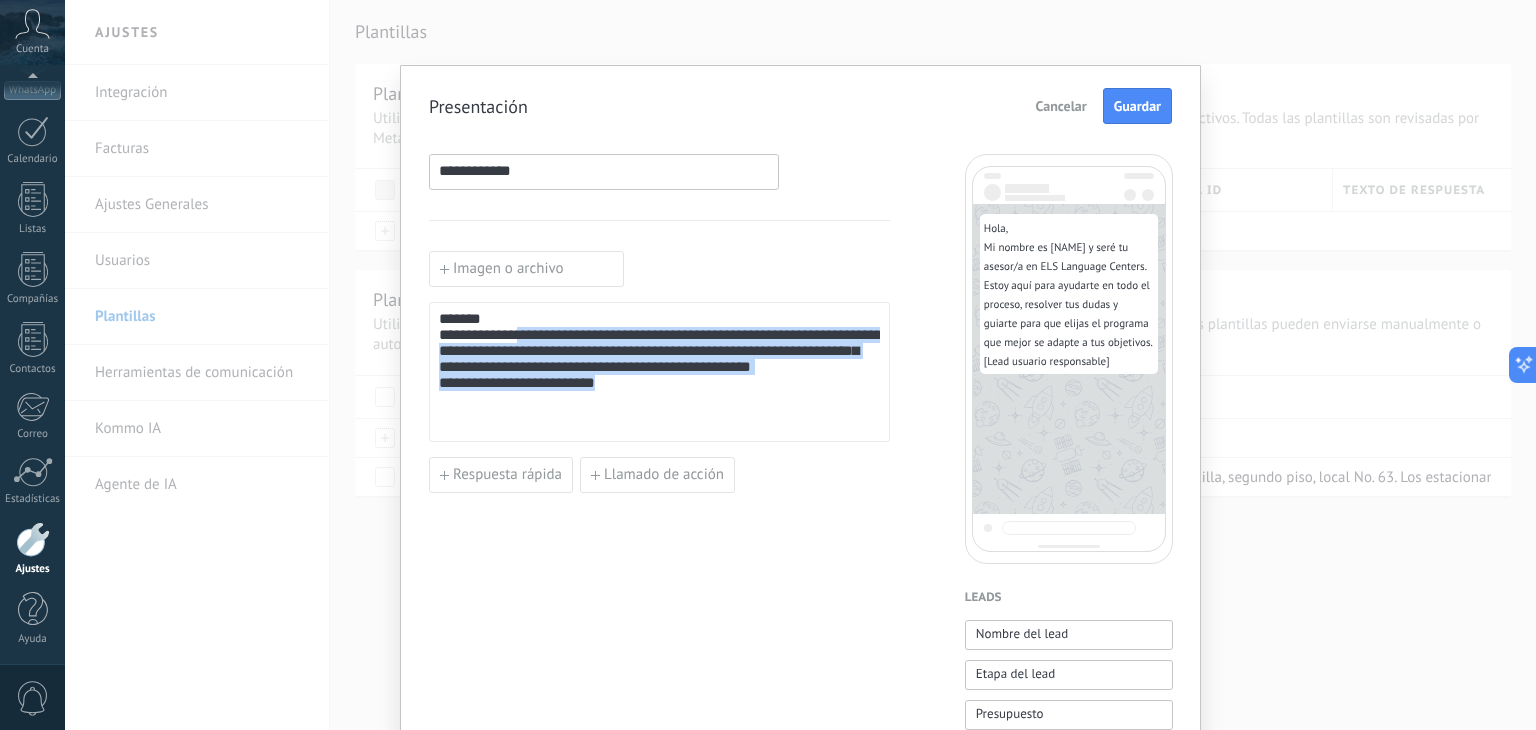 drag, startPoint x: 437, startPoint y: 398, endPoint x: 616, endPoint y: 394, distance: 179.0447 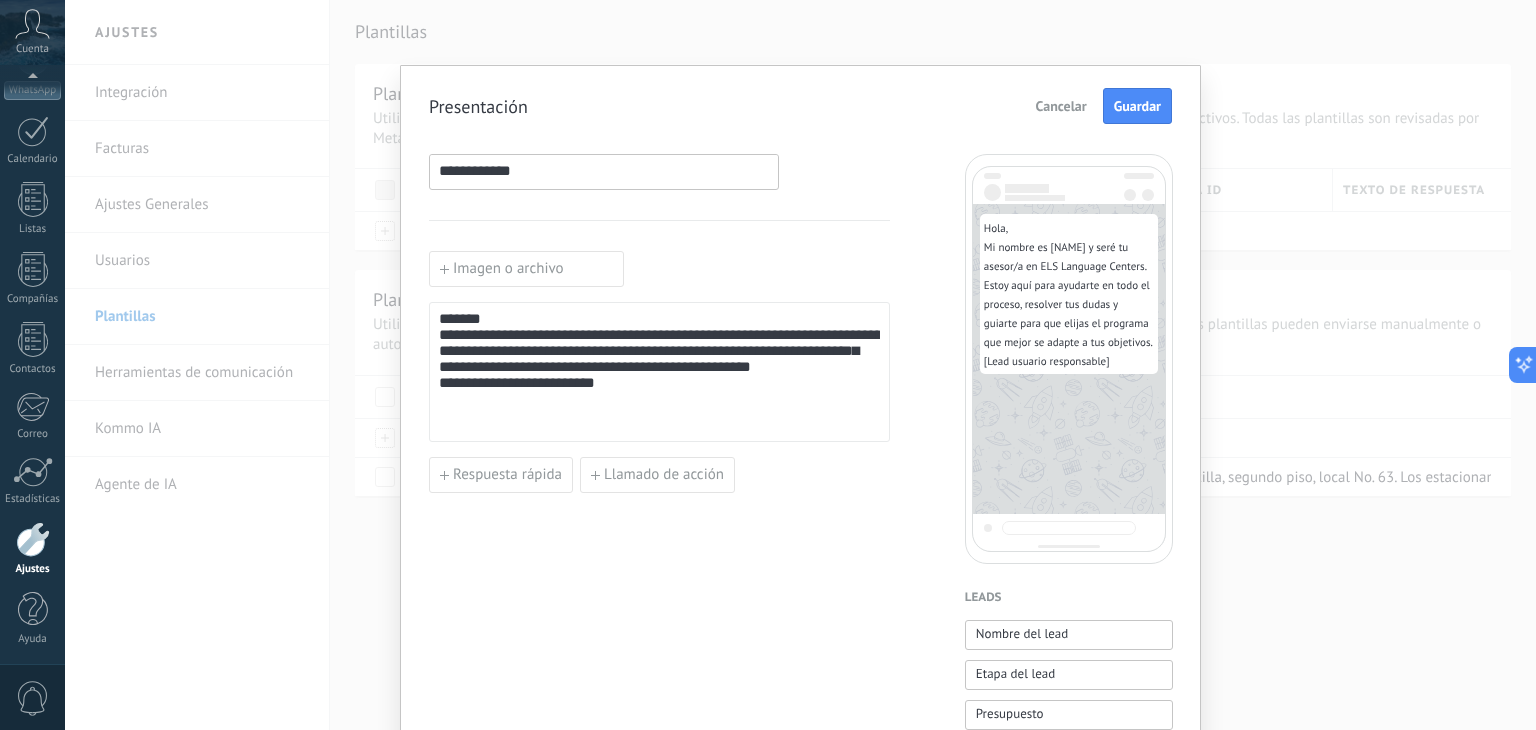 click on "**********" at bounding box center (659, 365) 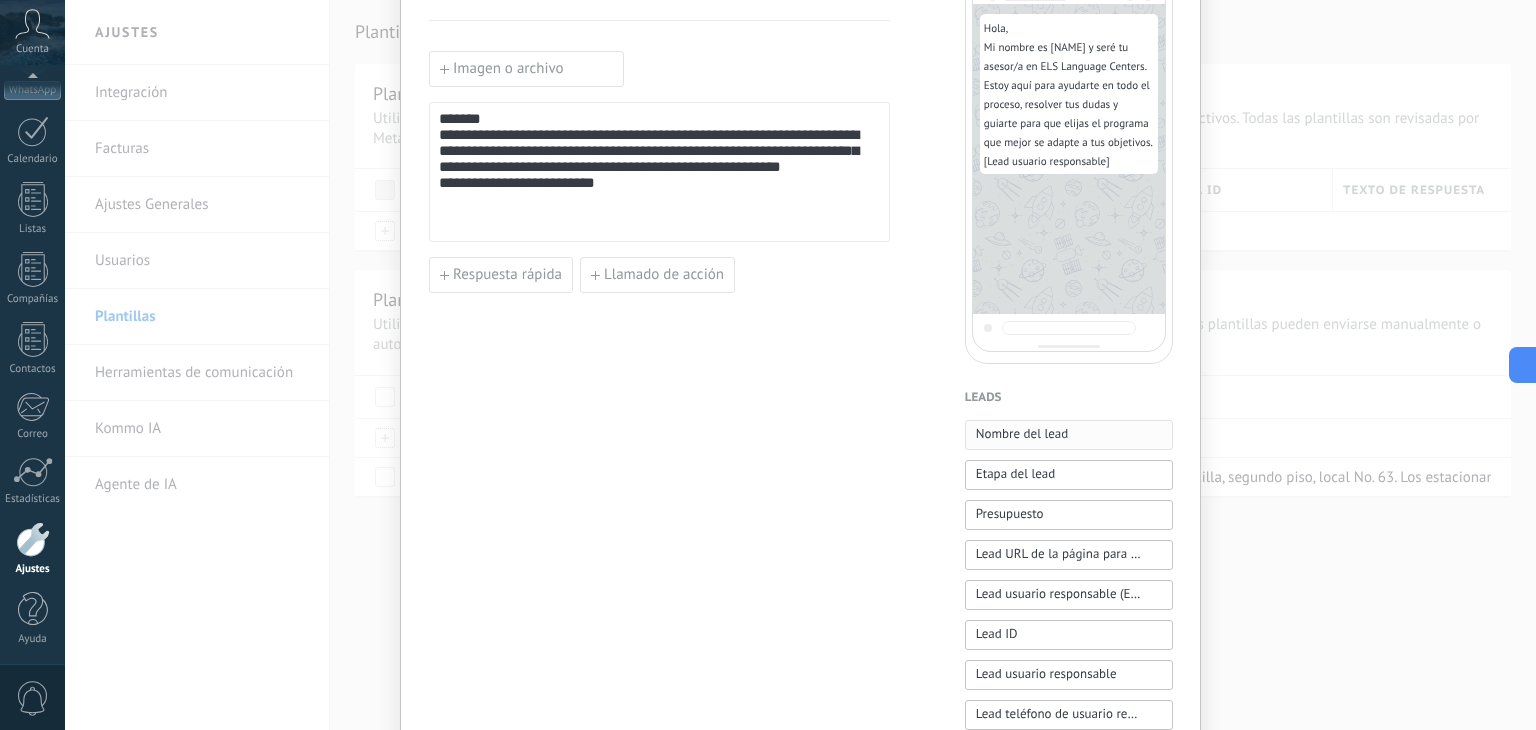 scroll, scrollTop: 300, scrollLeft: 0, axis: vertical 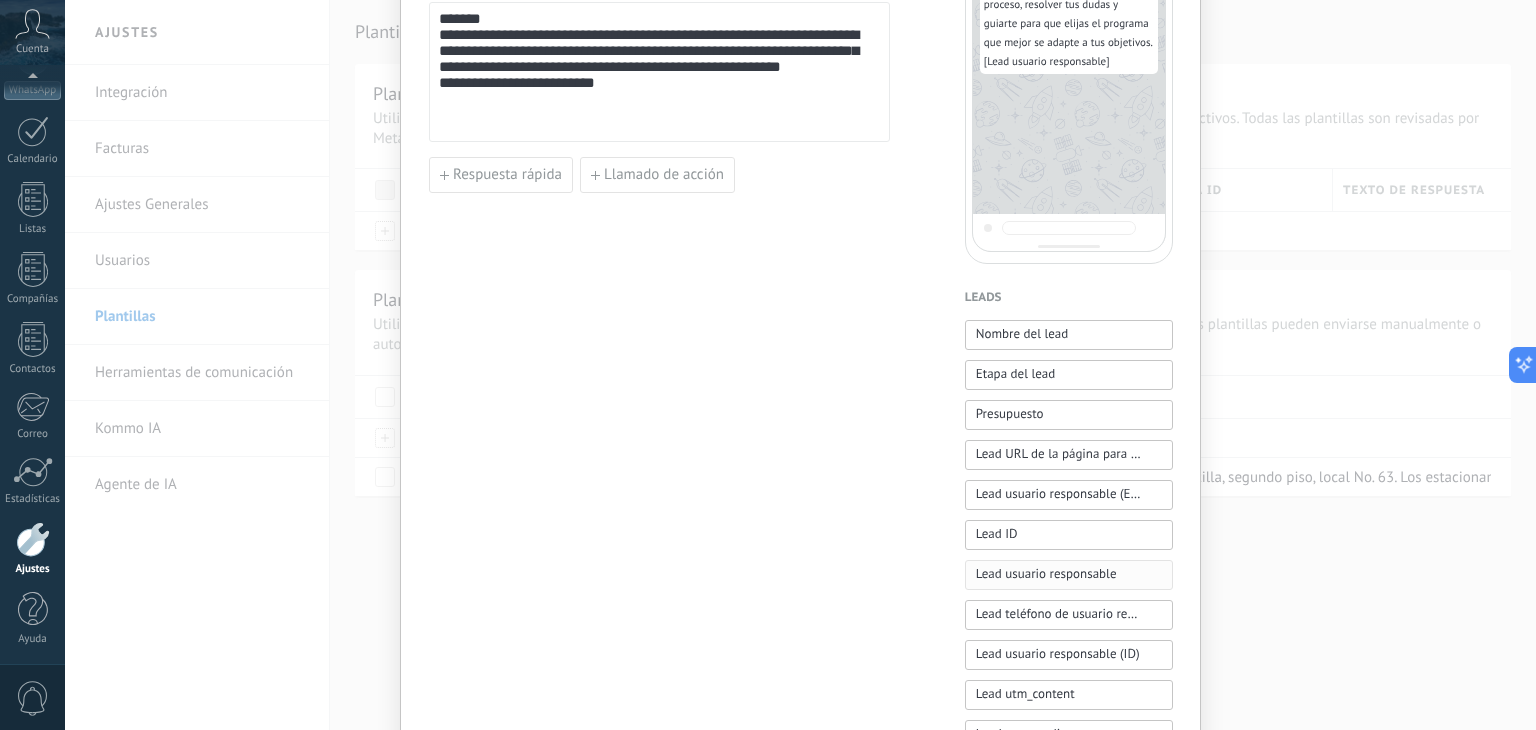 click on "Lead usuario responsable" at bounding box center [1046, 574] 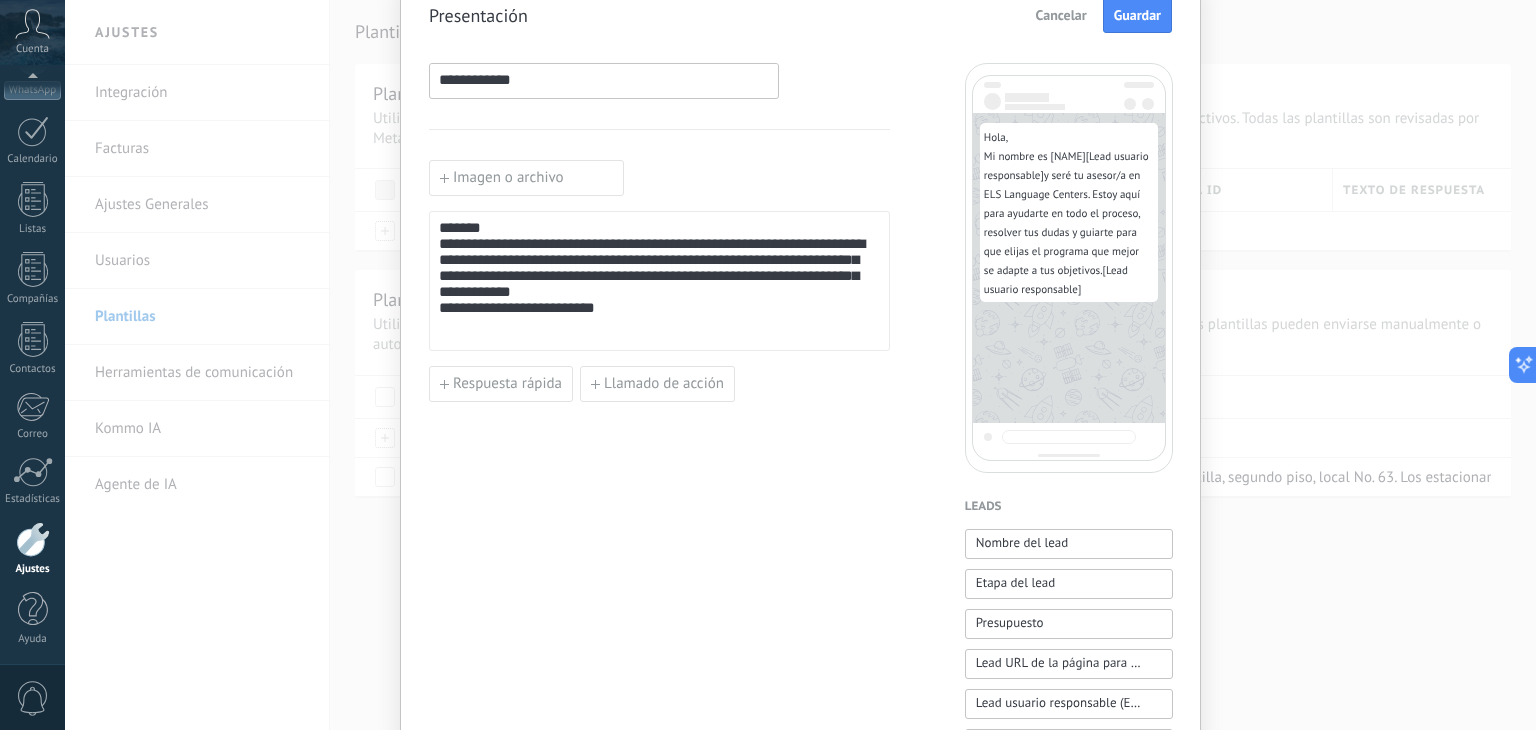 scroll, scrollTop: 0, scrollLeft: 0, axis: both 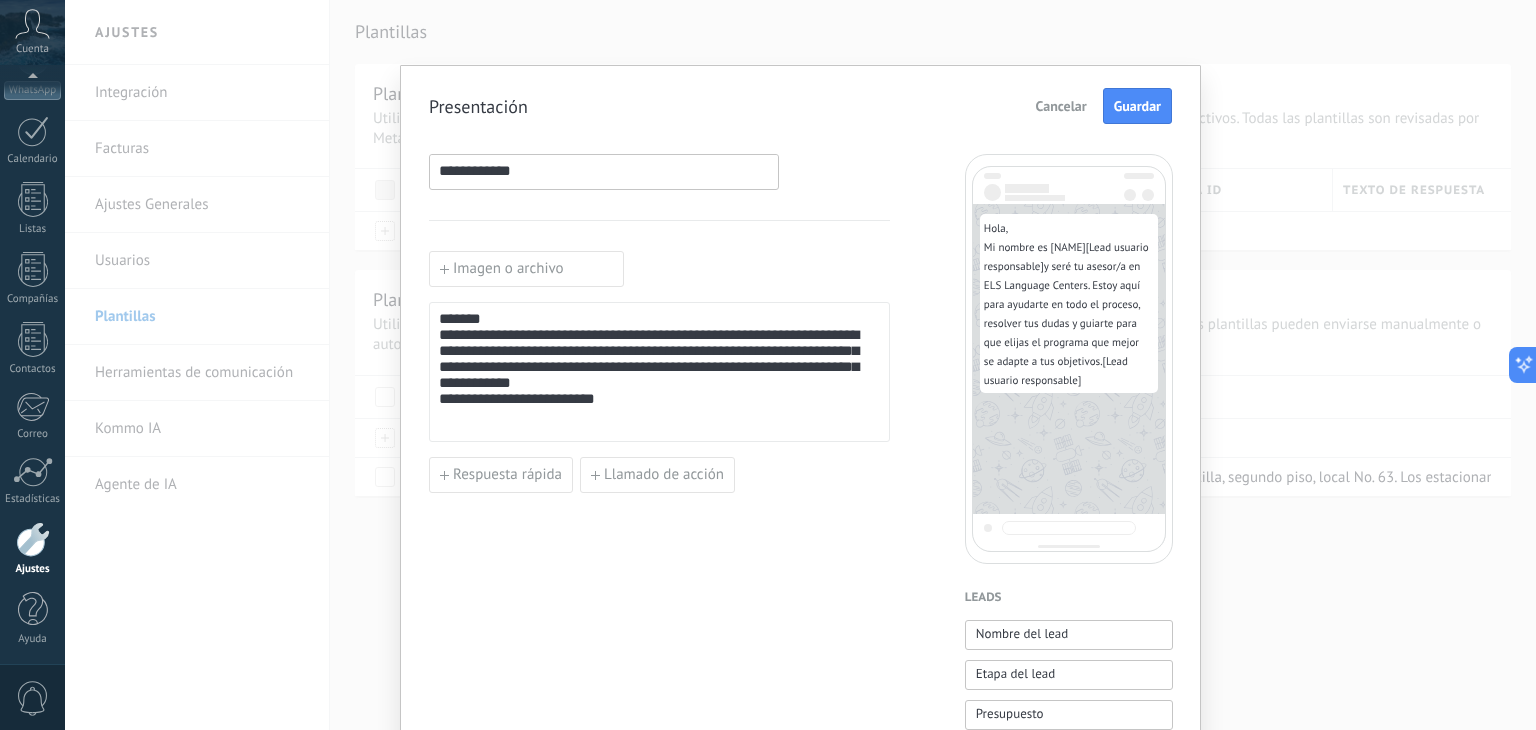 click on "**********" at bounding box center [659, 375] 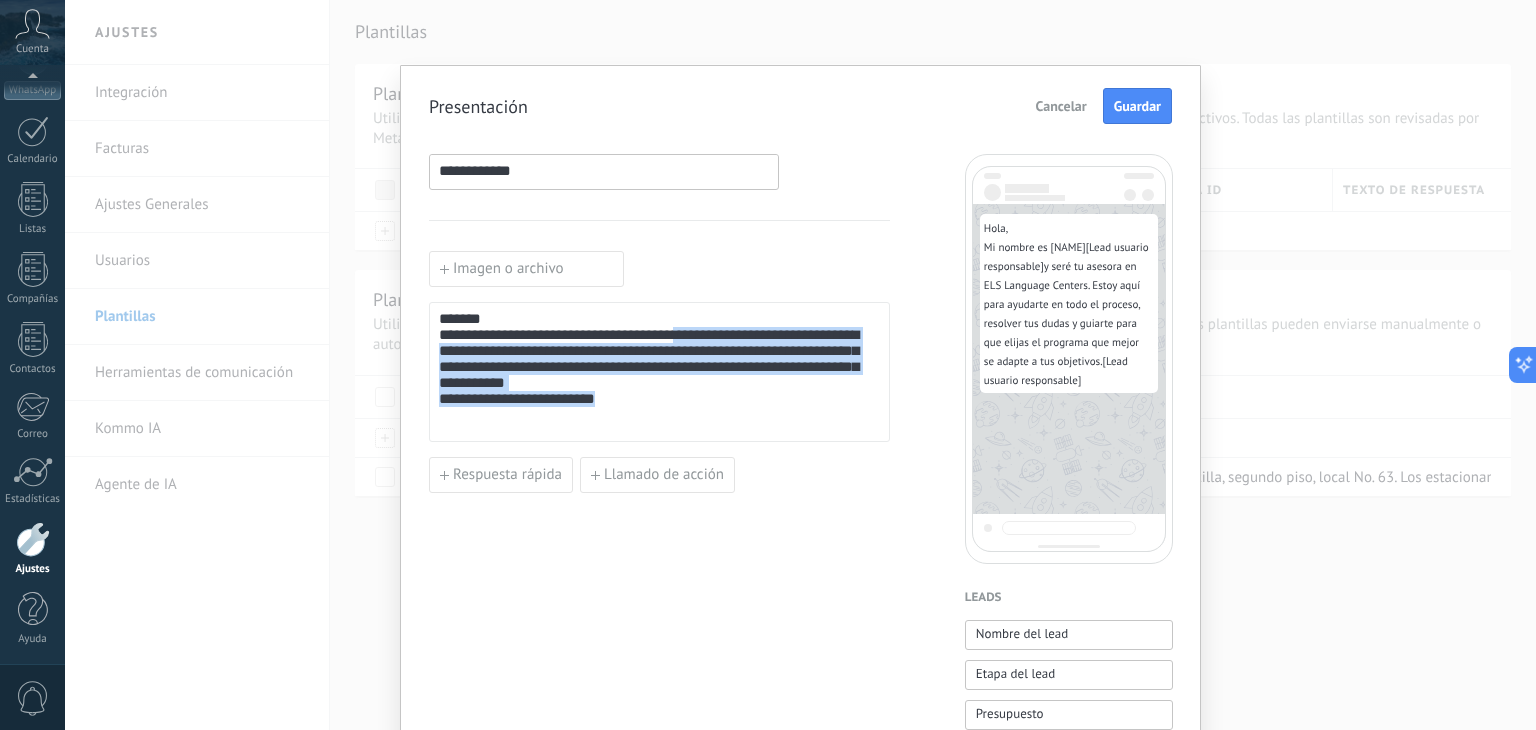 drag, startPoint x: 610, startPoint y: 394, endPoint x: 634, endPoint y: 428, distance: 41.617306 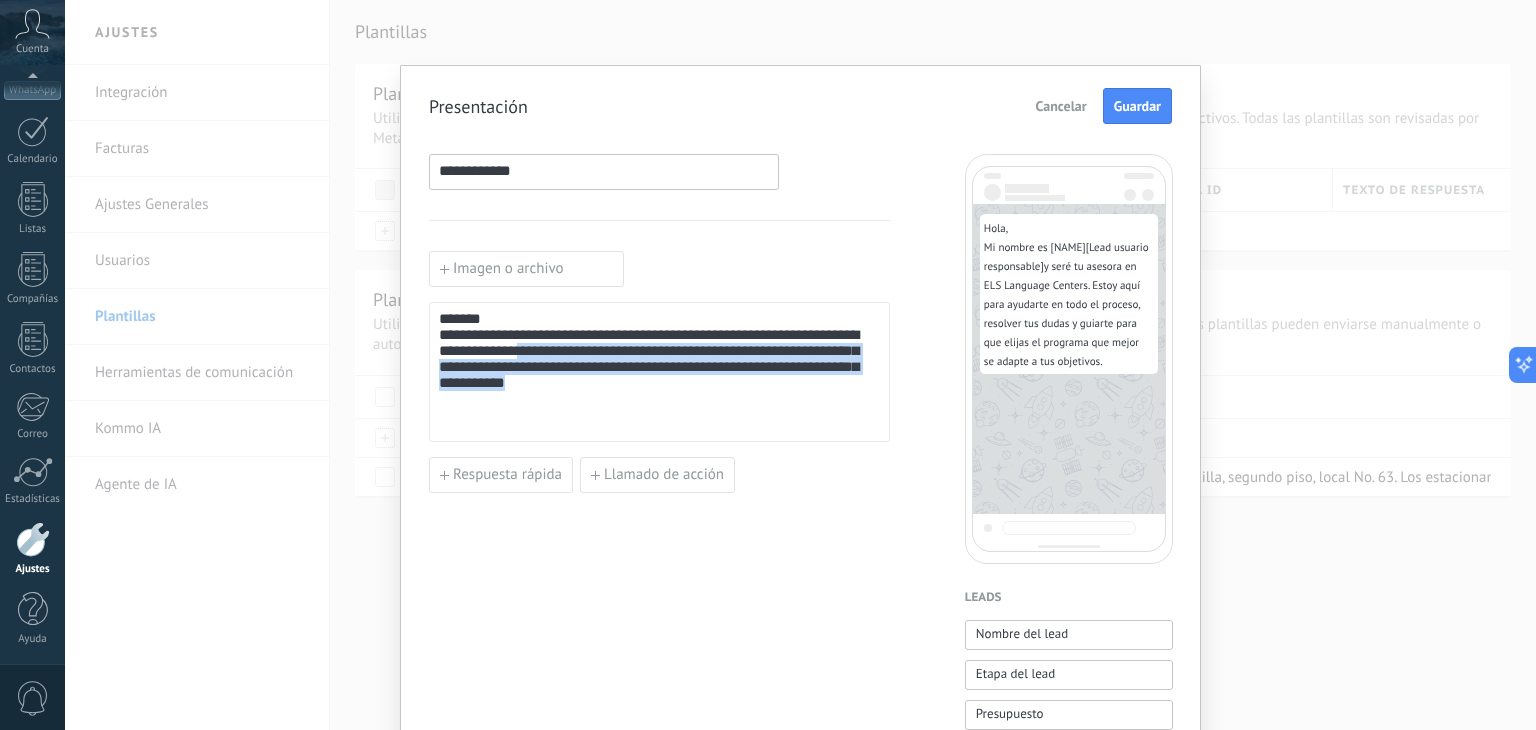 drag, startPoint x: 630, startPoint y: 400, endPoint x: 555, endPoint y: 357, distance: 86.4523 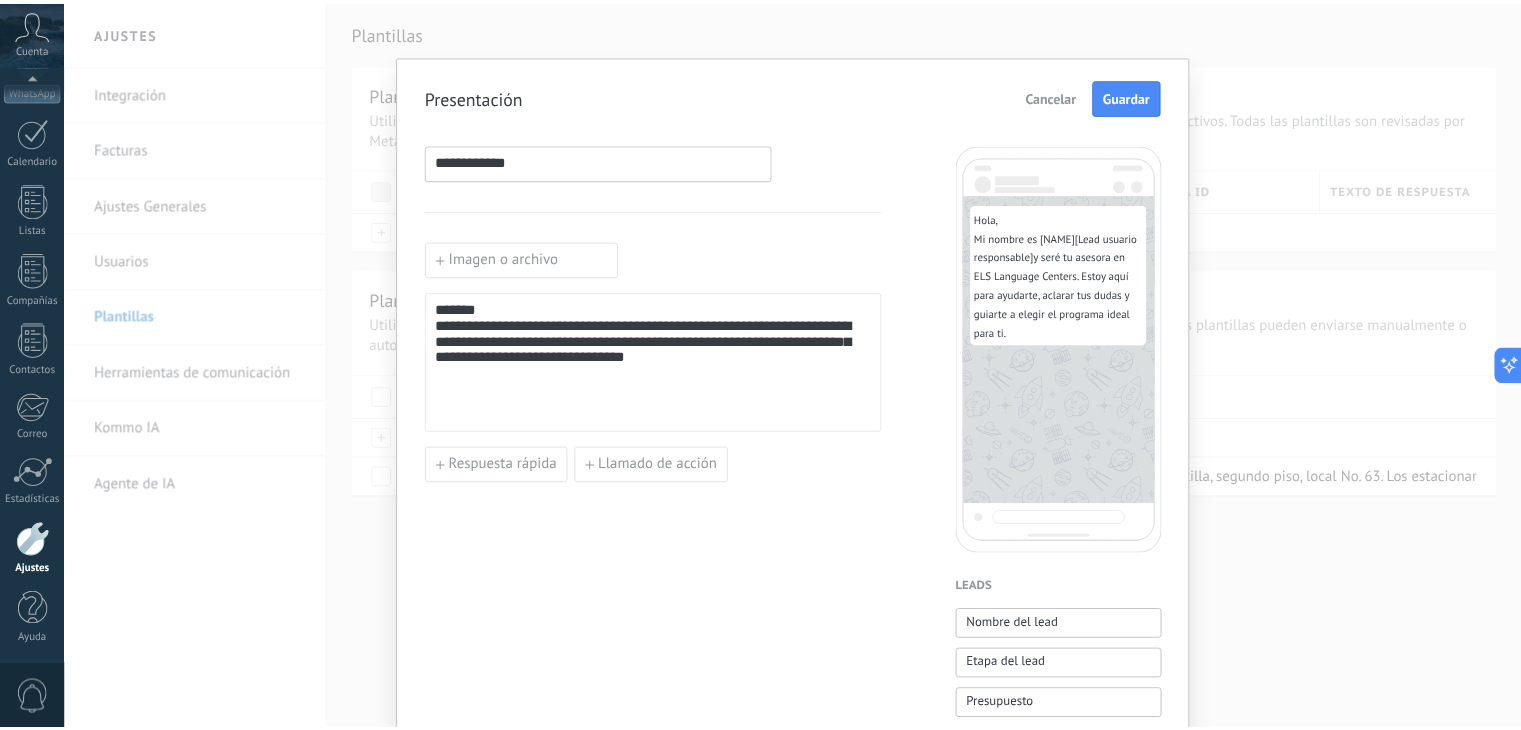 scroll, scrollTop: 0, scrollLeft: 0, axis: both 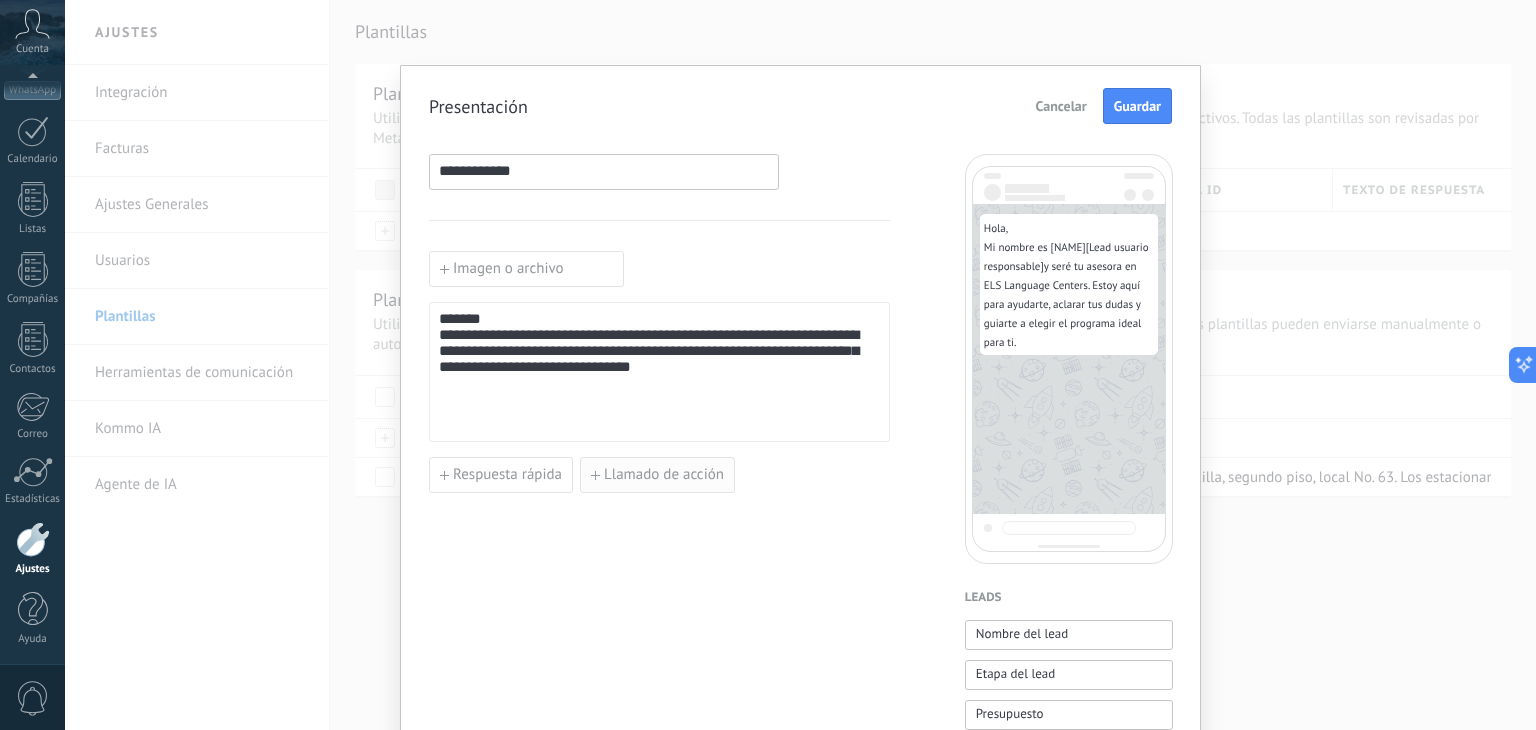 click on "Llamado de acción" at bounding box center (664, 475) 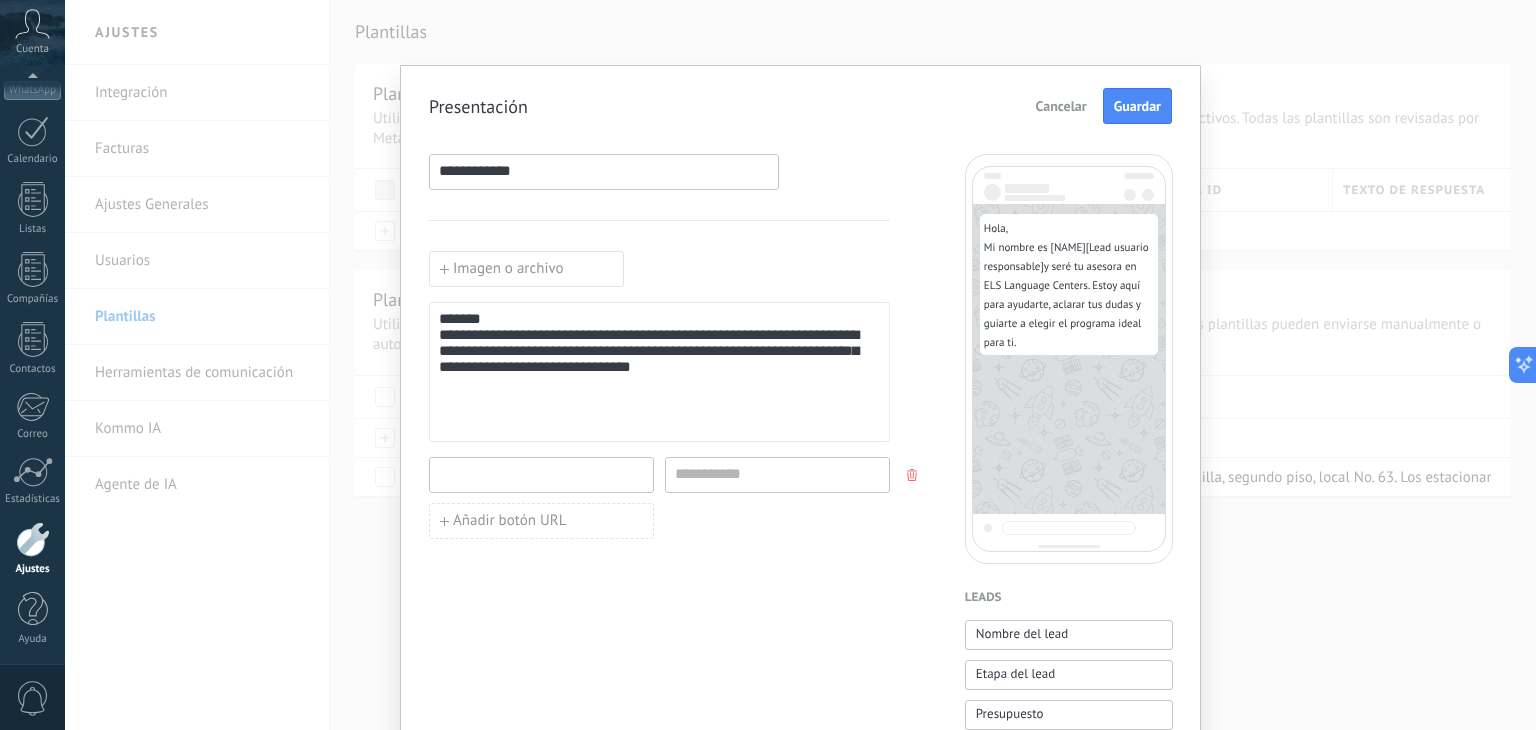 click at bounding box center [541, 474] 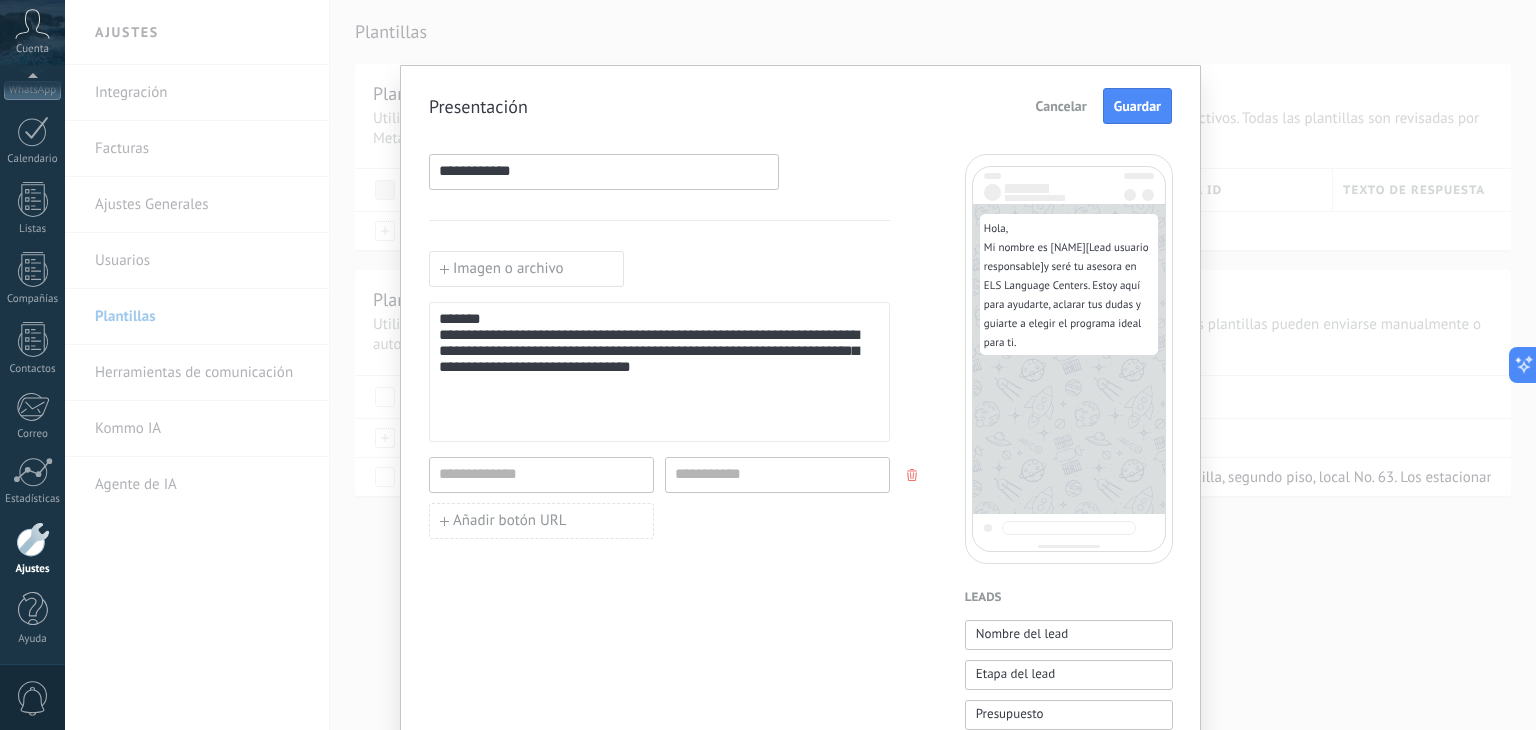 click on "**********" at bounding box center (800, 829) 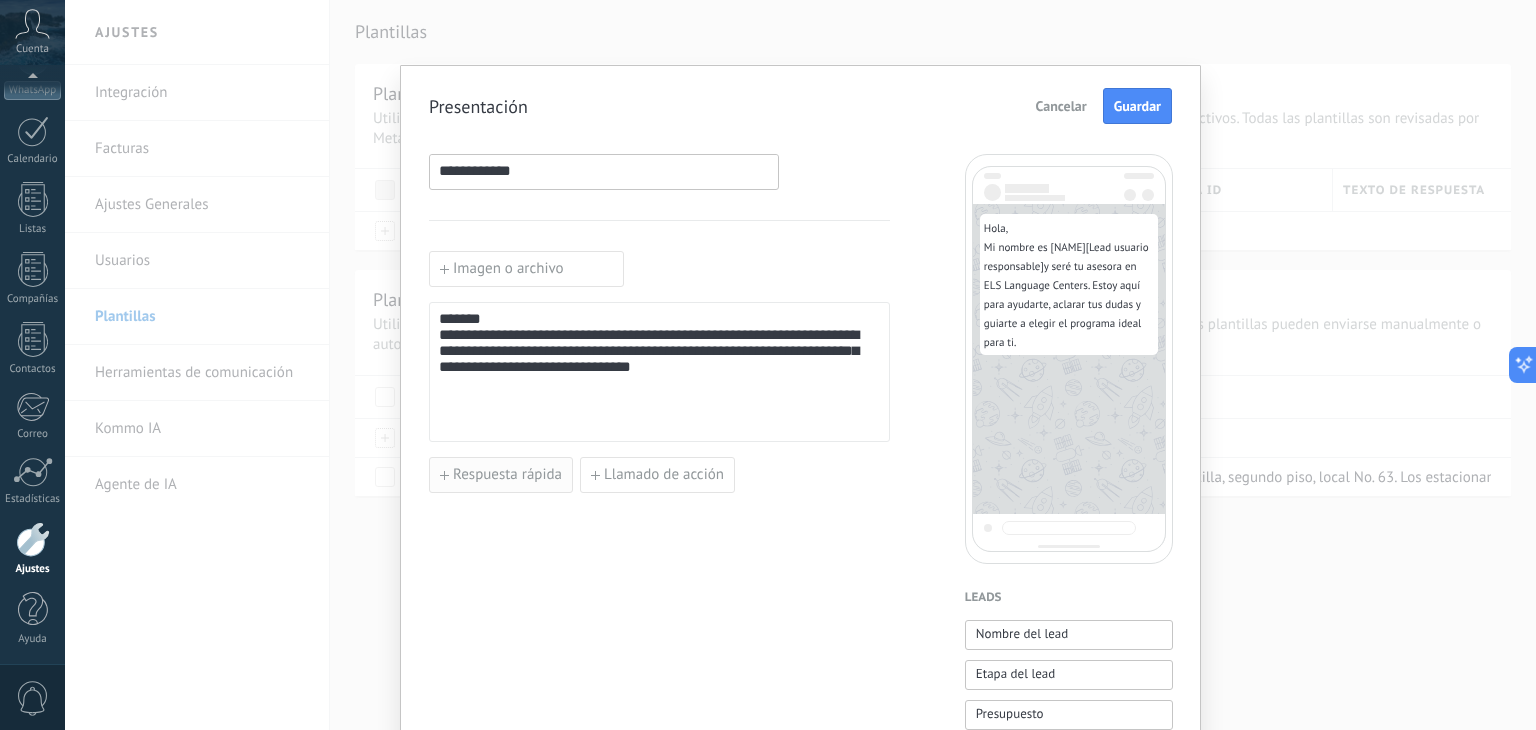 click on "Respuesta rápida" at bounding box center (507, 475) 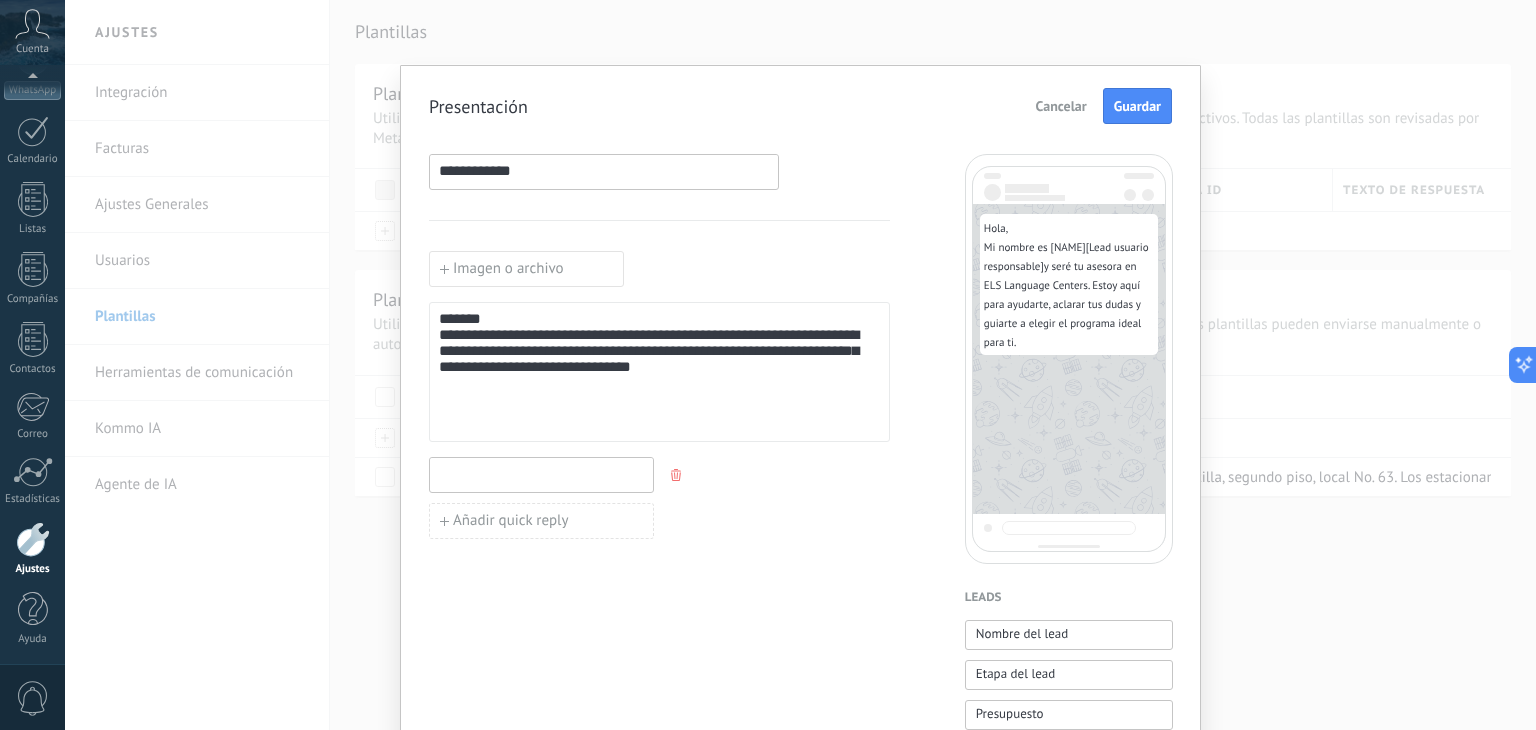 click at bounding box center [541, 474] 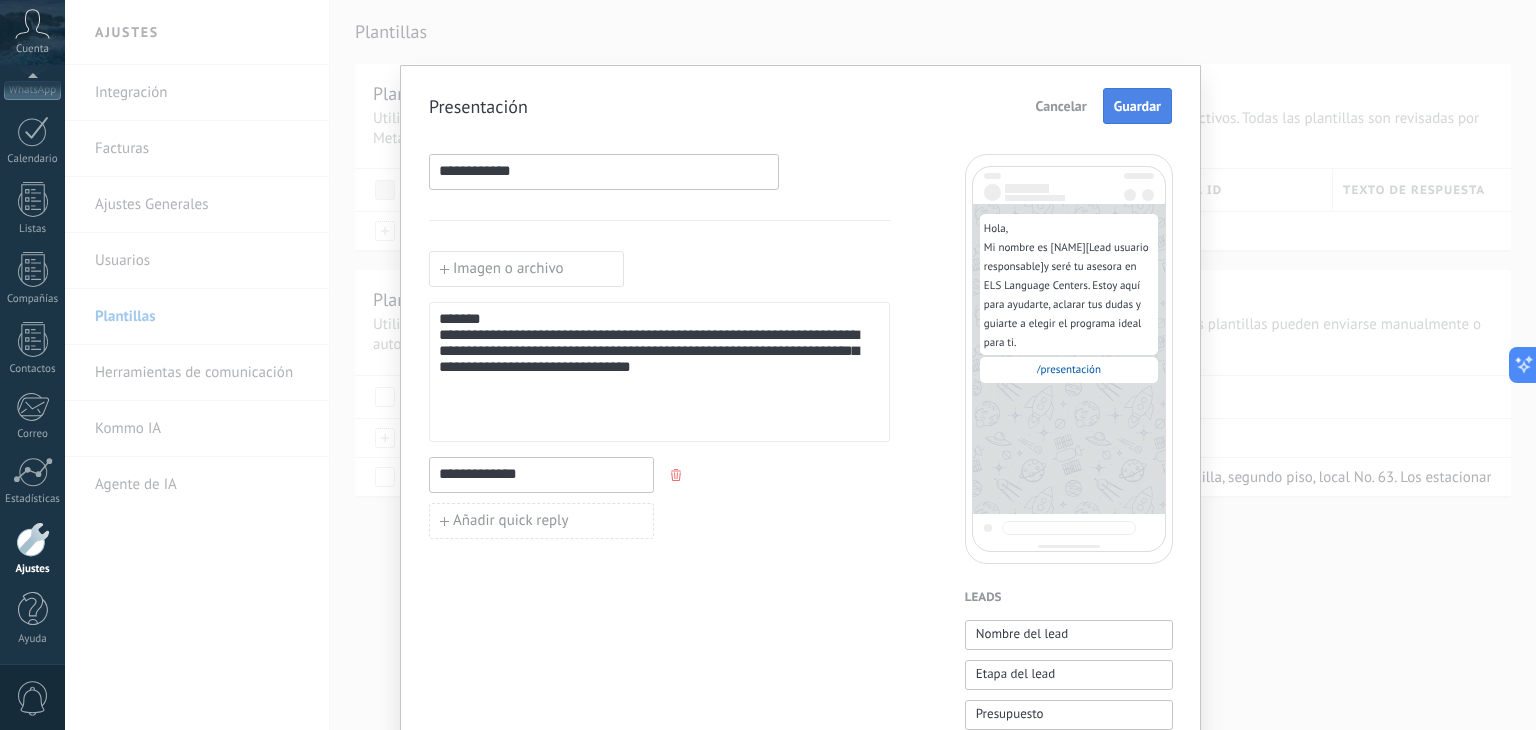 type on "**********" 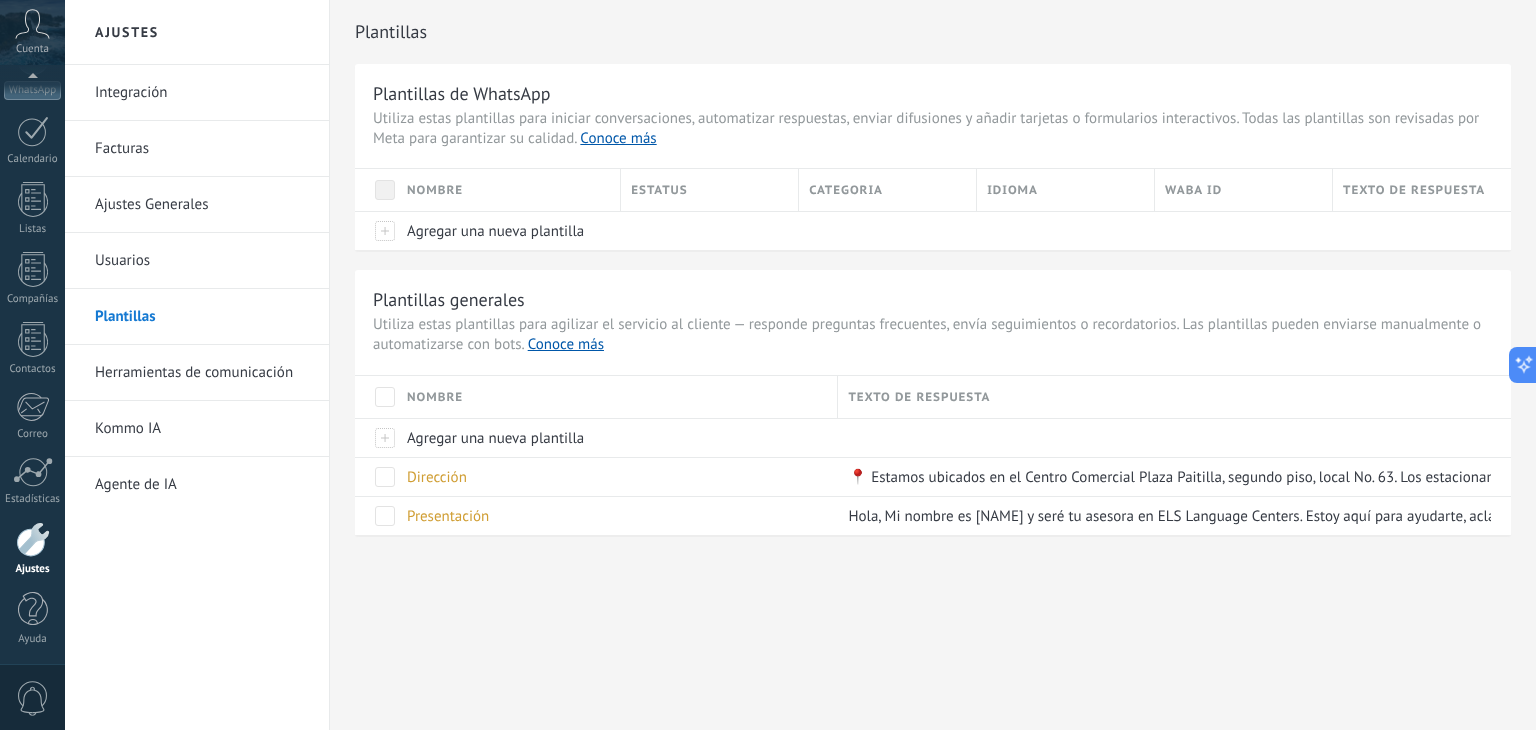 click on "Herramientas de comunicación" at bounding box center [202, 373] 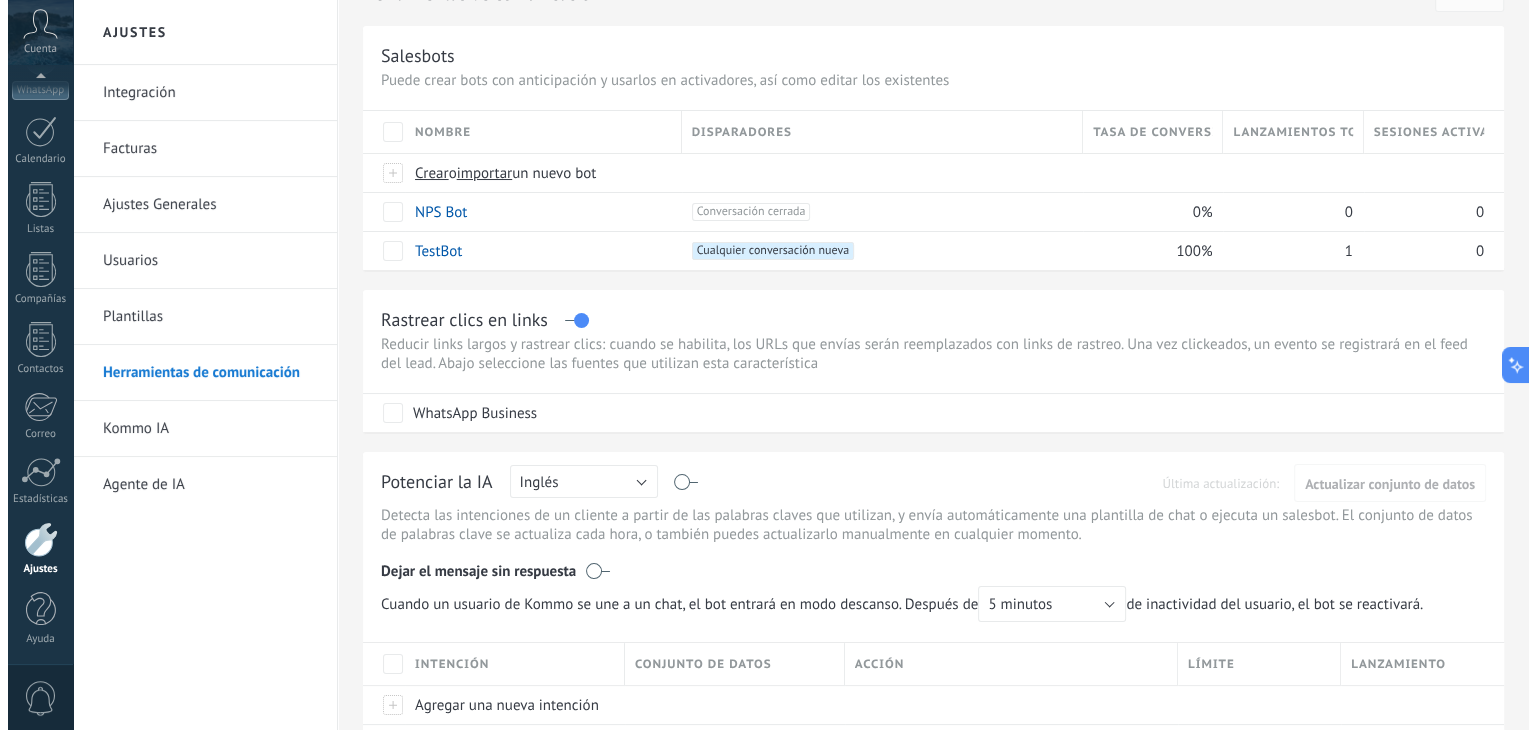 scroll, scrollTop: 0, scrollLeft: 0, axis: both 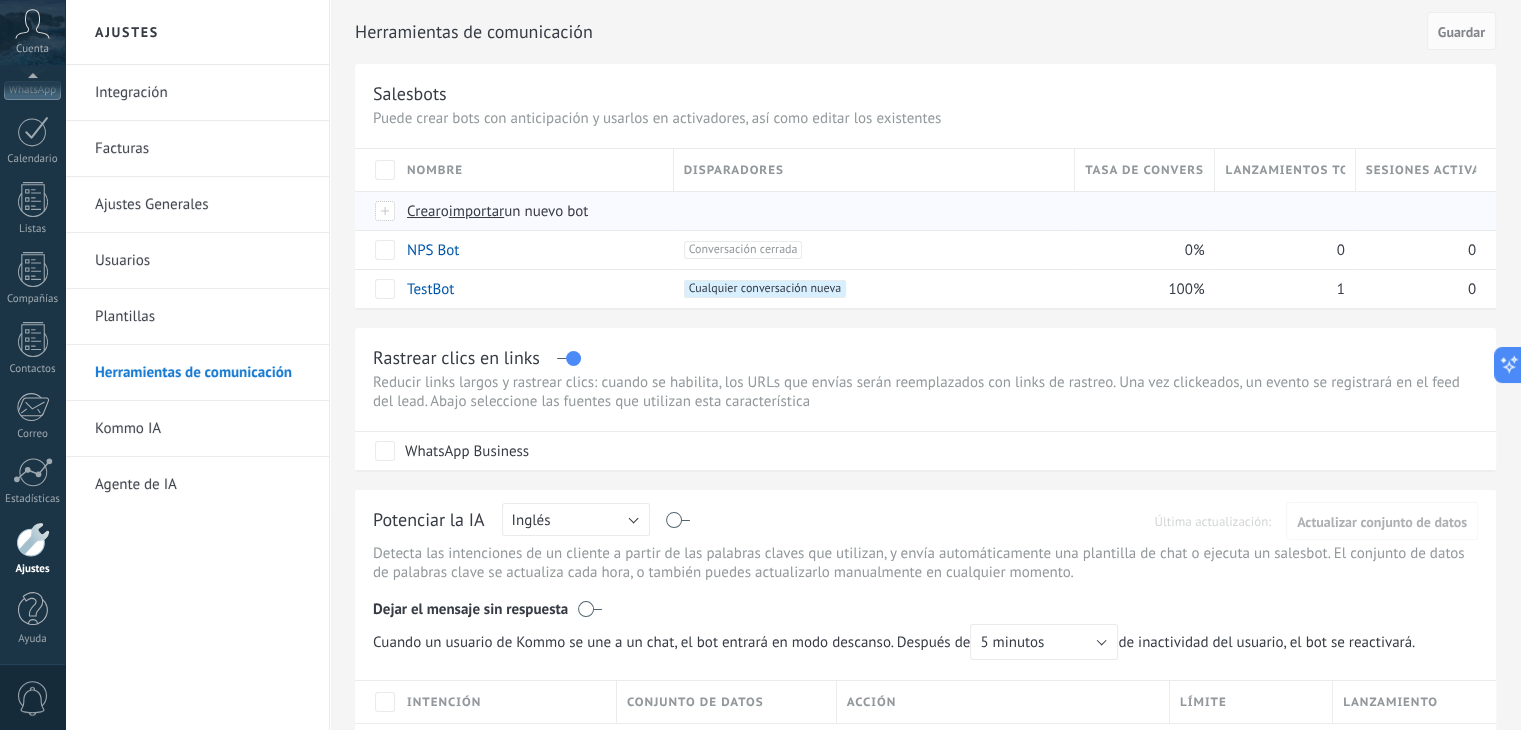 click on "Crear" at bounding box center (424, 211) 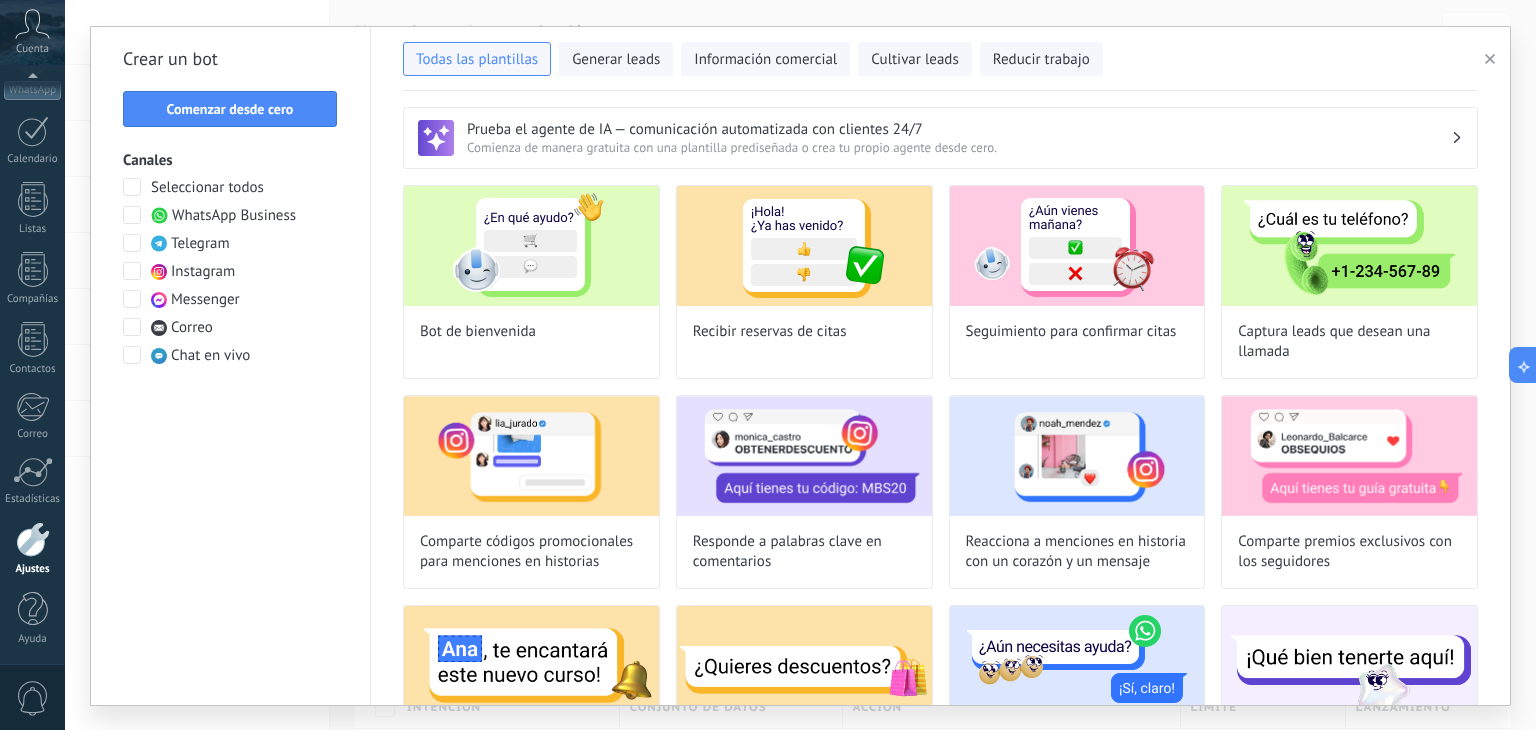click at bounding box center (132, 271) 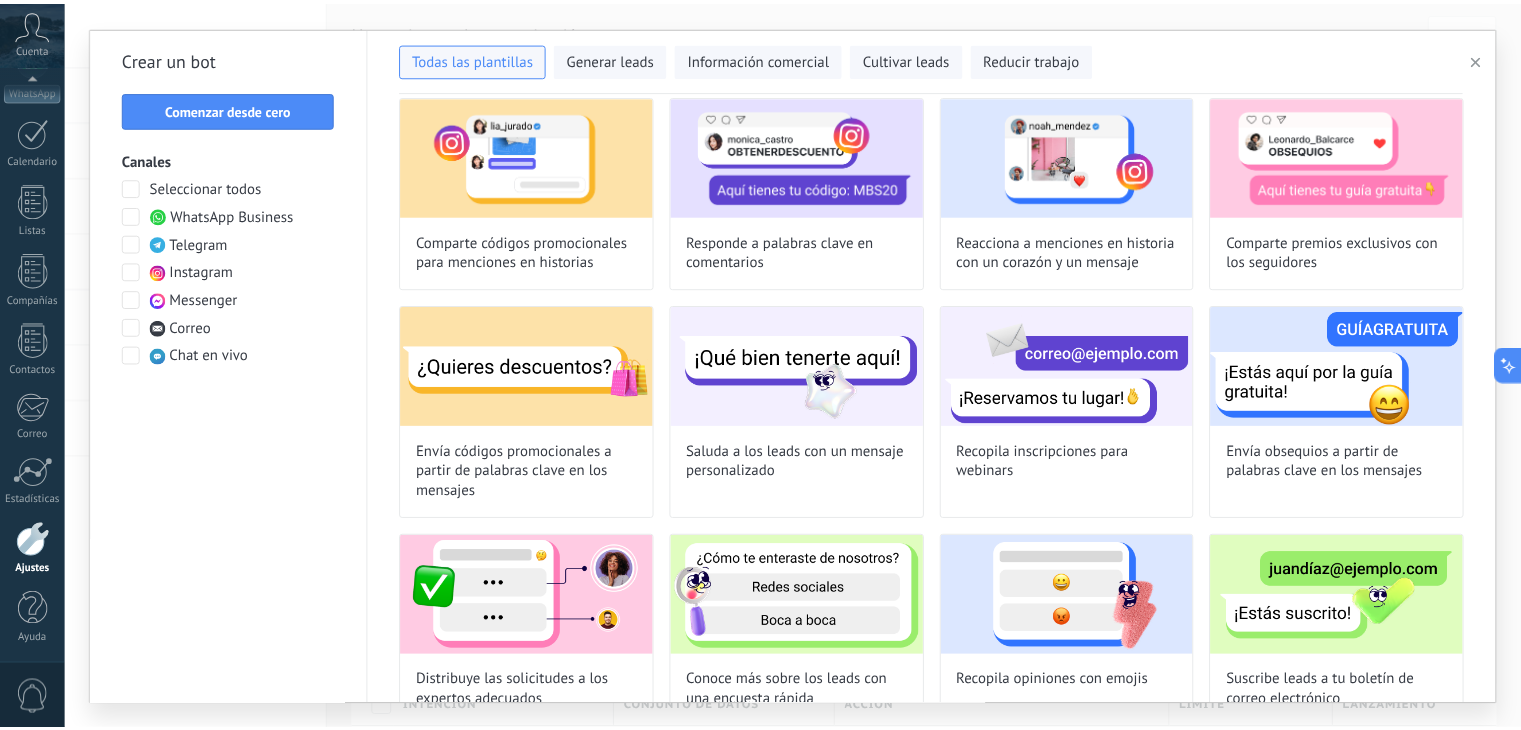 scroll, scrollTop: 547, scrollLeft: 0, axis: vertical 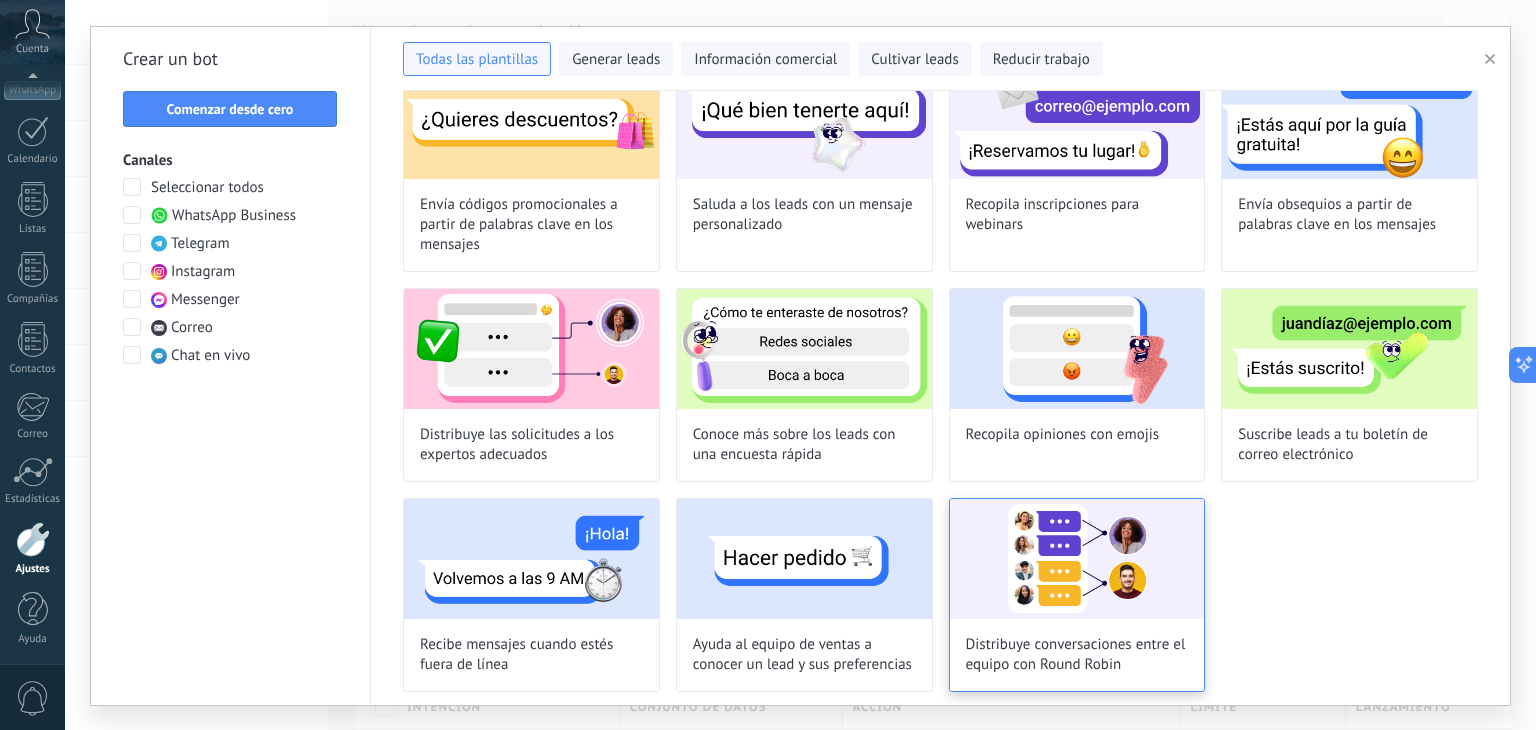 click at bounding box center (1077, 559) 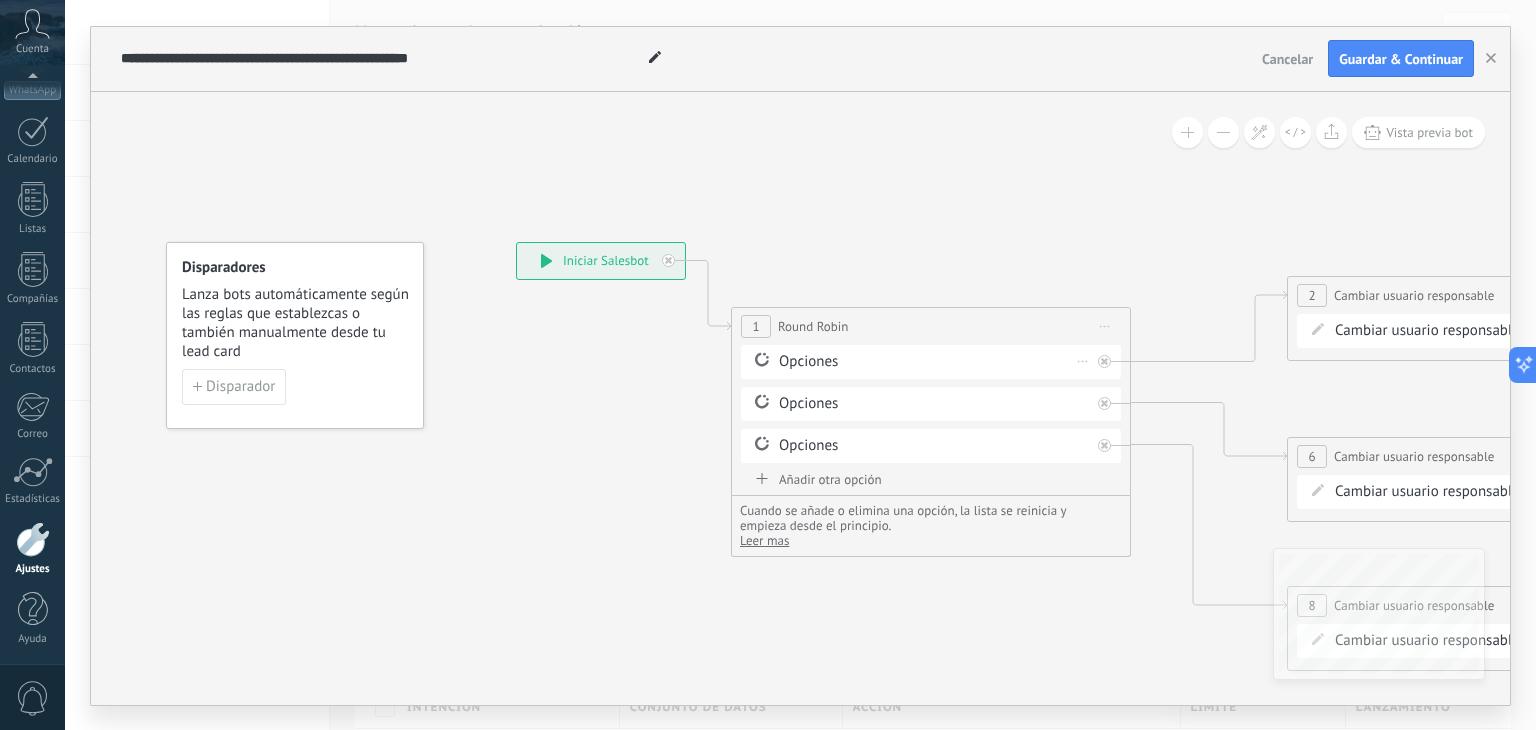 click on "Opciones" at bounding box center [934, 362] 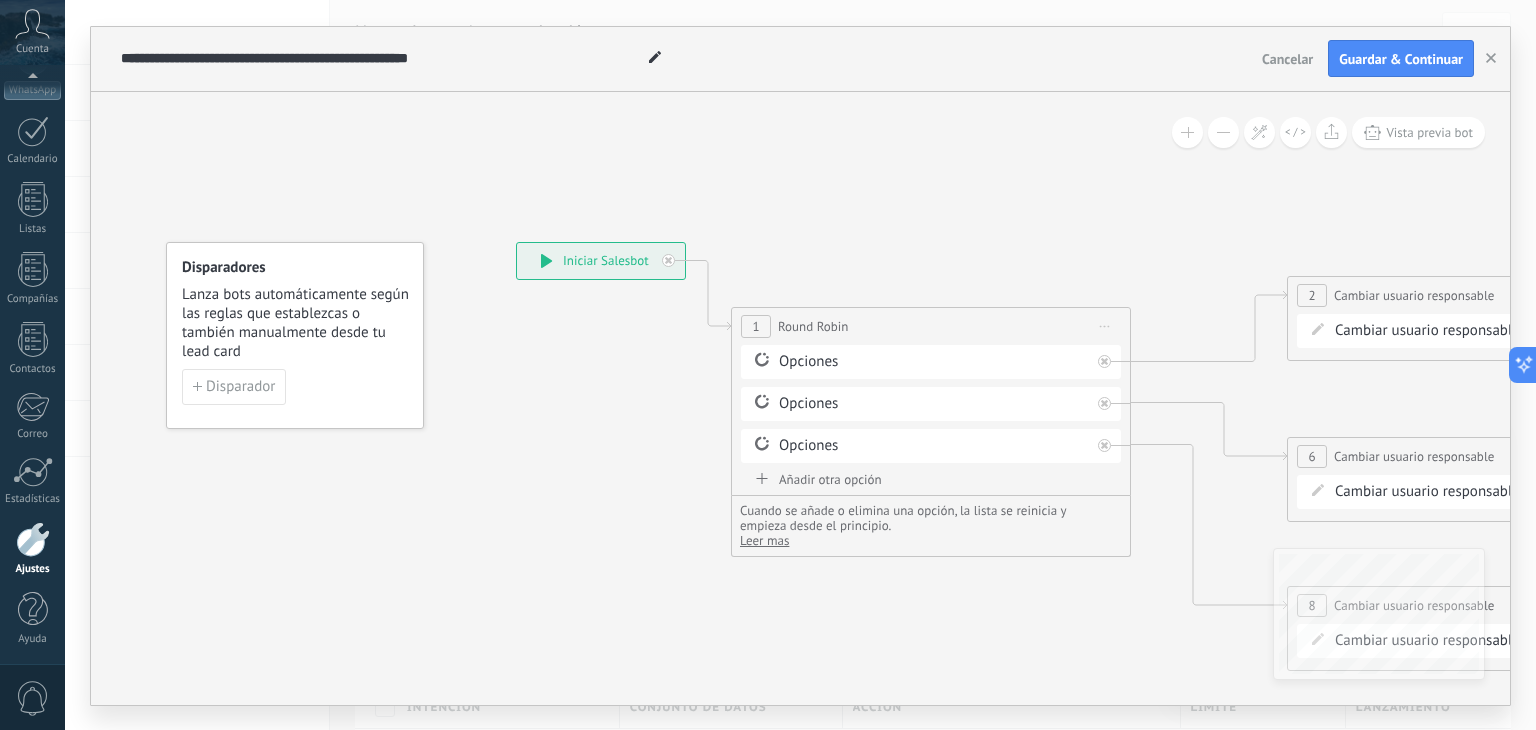 click on "Round Robin" at bounding box center [813, 326] 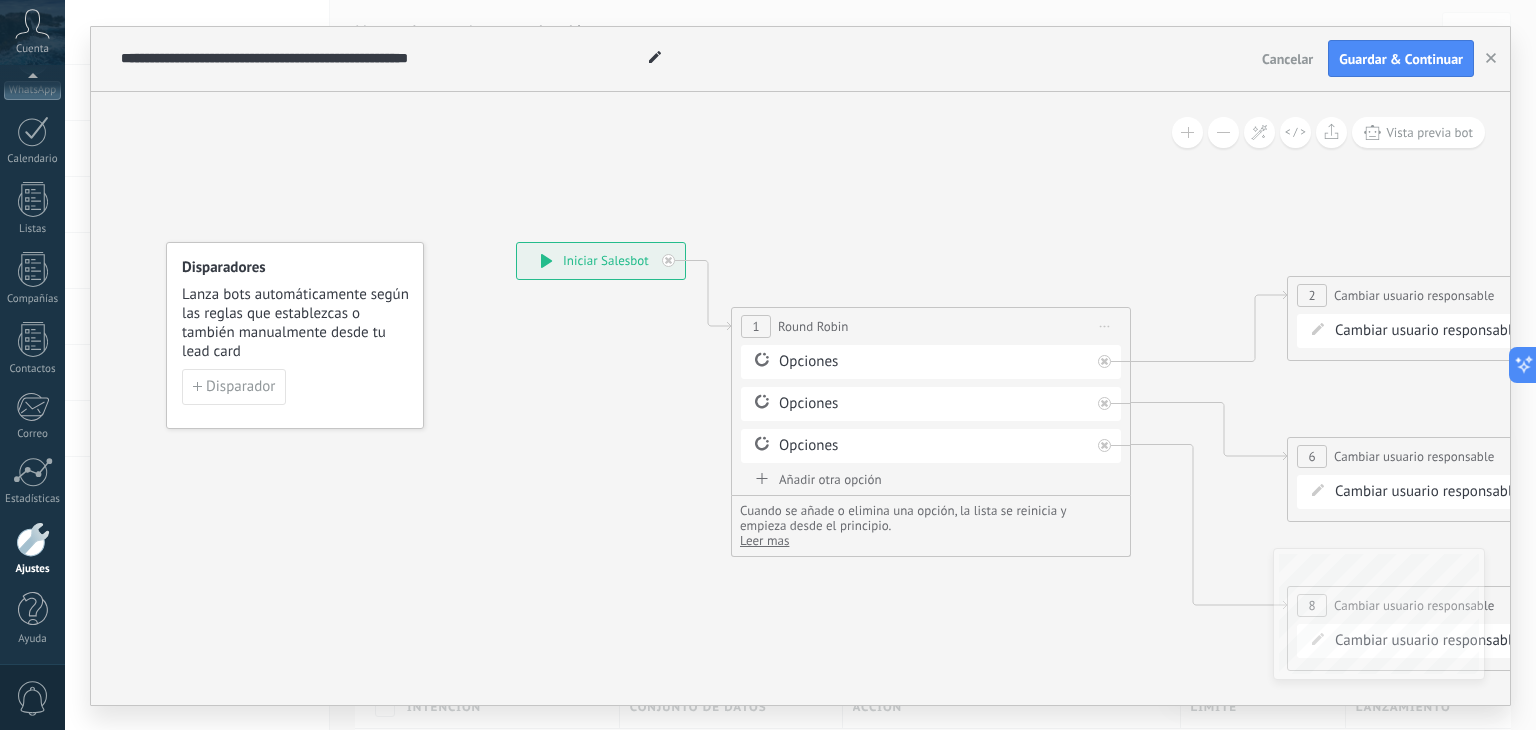 click on "Iniciar vista previa aquí
Cambiar nombre
Duplicar
Borrar" at bounding box center [1105, 326] 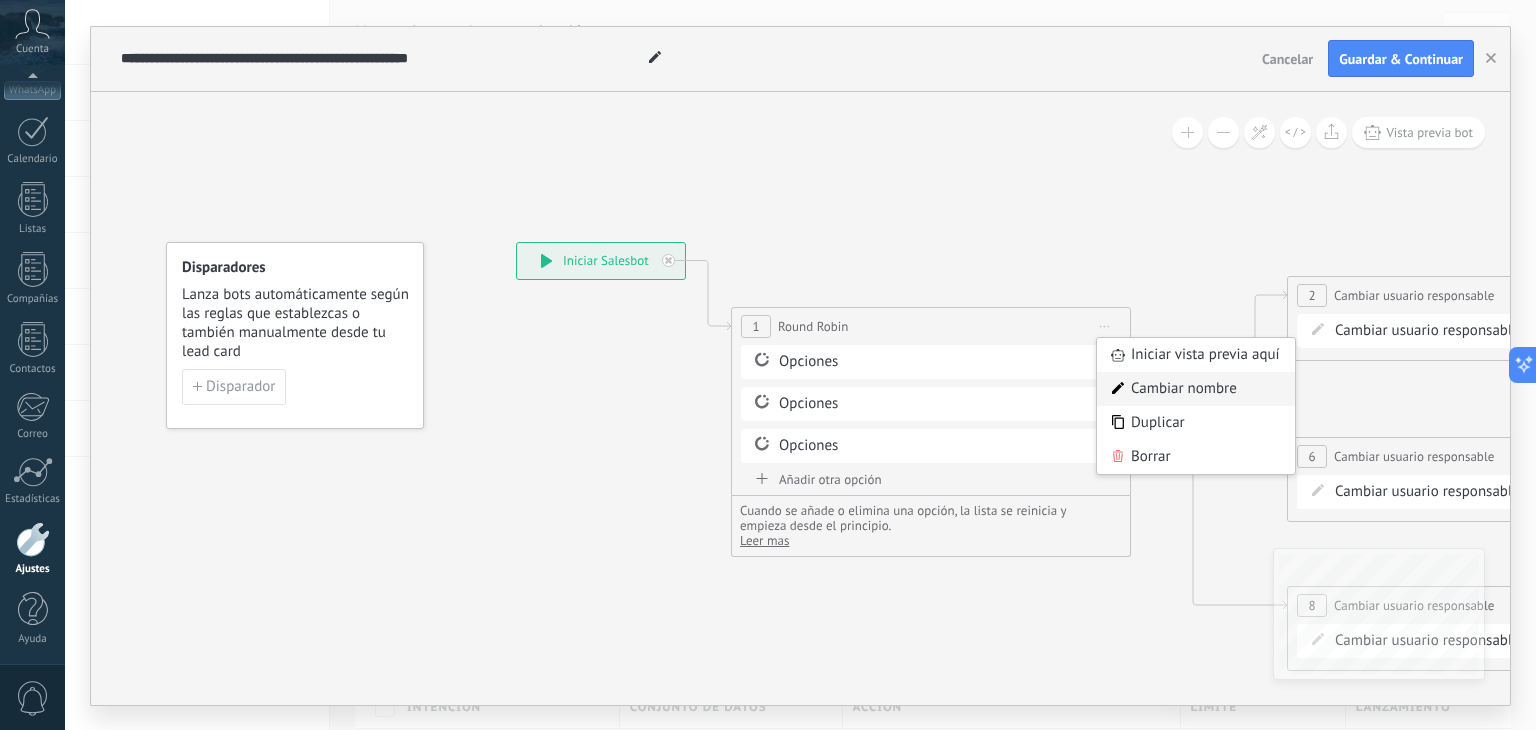 click on "Cambiar nombre" at bounding box center [1196, 389] 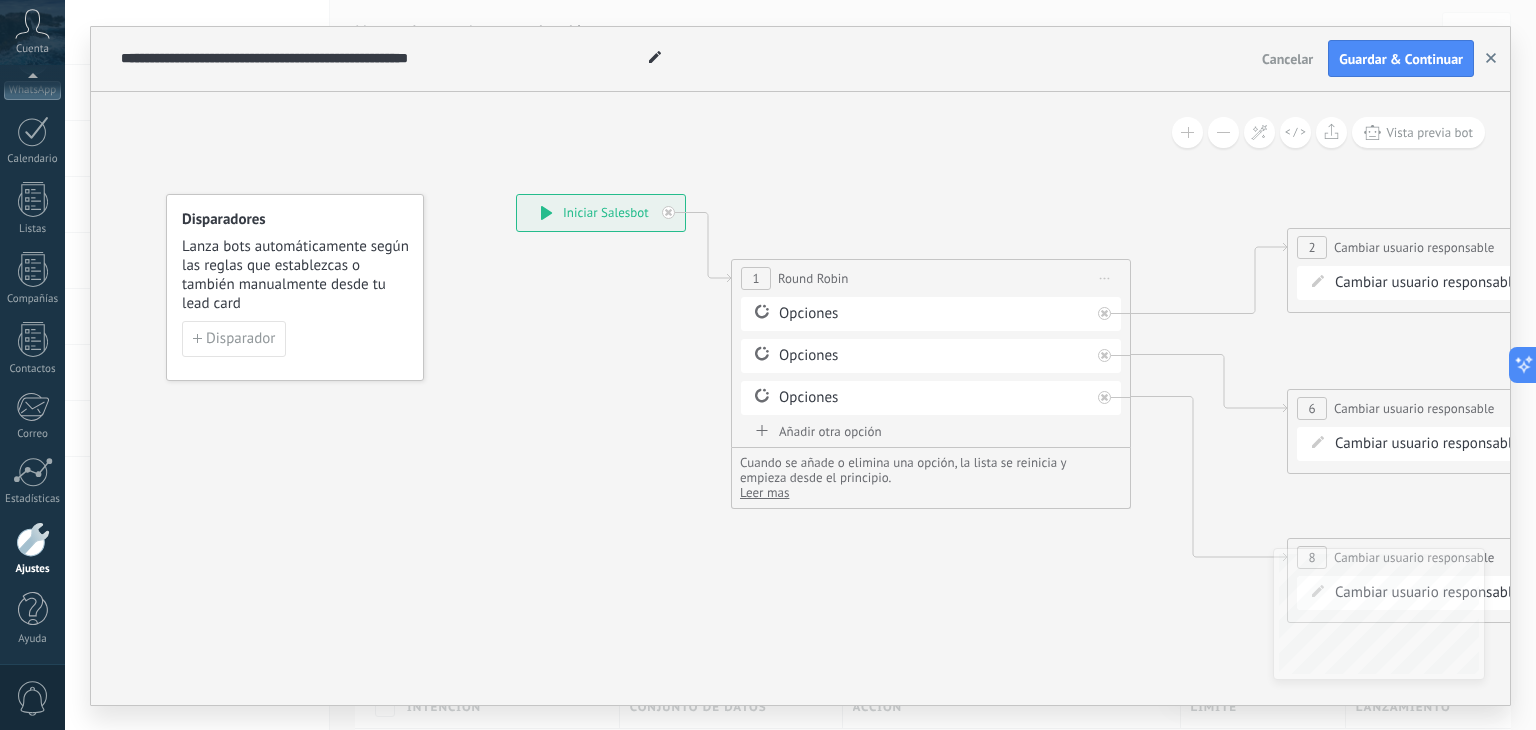 click 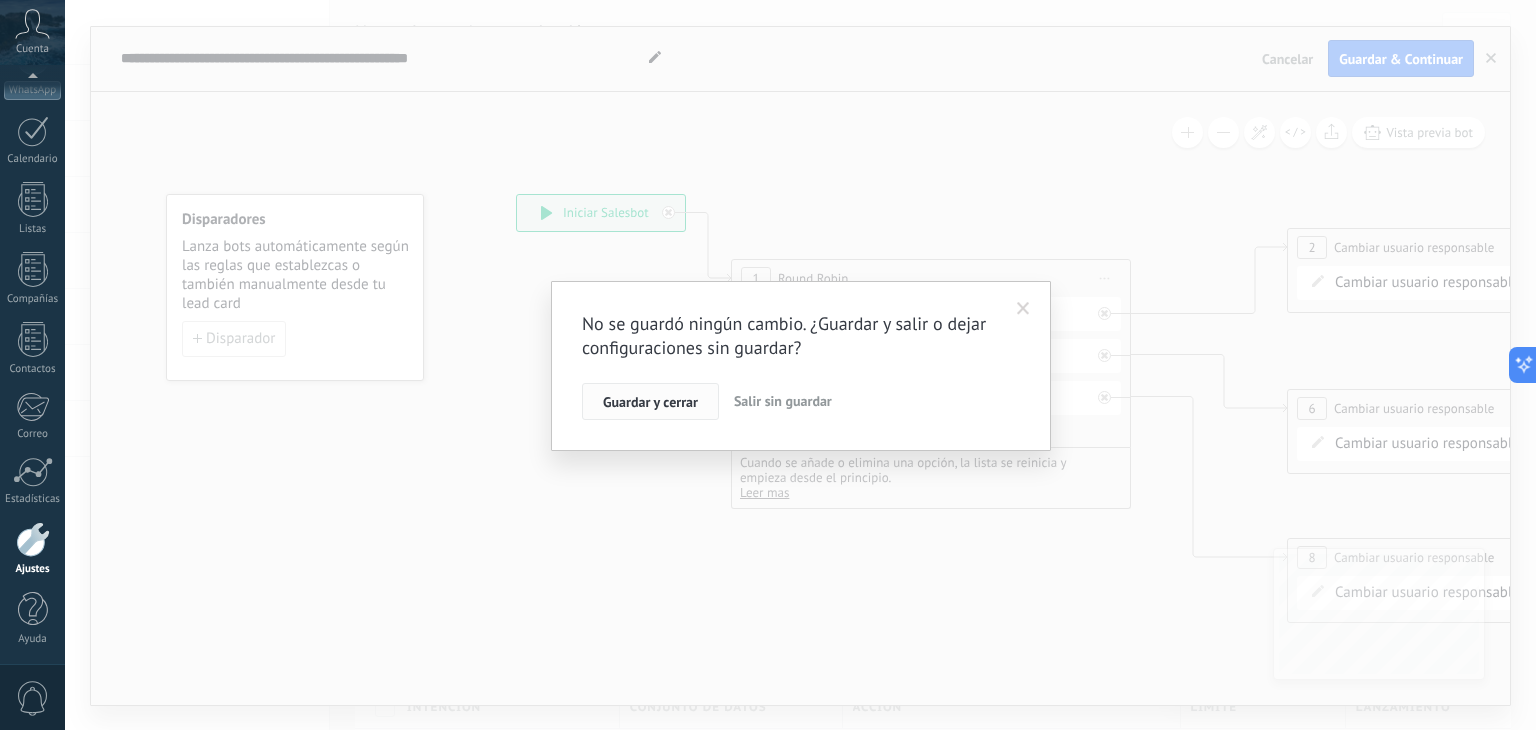click on "Guardar y cerrar" at bounding box center [650, 402] 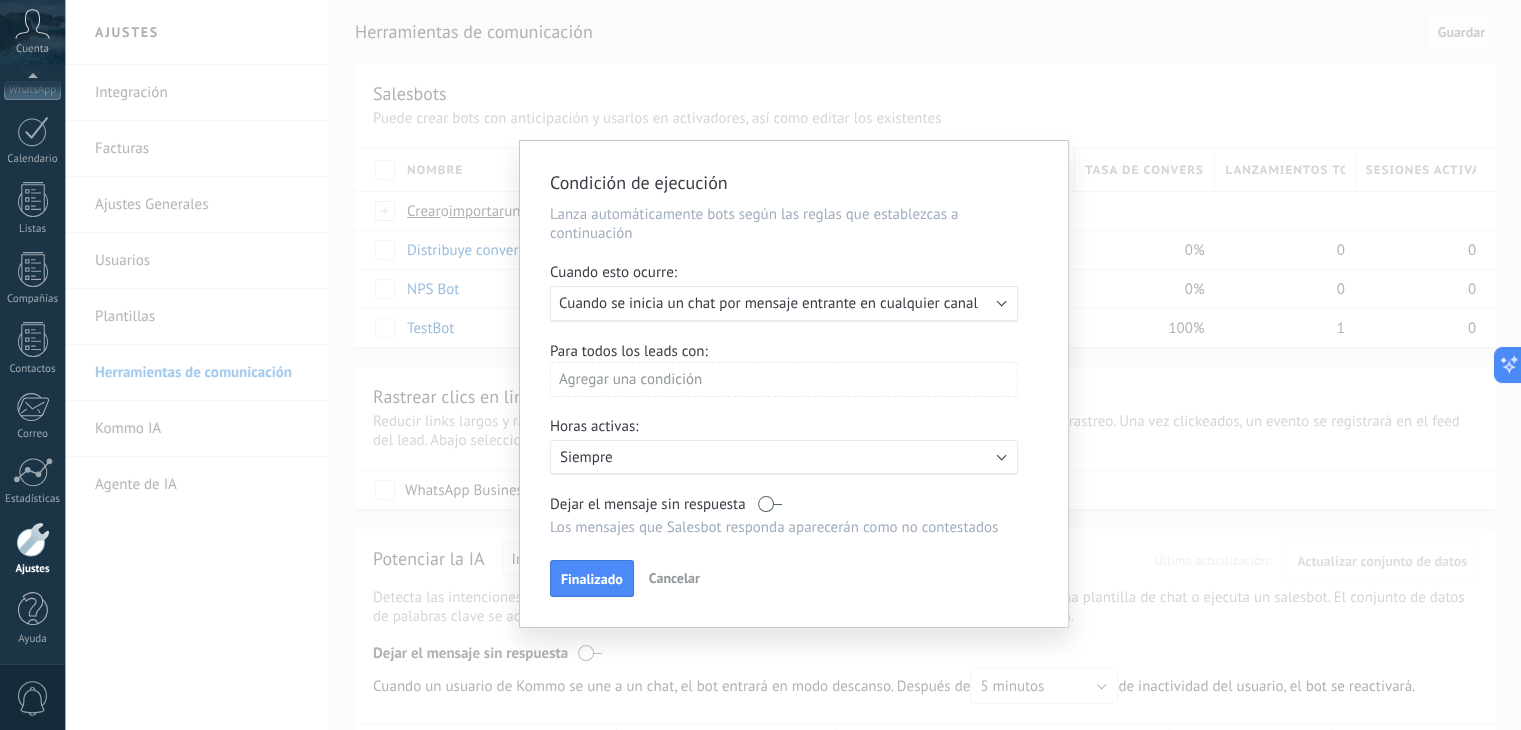 click on "Cancelar" at bounding box center [674, 578] 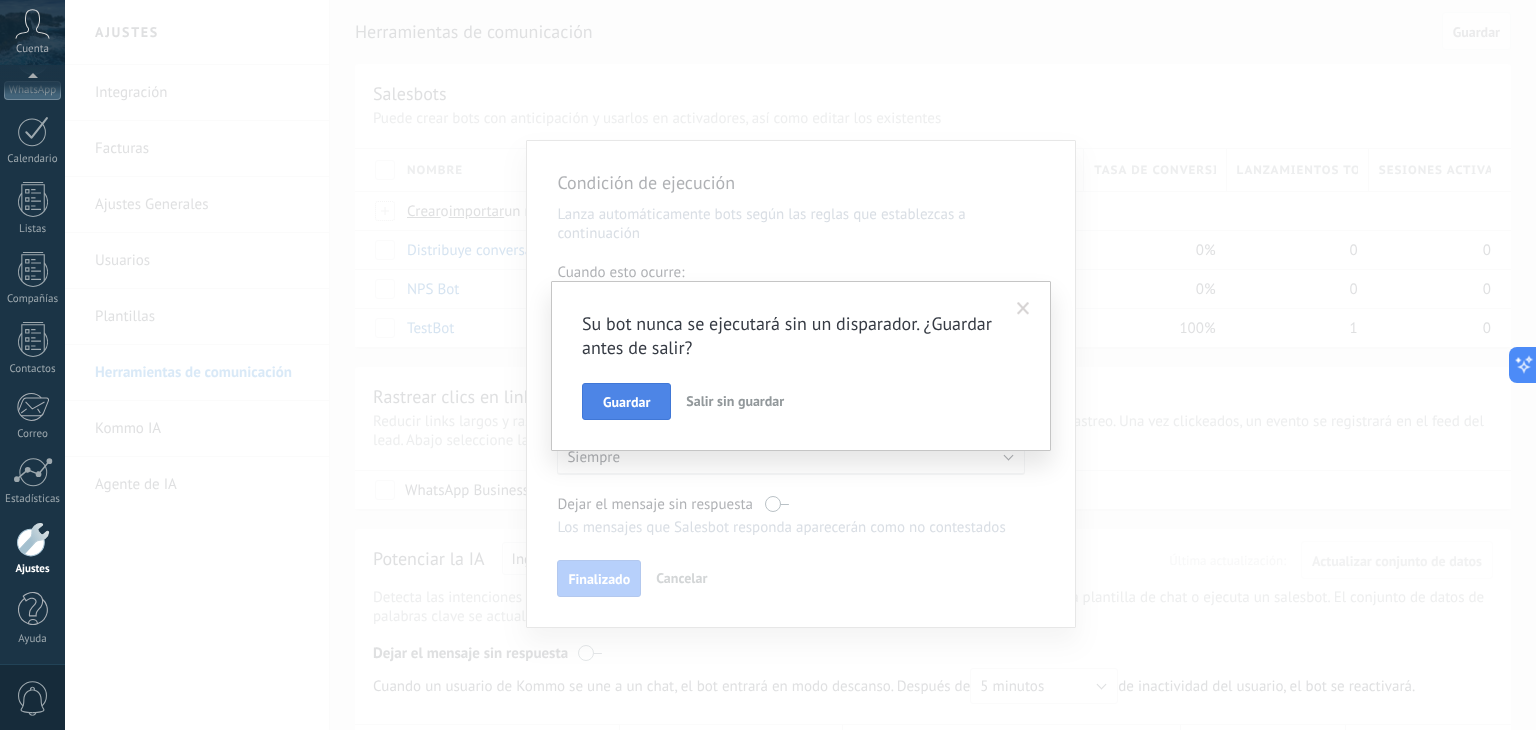 click on "Guardar" at bounding box center (626, 402) 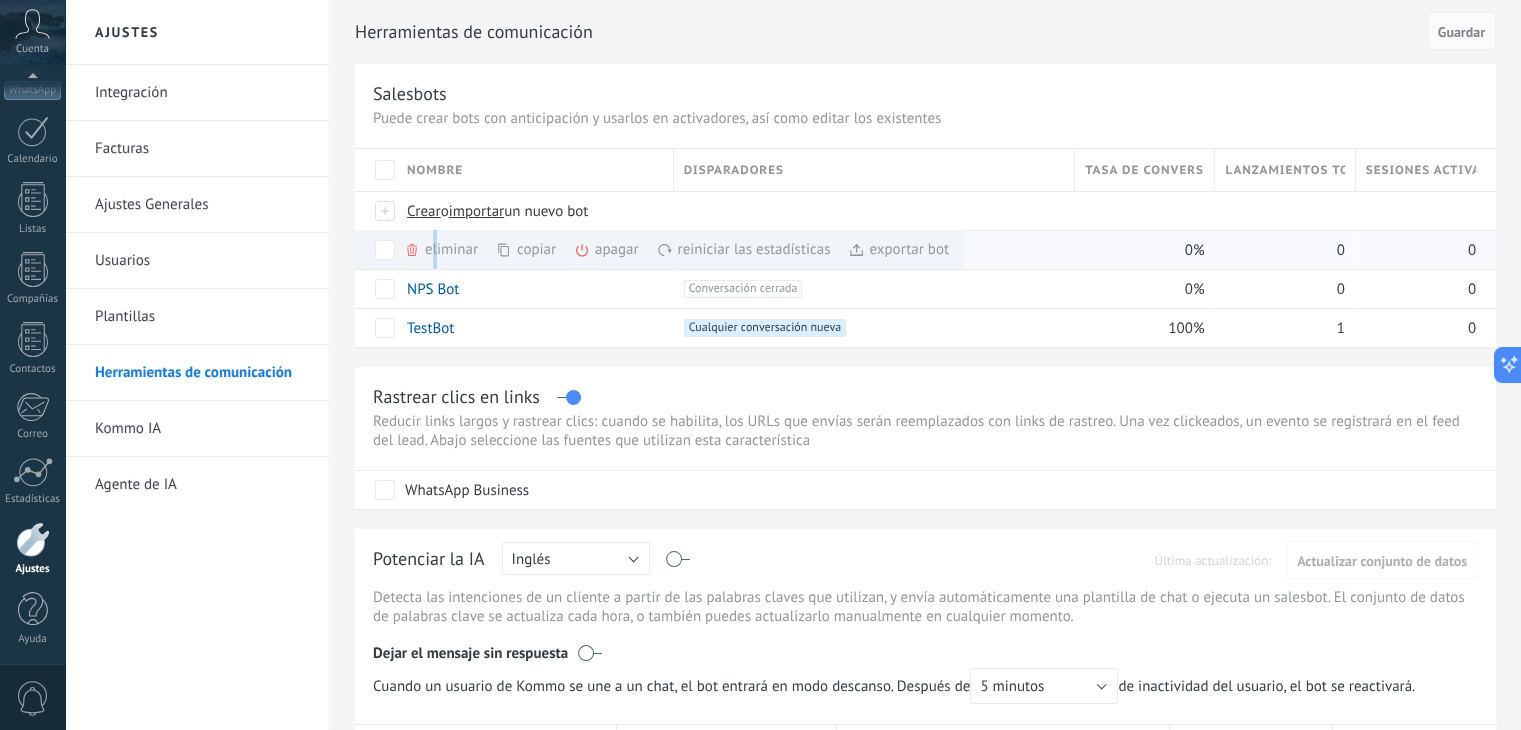 click on "eliminar màs" at bounding box center [475, 249] 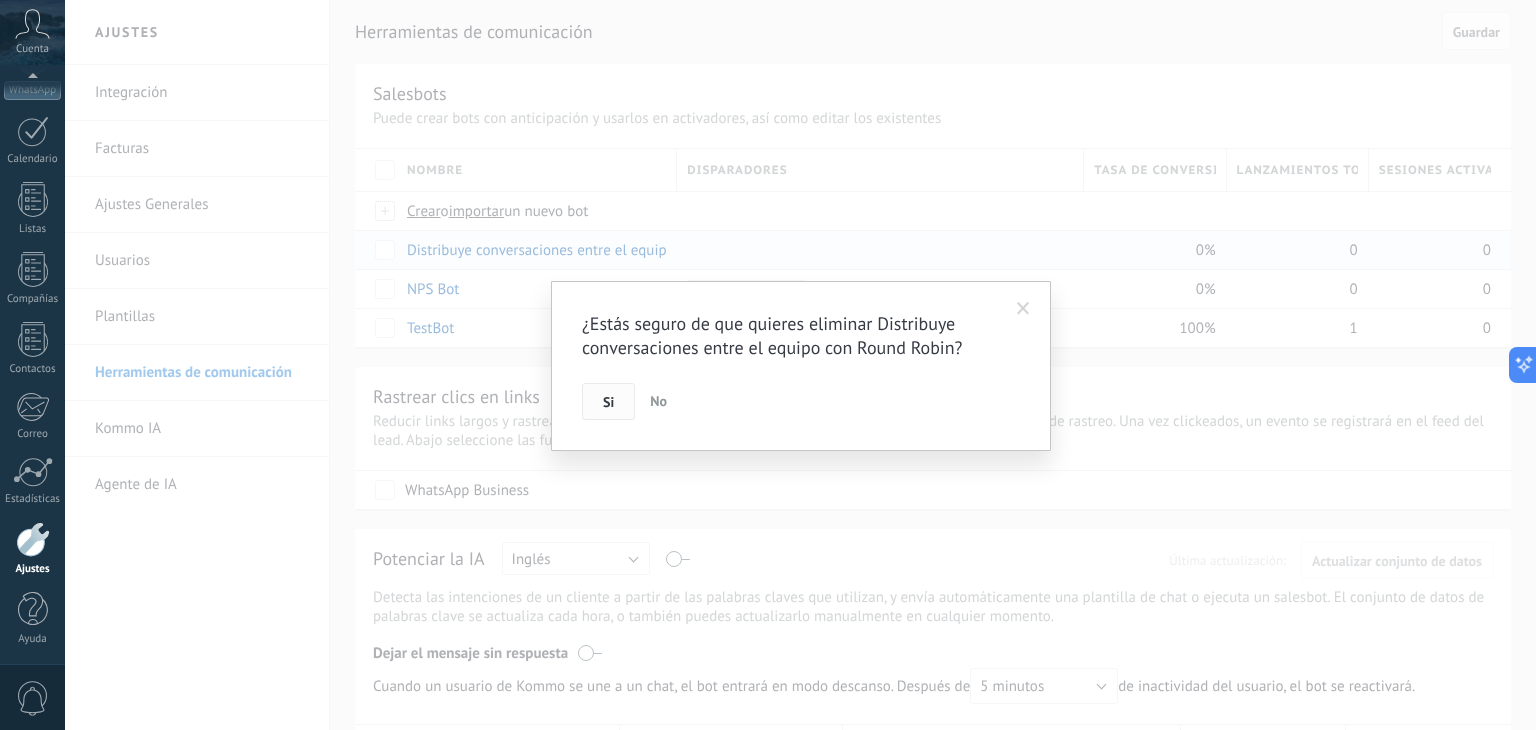 click on "Si" at bounding box center (608, 402) 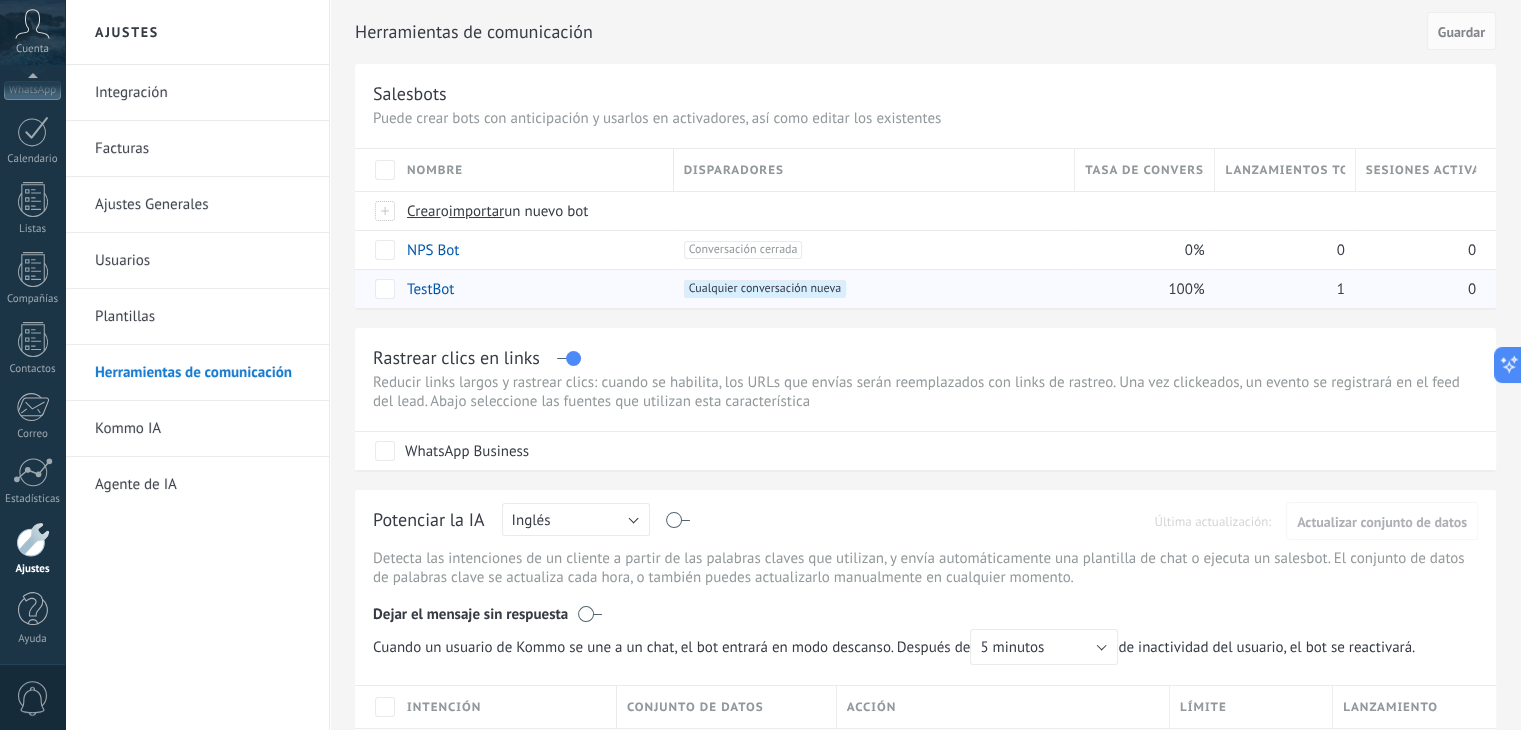 click on "TestBot" at bounding box center (430, 289) 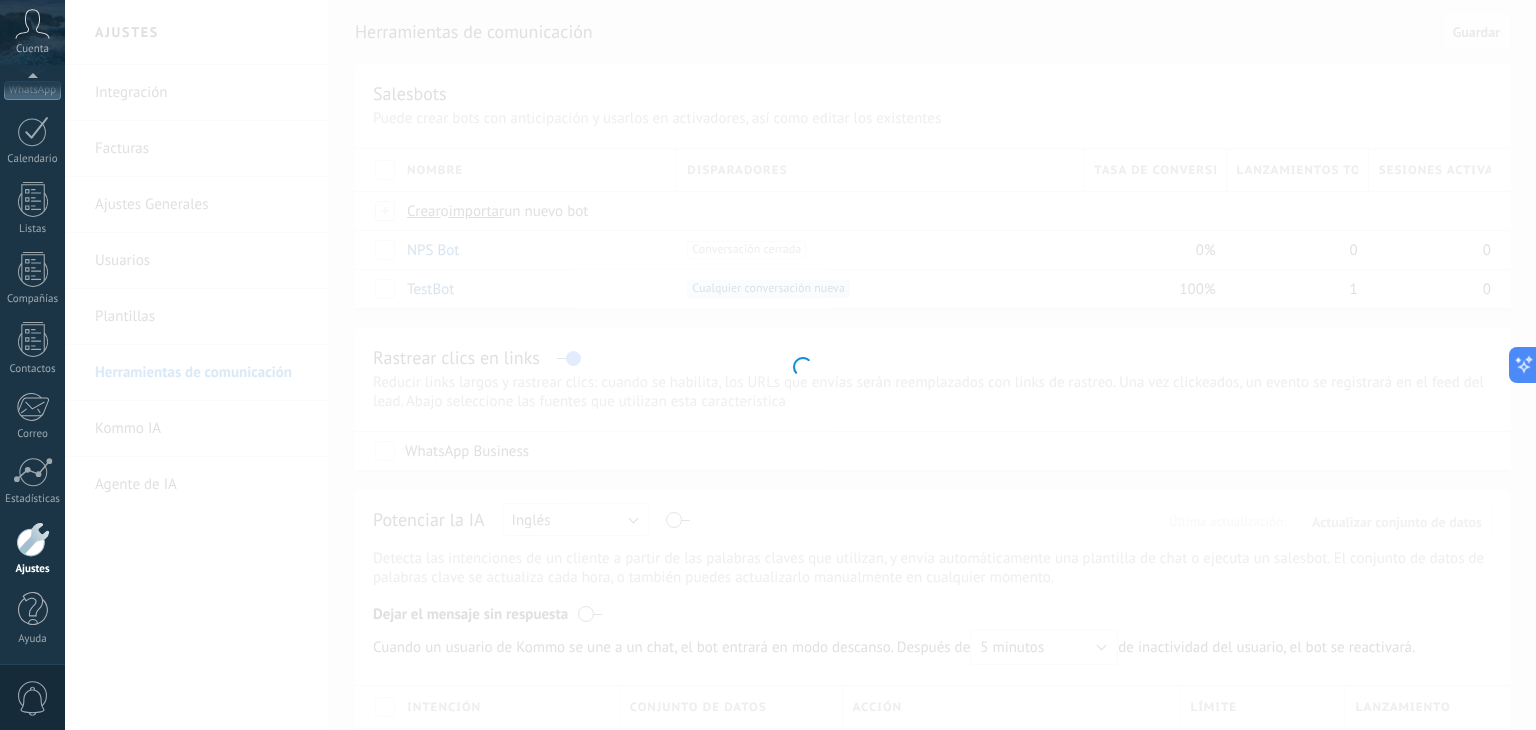 type on "*******" 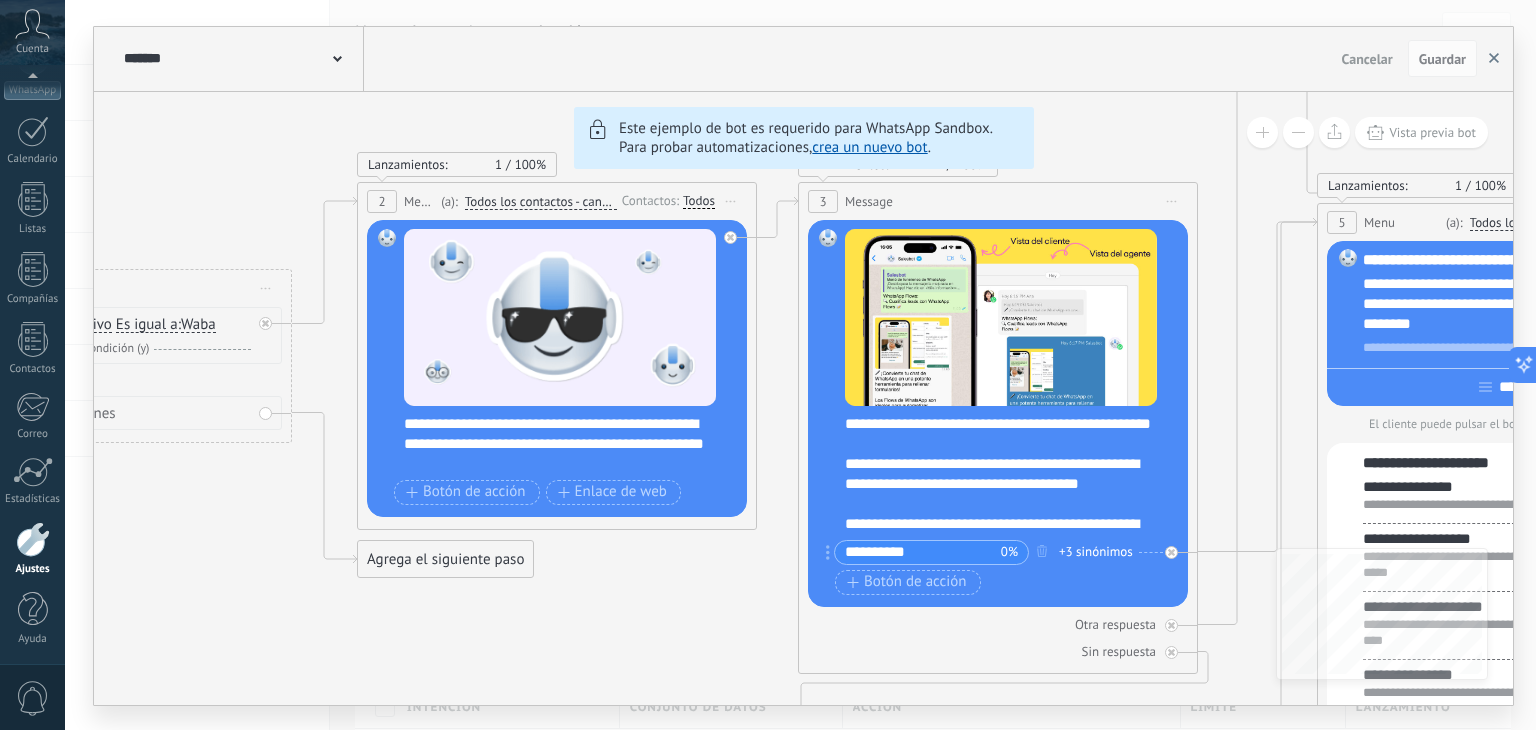 click 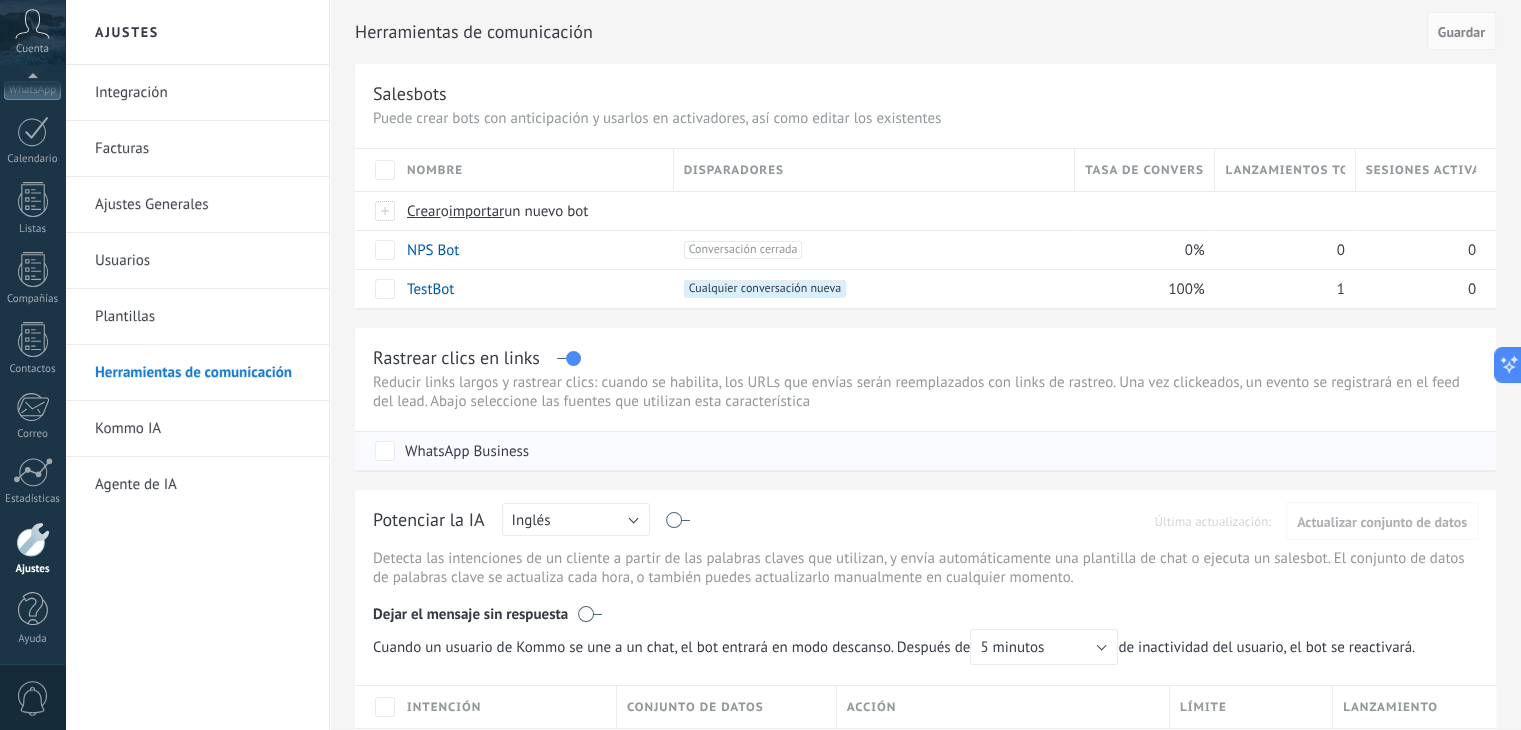 drag, startPoint x: 390, startPoint y: 432, endPoint x: 385, endPoint y: 462, distance: 30.413813 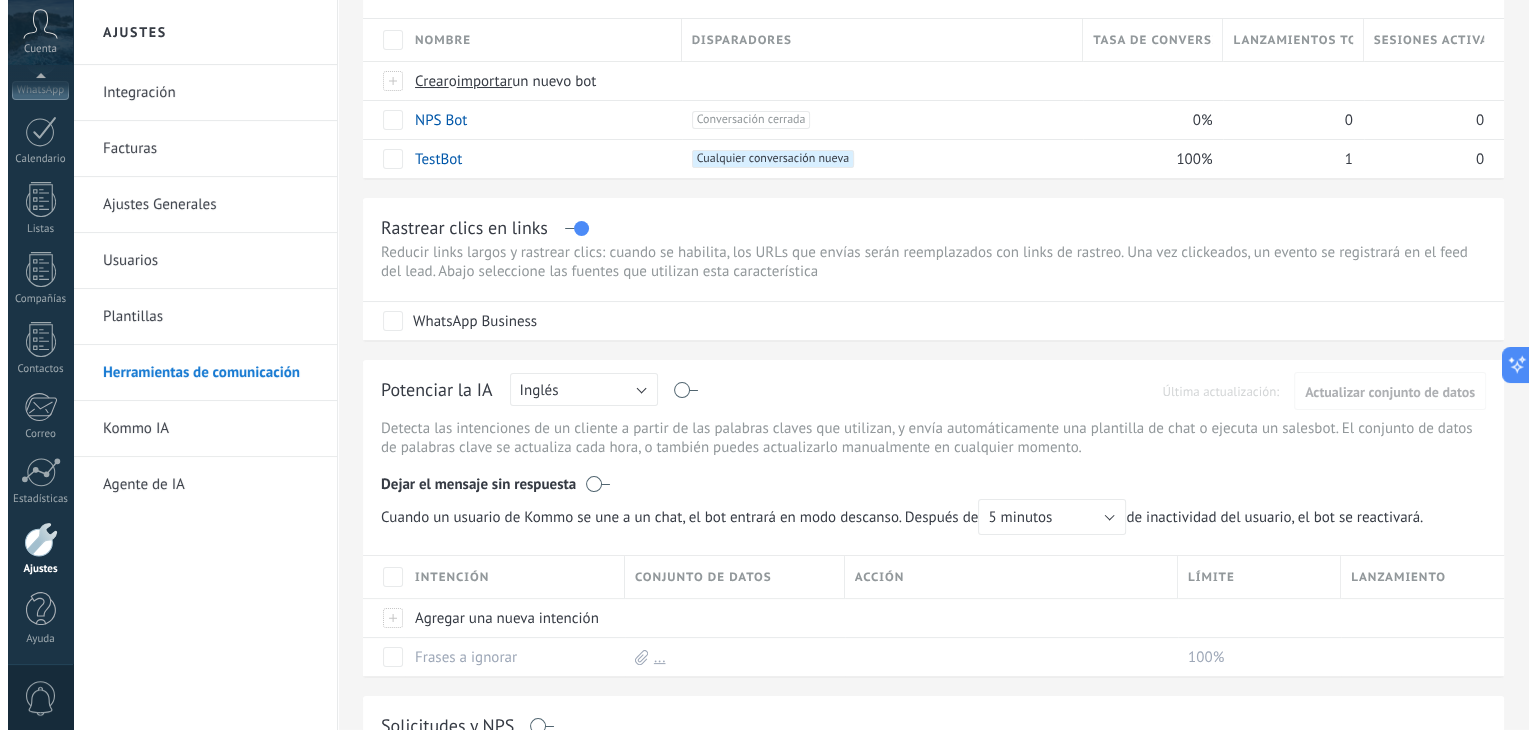 scroll, scrollTop: 0, scrollLeft: 0, axis: both 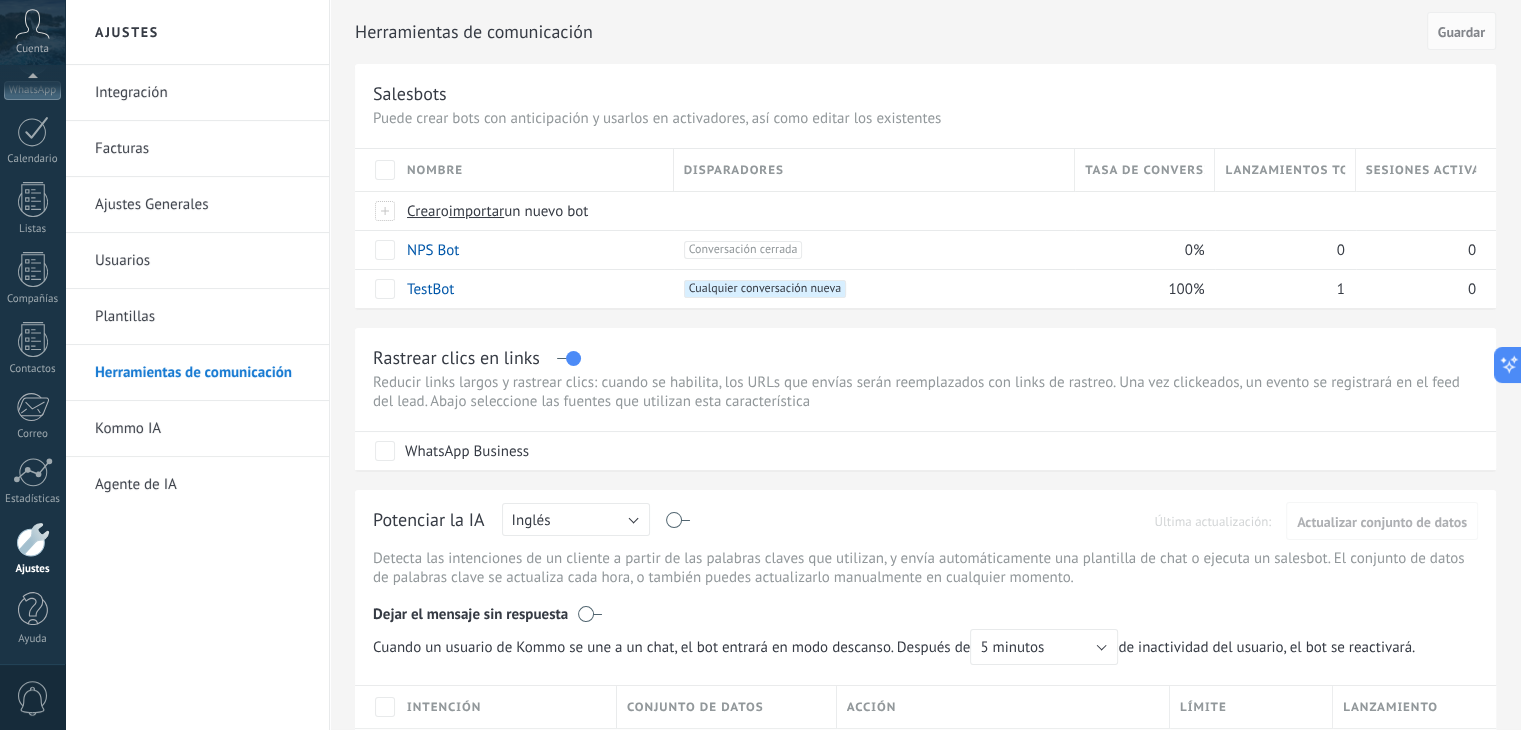 click 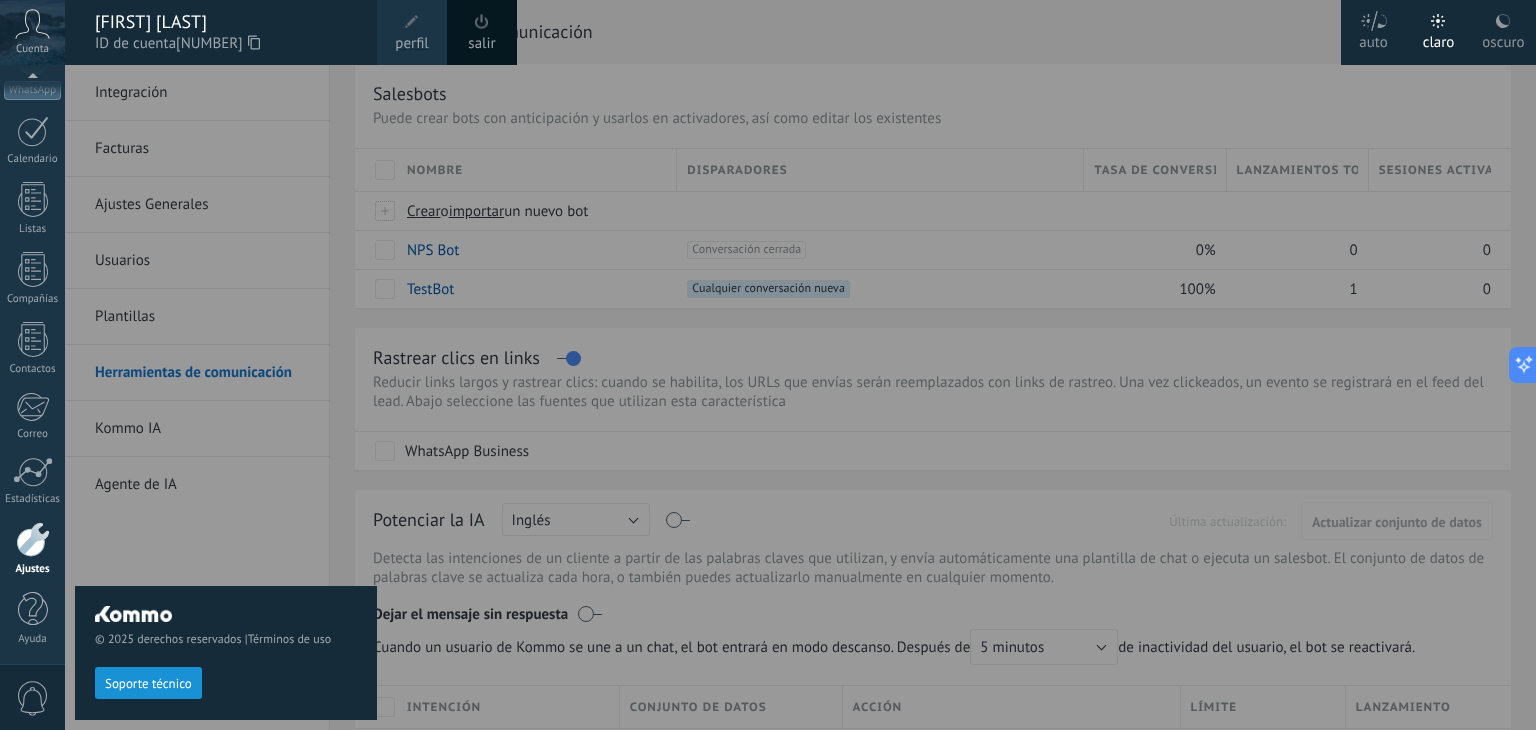 click at bounding box center [833, 365] 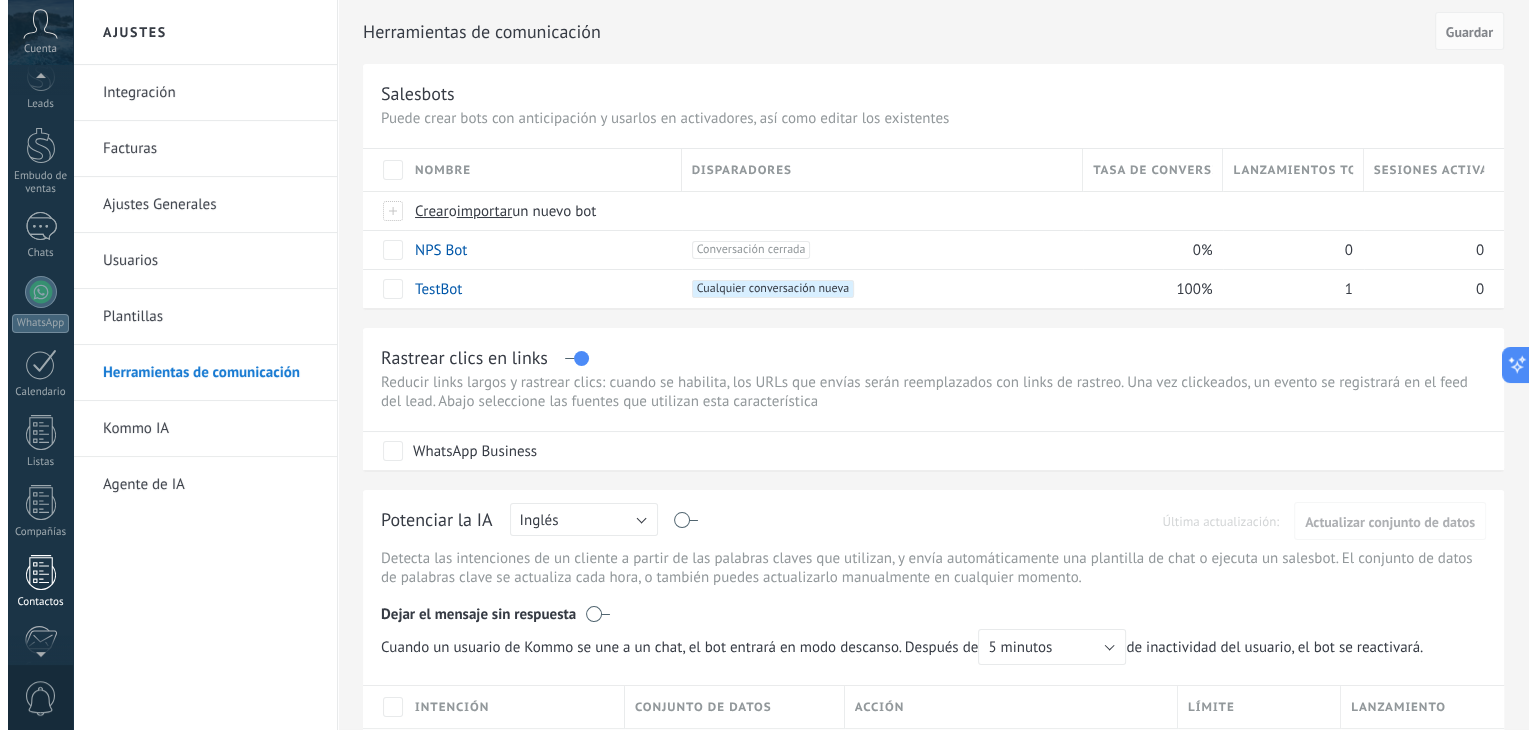 scroll, scrollTop: 26, scrollLeft: 0, axis: vertical 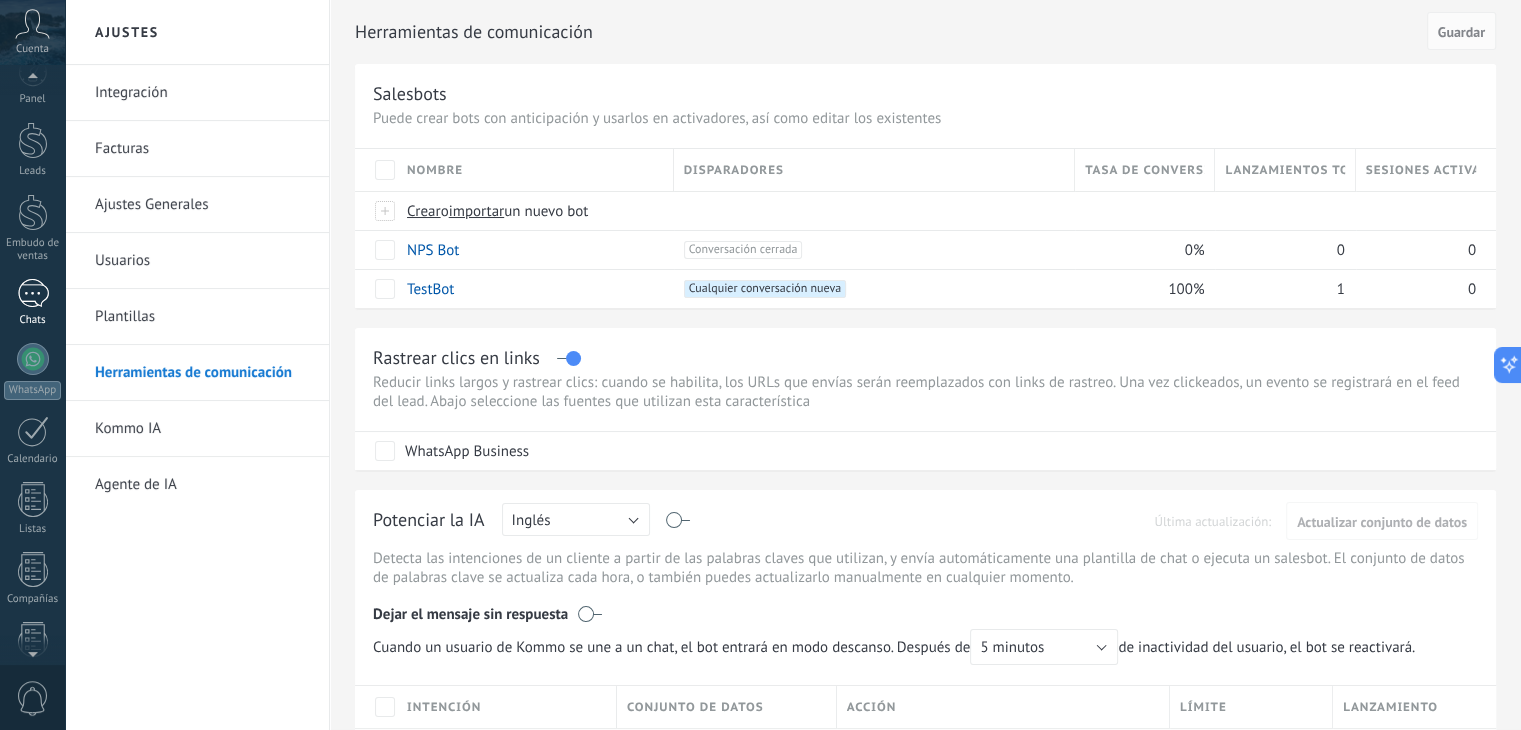 click at bounding box center [33, 293] 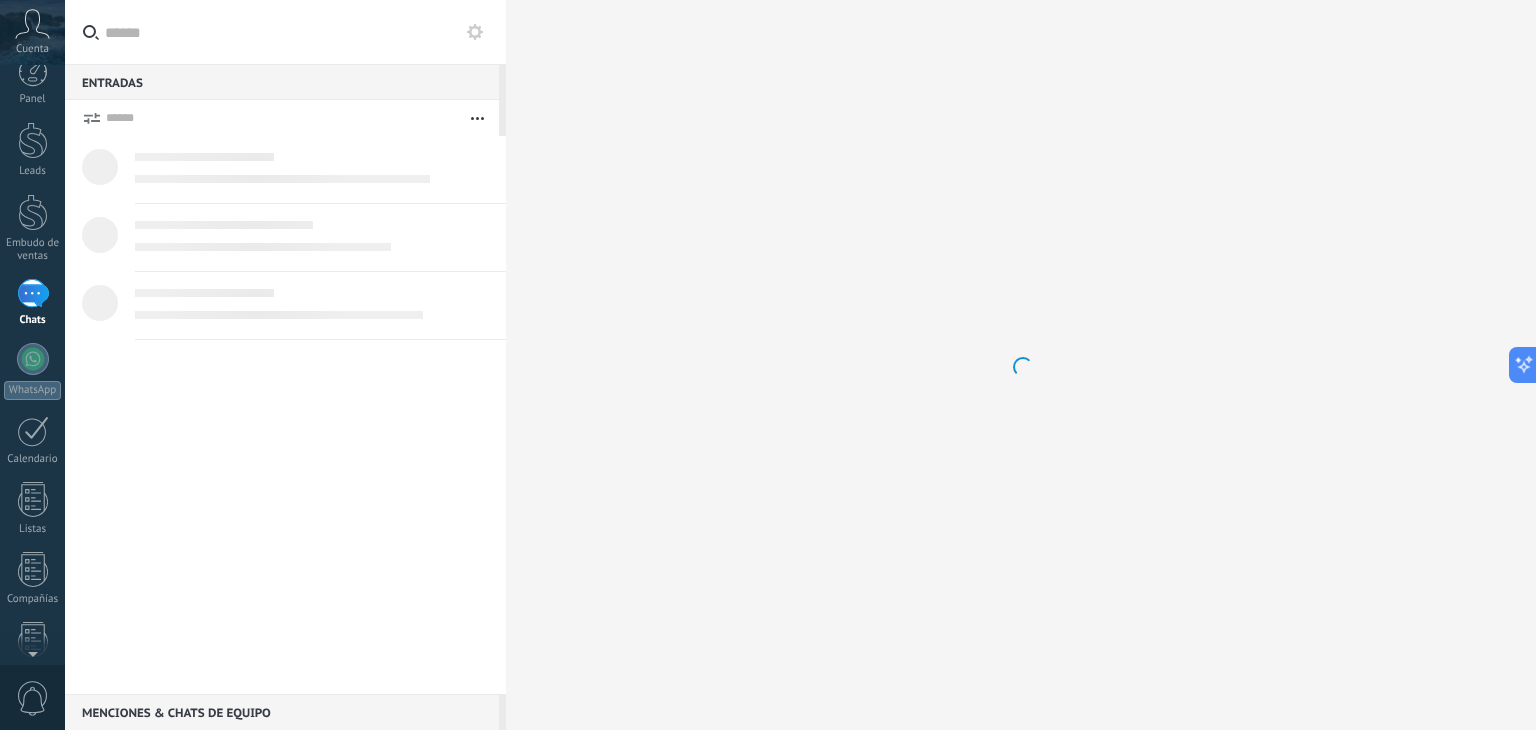 scroll, scrollTop: 0, scrollLeft: 0, axis: both 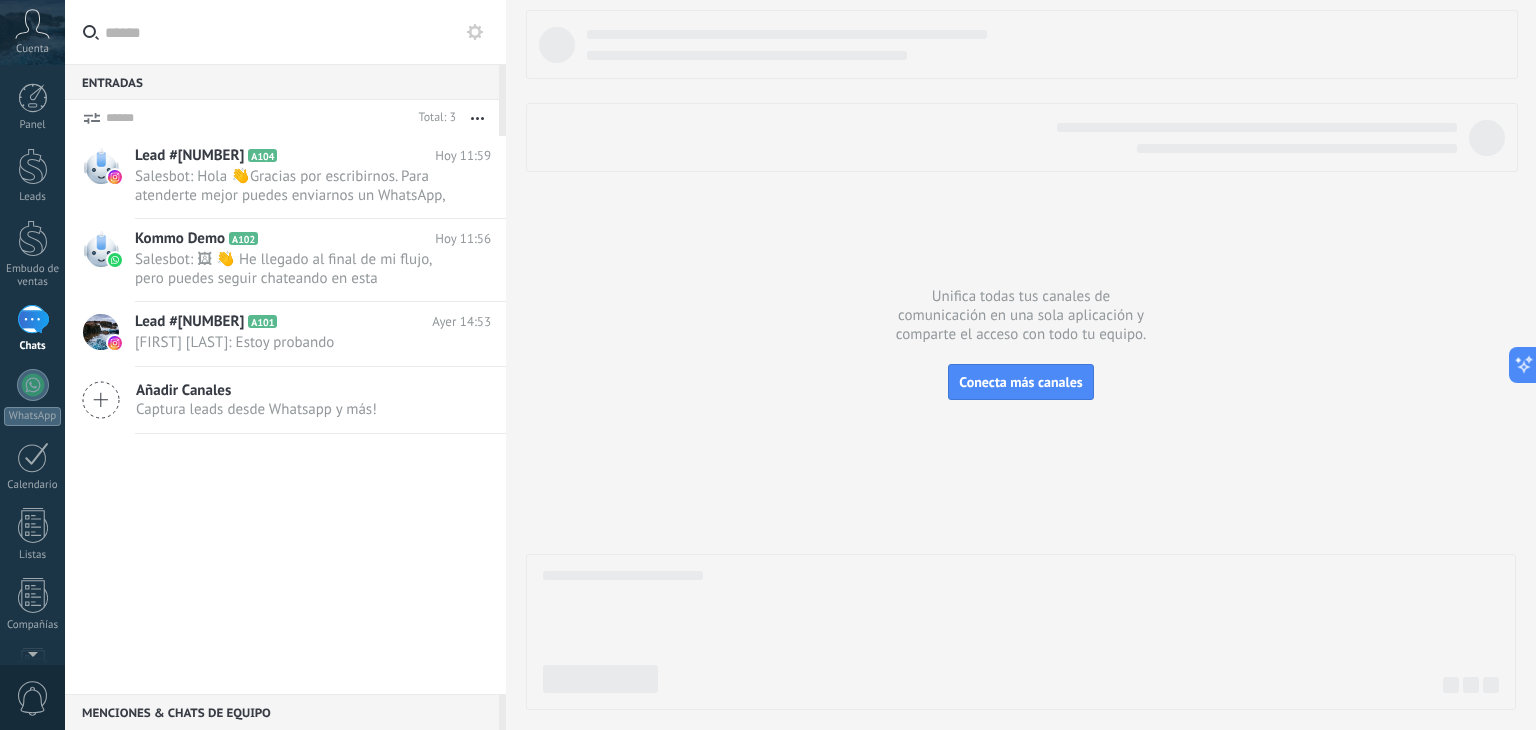 click 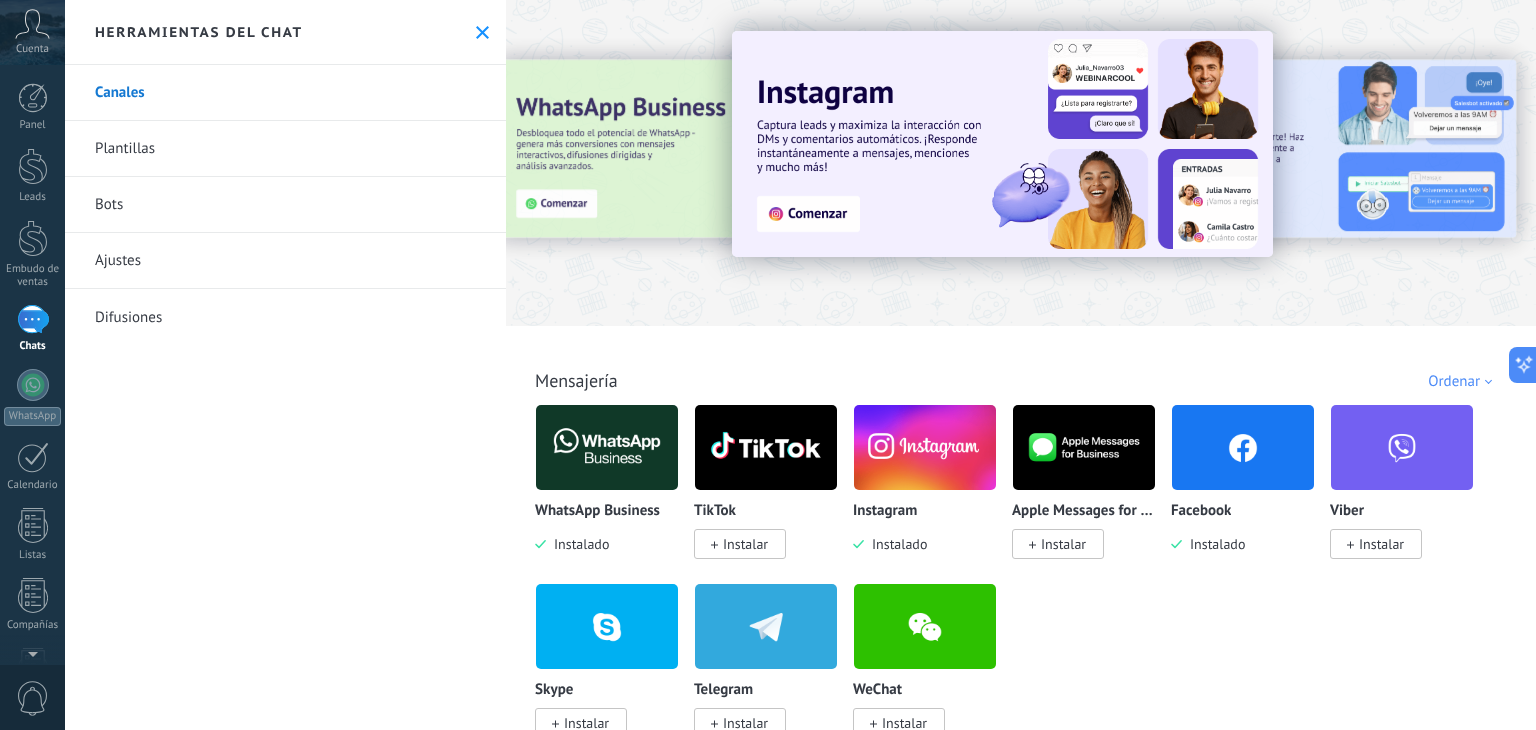 scroll, scrollTop: 200, scrollLeft: 0, axis: vertical 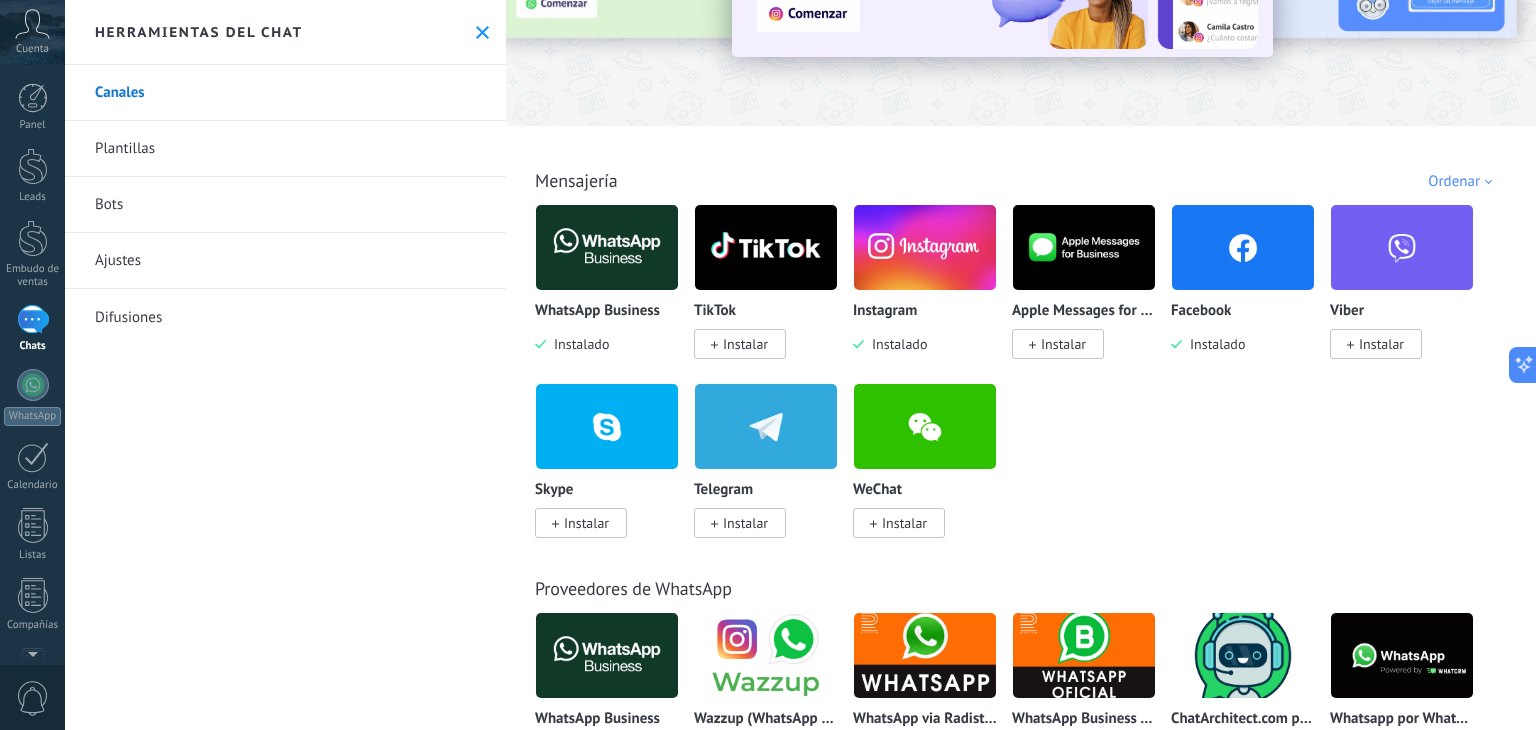 click at bounding box center [925, 247] 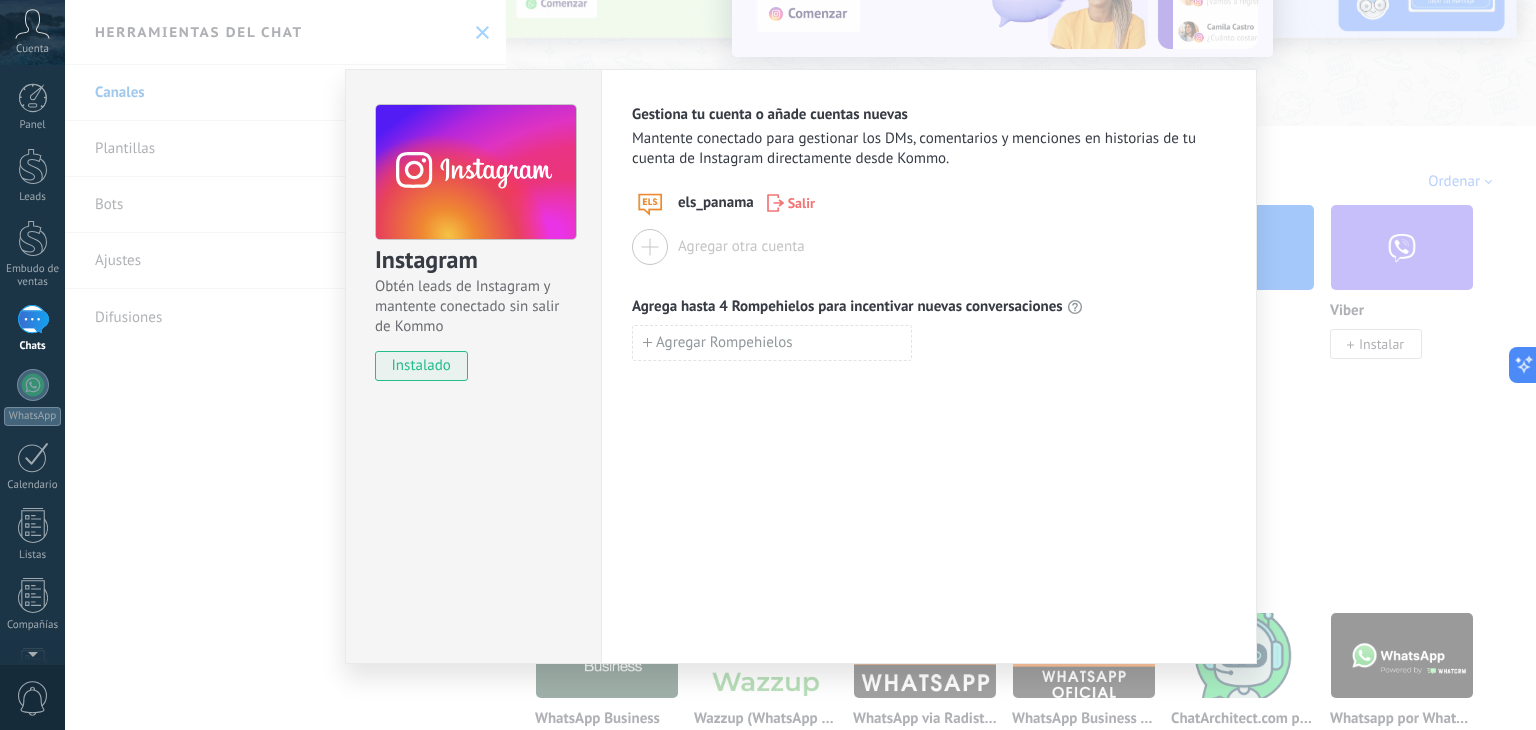 click at bounding box center [650, 247] 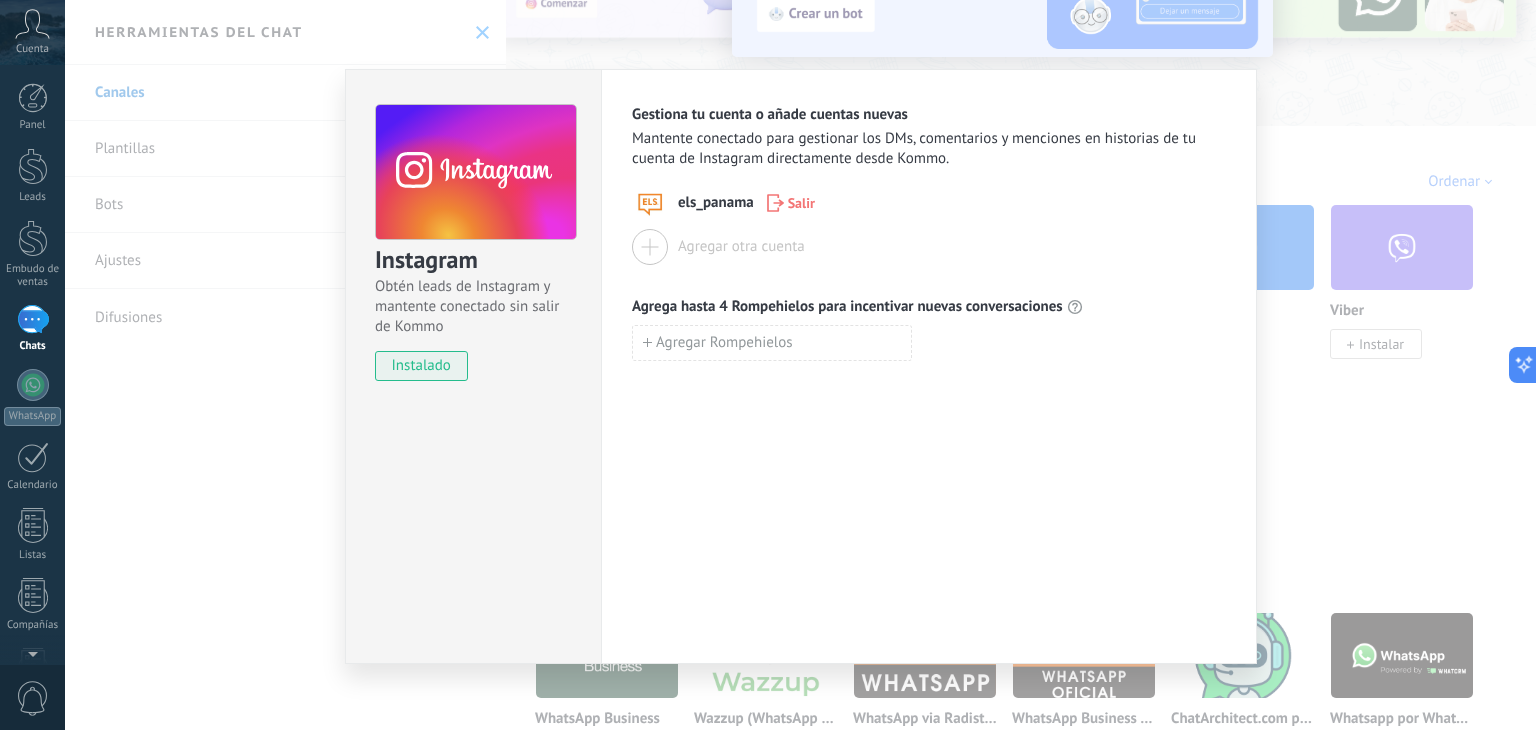click on "Agregar otra cuenta" at bounding box center (718, 247) 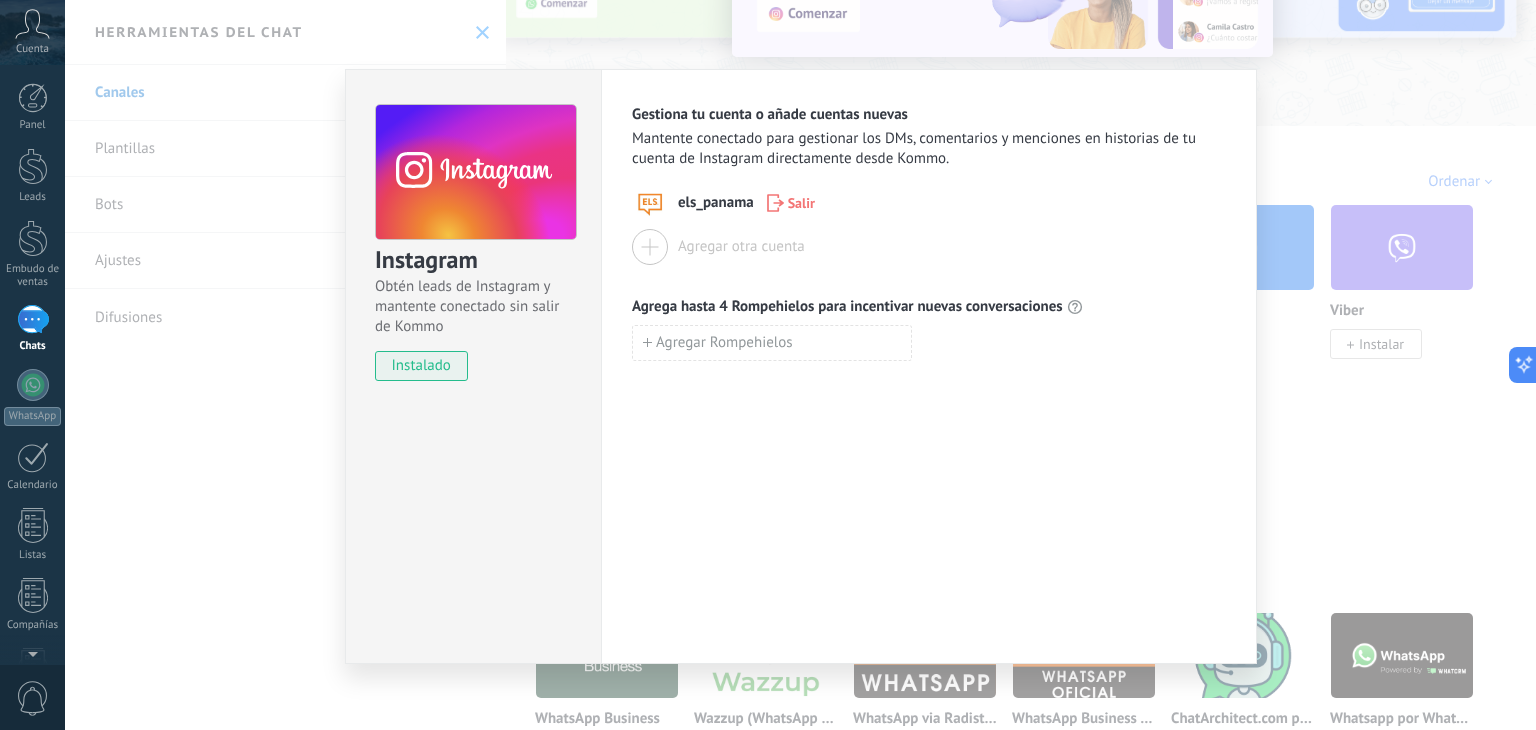 click on "Agregar otra cuenta" at bounding box center [741, 246] 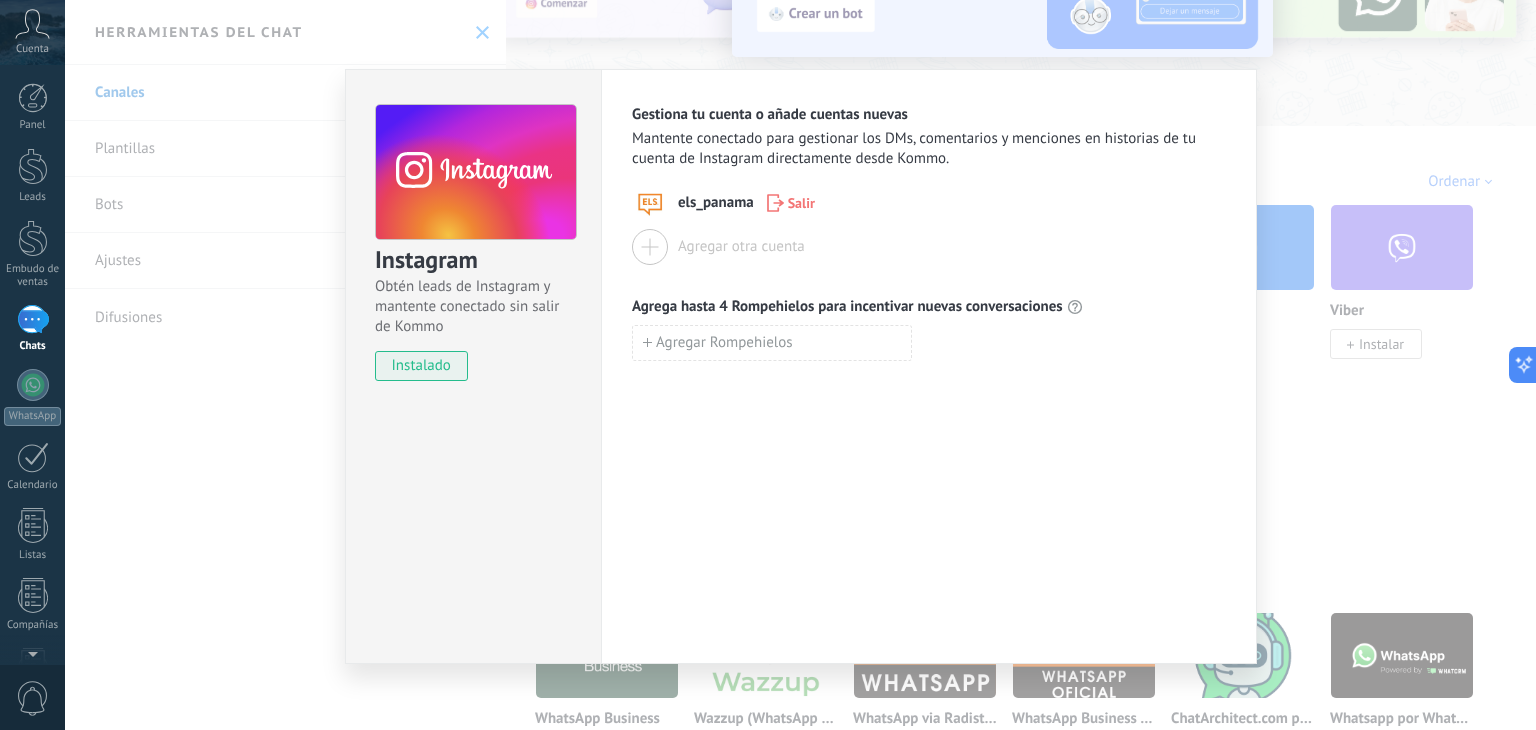 click at bounding box center (650, 247) 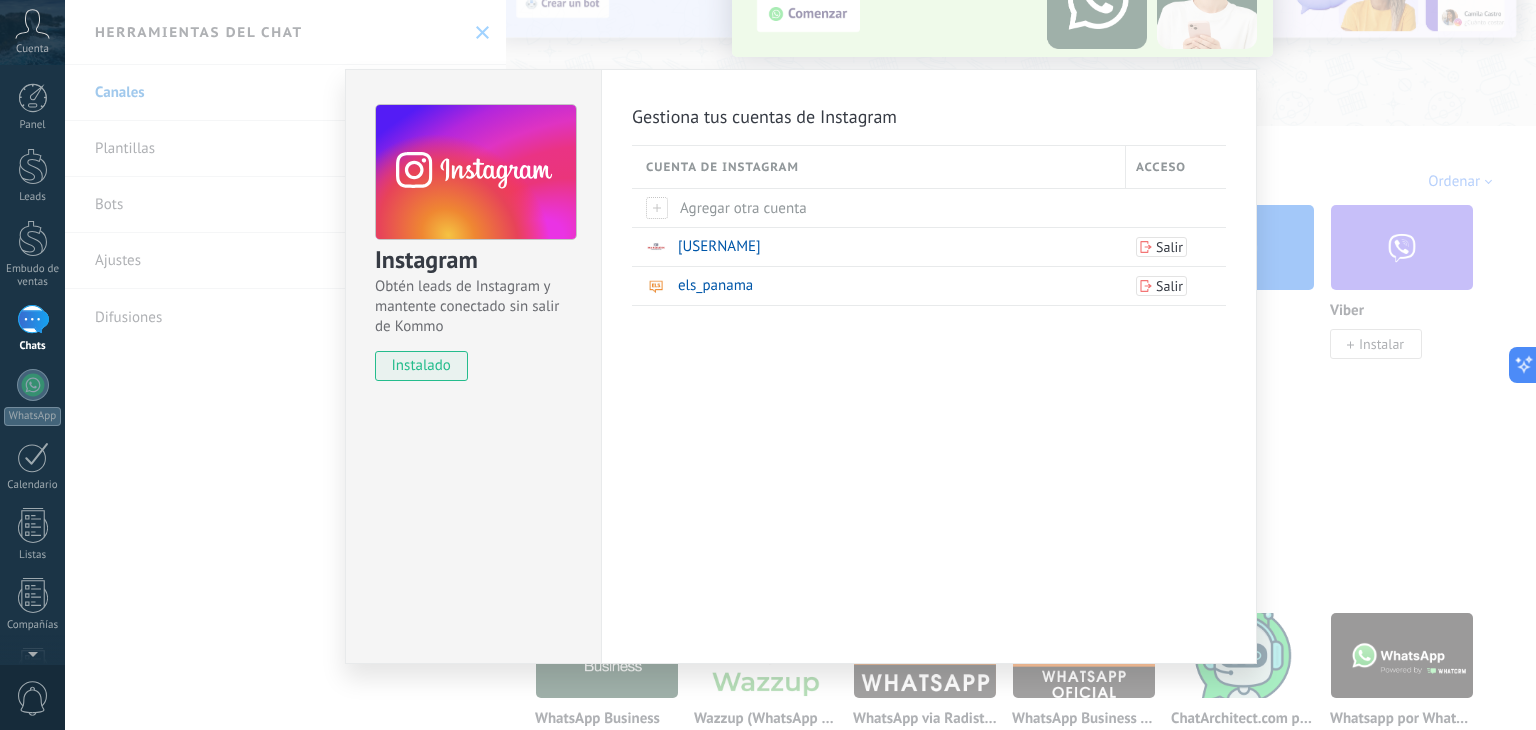 click on "Instagram Obtén leads de Instagram y mantente conectado sin salir de Kommo instalado Gestiona tus cuentas de Instagram Cuenta de Instagram Acceso Agregar otra cuenta mandarinlanguagecenter_ Salir els_panama Salir" at bounding box center (800, 365) 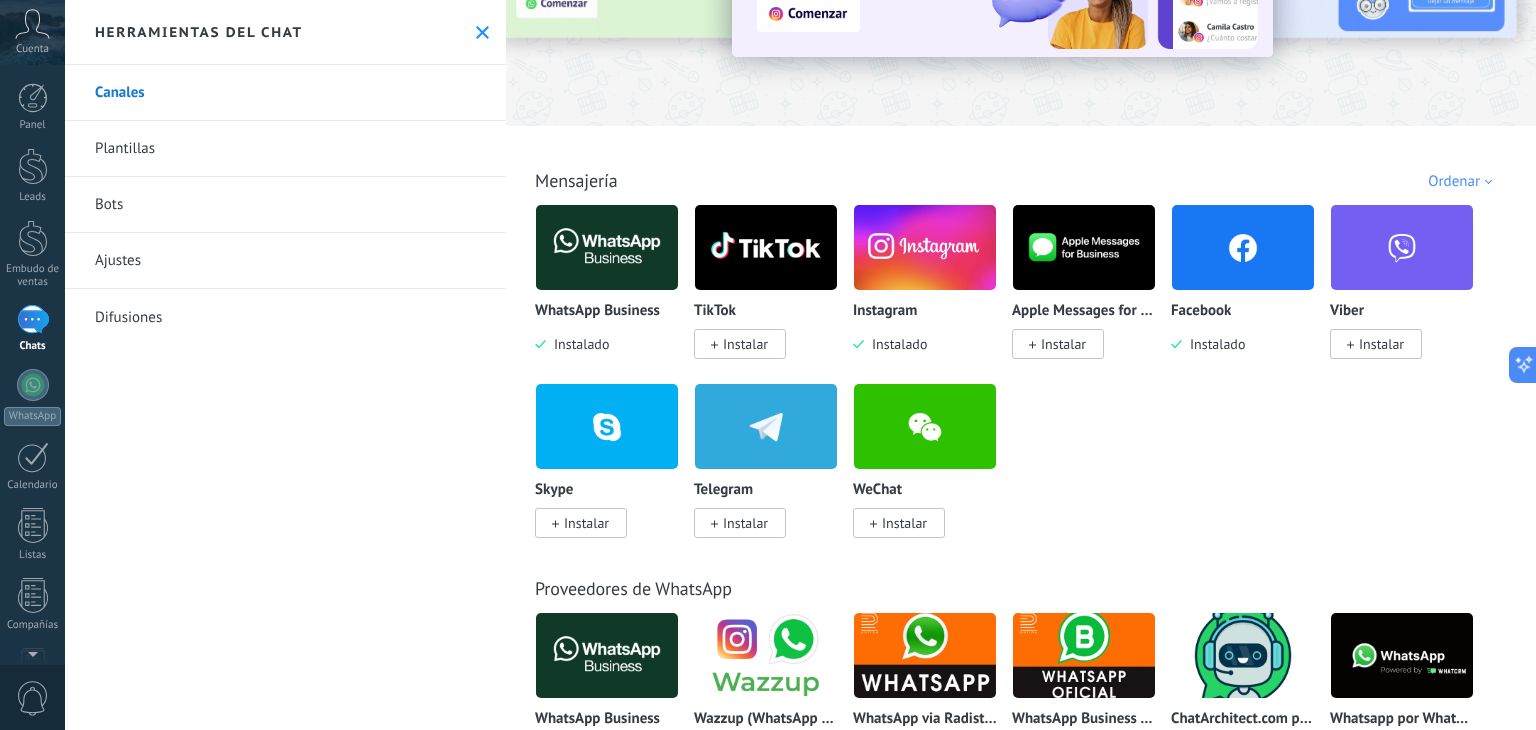 click on "Plantillas" at bounding box center [285, 149] 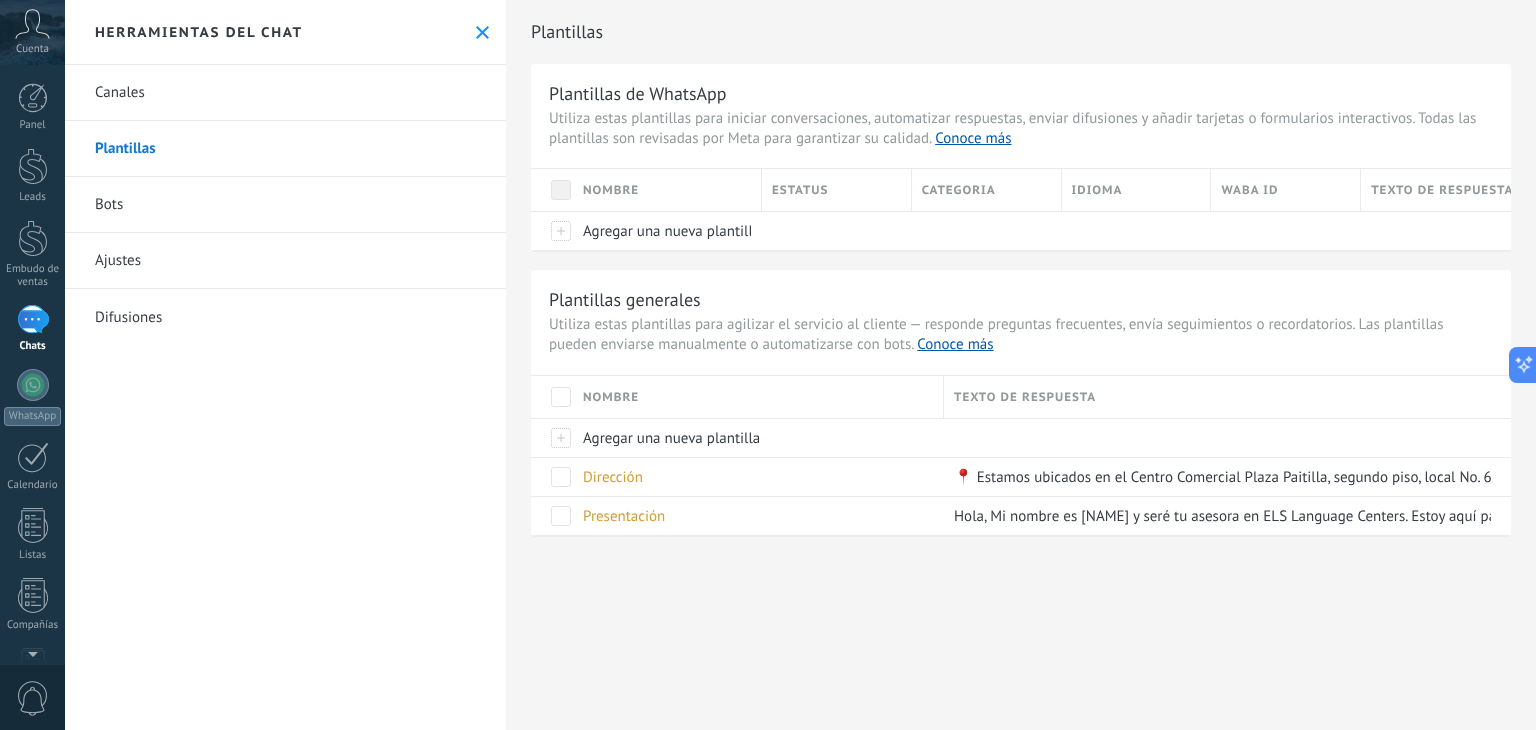 click on "Ajustes" at bounding box center (285, 261) 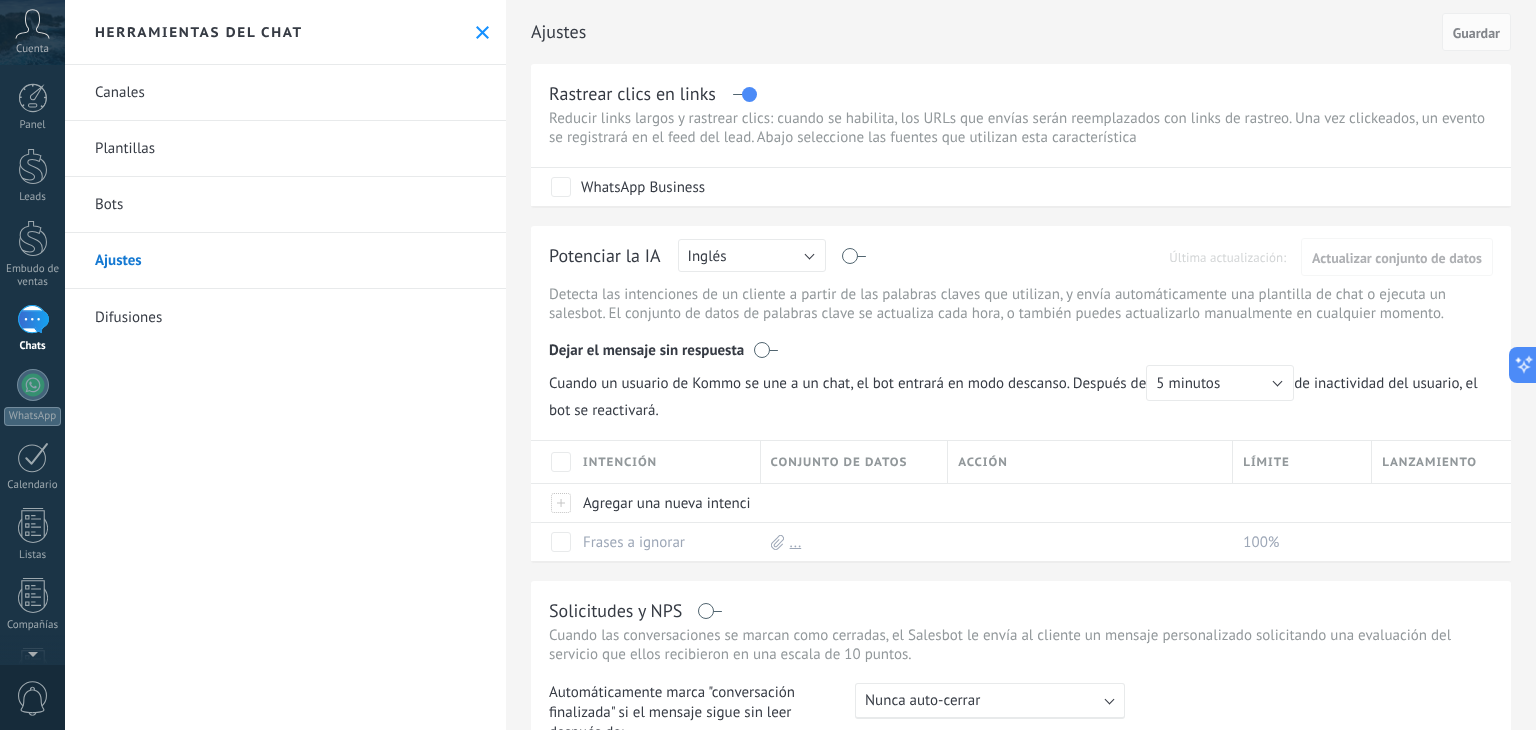 click on "Difusiones" at bounding box center (285, 317) 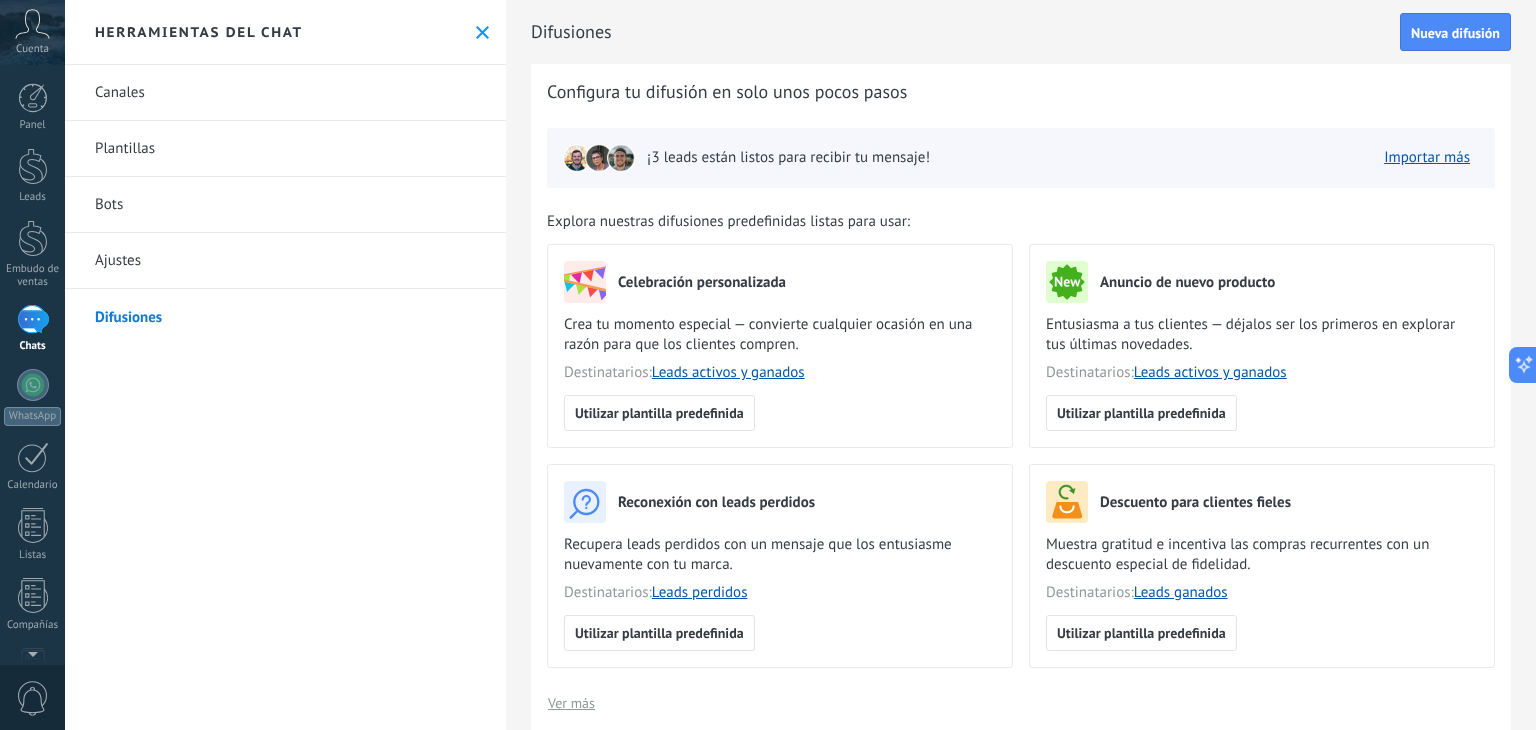 click on "Canales" at bounding box center (285, 93) 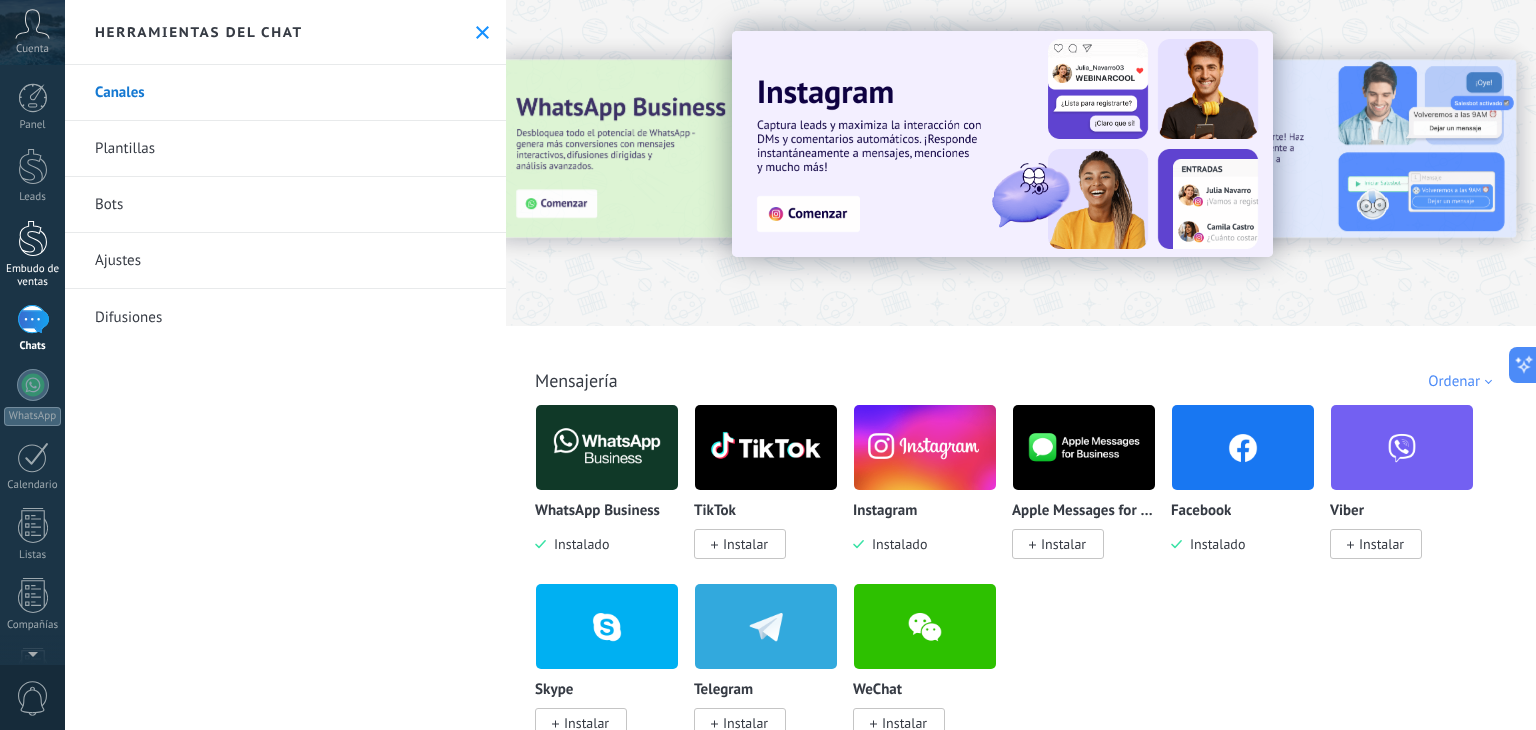 click at bounding box center (33, 238) 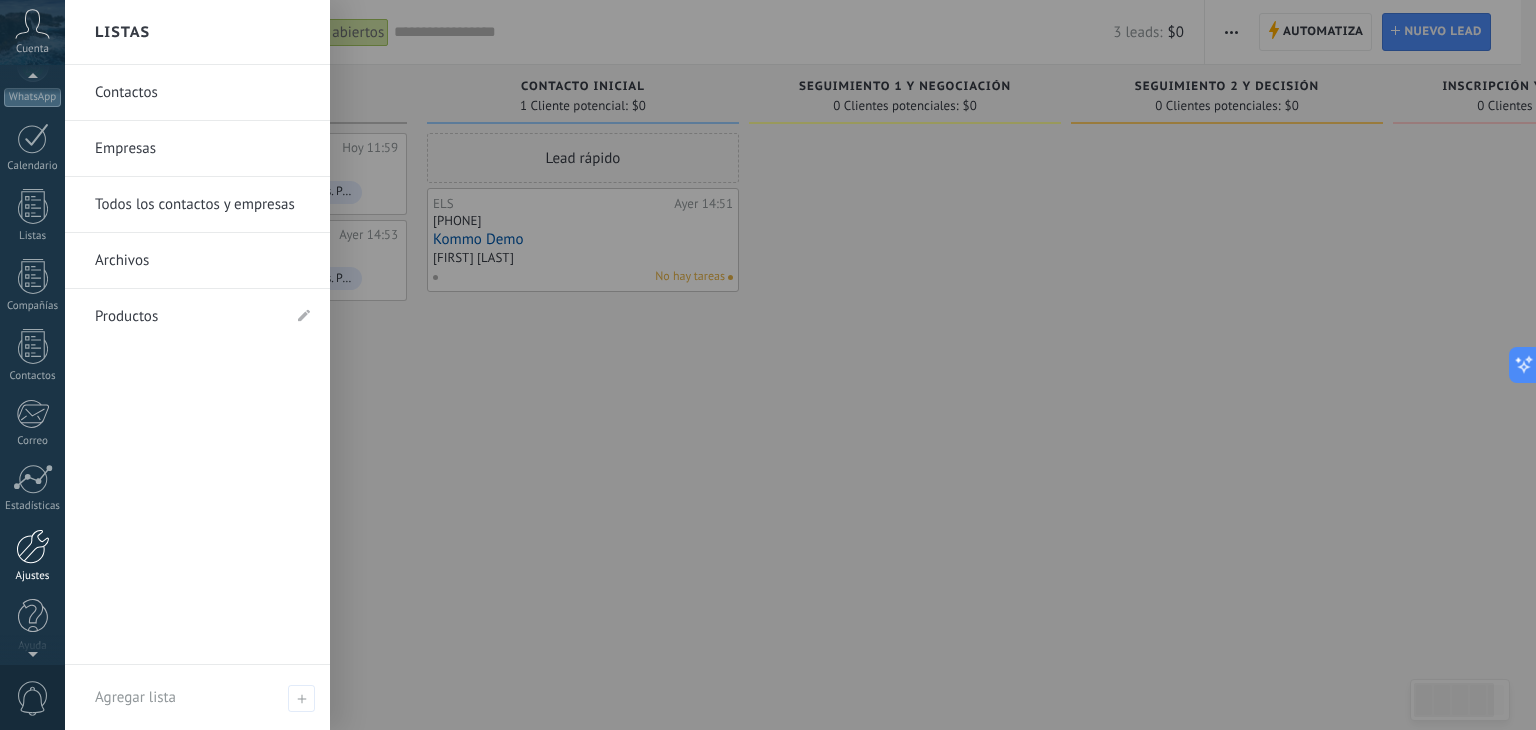 scroll, scrollTop: 326, scrollLeft: 0, axis: vertical 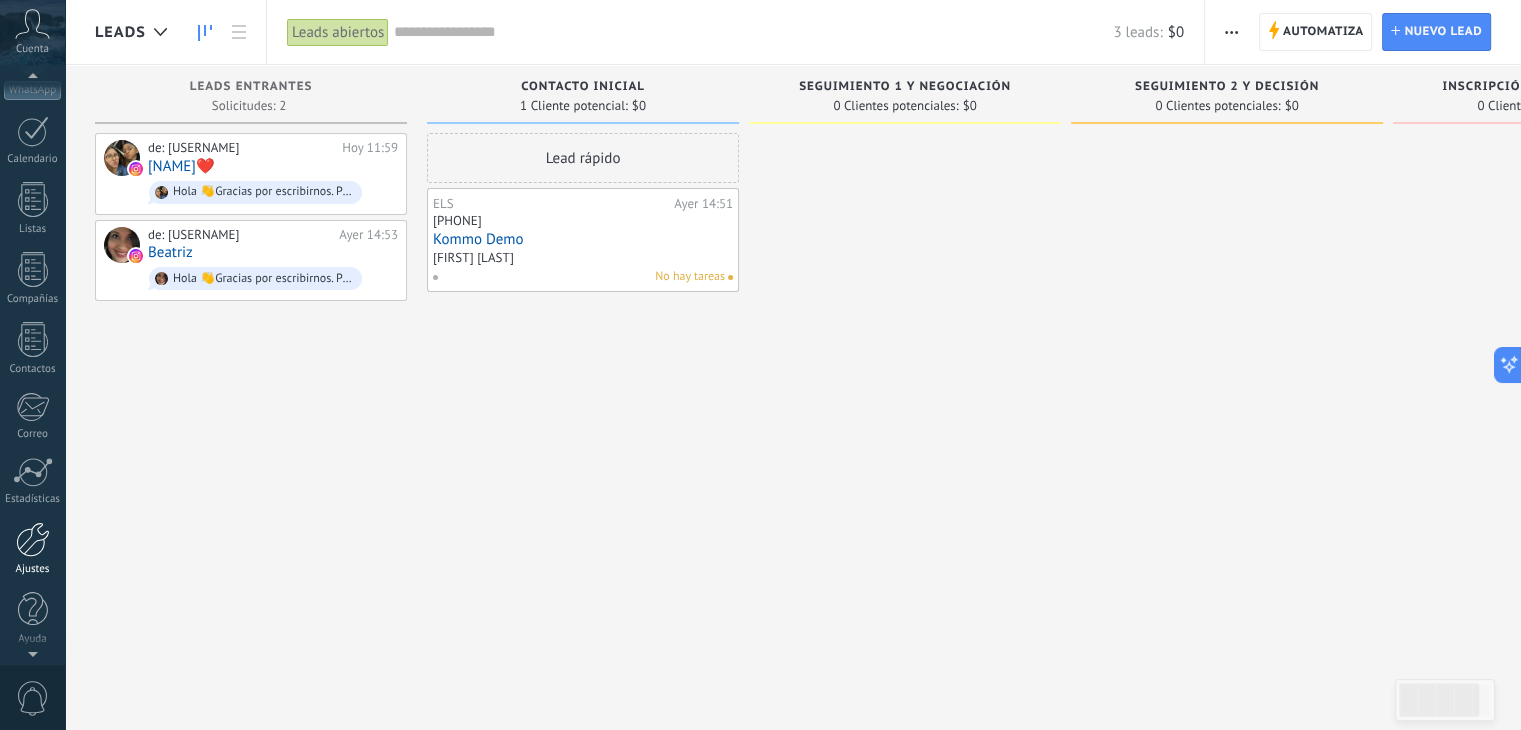 click at bounding box center [33, 539] 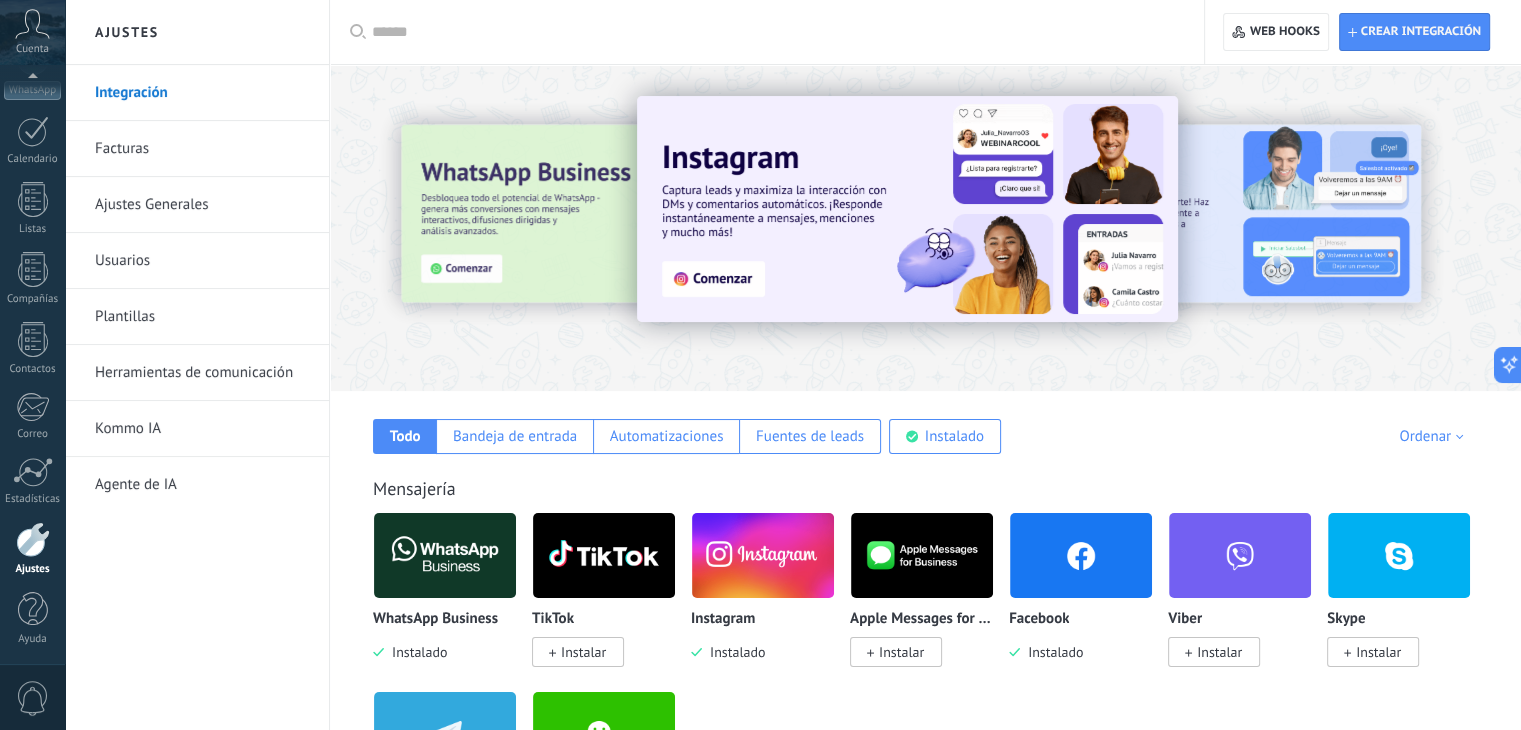 click at bounding box center [763, 555] 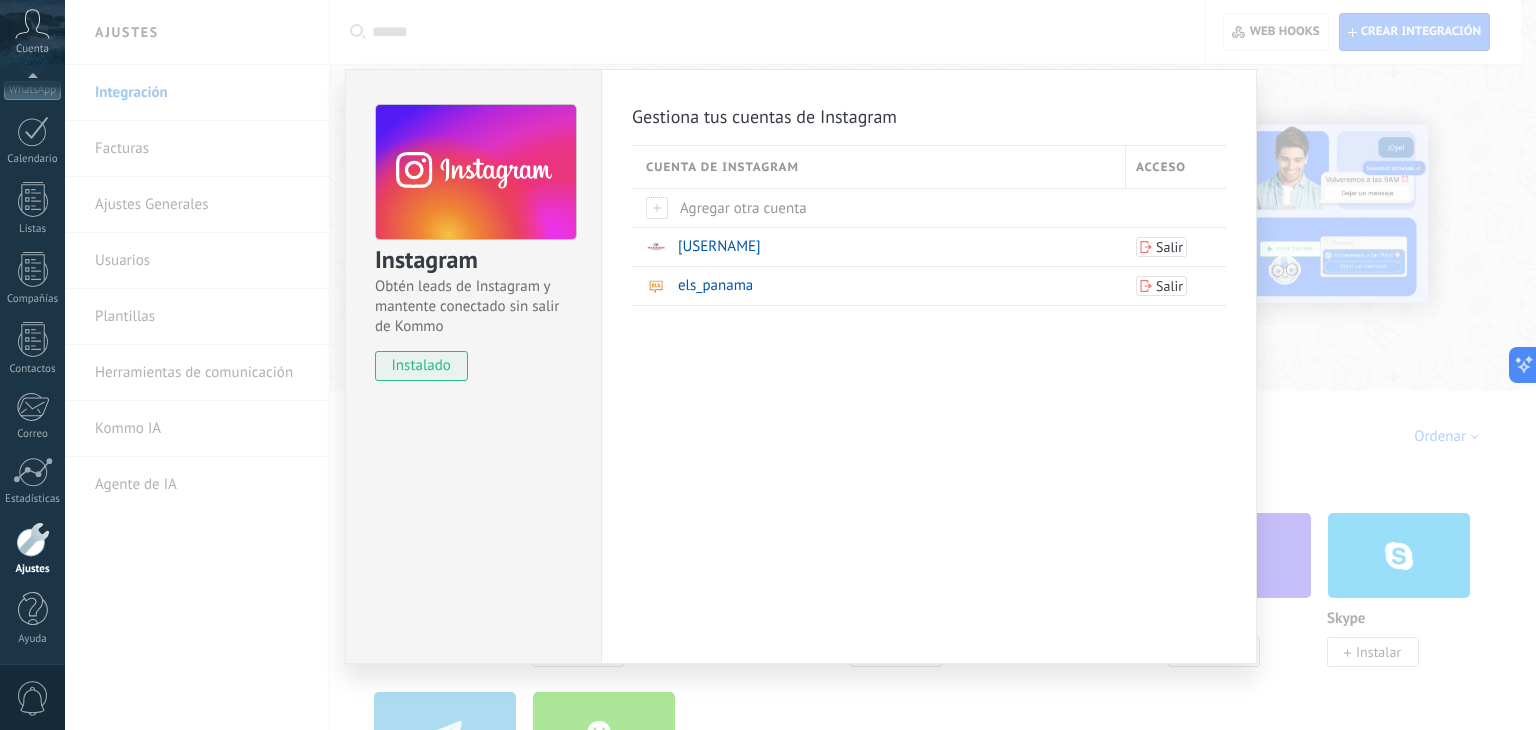 click on "Instagram Obtén leads de Instagram y mantente conectado sin salir de Kommo instalado Gestiona tus cuentas de Instagram Cuenta de Instagram Acceso Agregar otra cuenta mandarinlanguagecenter_ Salir els_panama Salir" at bounding box center [800, 365] 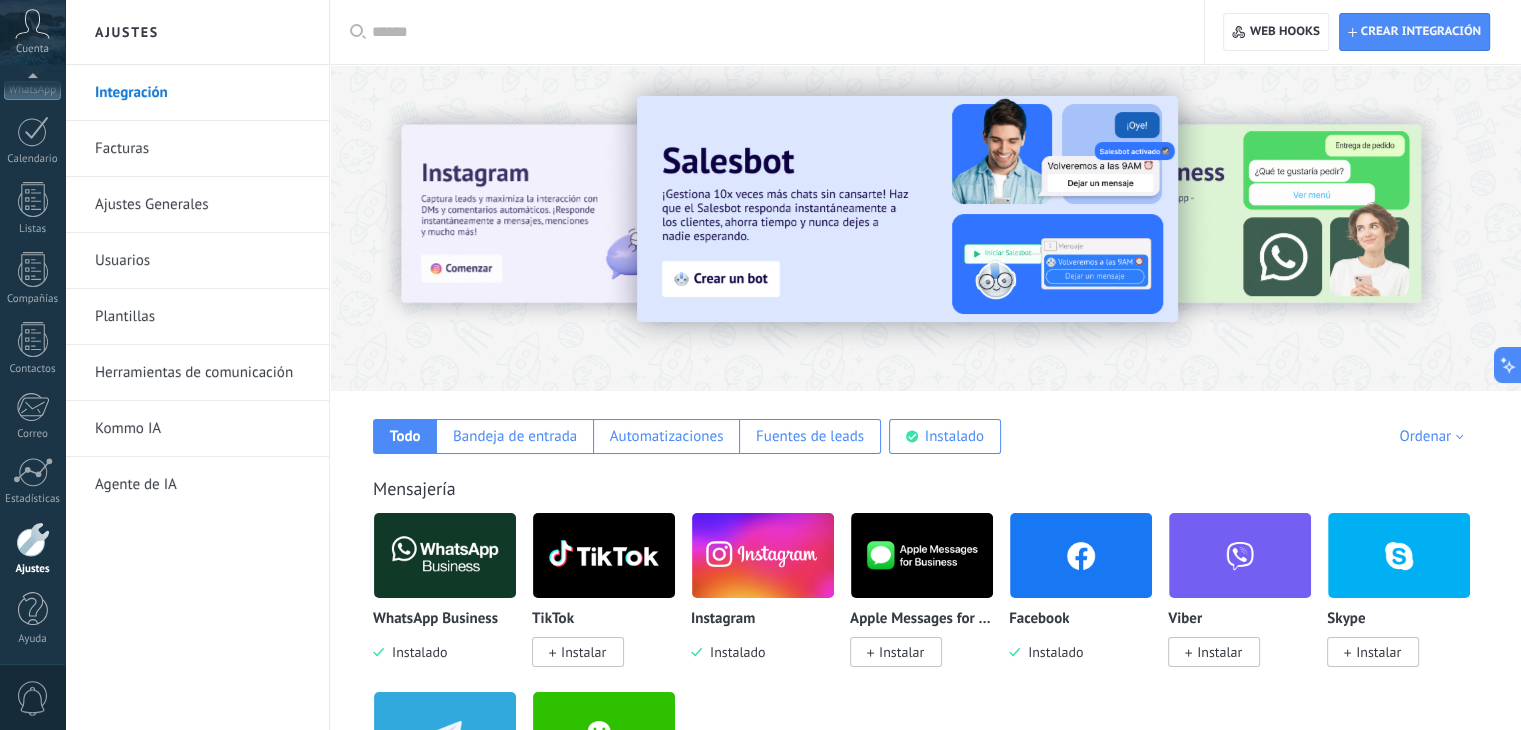 click on "Ajustes Generales" at bounding box center [202, 205] 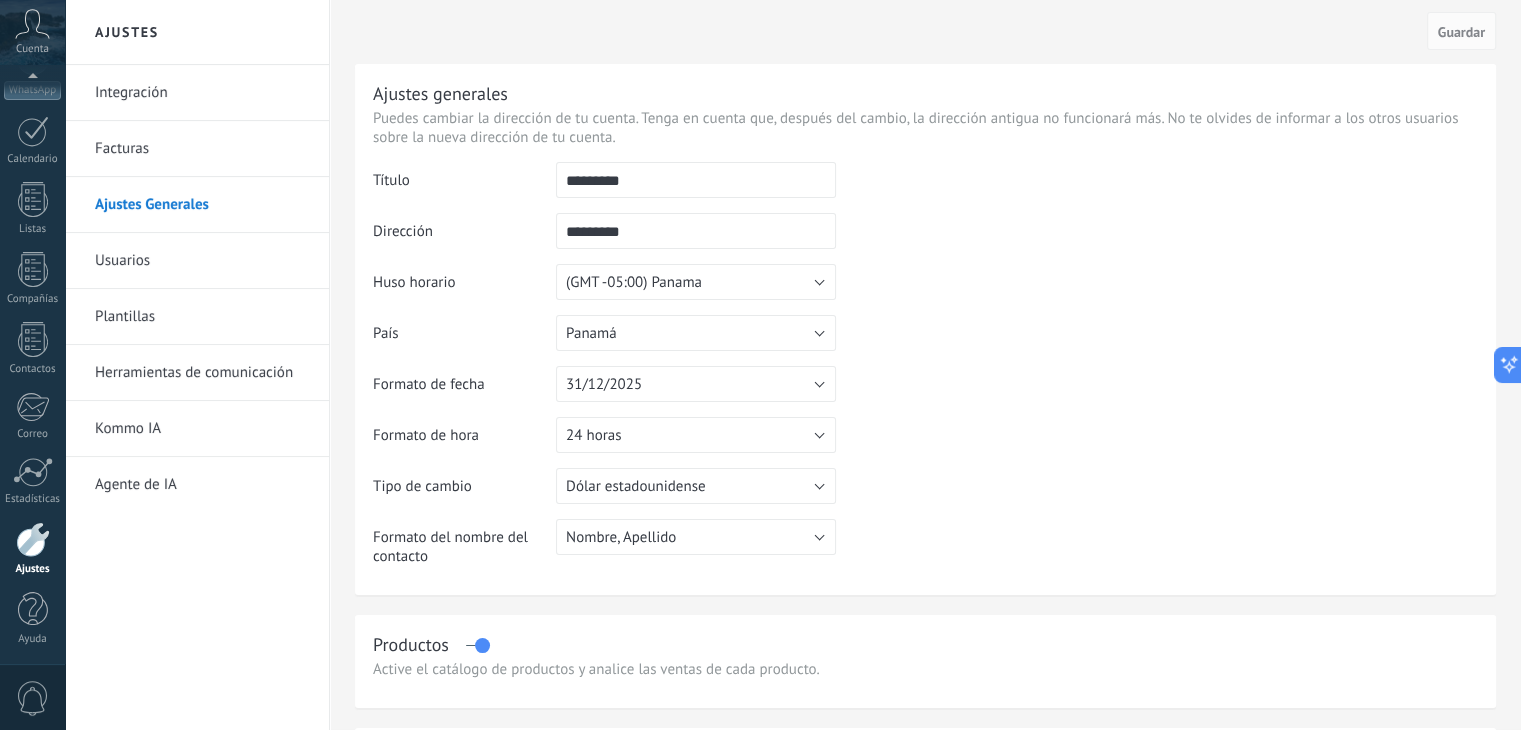 click on "Plantillas" at bounding box center (202, 317) 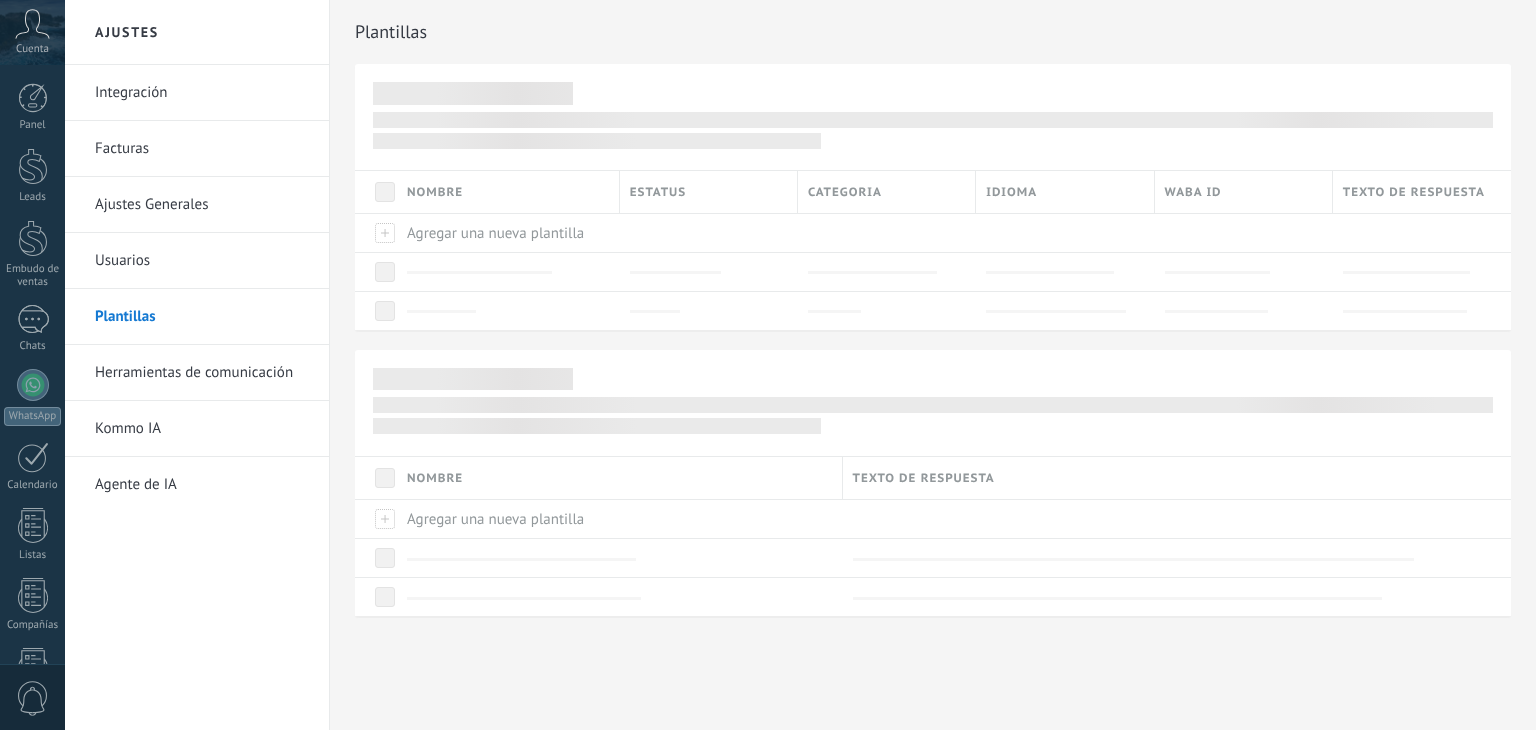 scroll, scrollTop: 0, scrollLeft: 0, axis: both 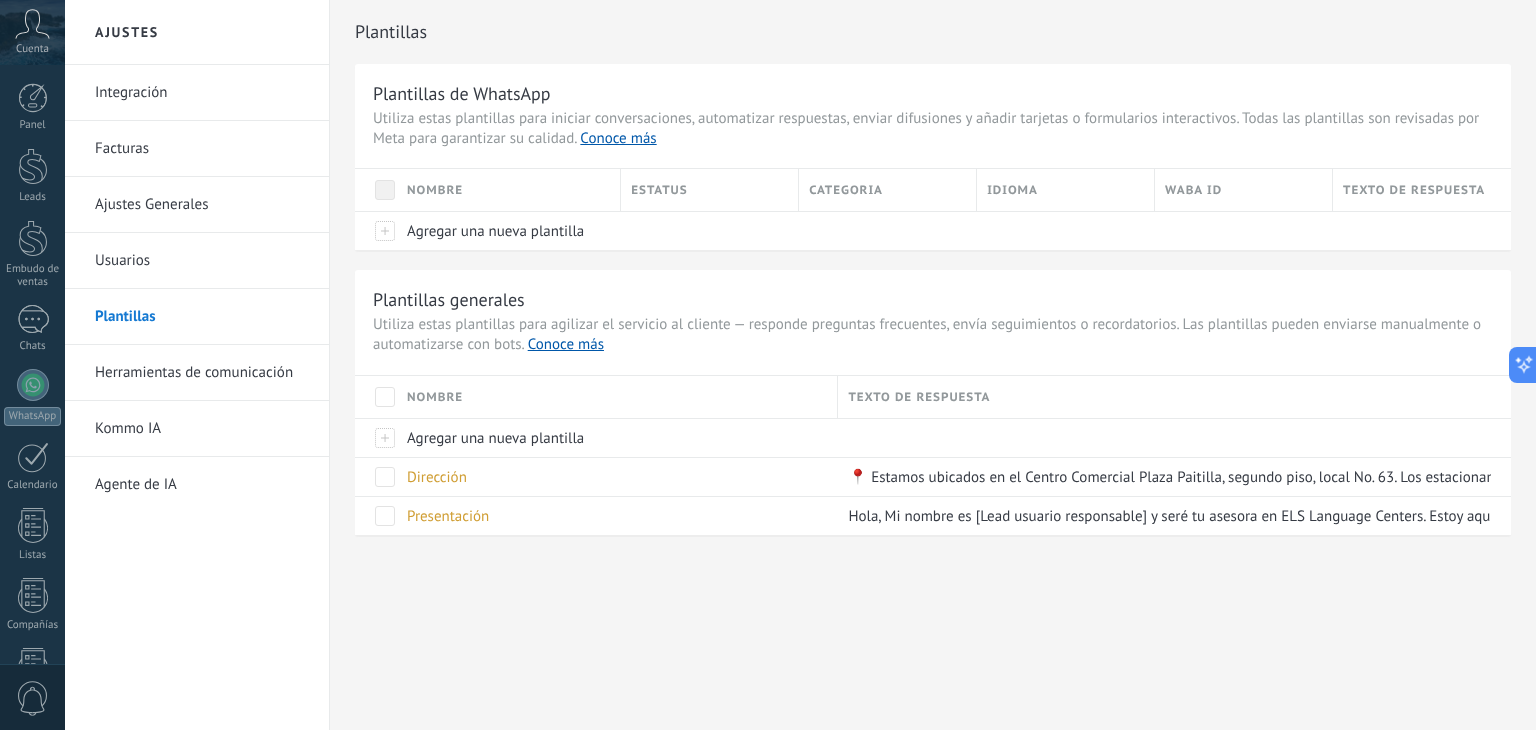 click on "Herramientas de comunicación" at bounding box center (202, 373) 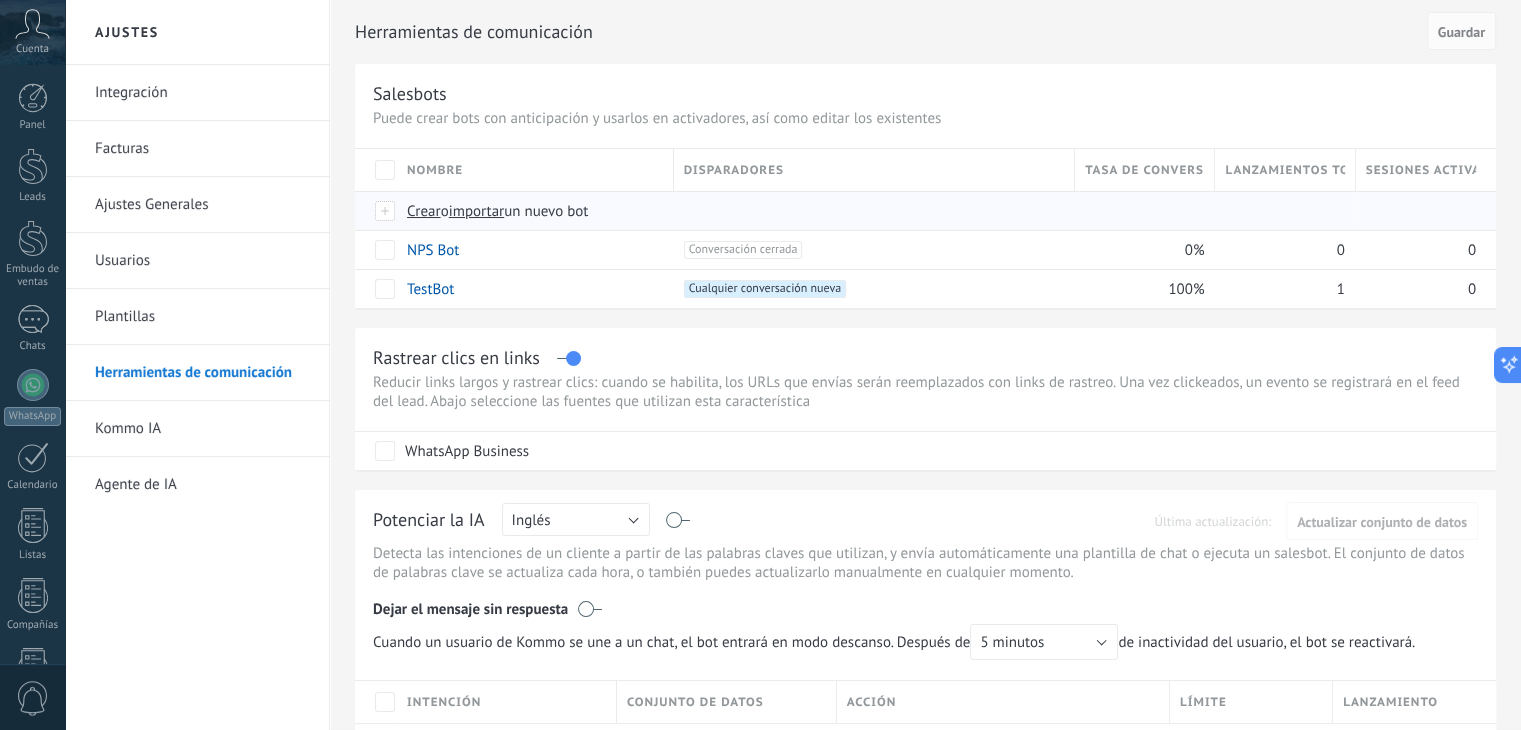 click on "Crear" at bounding box center [424, 211] 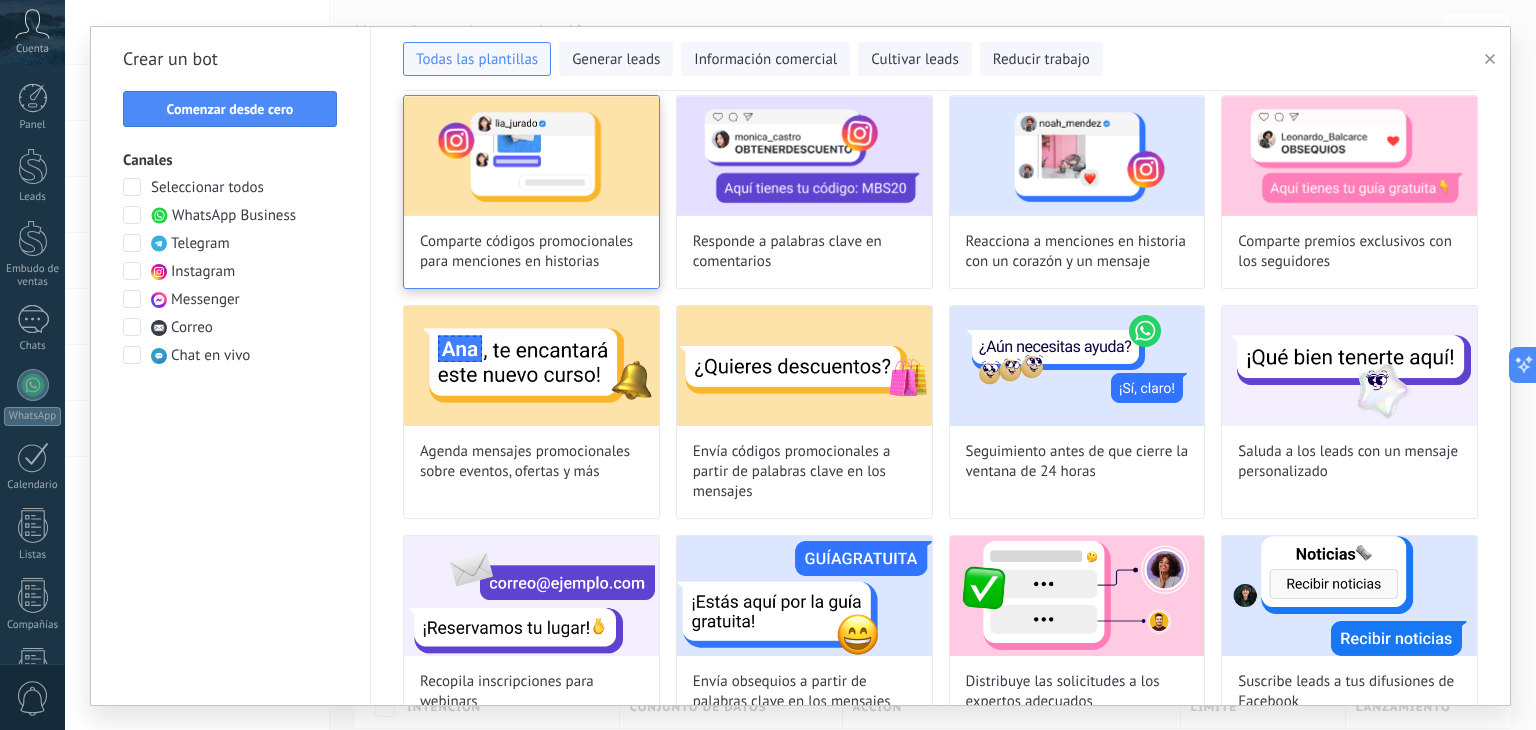 scroll, scrollTop: 600, scrollLeft: 0, axis: vertical 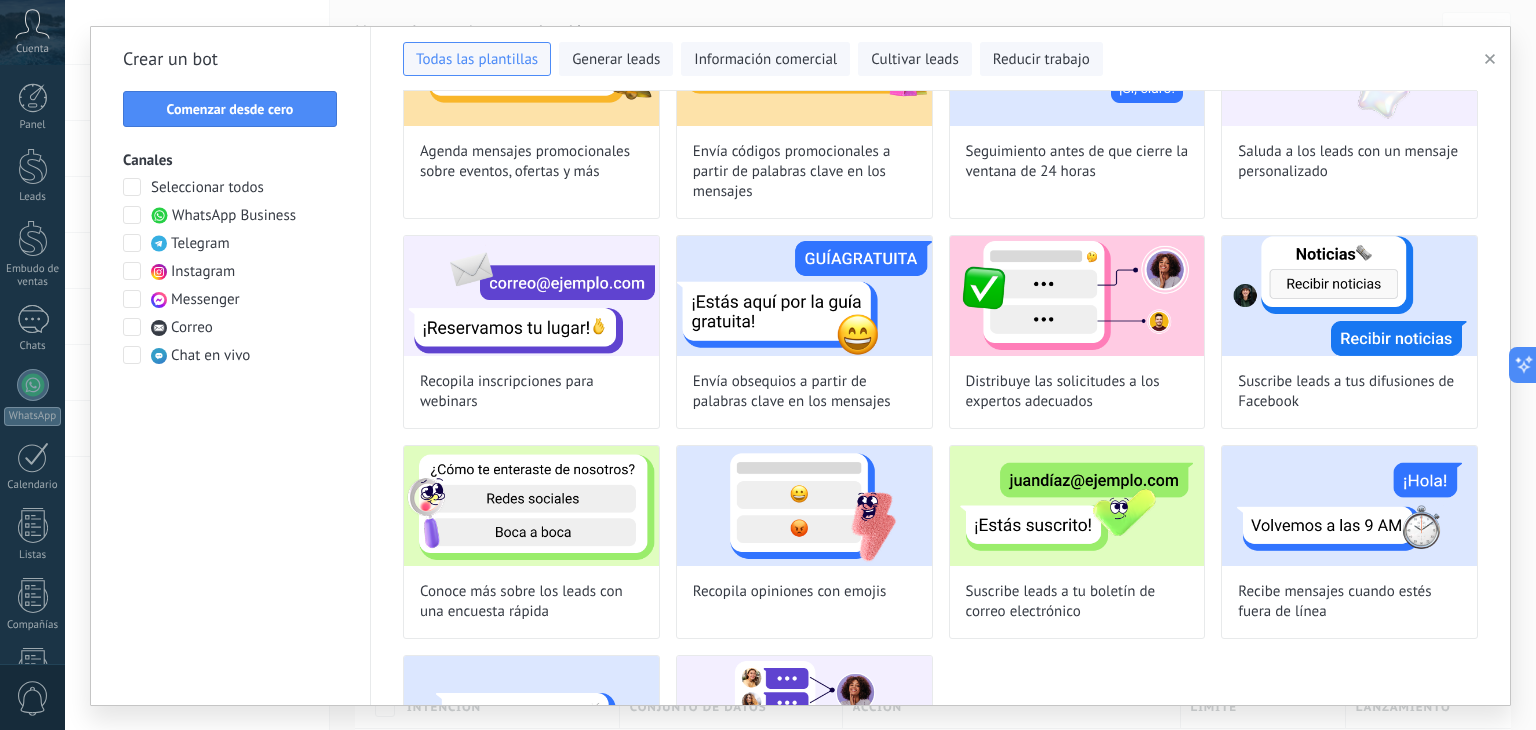 click at bounding box center [132, 271] 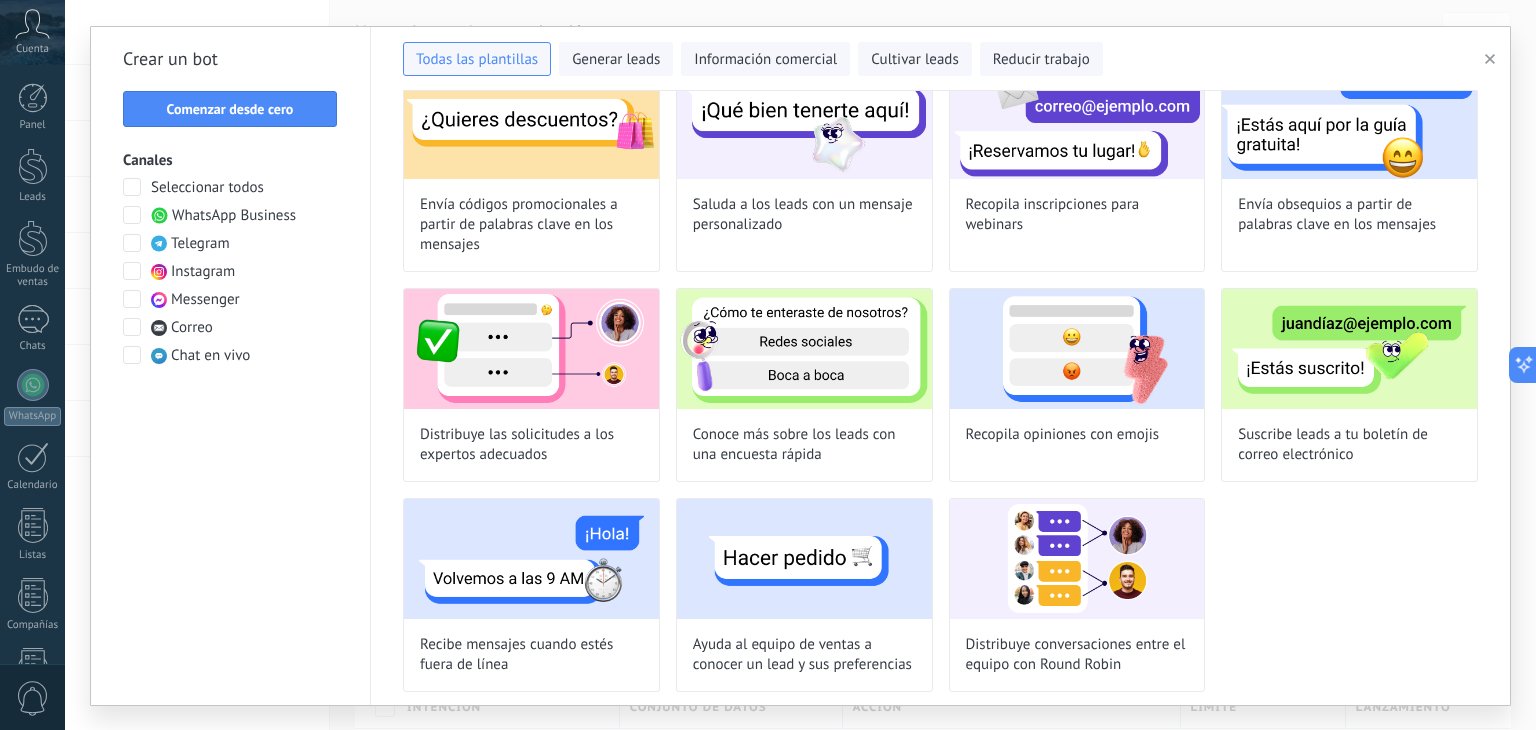 click at bounding box center (132, 271) 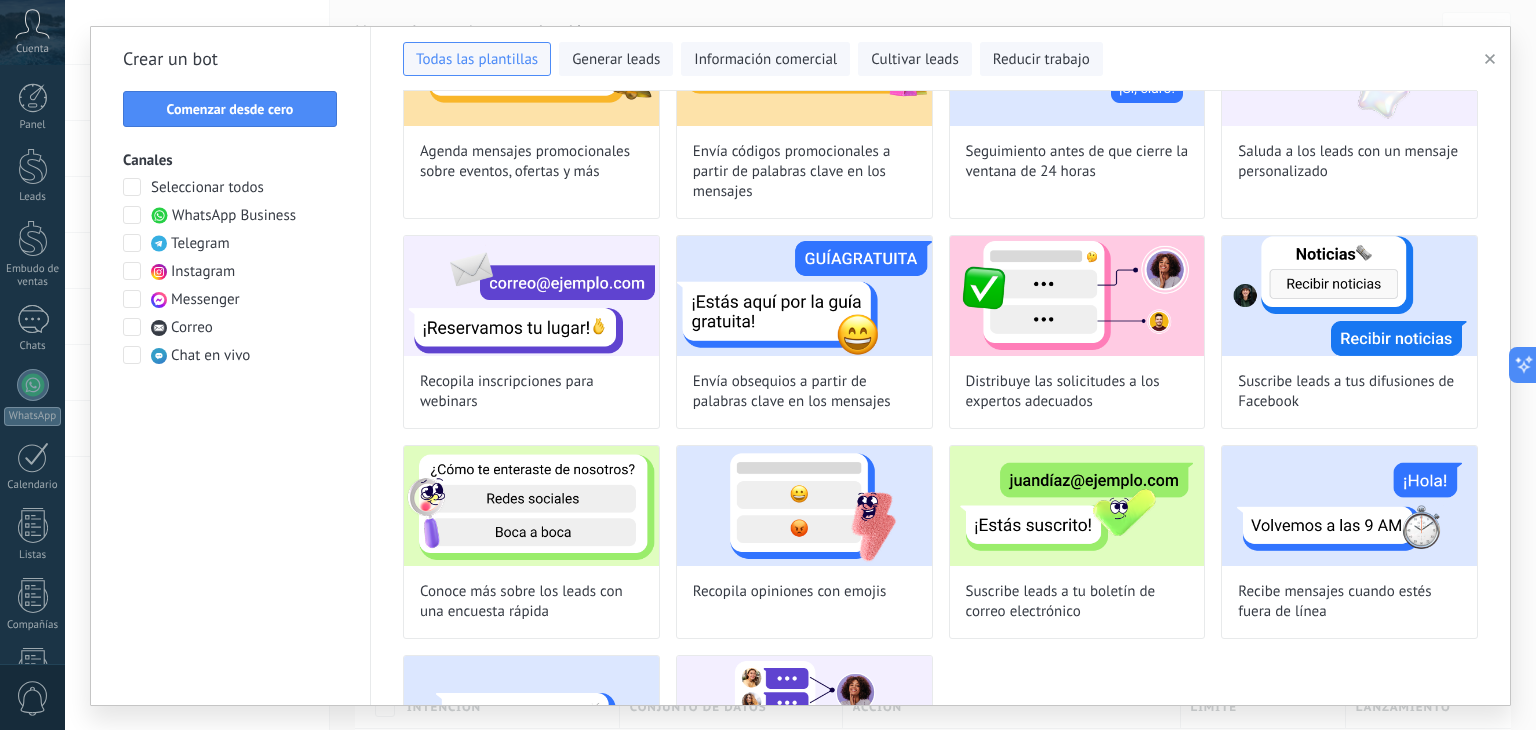 click at bounding box center [132, 271] 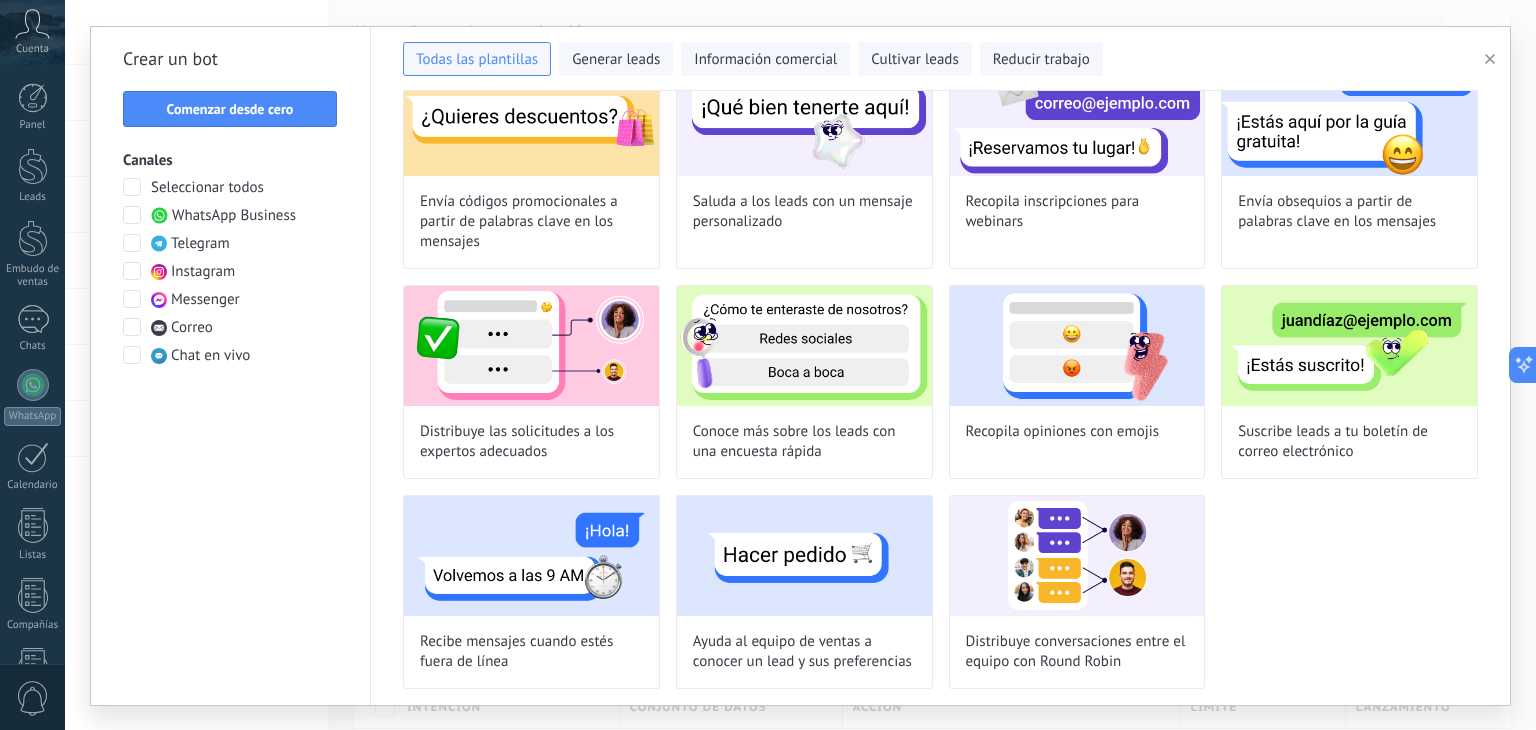 scroll, scrollTop: 547, scrollLeft: 0, axis: vertical 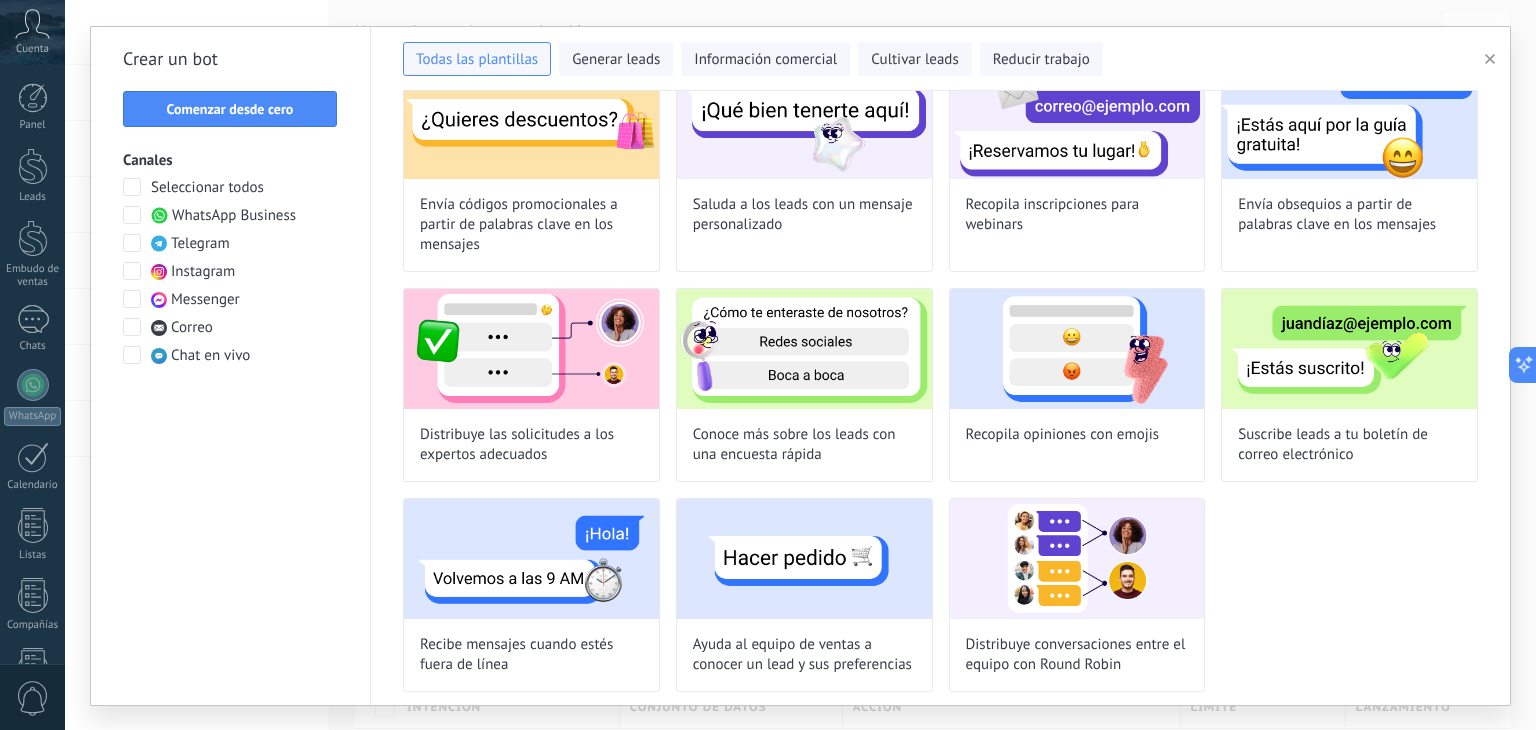 click at bounding box center (132, 271) 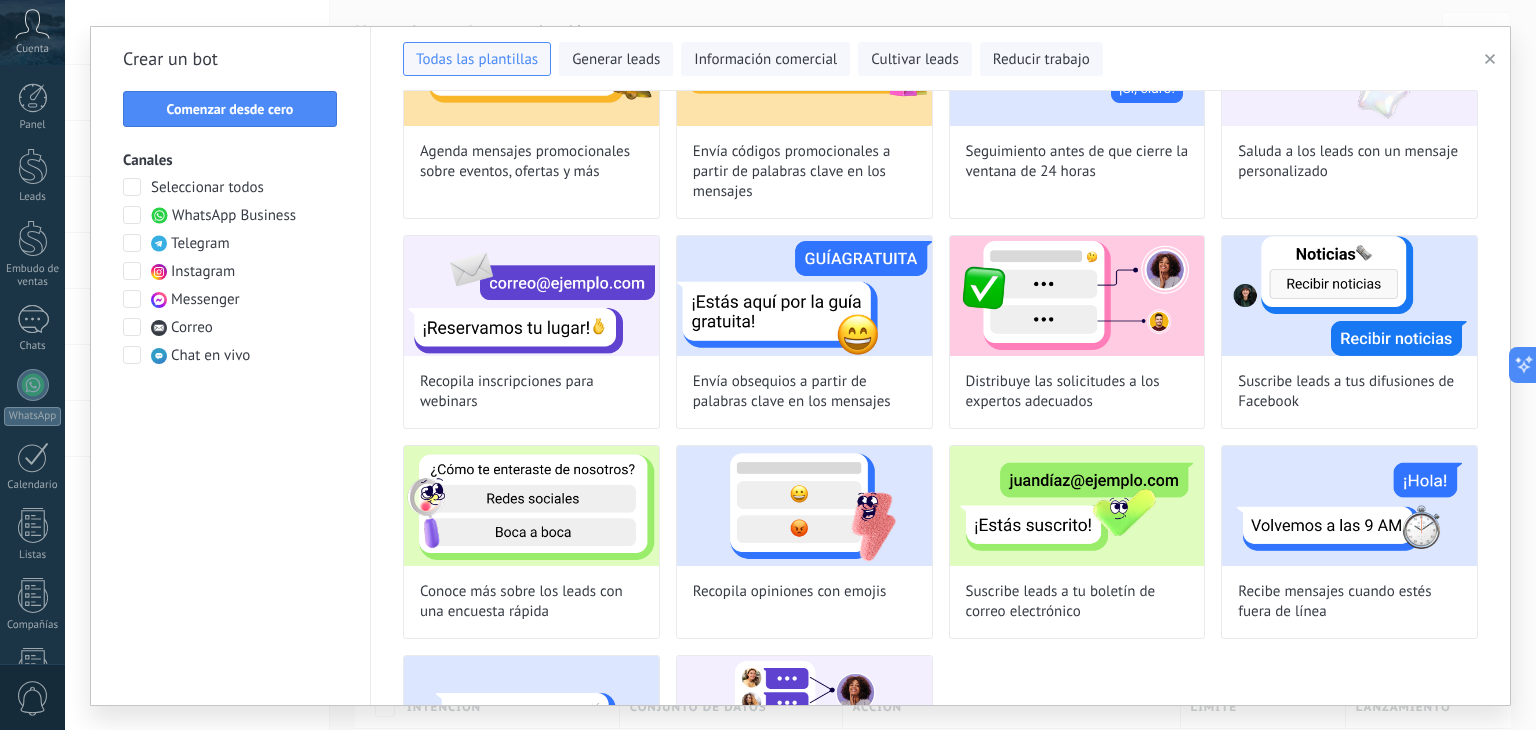 click on "Instagram" at bounding box center [203, 272] 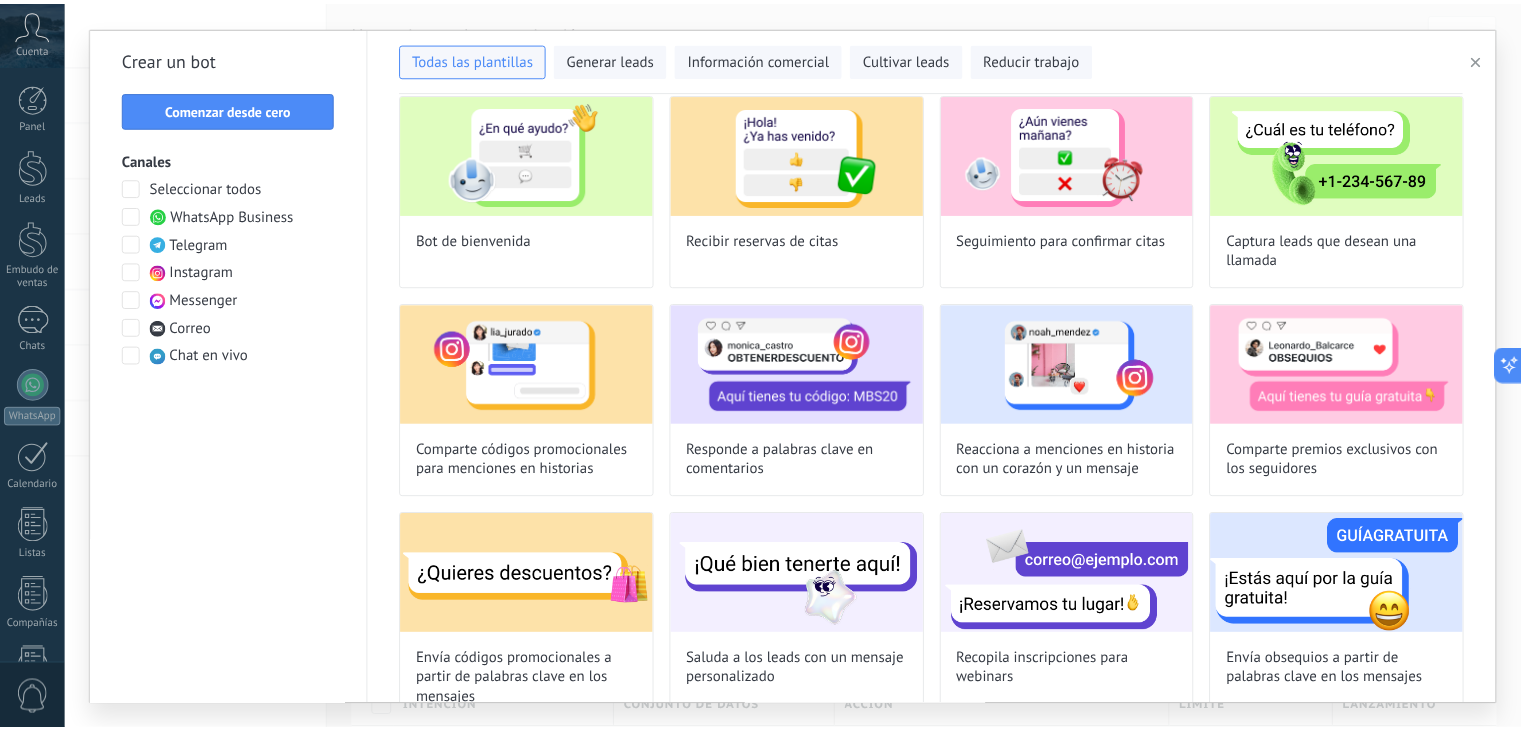 scroll, scrollTop: 0, scrollLeft: 0, axis: both 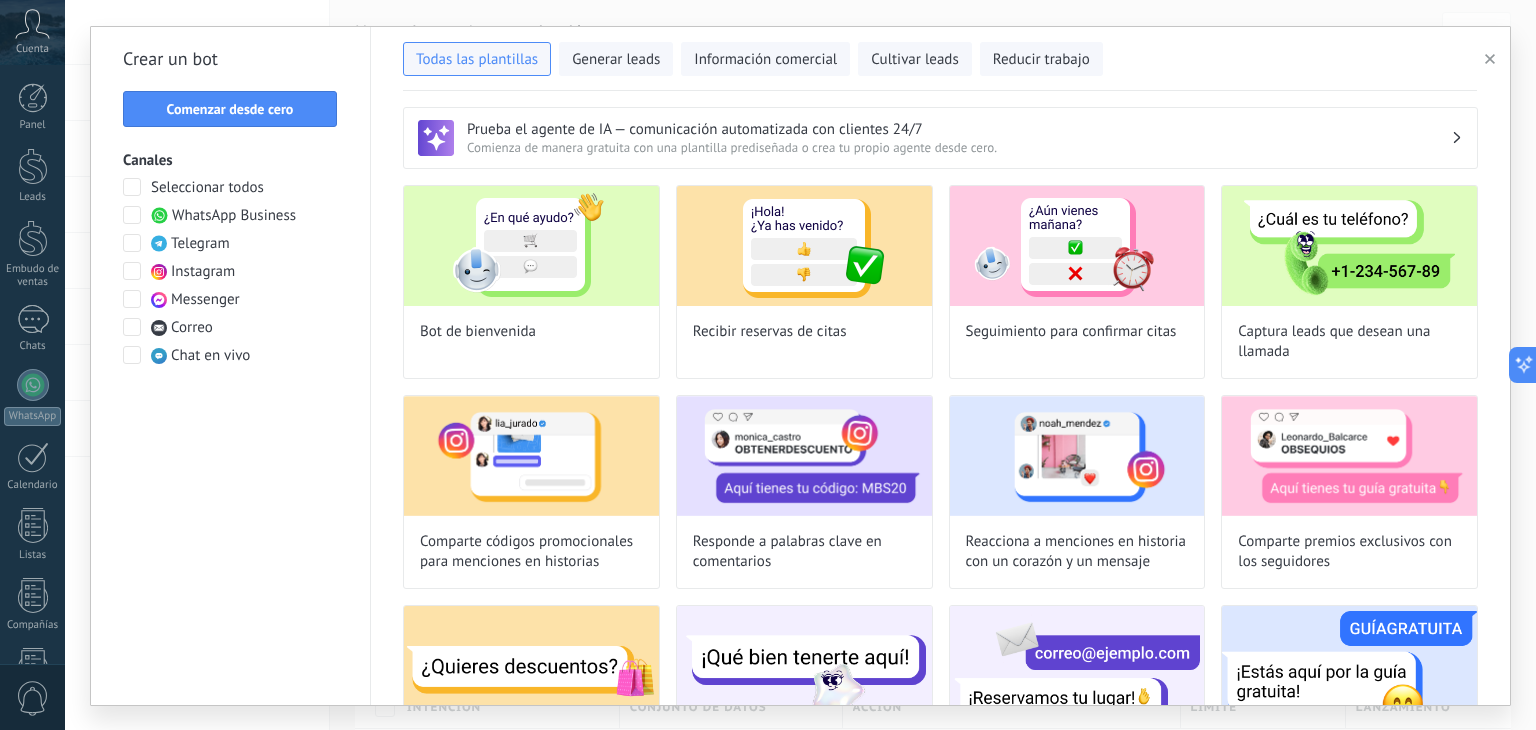 click at bounding box center [1493, 59] 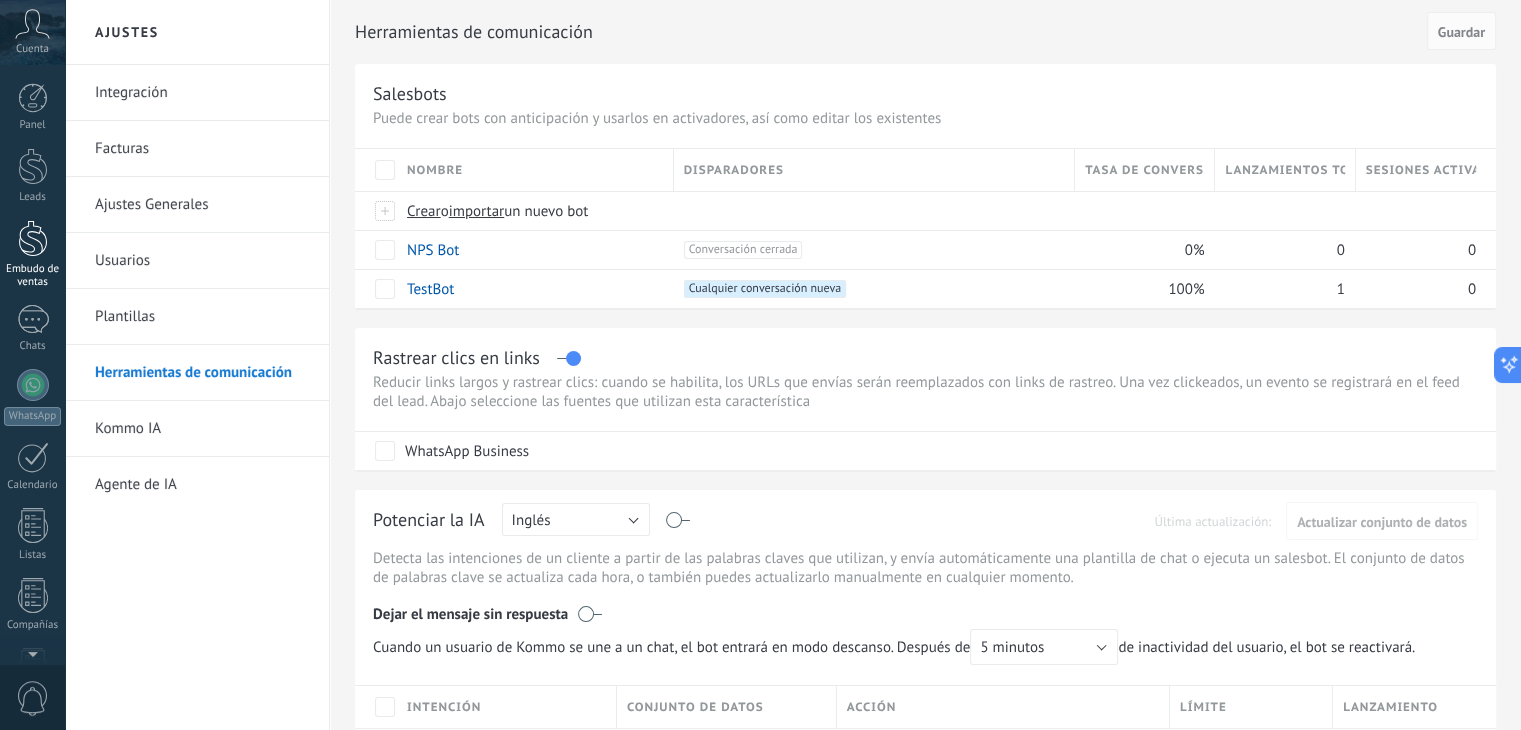 click on "Panel
Leads
Embudo de ventas
Chats
WhatsApp" at bounding box center (32, 537) 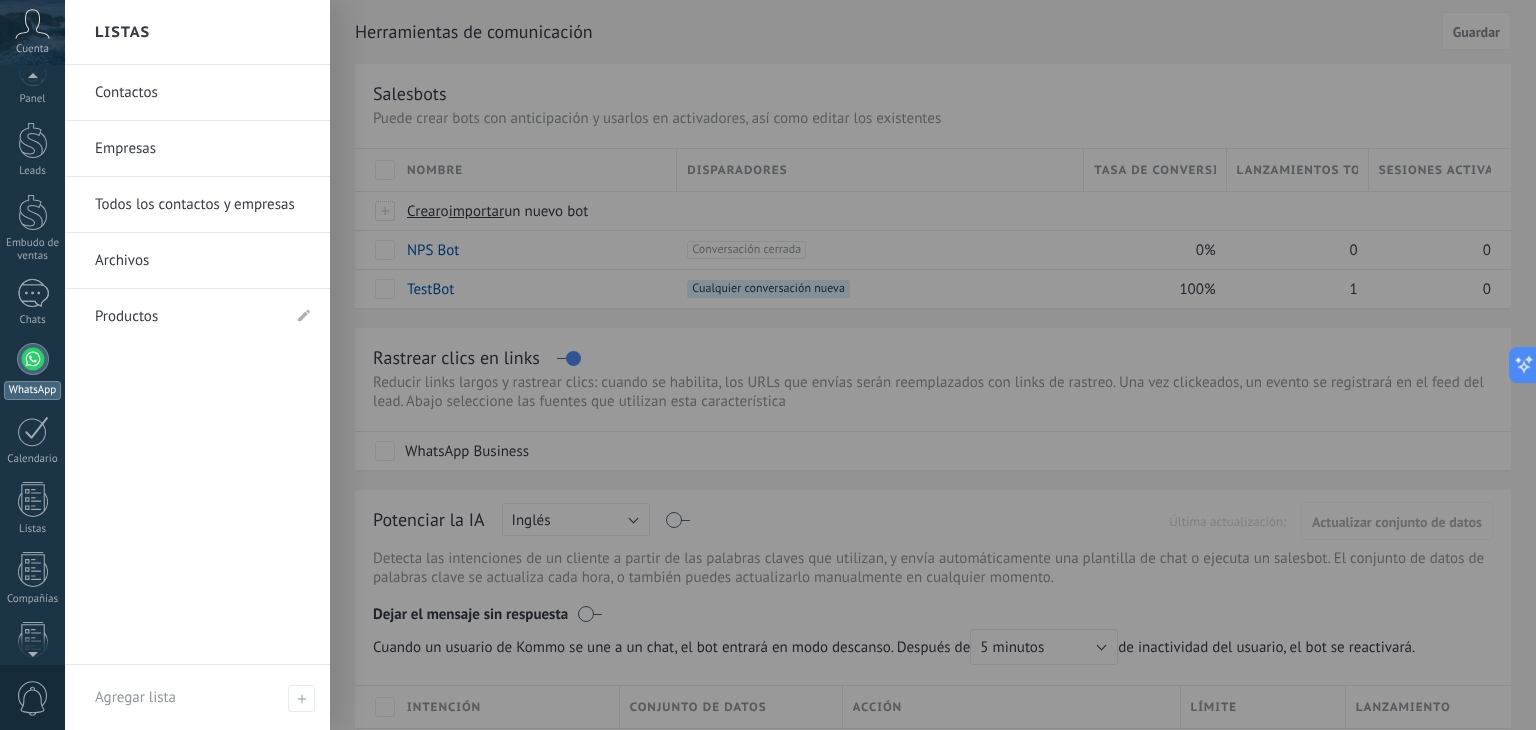 scroll, scrollTop: 0, scrollLeft: 0, axis: both 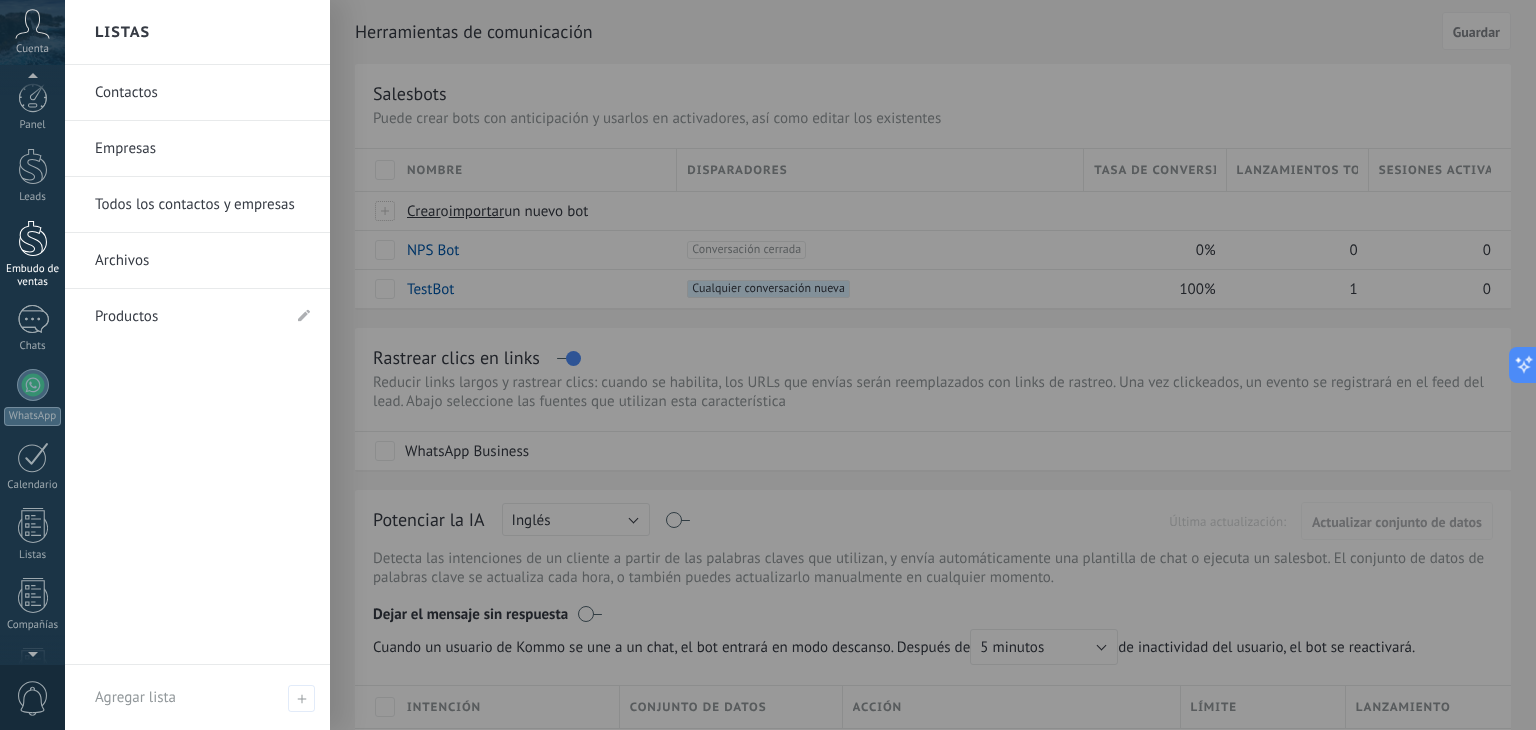 click on "Embudo de ventas" at bounding box center [33, 276] 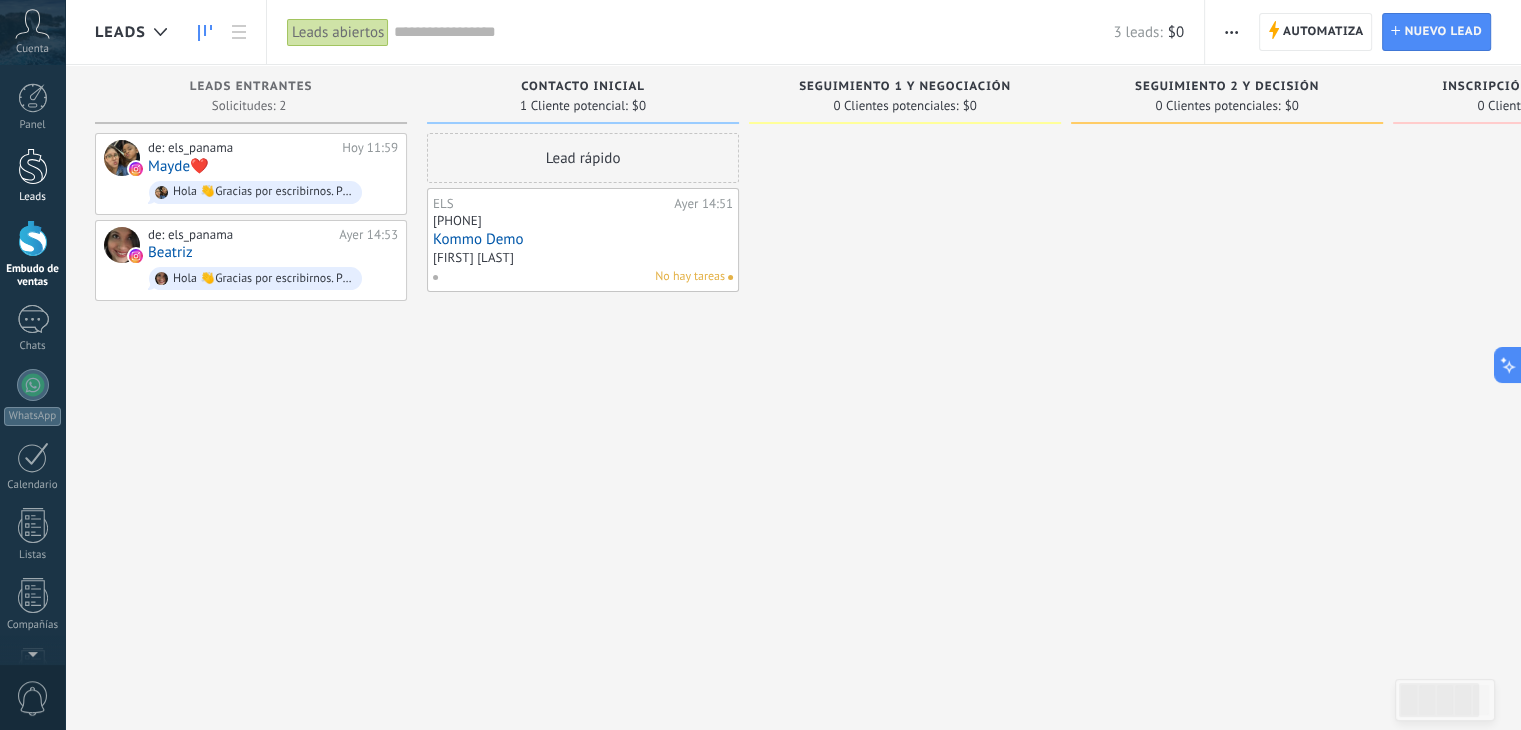 click on "Leads" at bounding box center [32, 176] 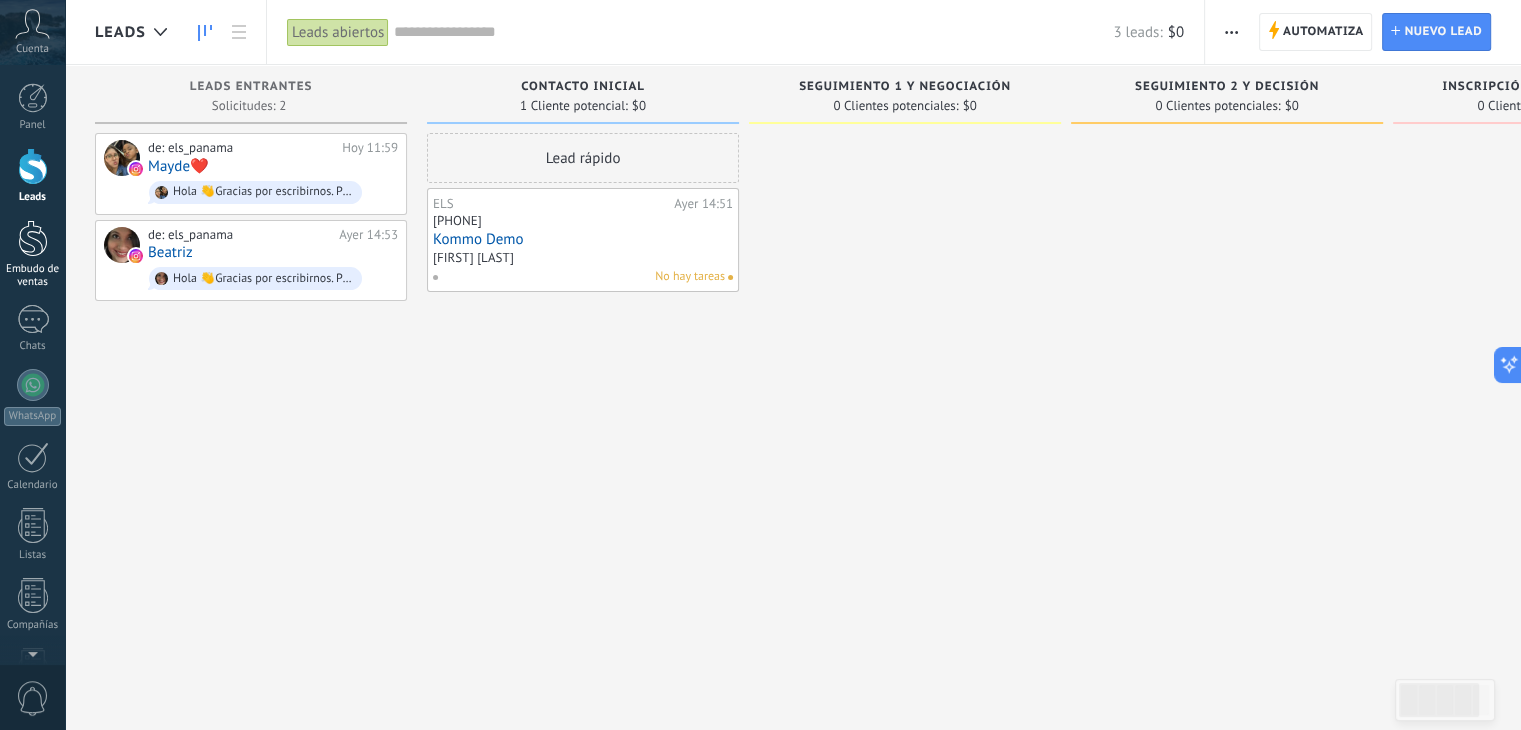 click on "Embudo de ventas" at bounding box center [33, 276] 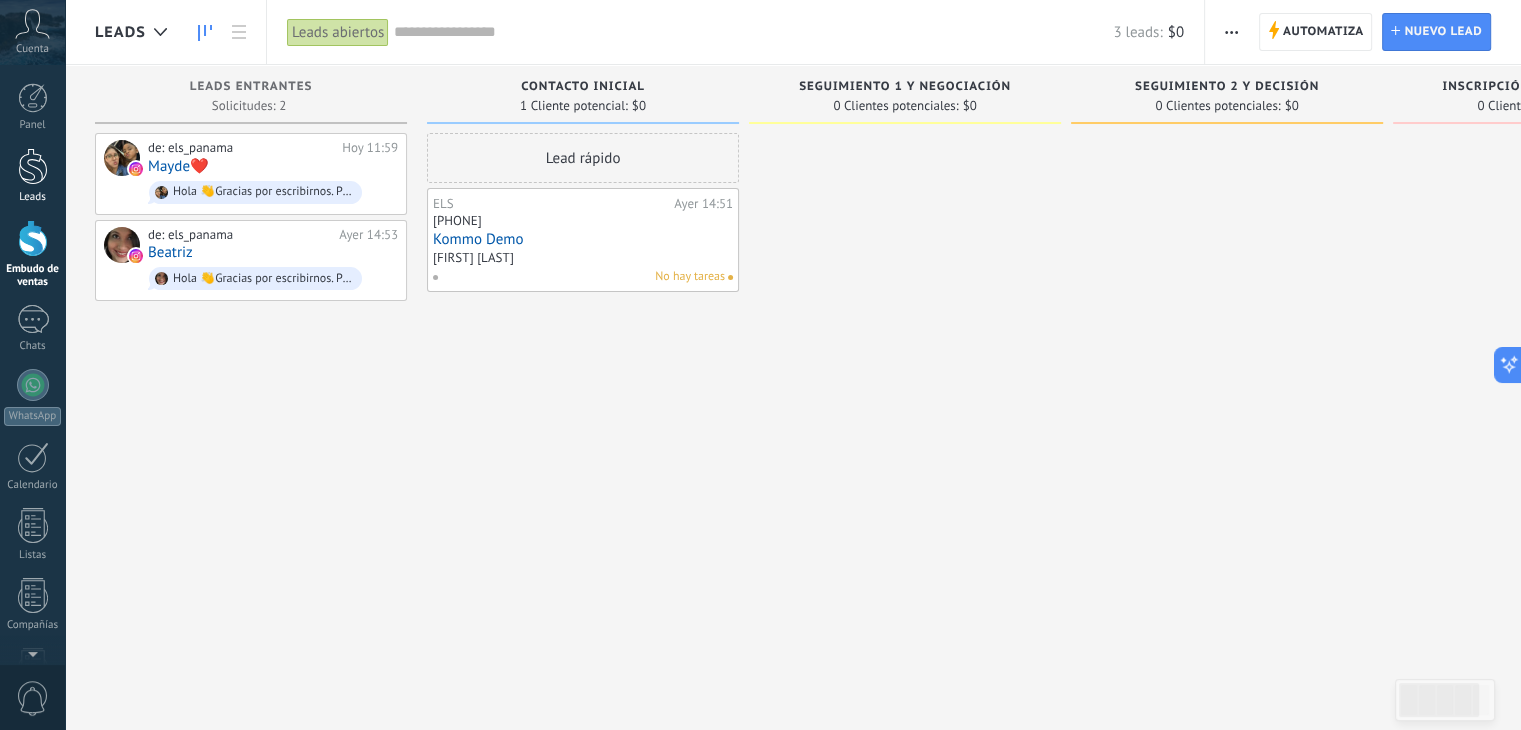 click at bounding box center [33, 166] 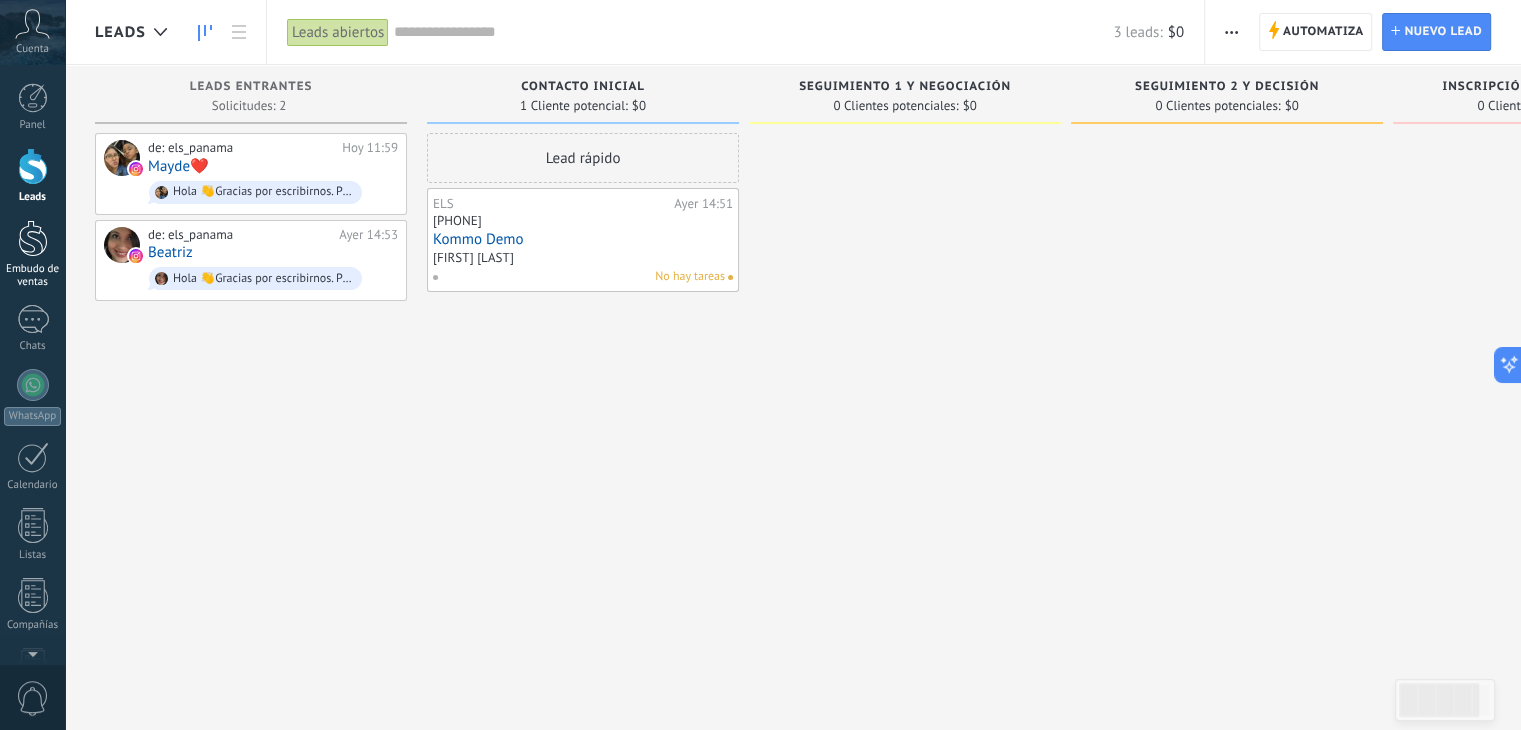 click at bounding box center (33, 238) 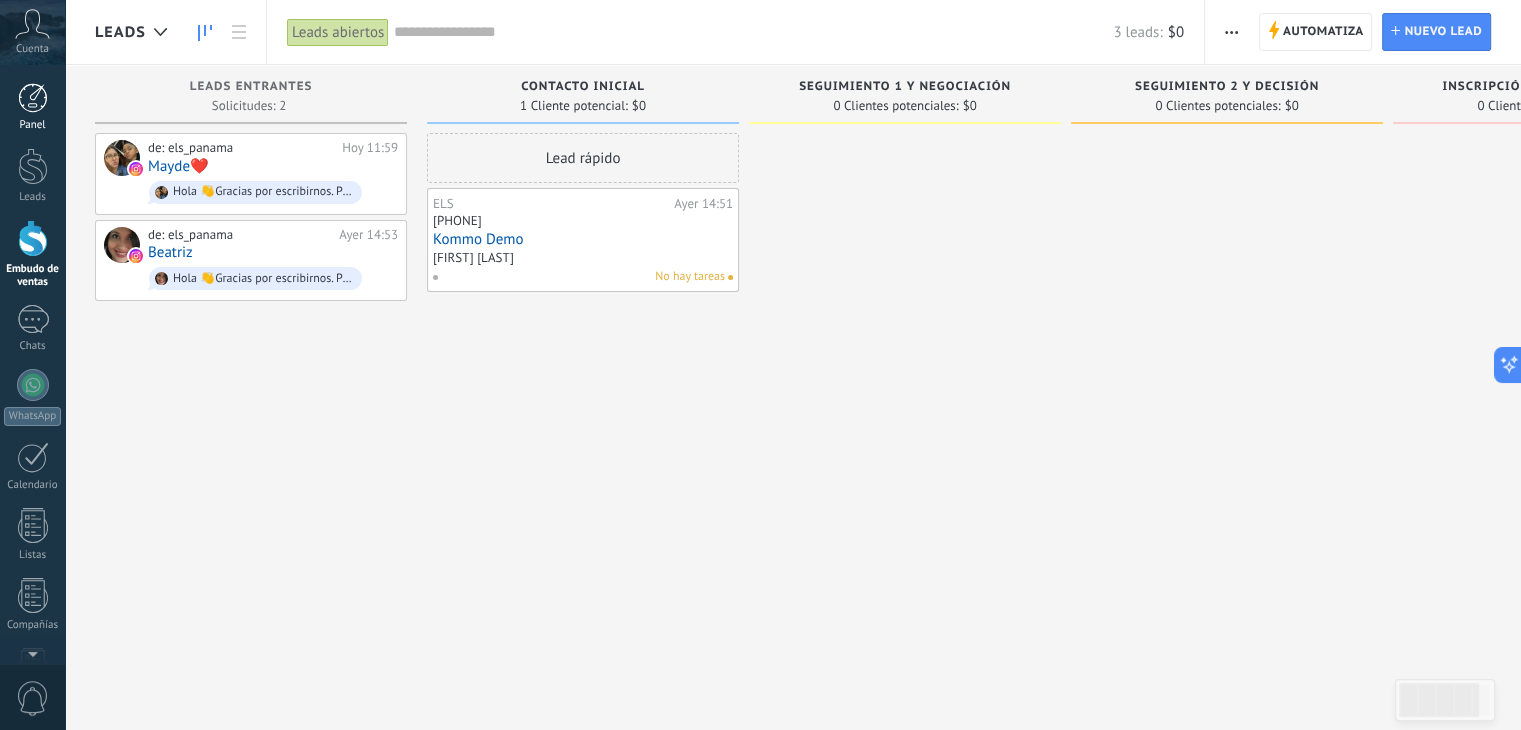 click at bounding box center [33, 98] 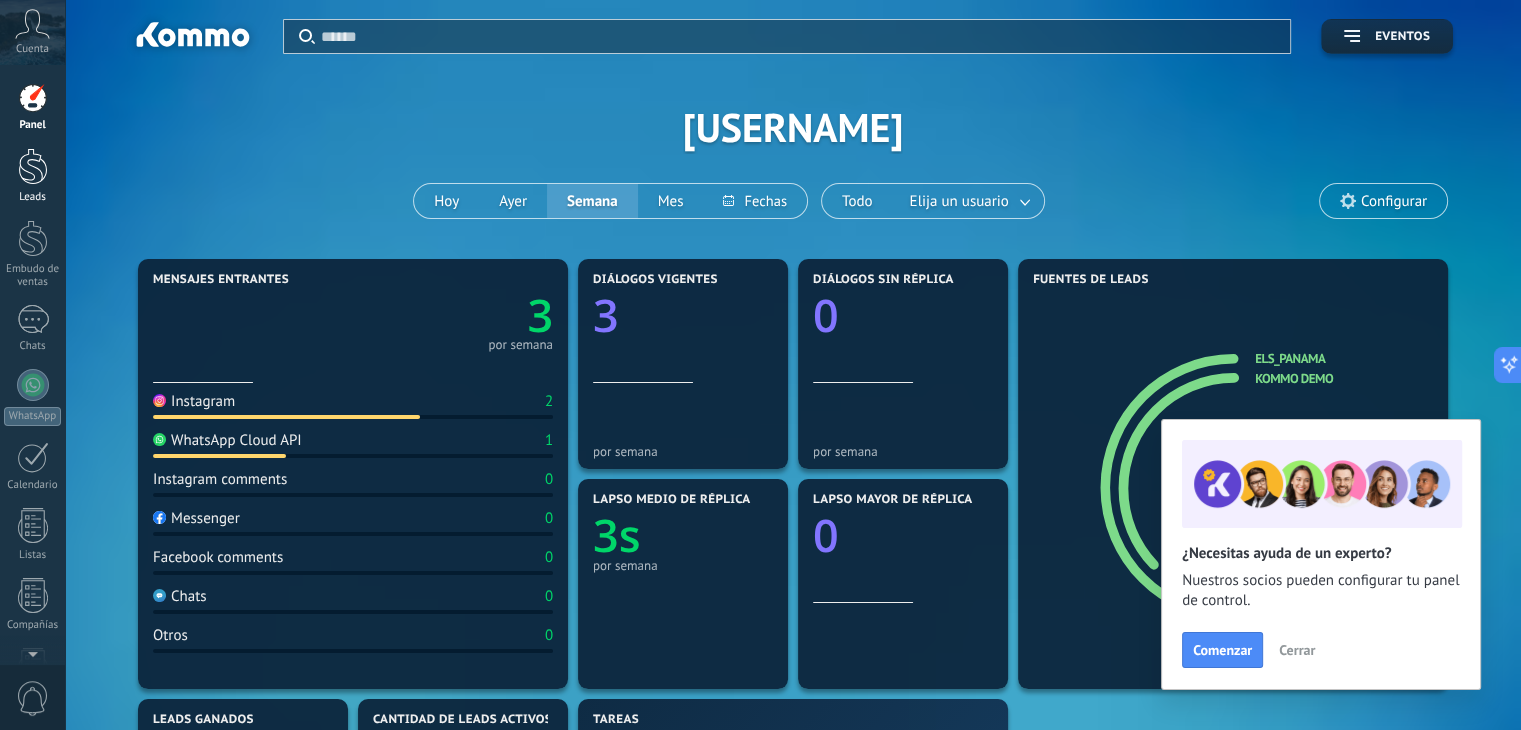 click at bounding box center [33, 166] 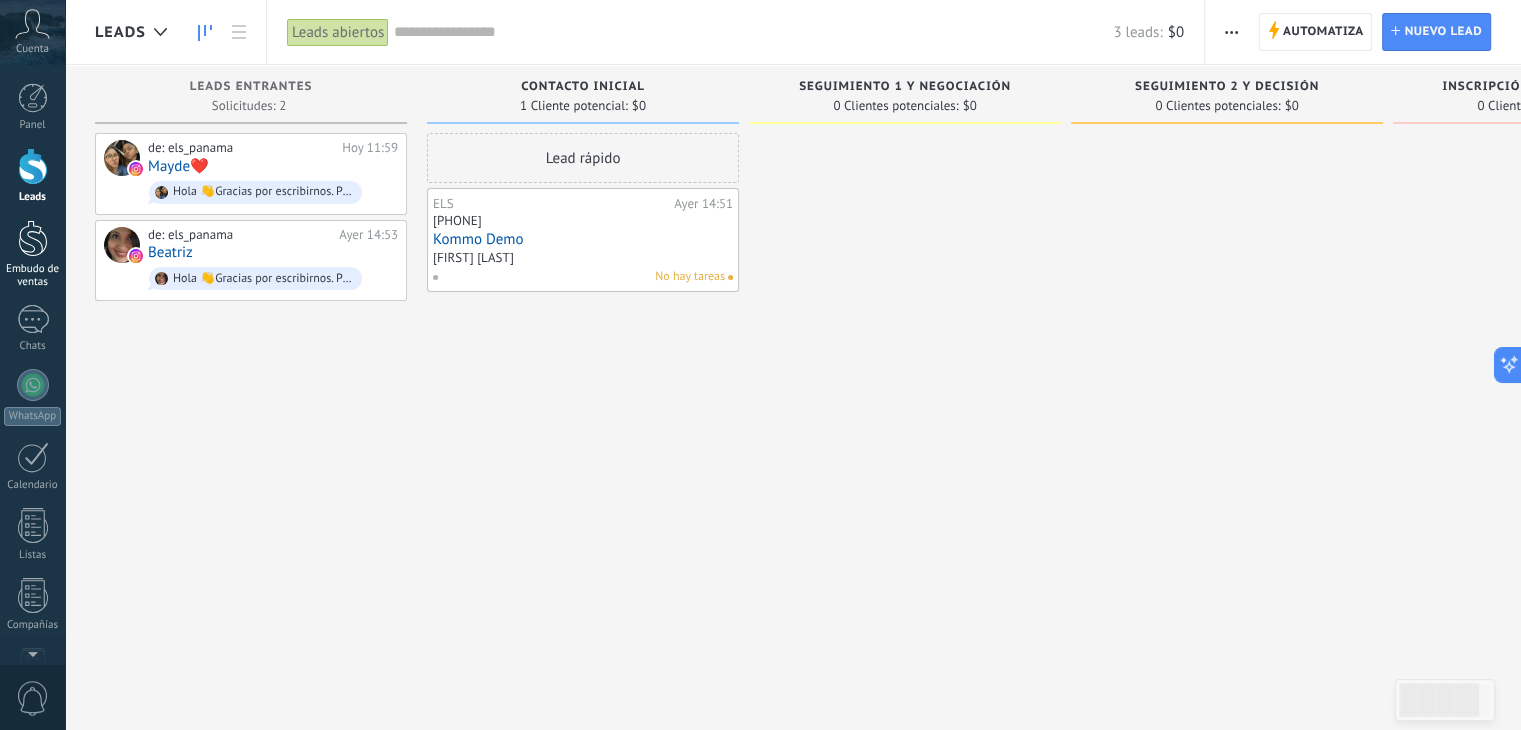 click at bounding box center [33, 238] 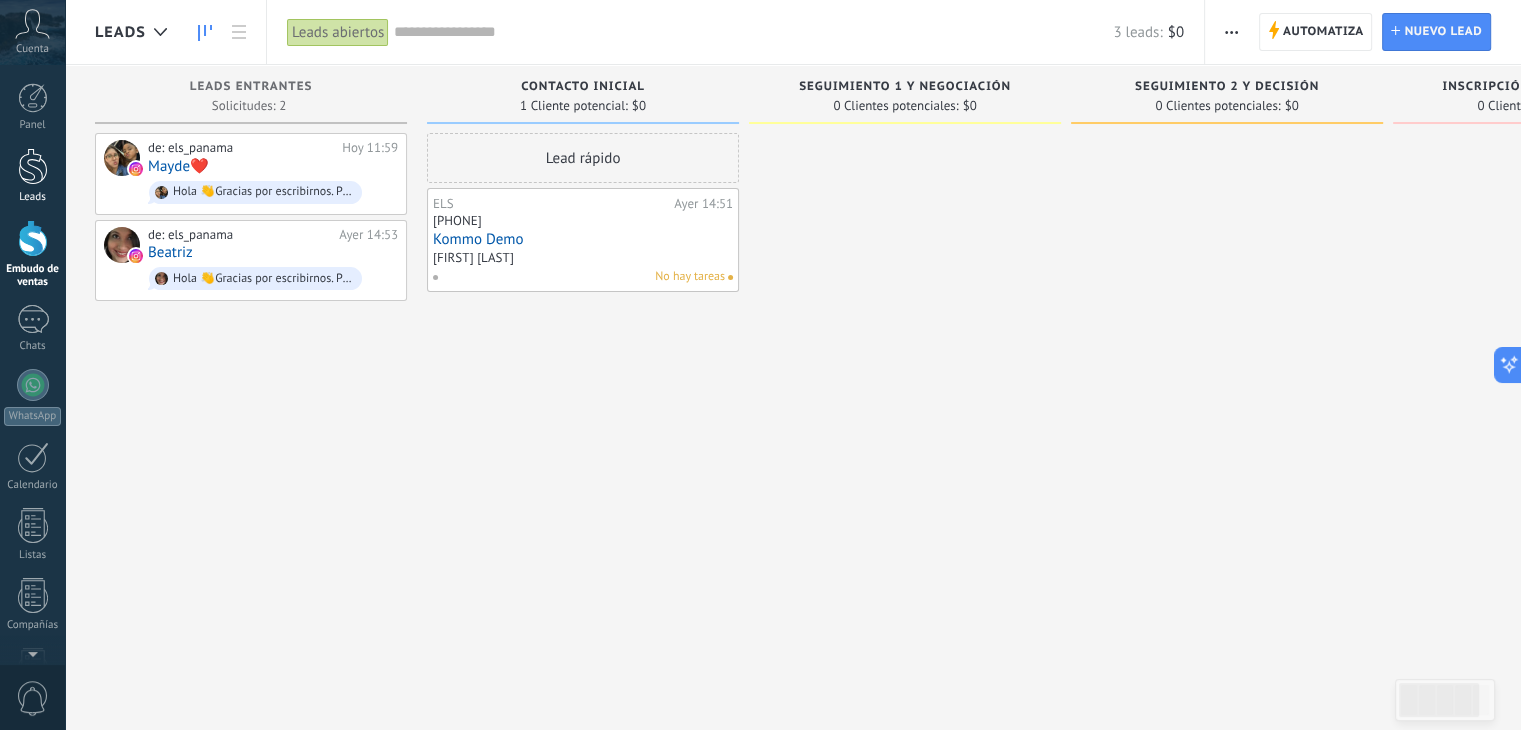 click at bounding box center (33, 166) 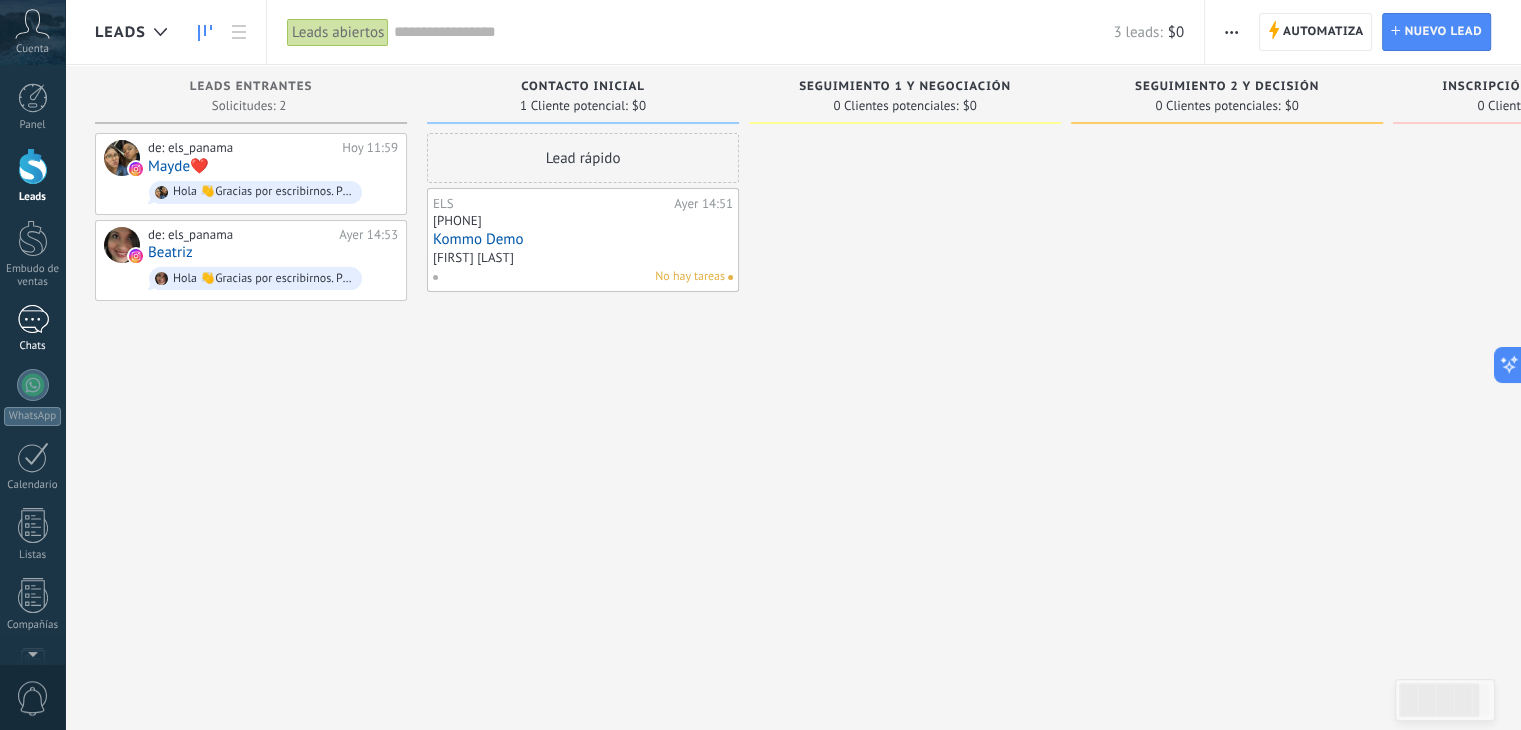 click at bounding box center [33, 319] 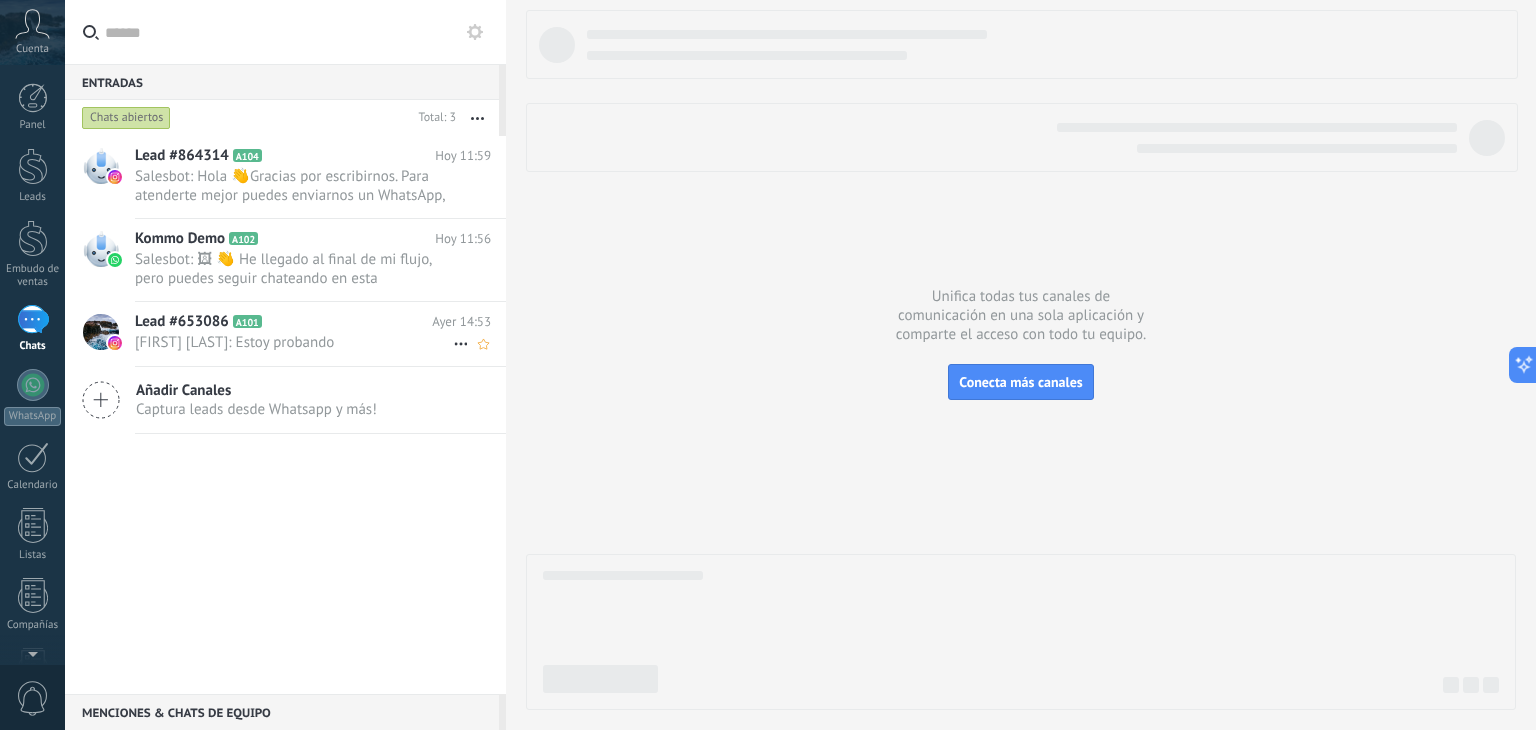 click on "Lead #653086" at bounding box center (182, 322) 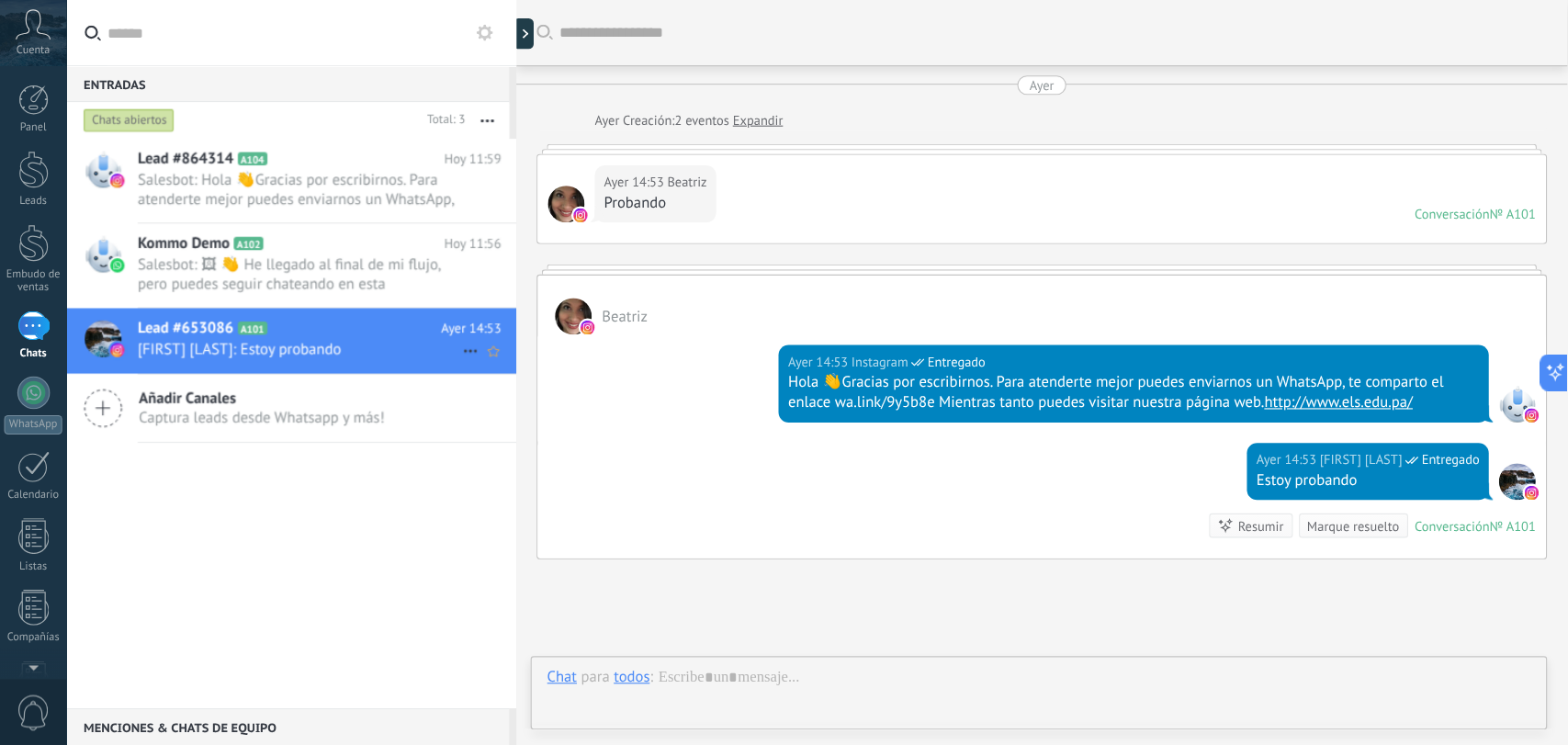 scroll, scrollTop: 151, scrollLeft: 0, axis: vertical 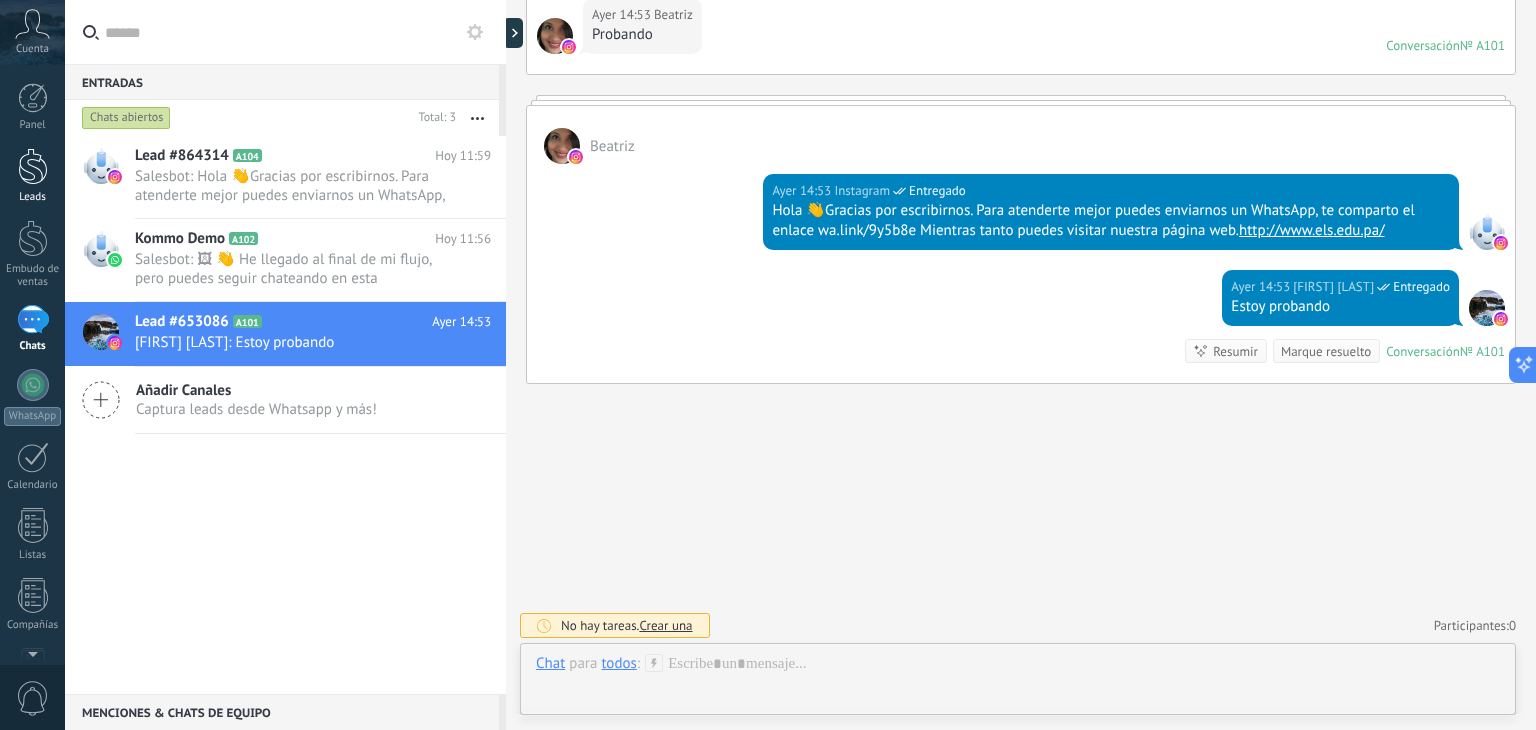 click on "Leads" at bounding box center (32, 176) 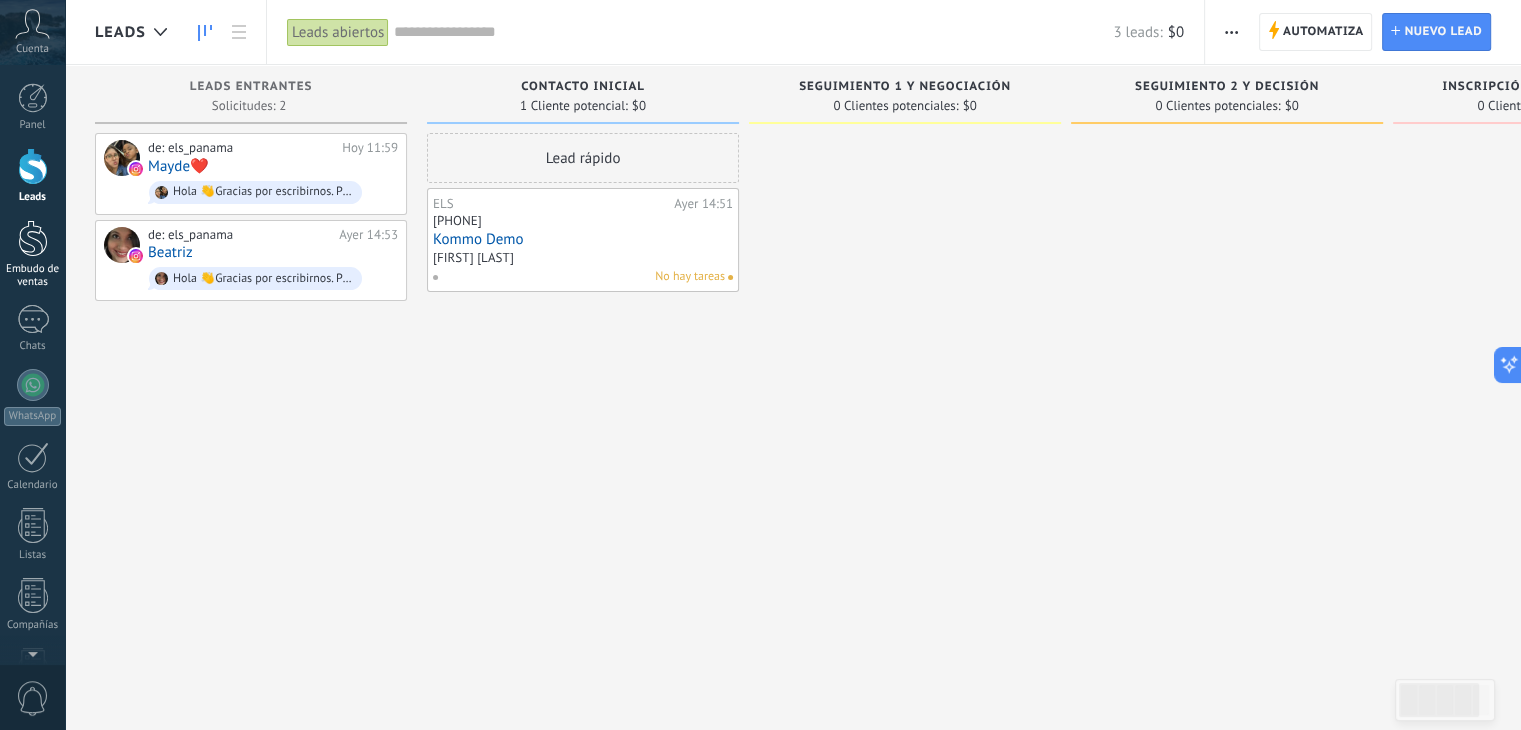 click at bounding box center (33, 238) 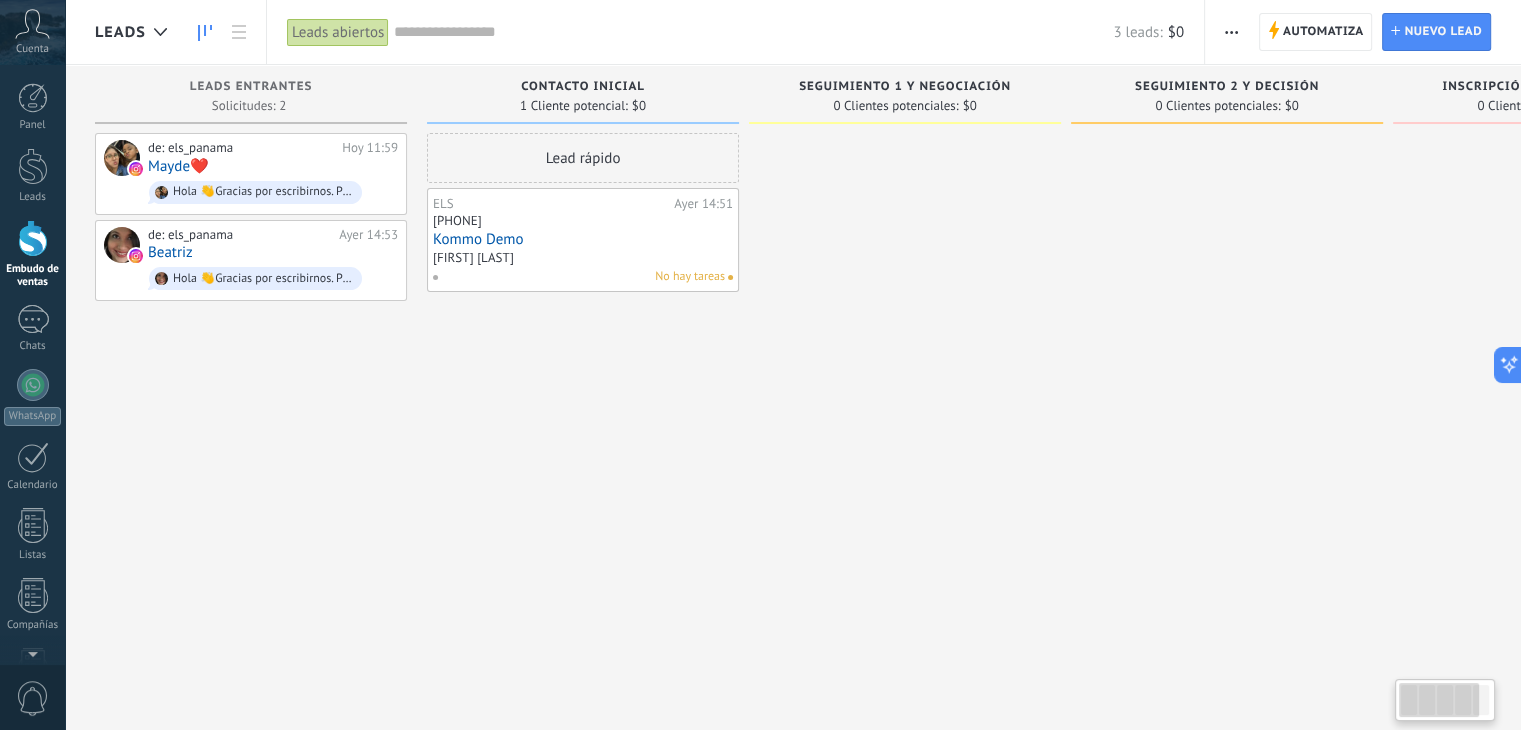 click at bounding box center (1439, 700) 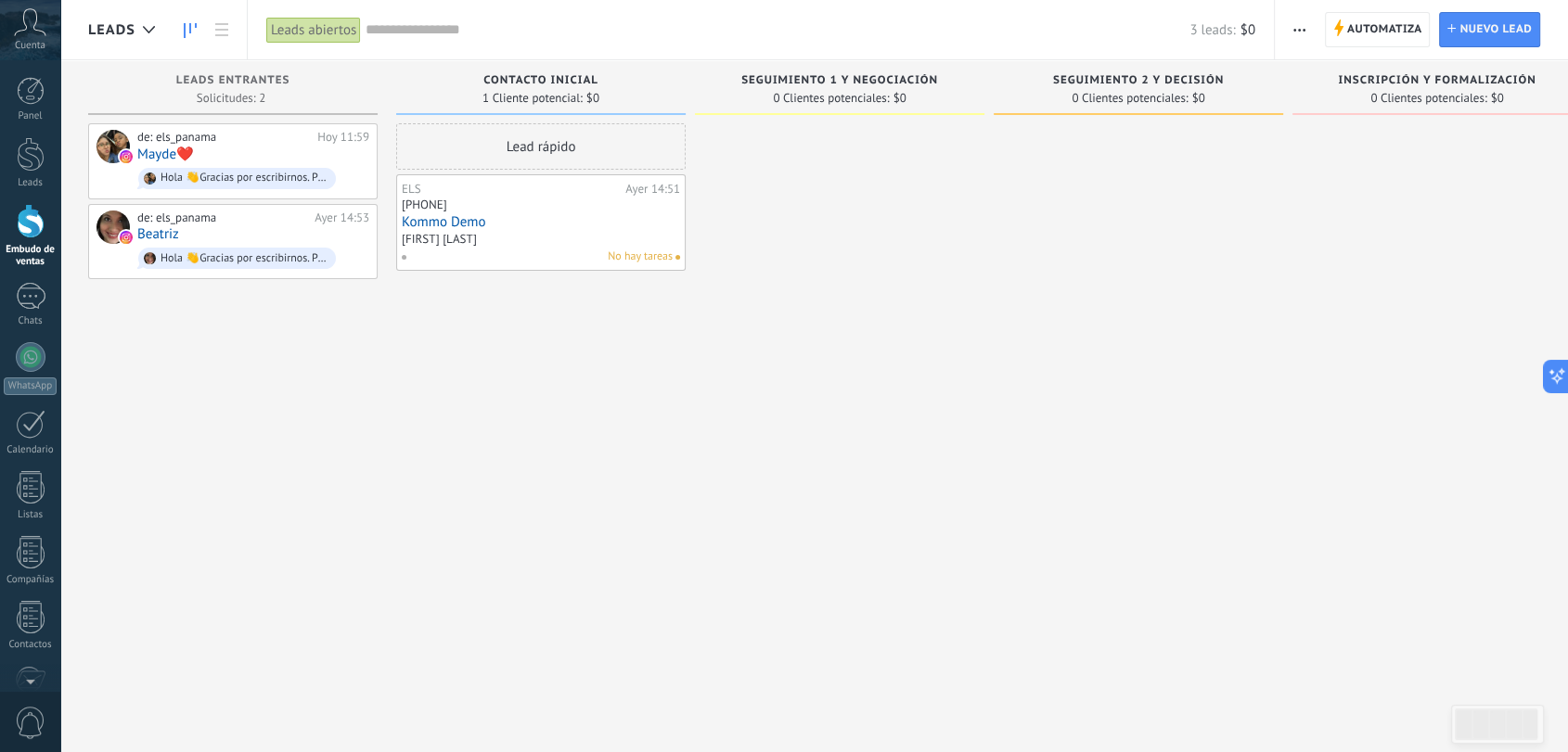 drag, startPoint x: 1418, startPoint y: 0, endPoint x: 936, endPoint y: 11, distance: 482.1255 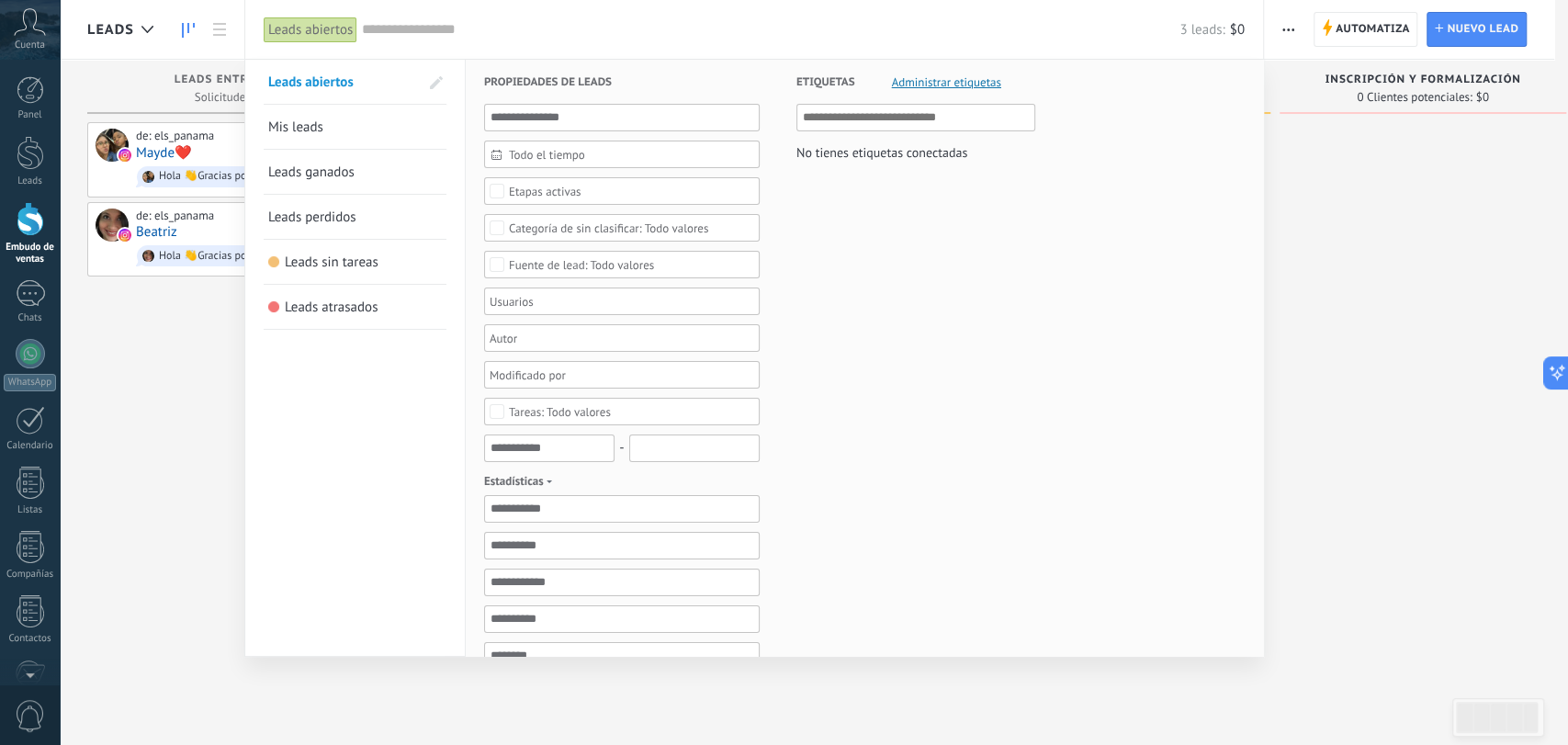 click at bounding box center (784, 372) 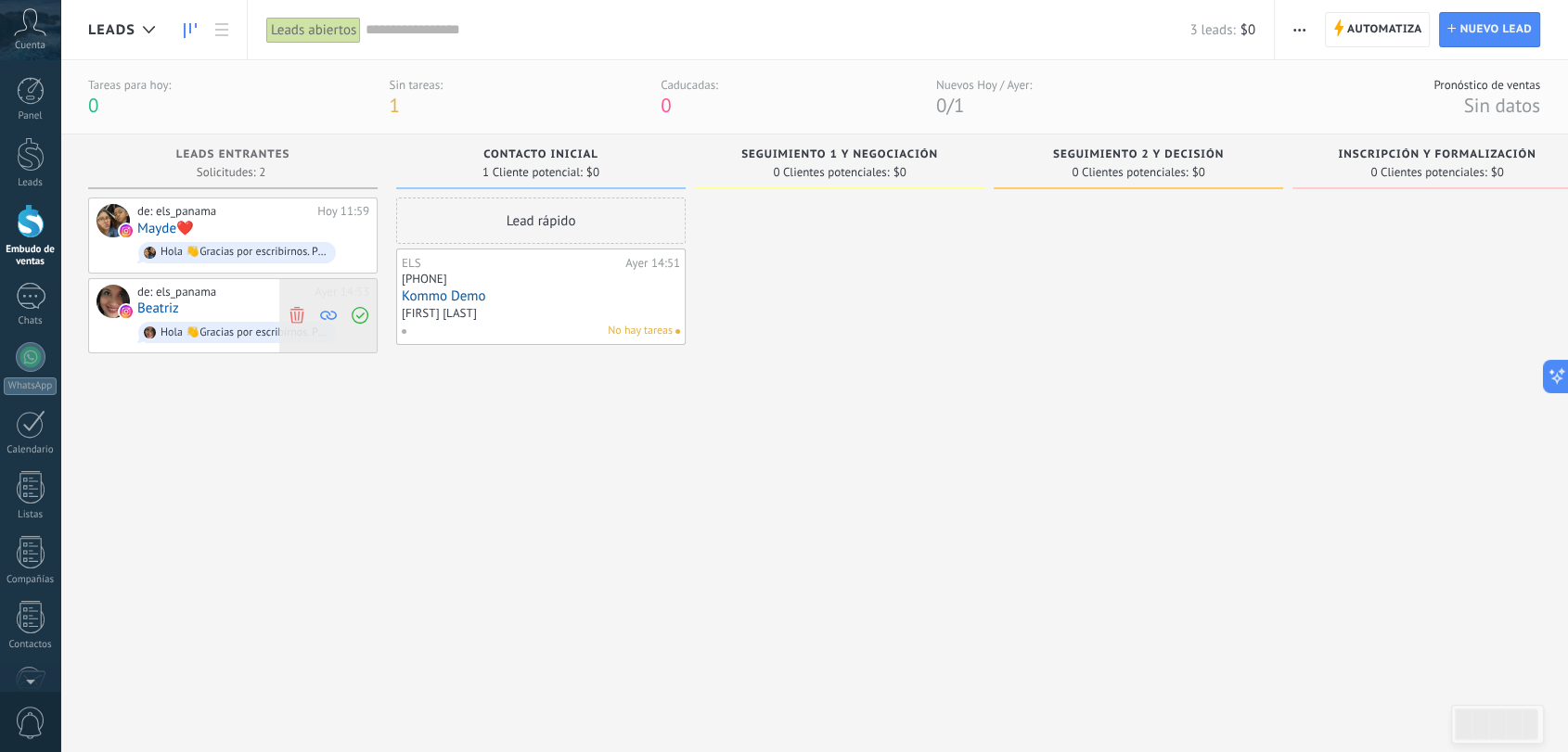 click 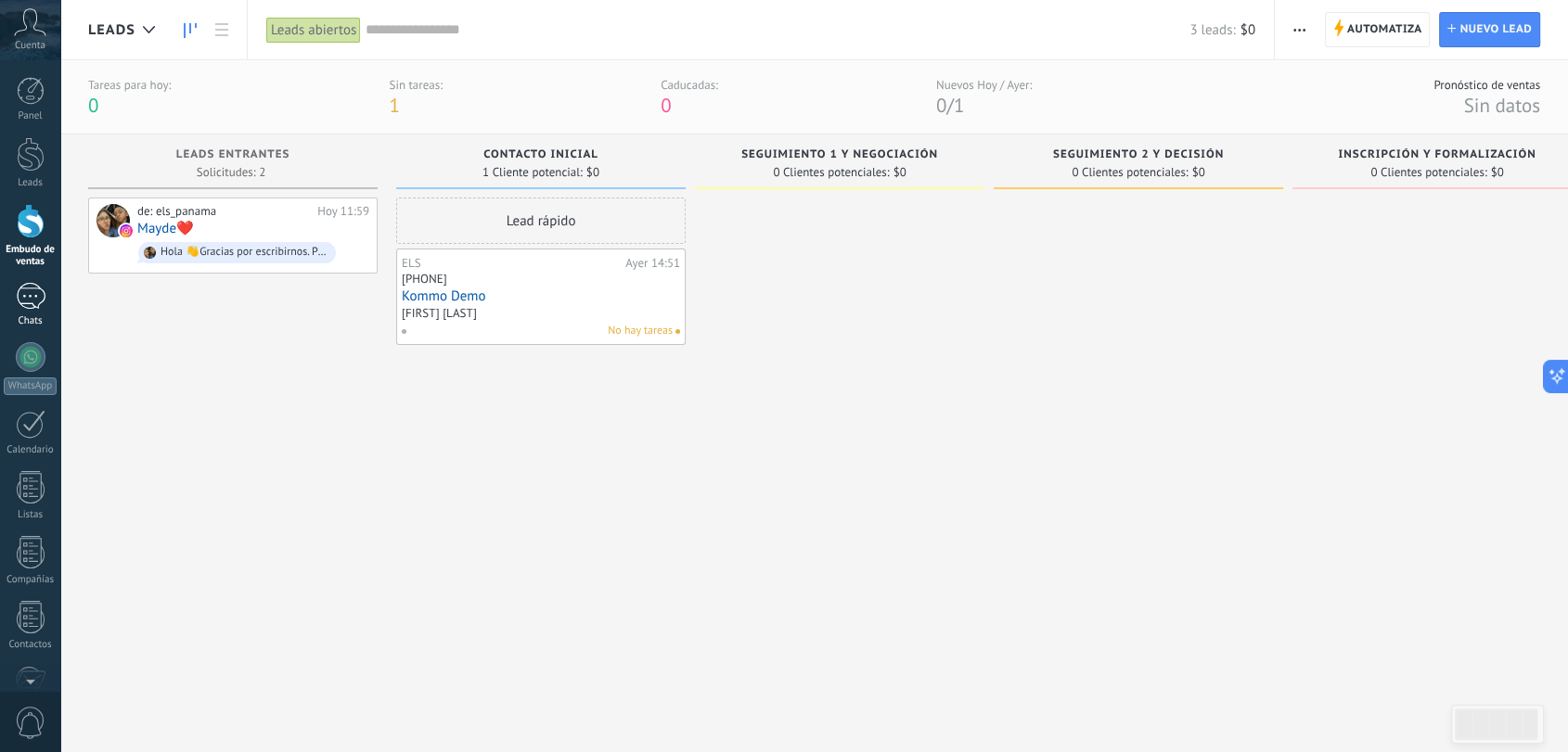 click at bounding box center [31, 296] 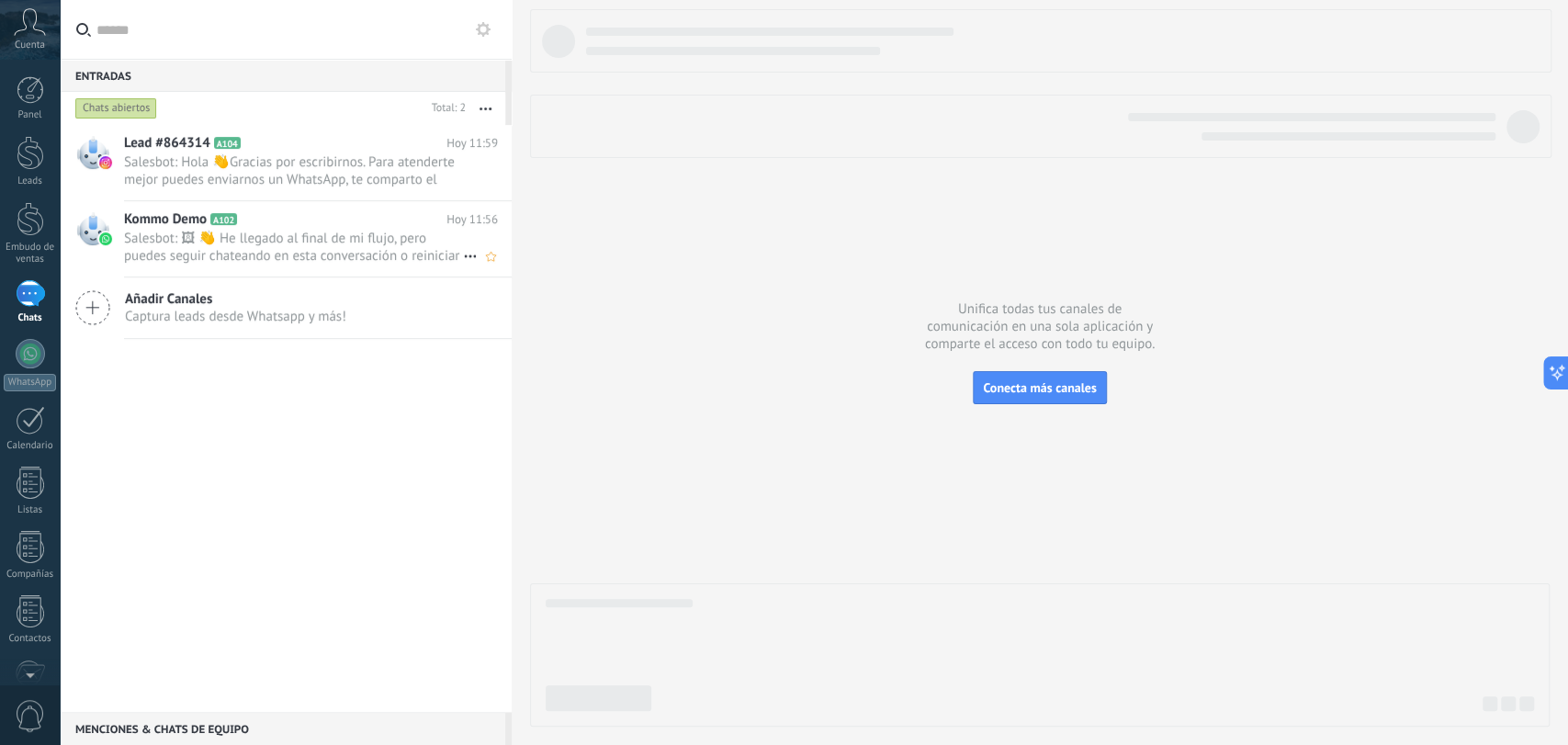 click on "Salesbot: 🖼 👋 He llegado al final de mi flujo, pero puedes seguir chateando en esta conversación o reiniciar este flujo ..." at bounding box center (293, 247) 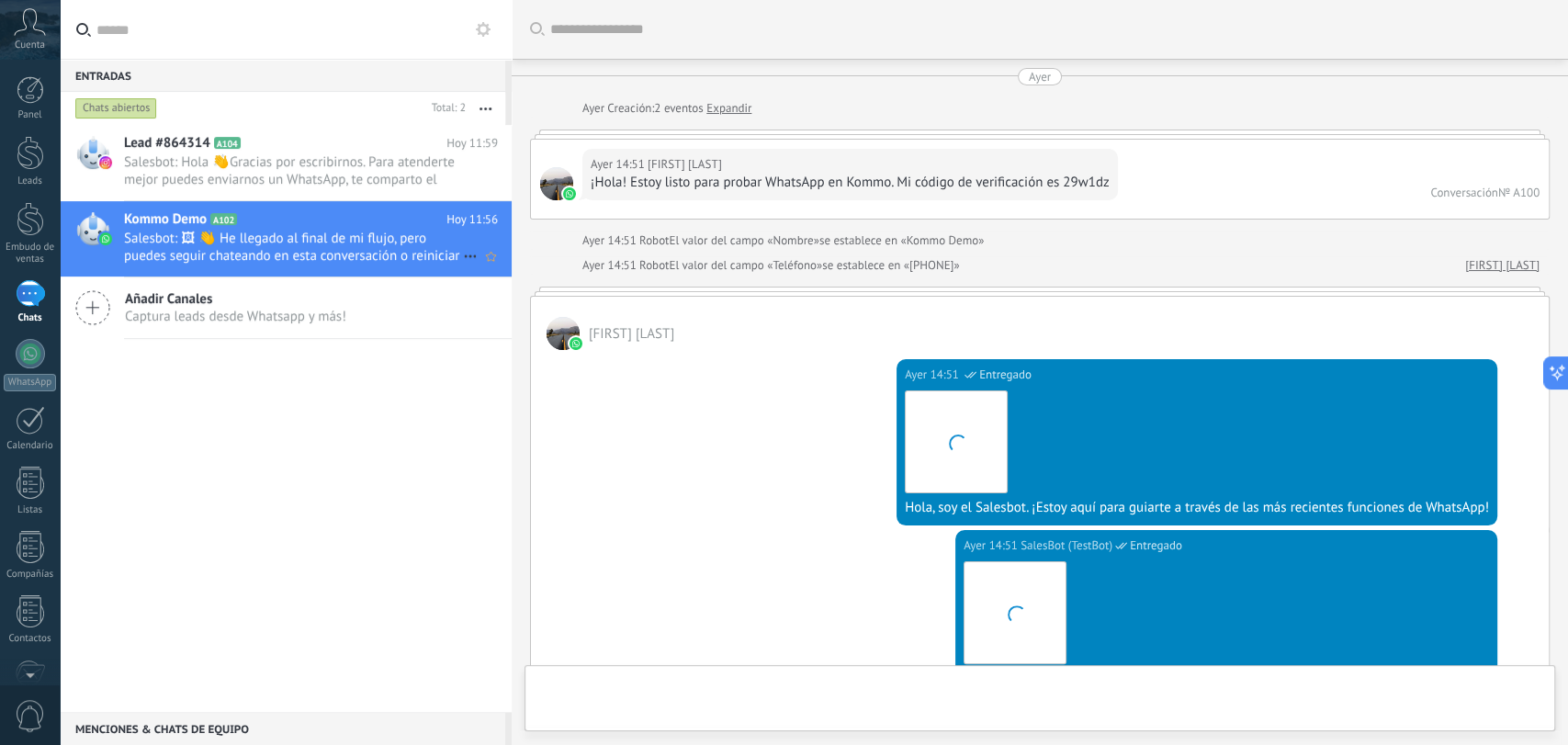 scroll, scrollTop: 1654, scrollLeft: 0, axis: vertical 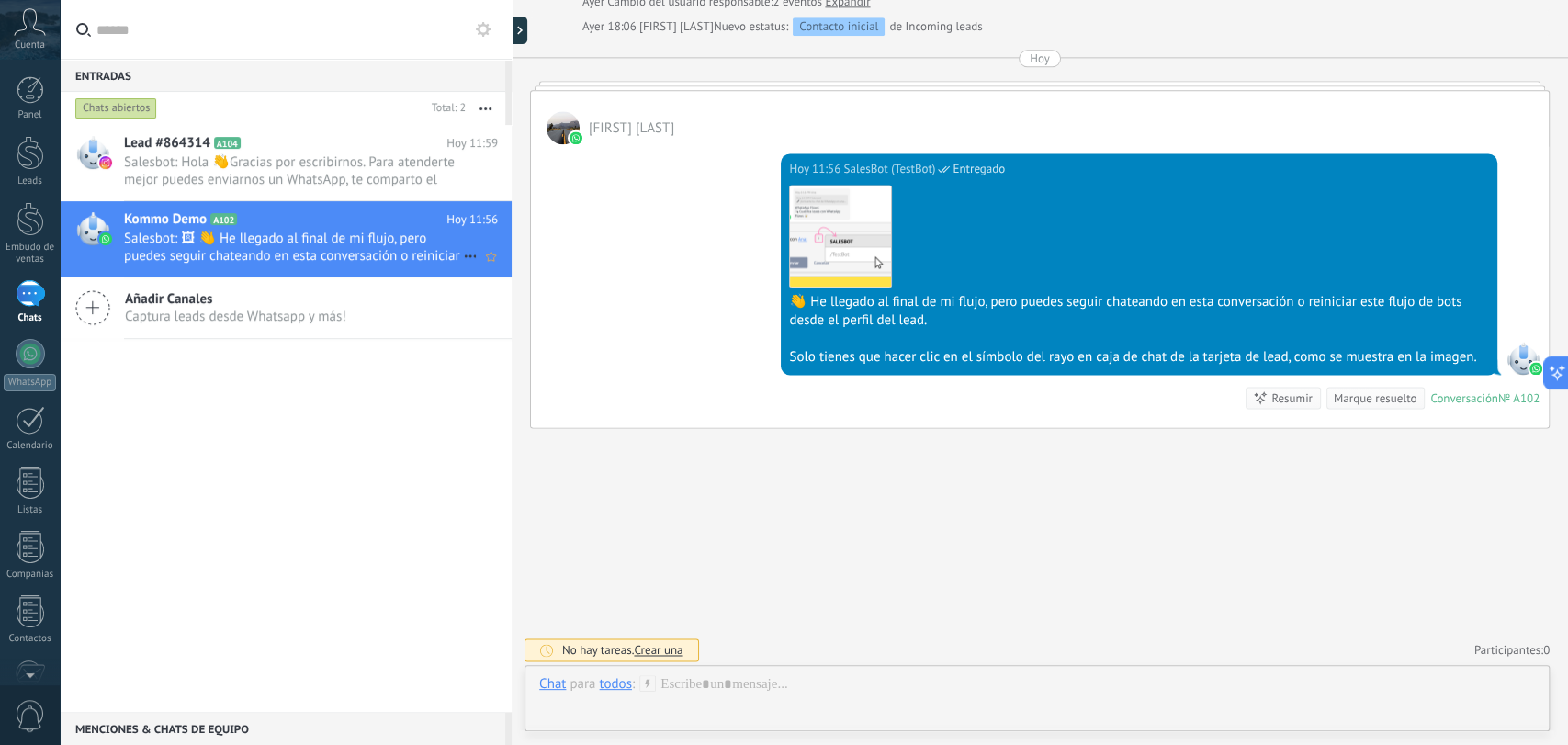 click 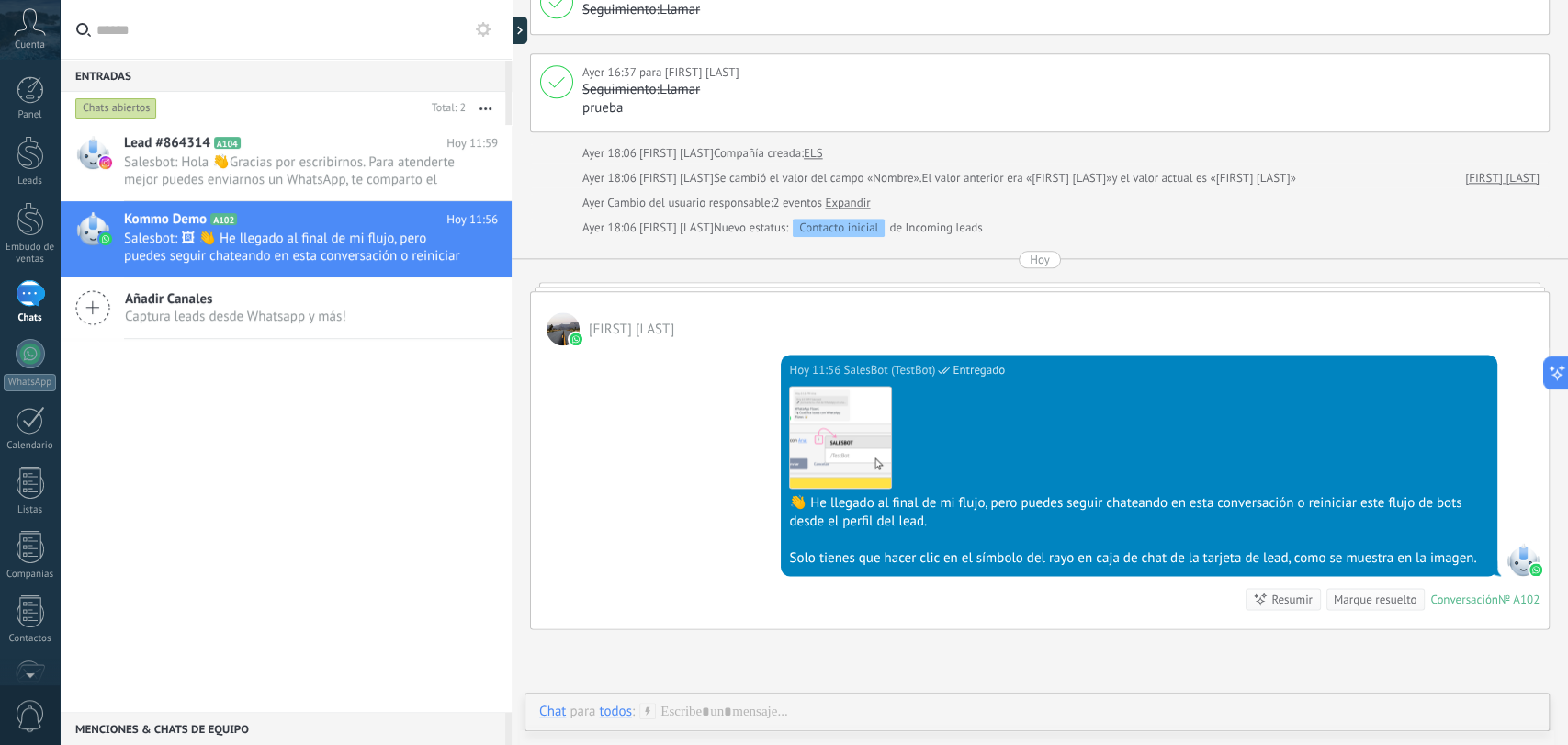 scroll, scrollTop: 1450, scrollLeft: 0, axis: vertical 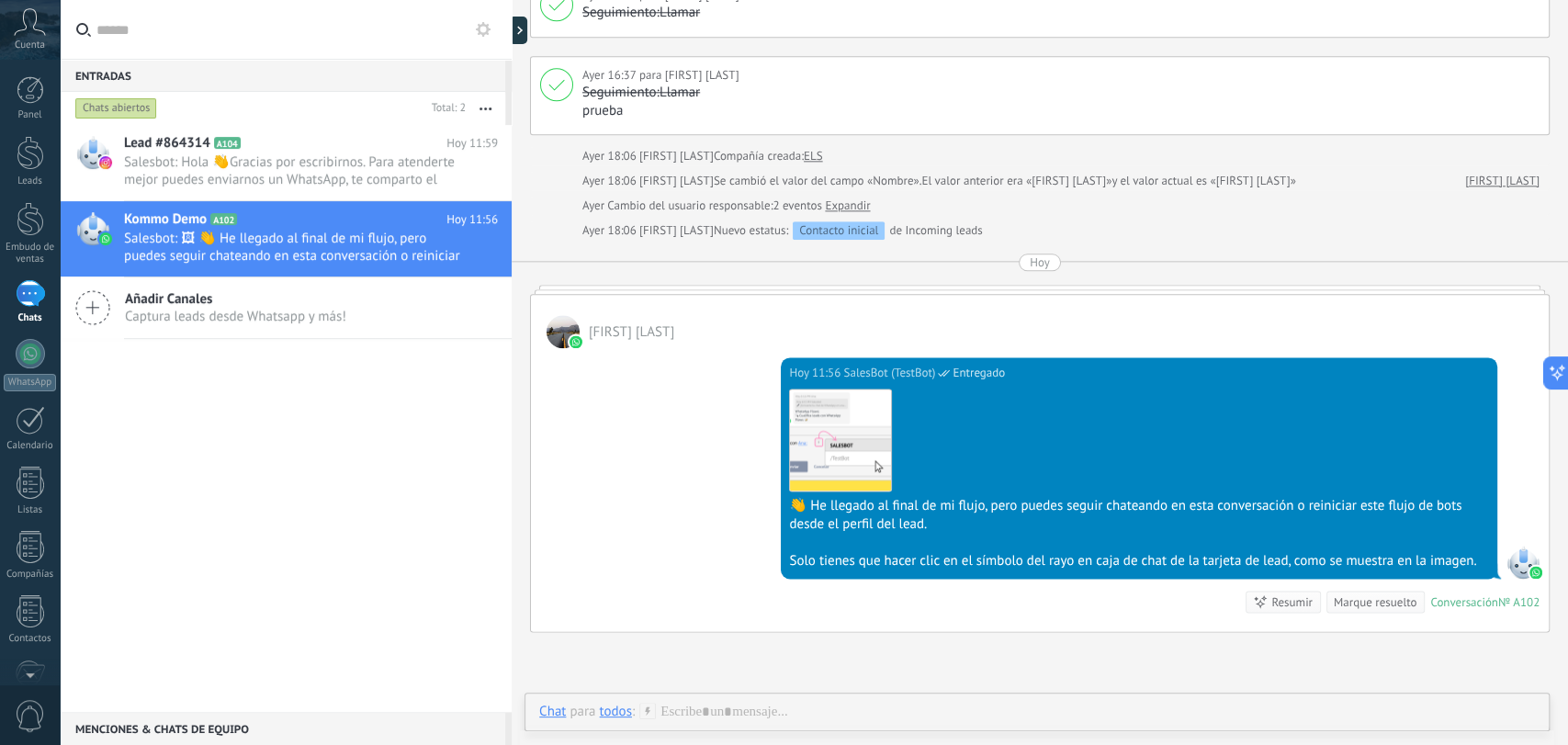 drag, startPoint x: 471, startPoint y: 35, endPoint x: 480, endPoint y: 38, distance: 9.486833 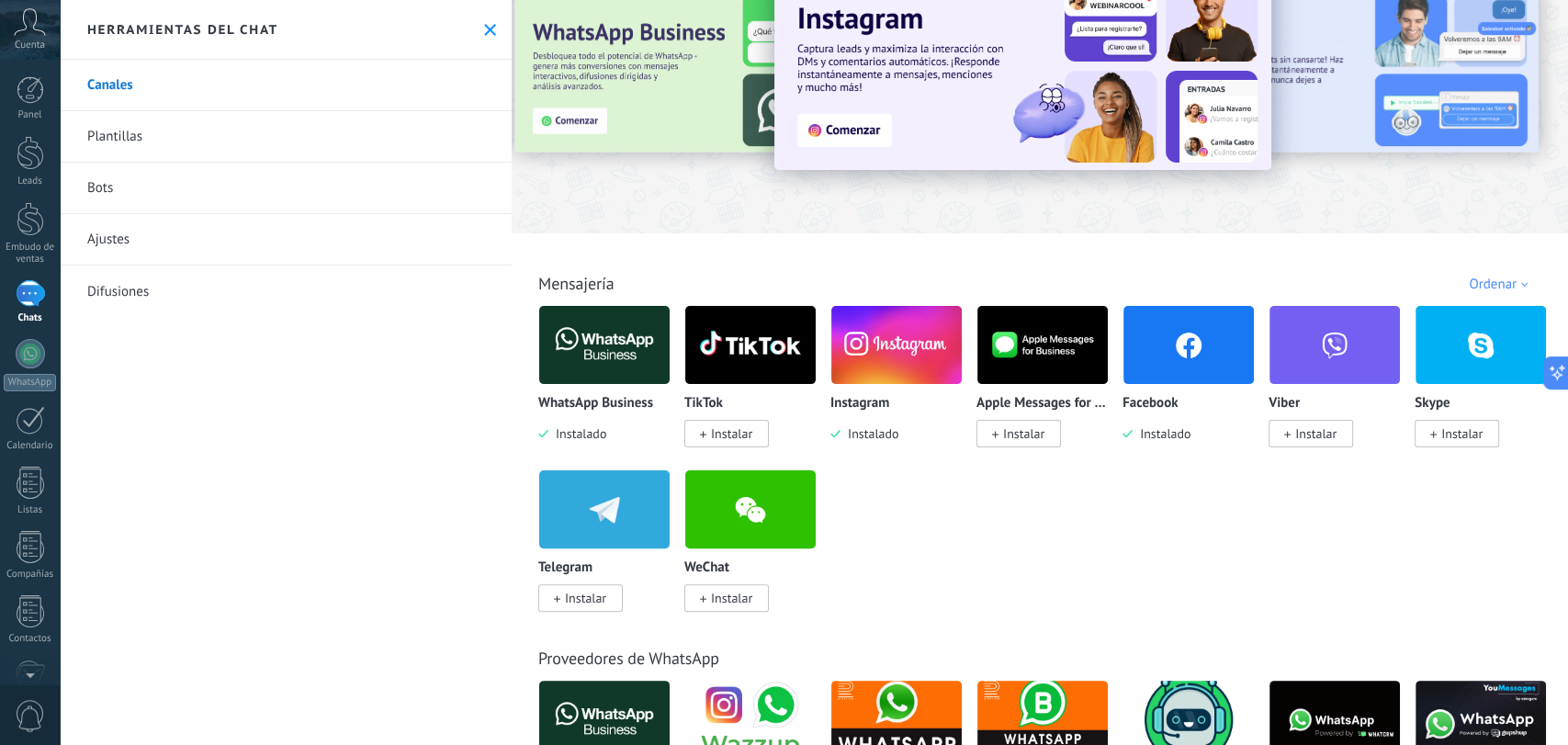 scroll, scrollTop: 102, scrollLeft: 0, axis: vertical 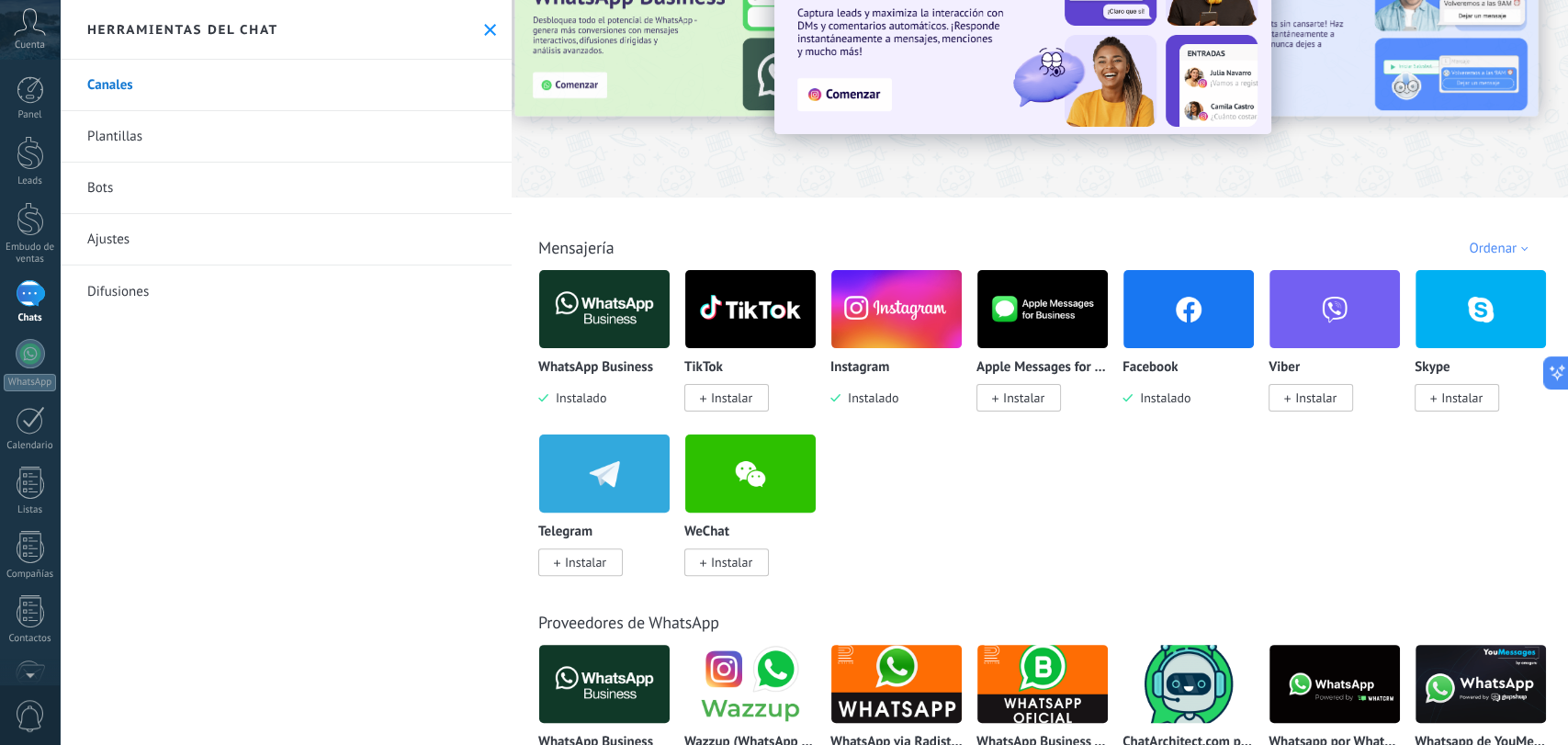 click at bounding box center [604, 309] 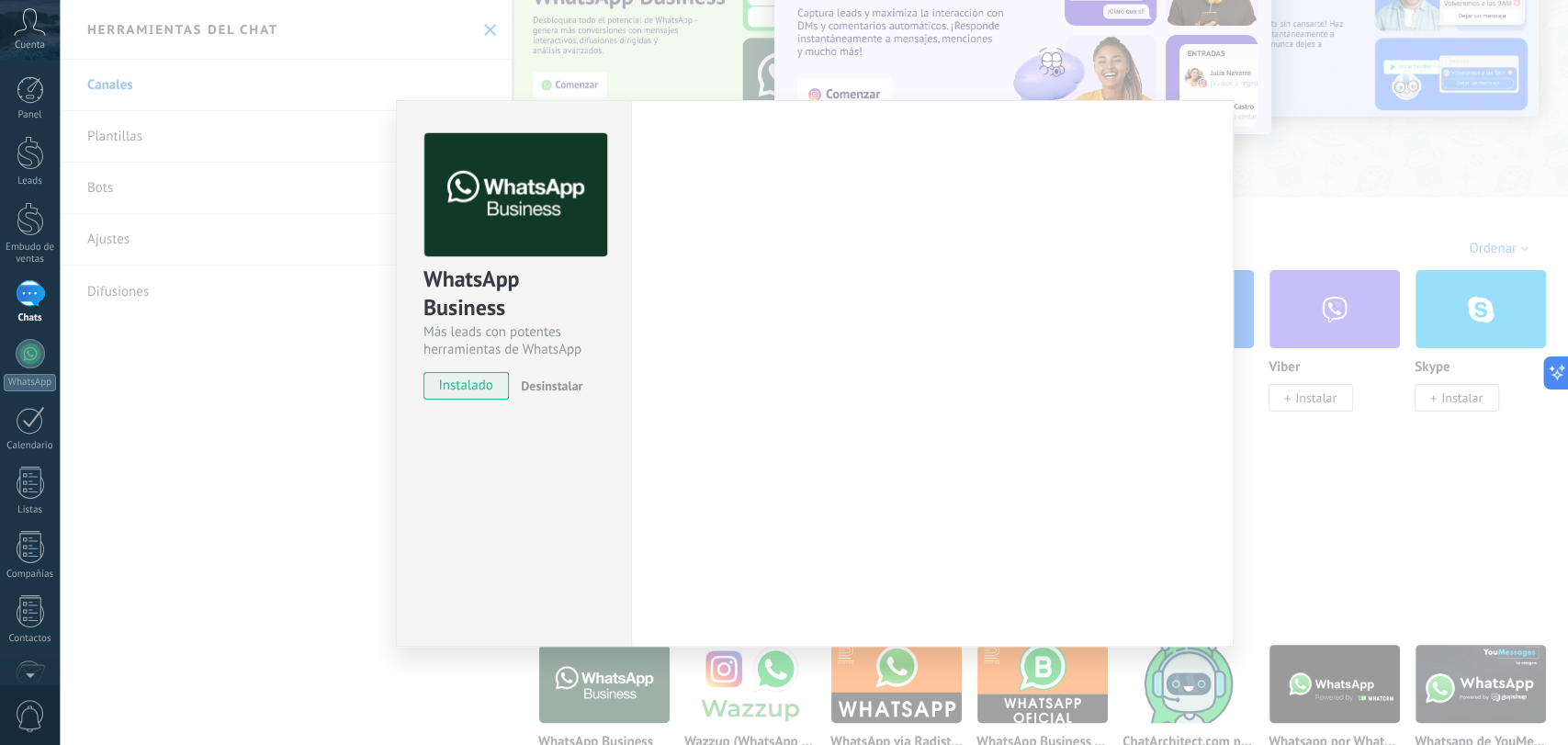 click on "WhatsApp Business Más leads con potentes herramientas de WhatsApp instalado Desinstalar" at bounding box center (513, 257) 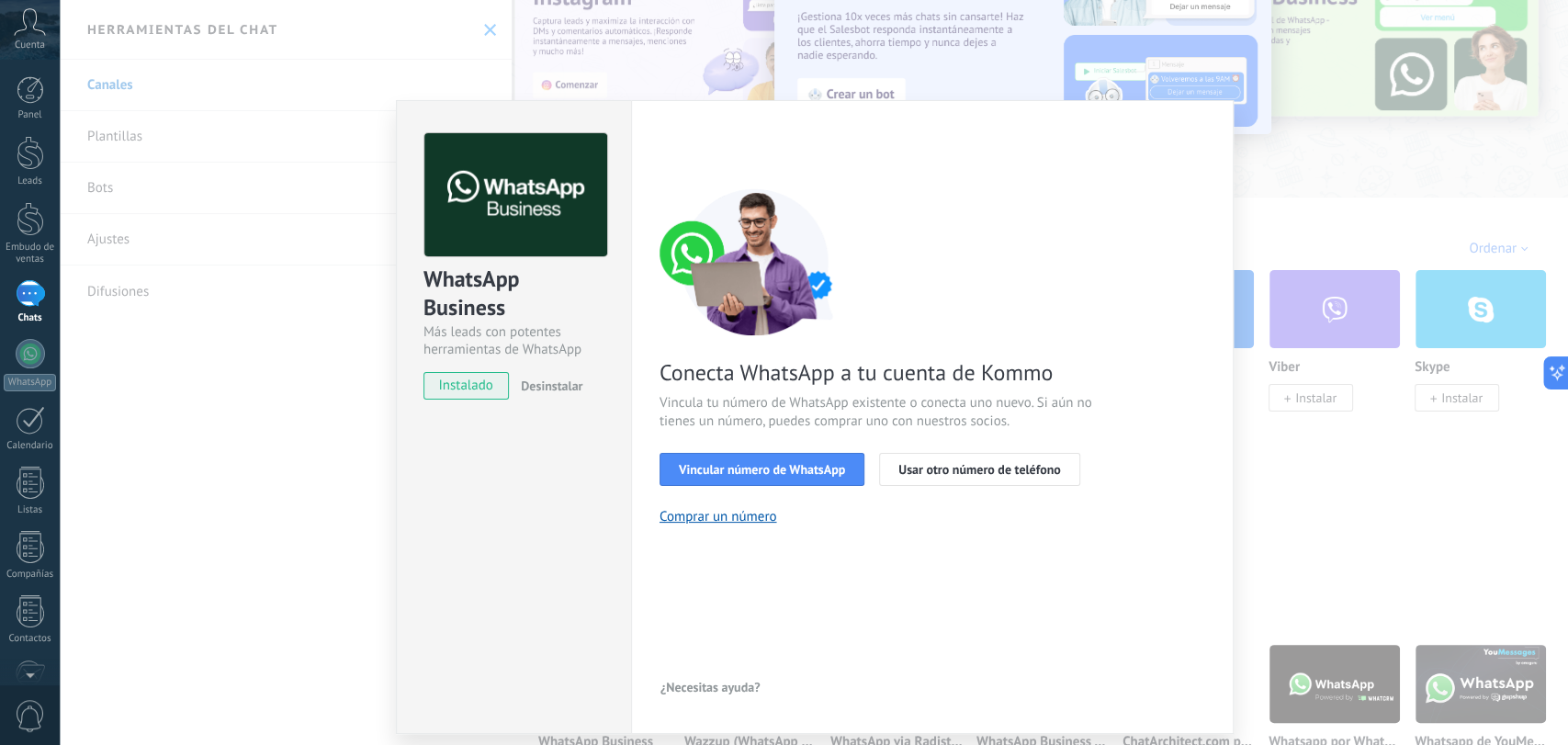 click on "WhatsApp Business Más leads con potentes herramientas de WhatsApp instalado Desinstalar Configuraciones Autorizaciones Esta pestaña registra a los usuarios que han concedido acceso a las integración a esta cuenta. Si deseas remover la posibilidad que un usuario pueda enviar solicitudes a la cuenta en nombre de esta integración, puedes revocar el acceso. Si el acceso a todos los usuarios es revocado, la integración dejará de funcionar. Esta aplicacion está instalada, pero nadie le ha dado acceso aun. WhatsApp Cloud API más _:  Guardar < Volver 1 Seleccionar aplicación 2 Conectar Facebook  3 Finalizar configuración Conecta WhatsApp a tu cuenta de Kommo Vincula tu número de WhatsApp existente o conecta uno nuevo. Si aún no tienes un número, puedes comprar uno con nuestros socios. Vincular número de WhatsApp Usar otro número de teléfono Comprar un número ¿Necesitas ayuda?" at bounding box center [814, 372] 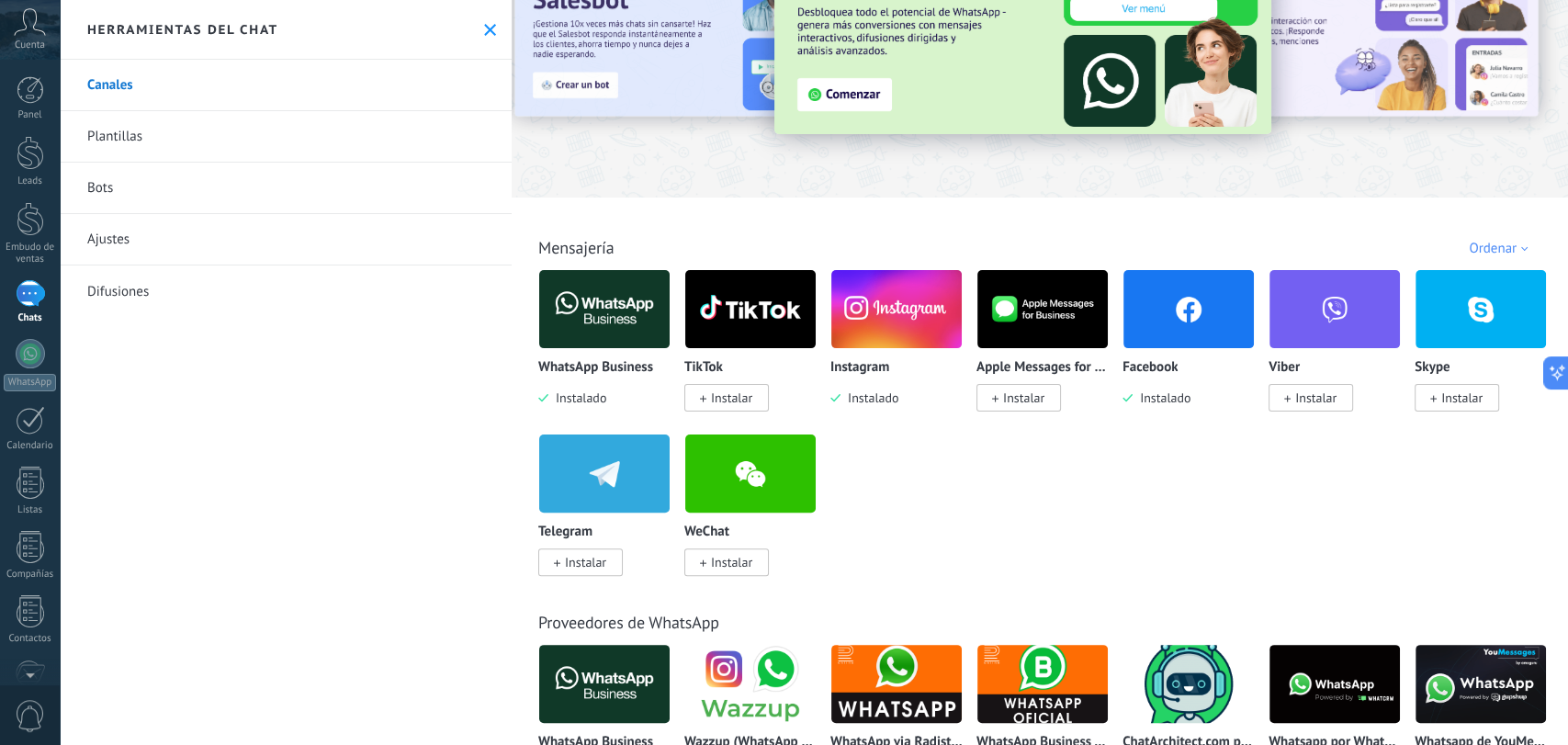 click at bounding box center (1189, 309) 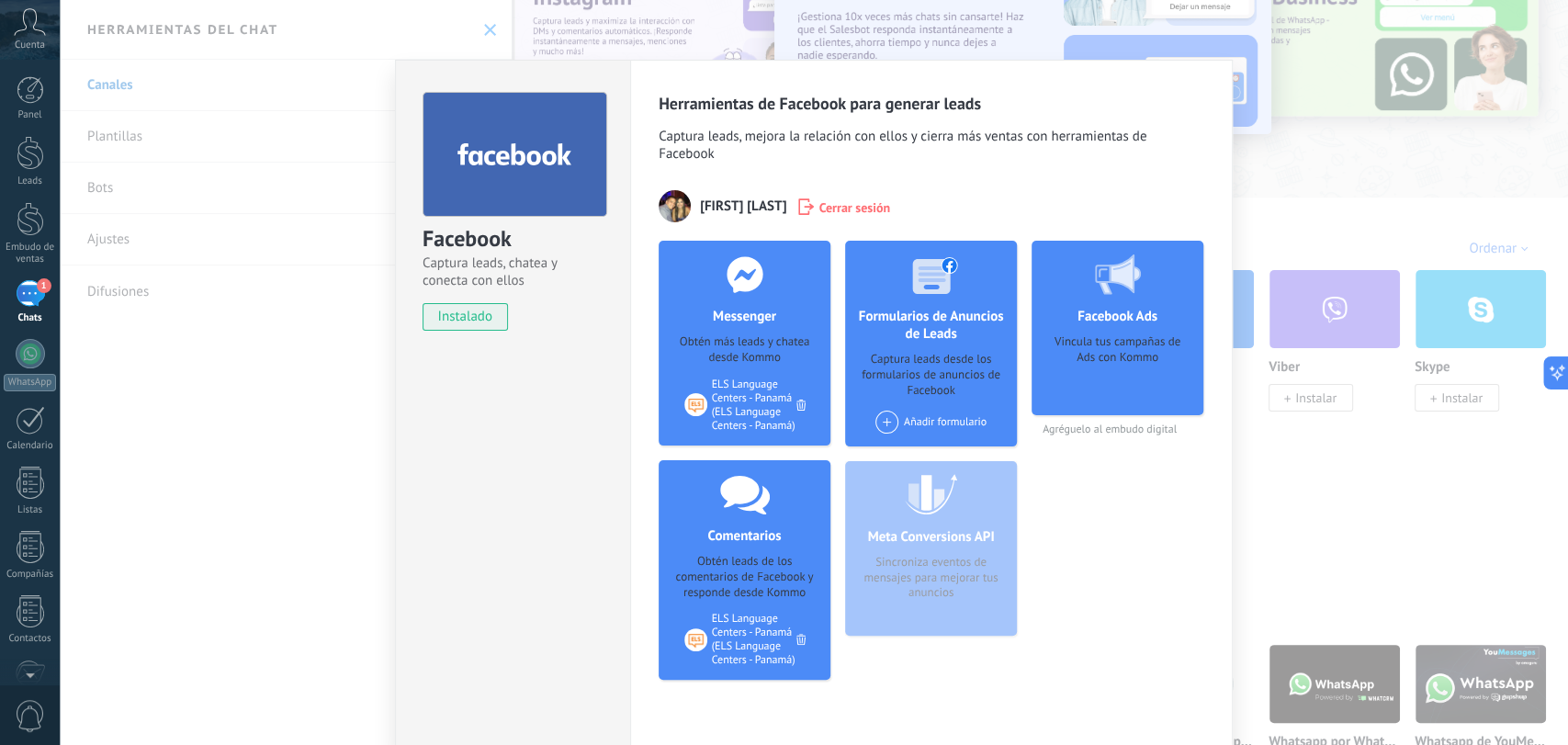 click on "Facebook Captura leads, chatea y conecta con ellos instalado Desinstalar Herramientas de Facebook para generar leads Captura leads, mejora la relación con ellos y cierra más ventas con herramientas de Facebook [FIRST] [LAST] Cerrar sesión Messenger Obtén más leads y chatea desde Kommo Agregar página ELS Language Centers - Panamá (ELS Language Centers - Panamá) Comentarios Obtén leads de los comentarios de Facebook y responde desde Kommo Agregar página ELS Language Centers - Panamá (ELS Language Centers - Panamá) Formularios de Anuncios de Leads Captura leads desde los formularios de anuncios de Facebook Añadir formulario Meta Conversions API Sincroniza eventos de mensajes para mejorar tus anuncios Facebook Ads Vincula tus campañas de Ads con Kommo Agréguelo al embudo digital más" at bounding box center (814, 372) 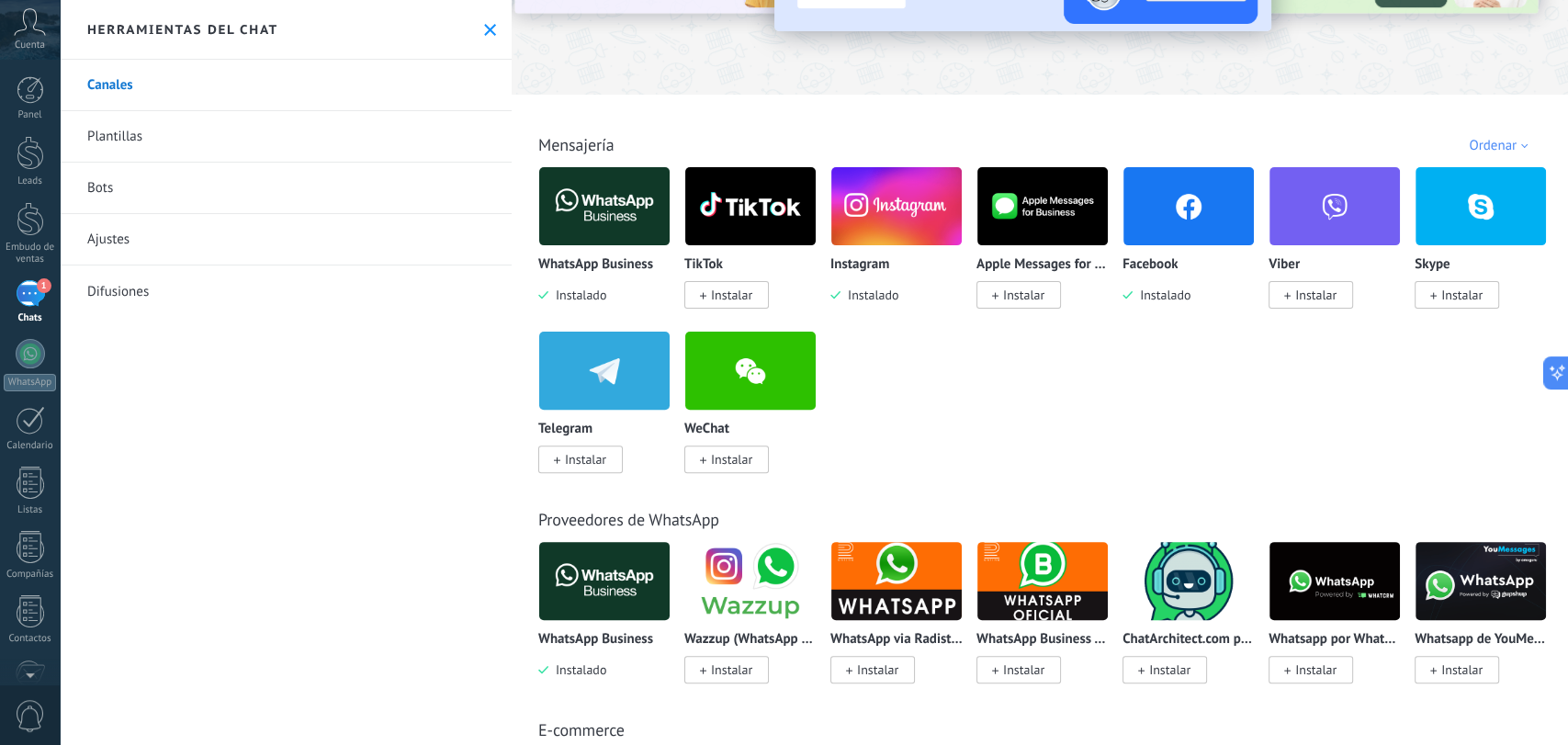 scroll, scrollTop: 204, scrollLeft: 0, axis: vertical 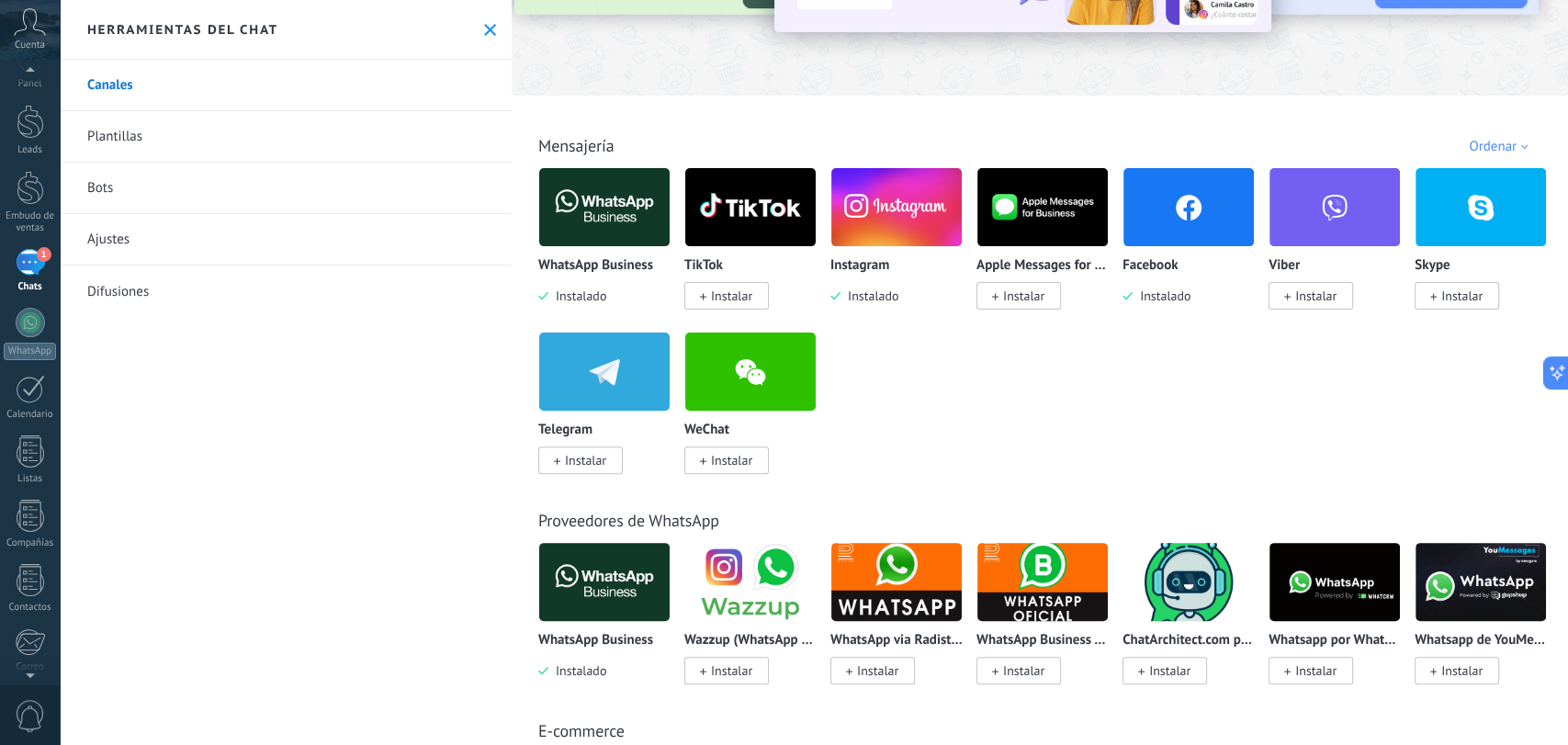 click on "0" at bounding box center (30, 716) 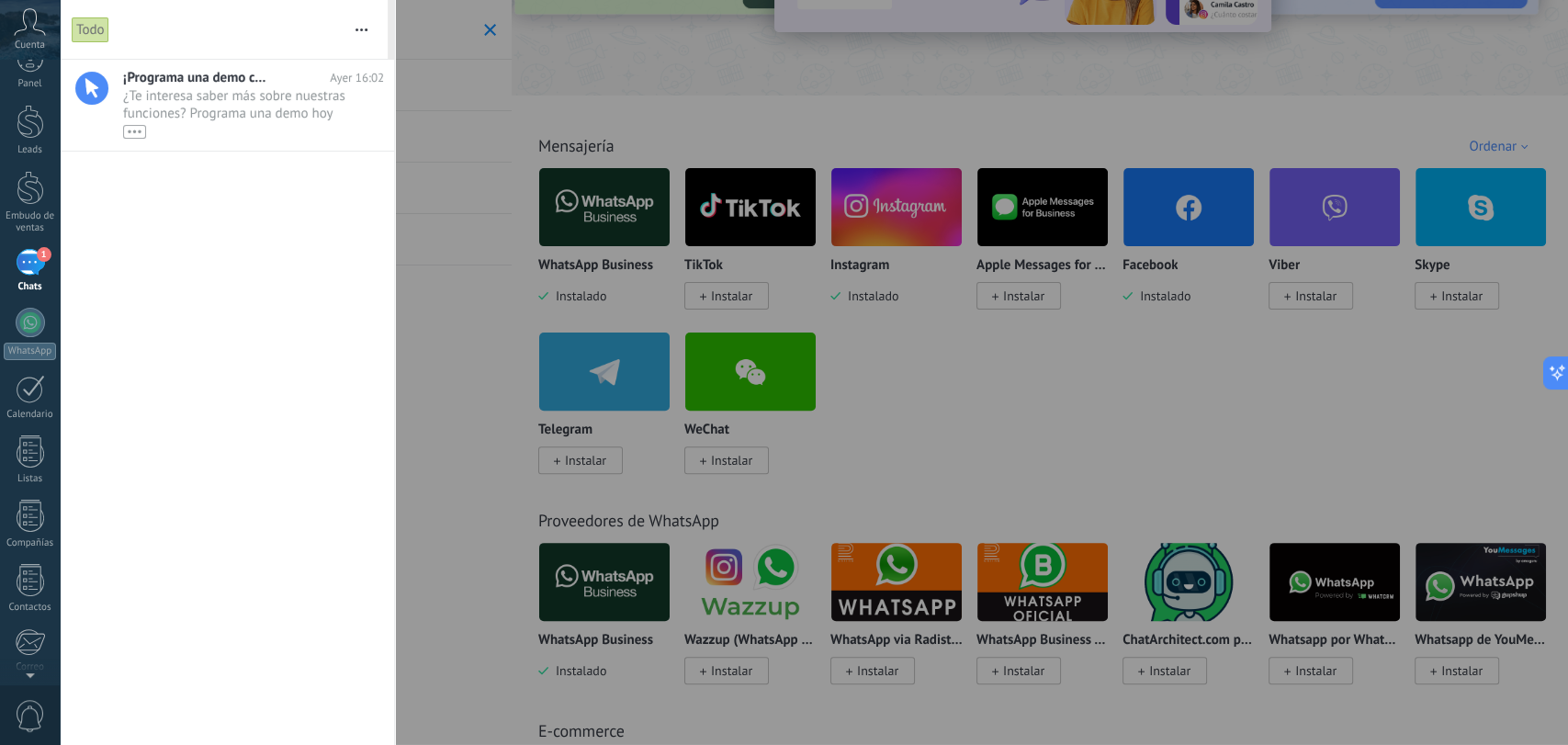 scroll, scrollTop: 0, scrollLeft: 0, axis: both 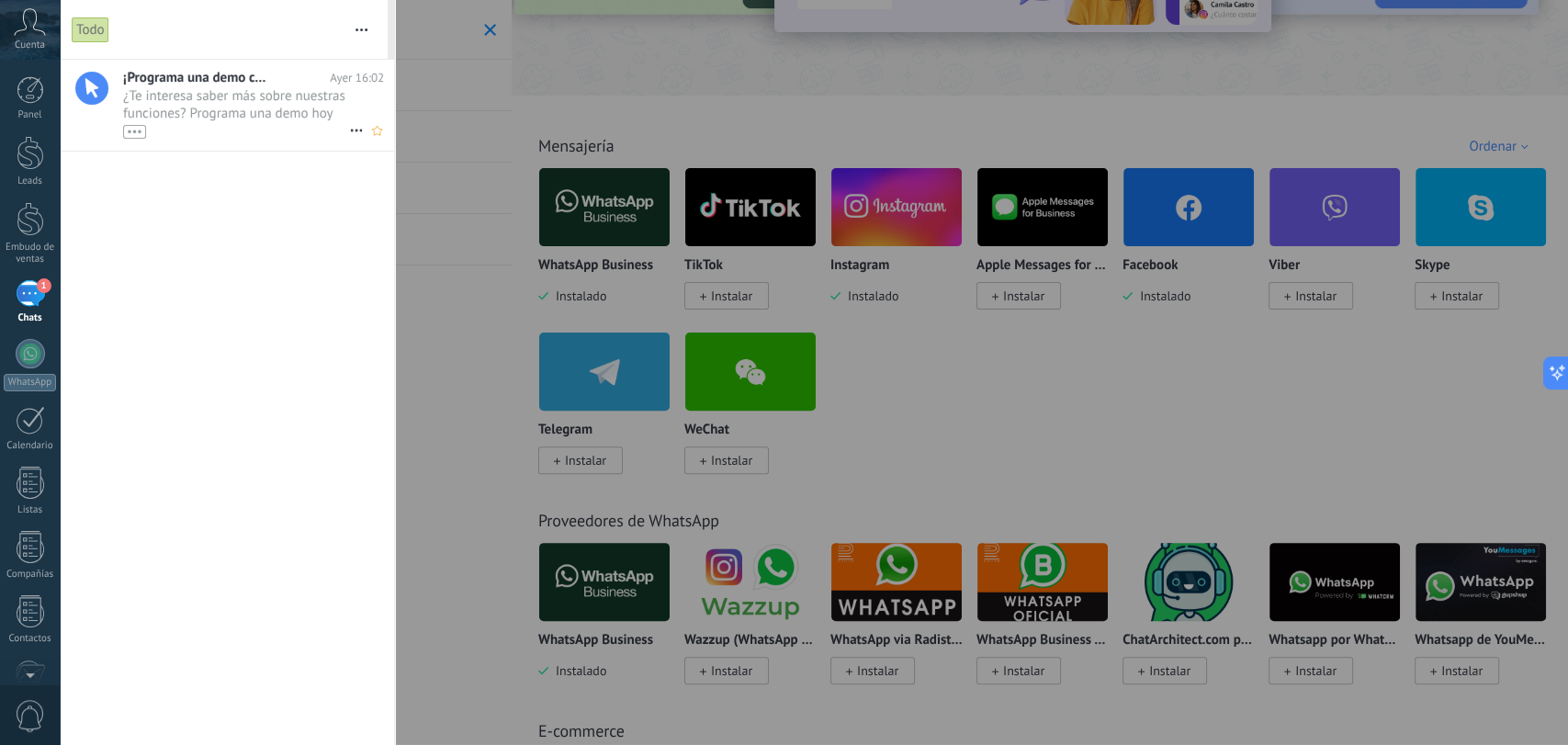 click on "¡Programa una demo con un experto!" at bounding box center [197, 77] 